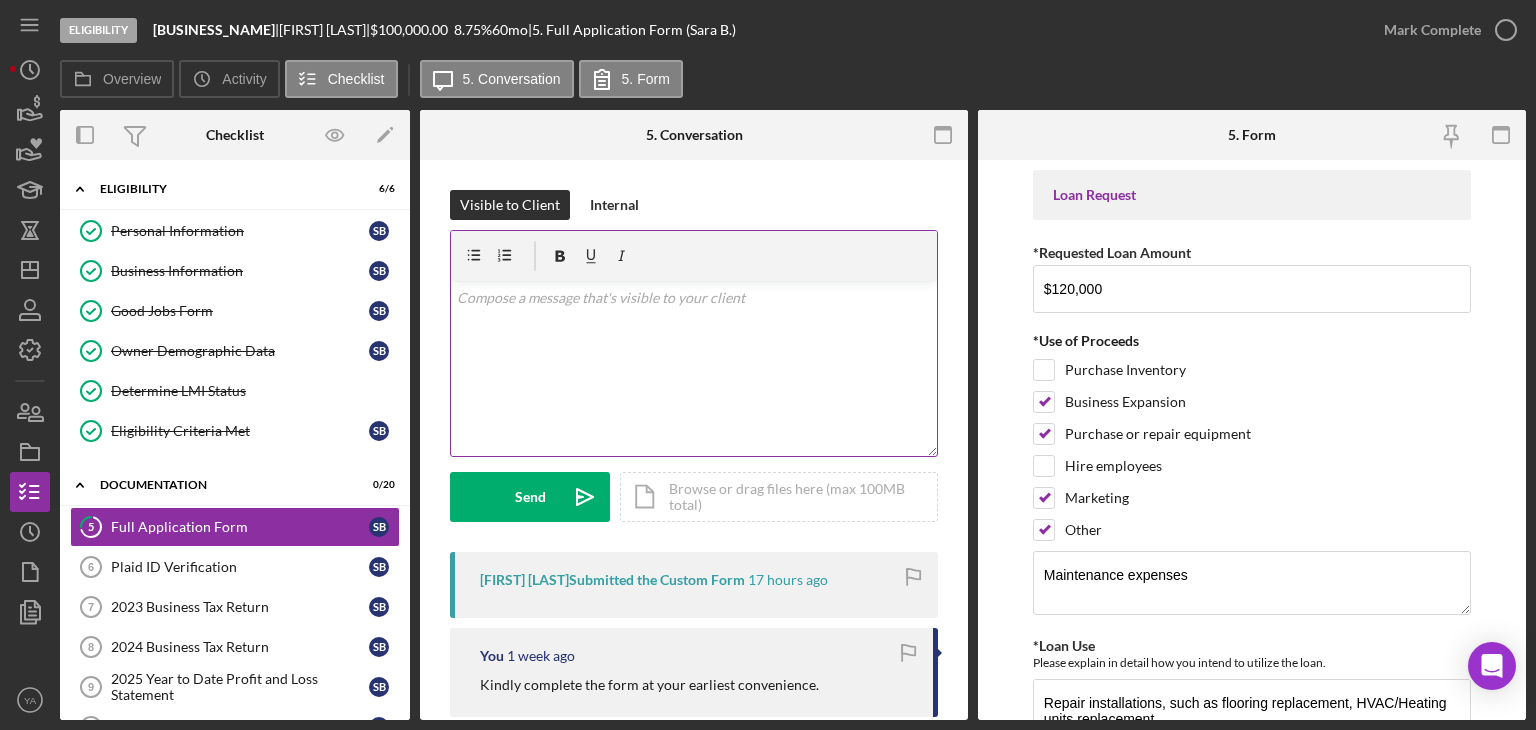 scroll, scrollTop: 0, scrollLeft: 0, axis: both 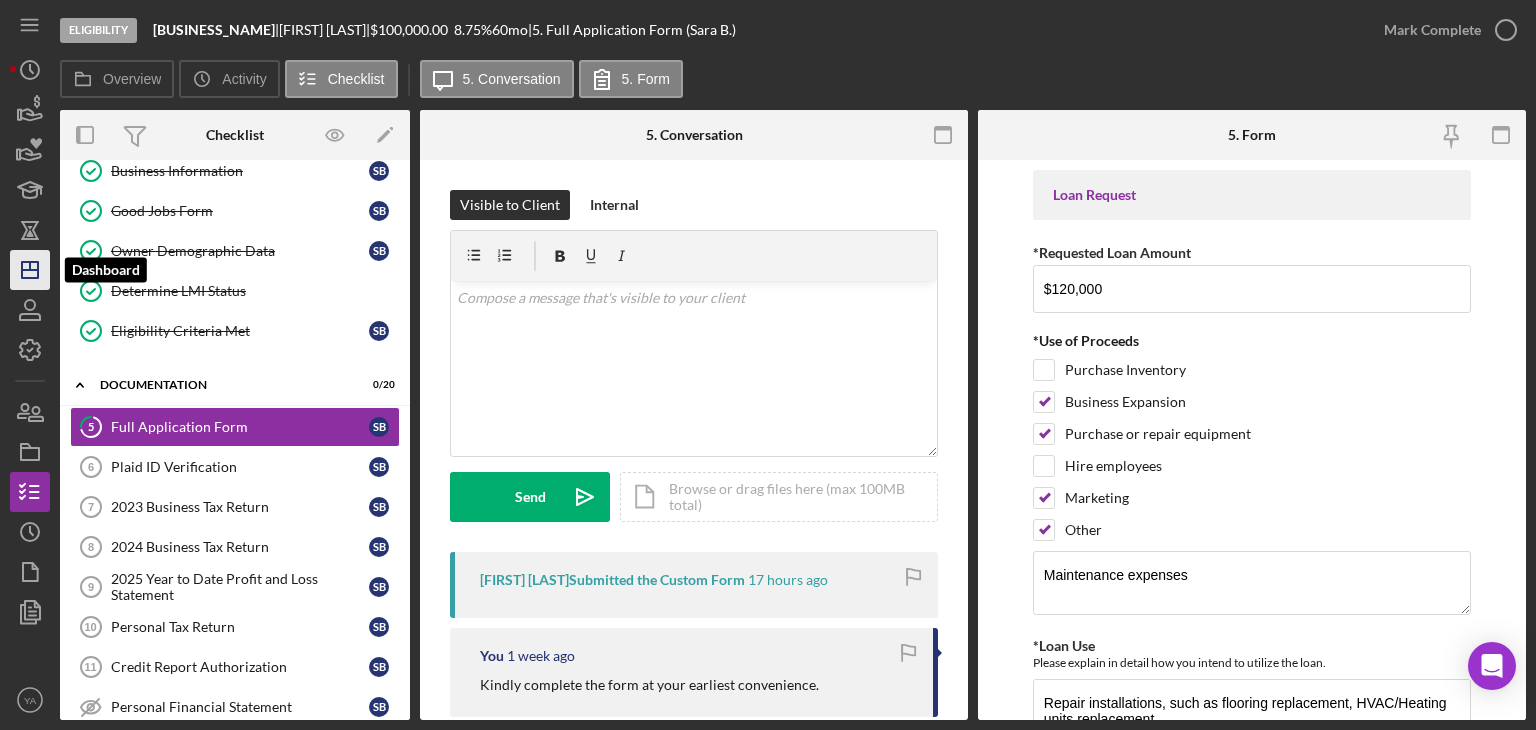 click on "Icon/Dashboard" 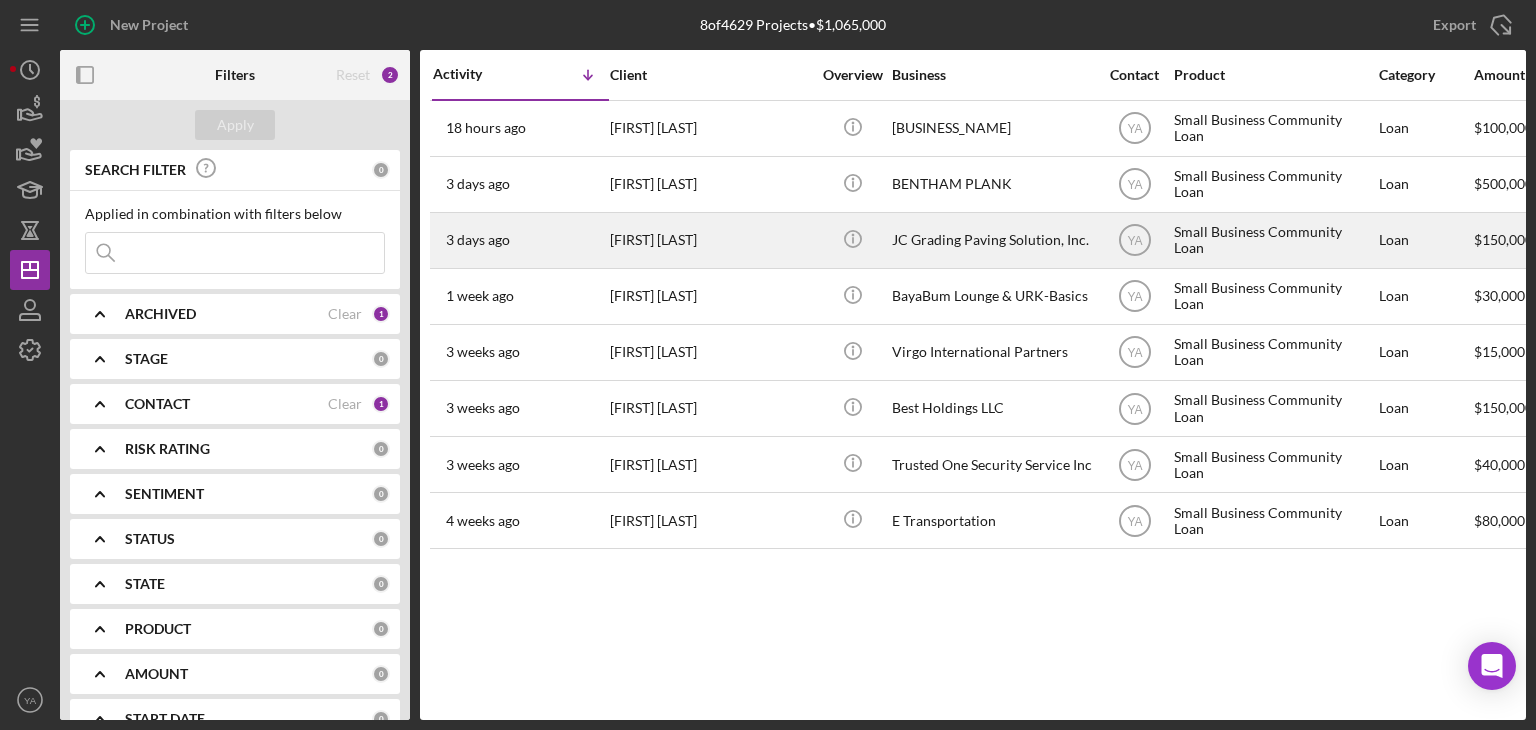 click on "[FIRST] [LAST]" at bounding box center (710, 240) 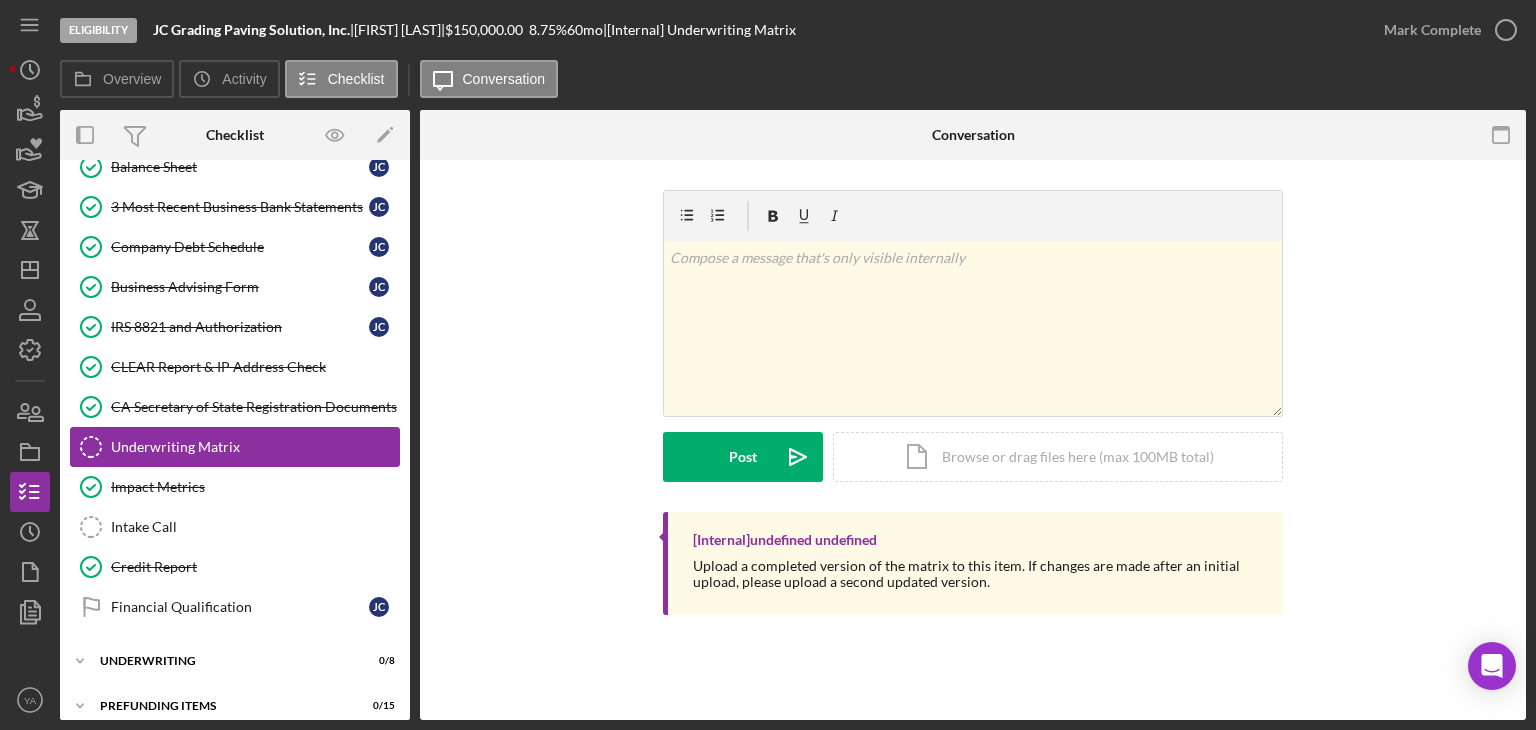 scroll, scrollTop: 0, scrollLeft: 0, axis: both 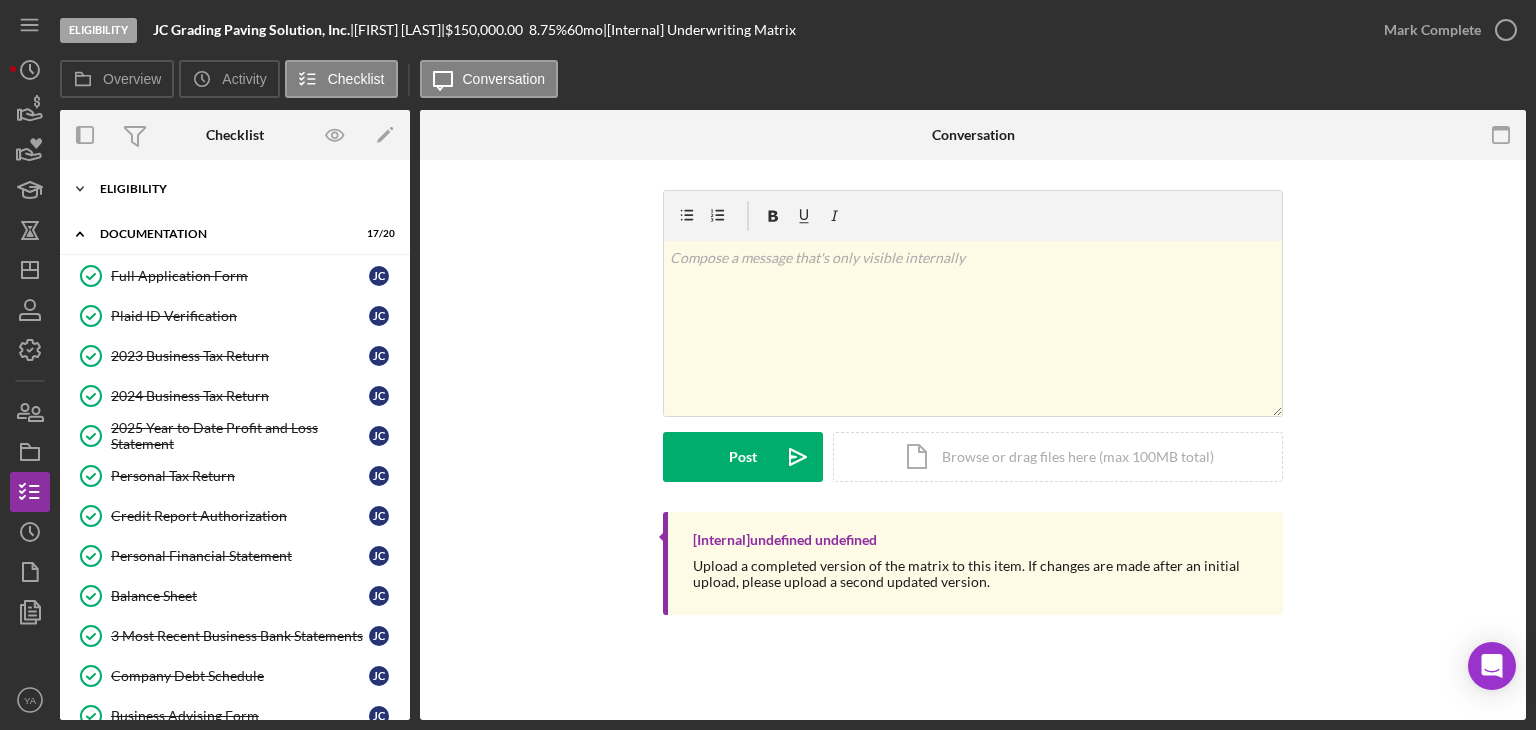 click on "Icon/Expander Eligibility 6 / 6" at bounding box center (235, 189) 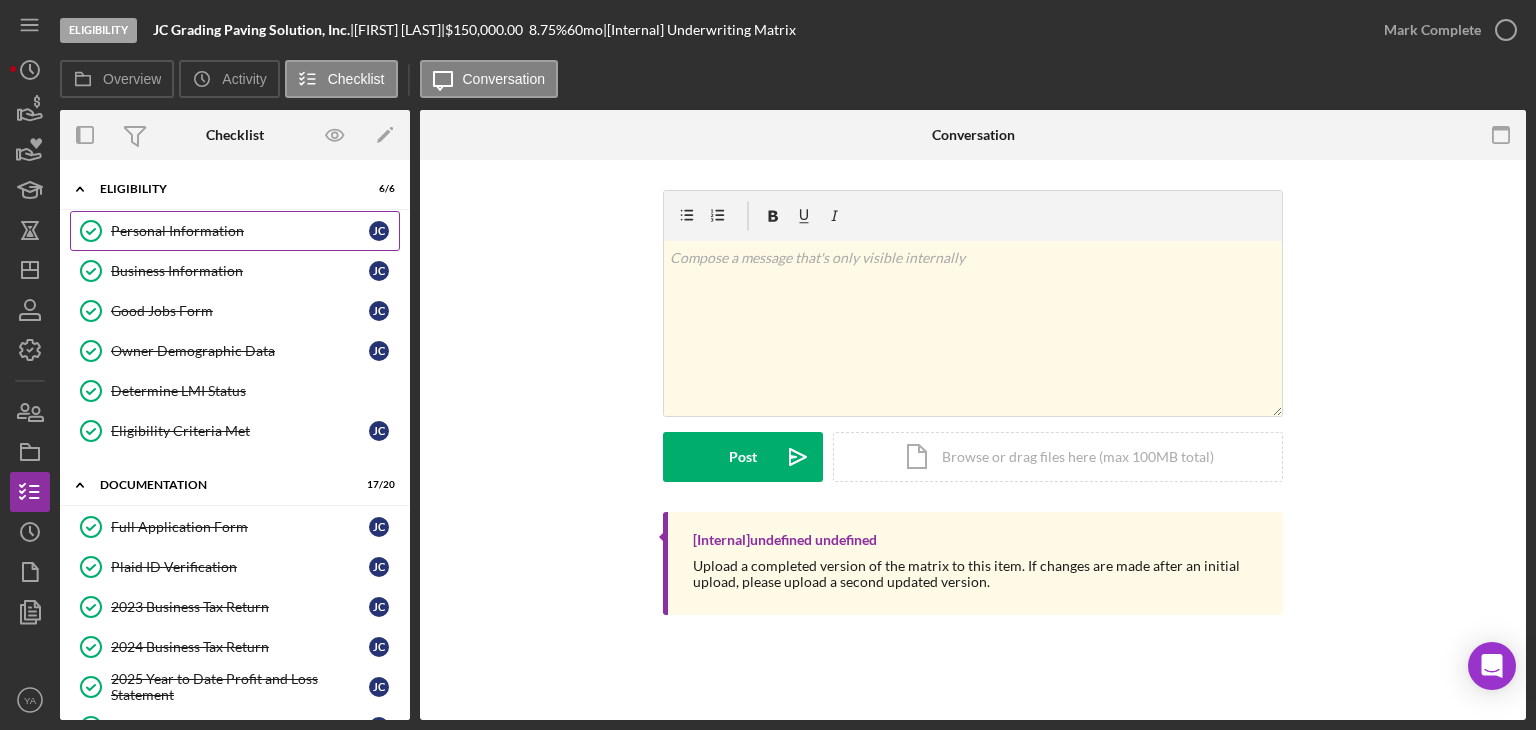 click on "Personal Information" at bounding box center (240, 231) 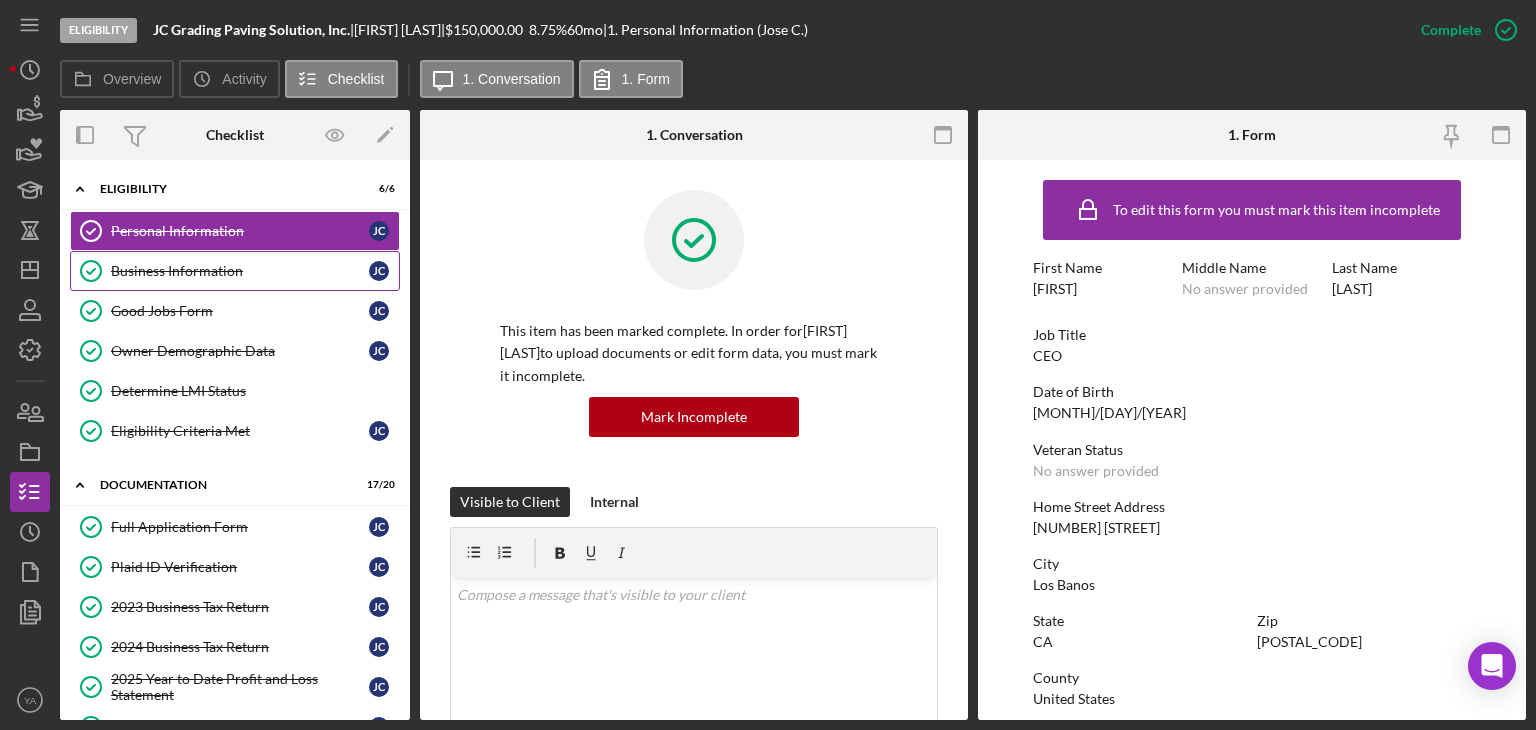 click on "Business Information Business Information J C" at bounding box center (235, 271) 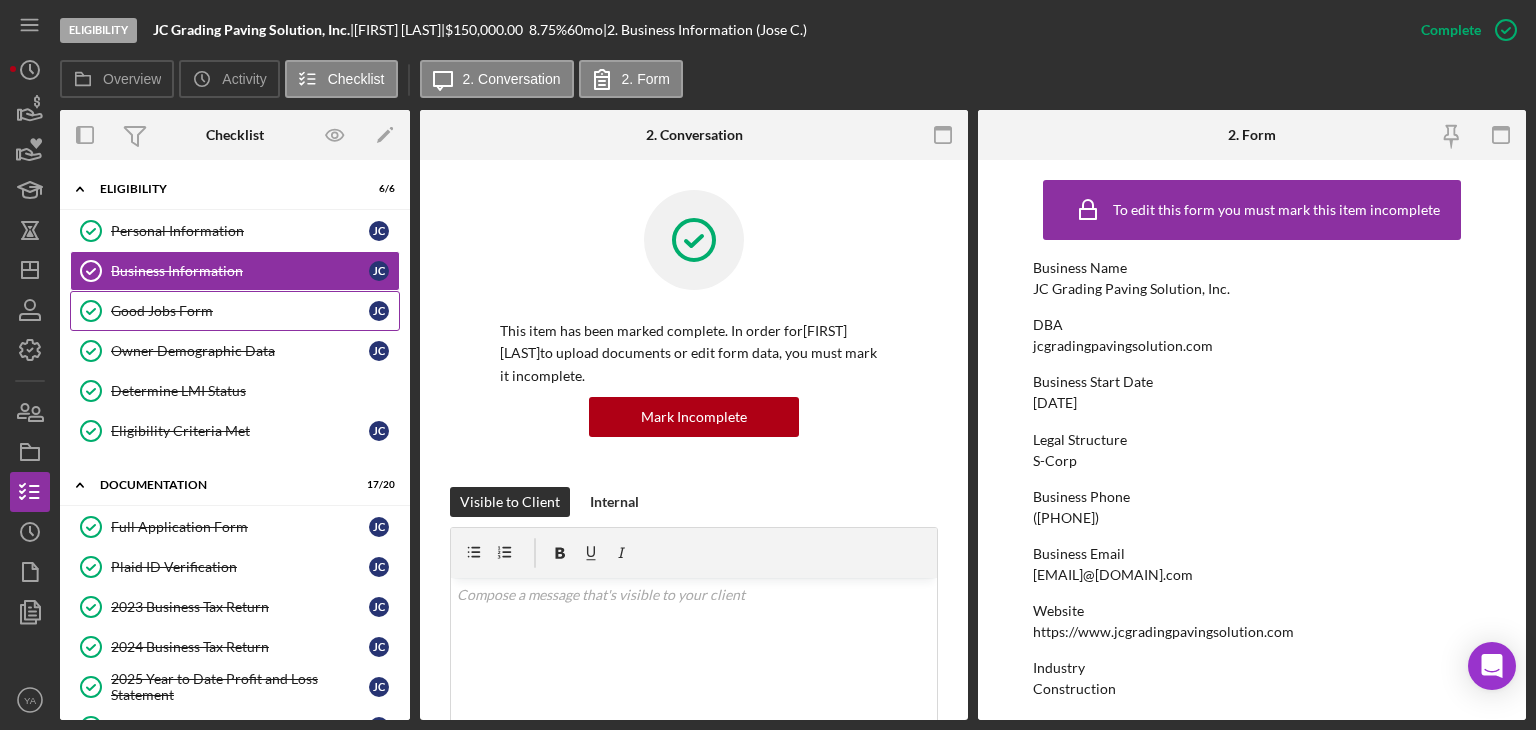 click on "Good Jobs Form Good Jobs Form J C" at bounding box center (235, 311) 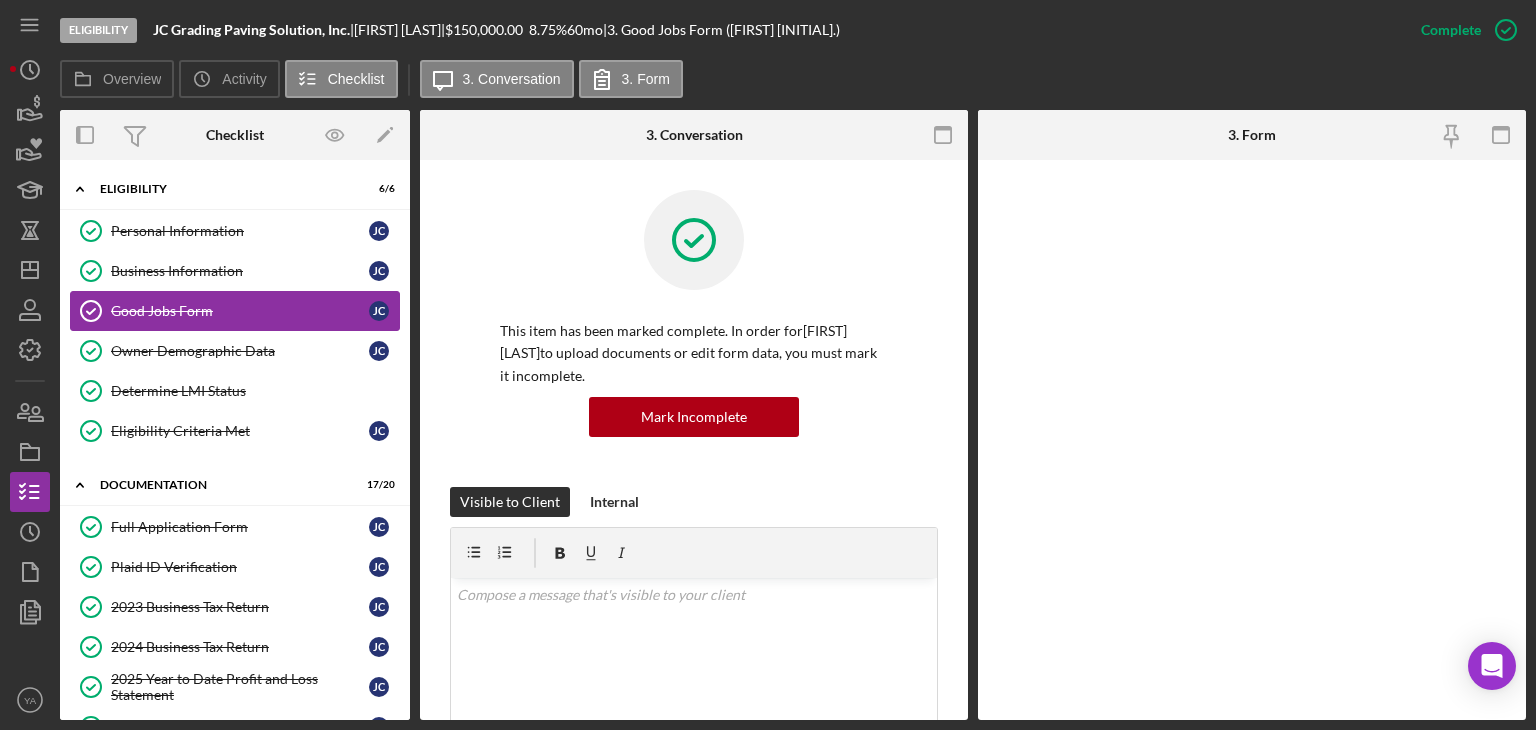 click on "Good Jobs Form Good Jobs Form J C" at bounding box center [235, 311] 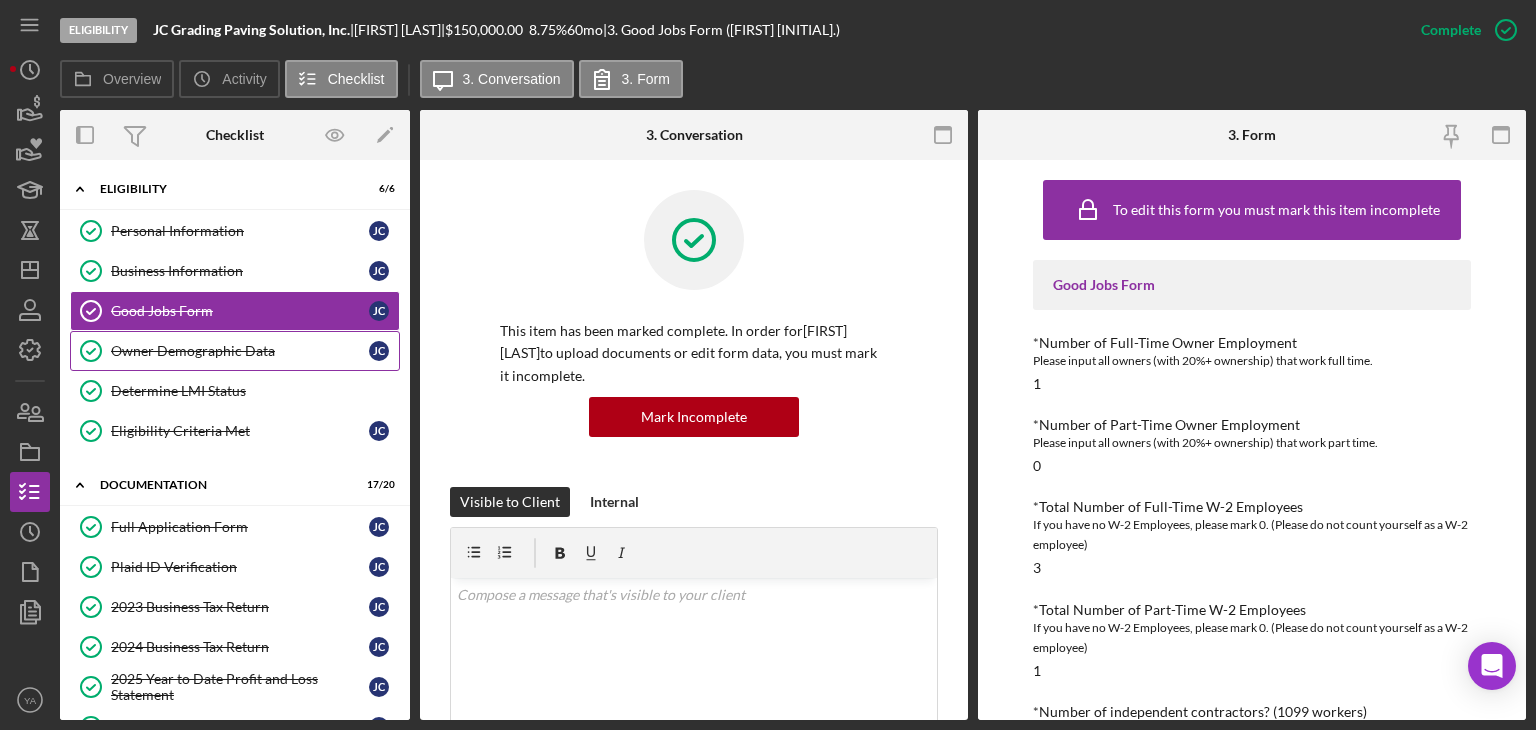 click on "Owner Demographic Data" at bounding box center (240, 351) 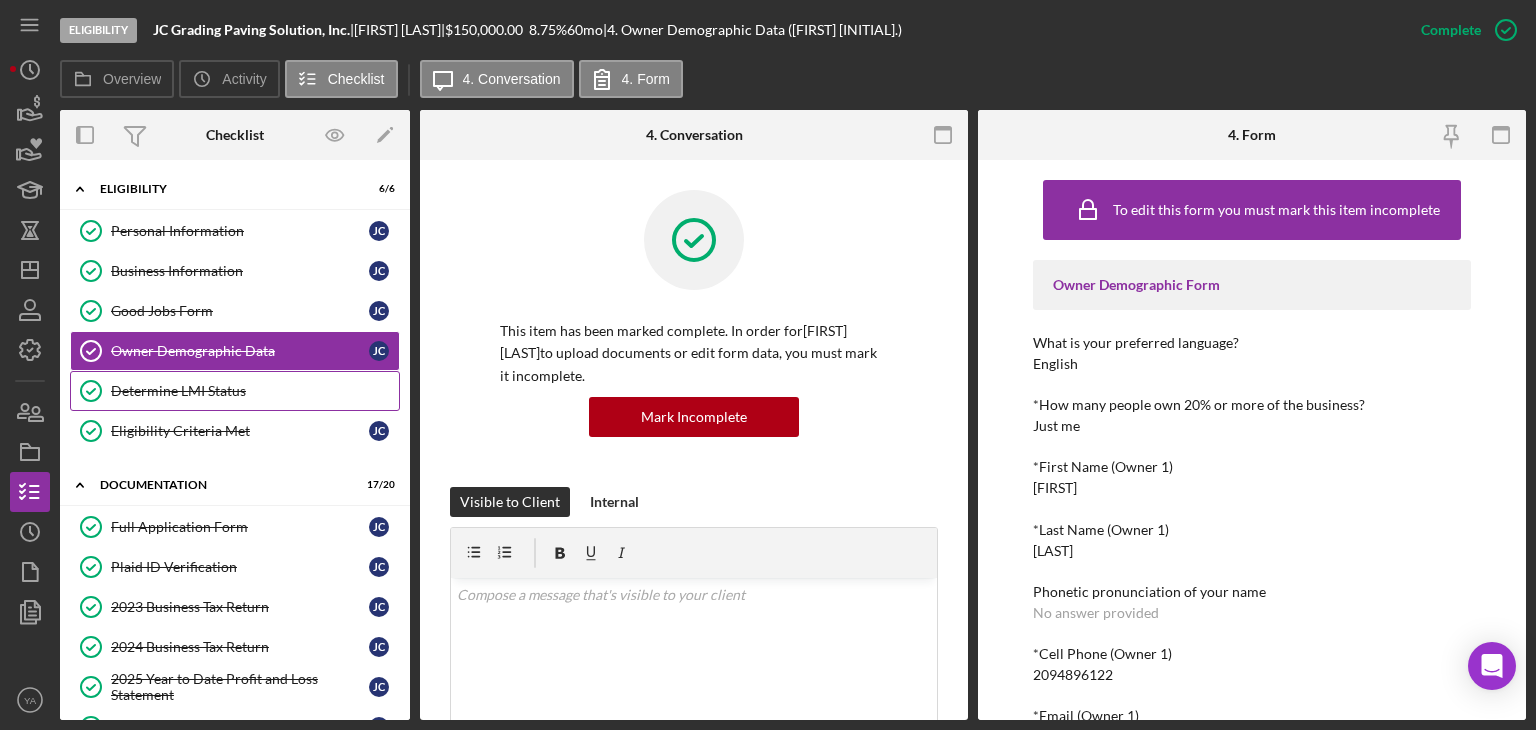 click on "Determine LMI Status Determine LMI Status" at bounding box center [235, 391] 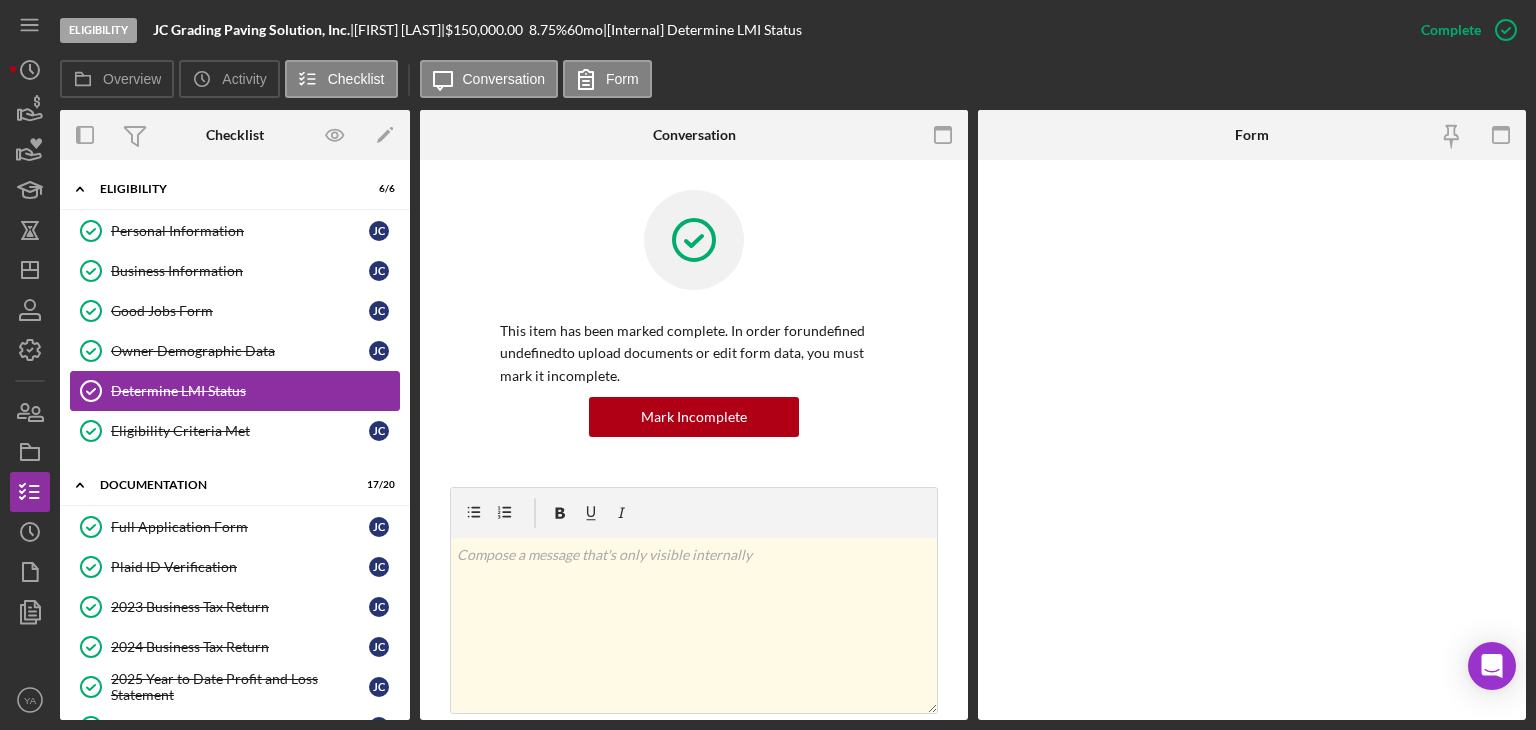 click on "Personal Information Personal Information J C Business Information Business Information J C Good Jobs Form Good Jobs Form J C Owner Demographic Data Owner Demographic Data J C Determine LMI Status Determine LMI Status Eligibility Criteria Met Eligibility Criteria Met J C" at bounding box center (235, 336) 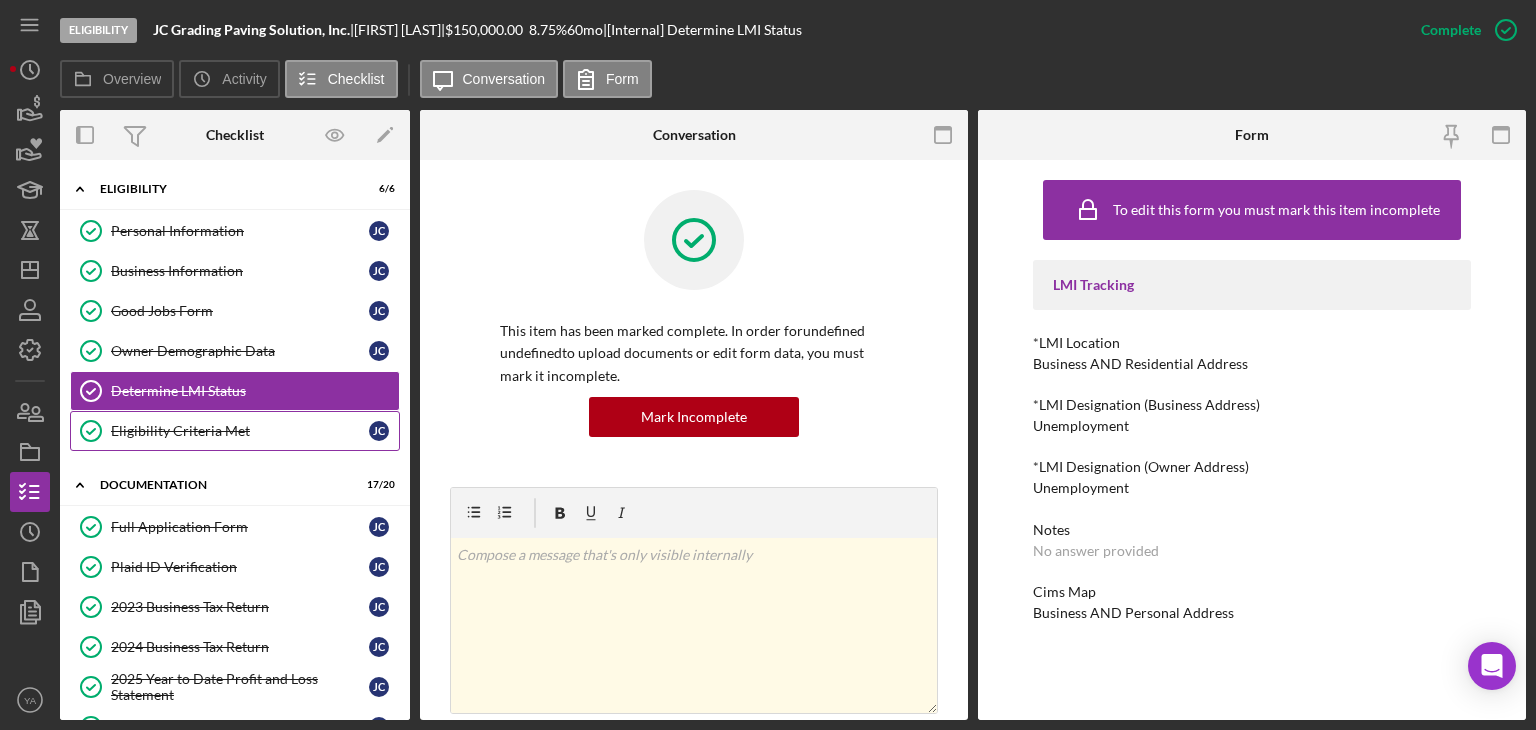 click on "Eligibility Criteria Met Eligibility Criteria Met [INITIAL] [INITIAL]" at bounding box center (235, 431) 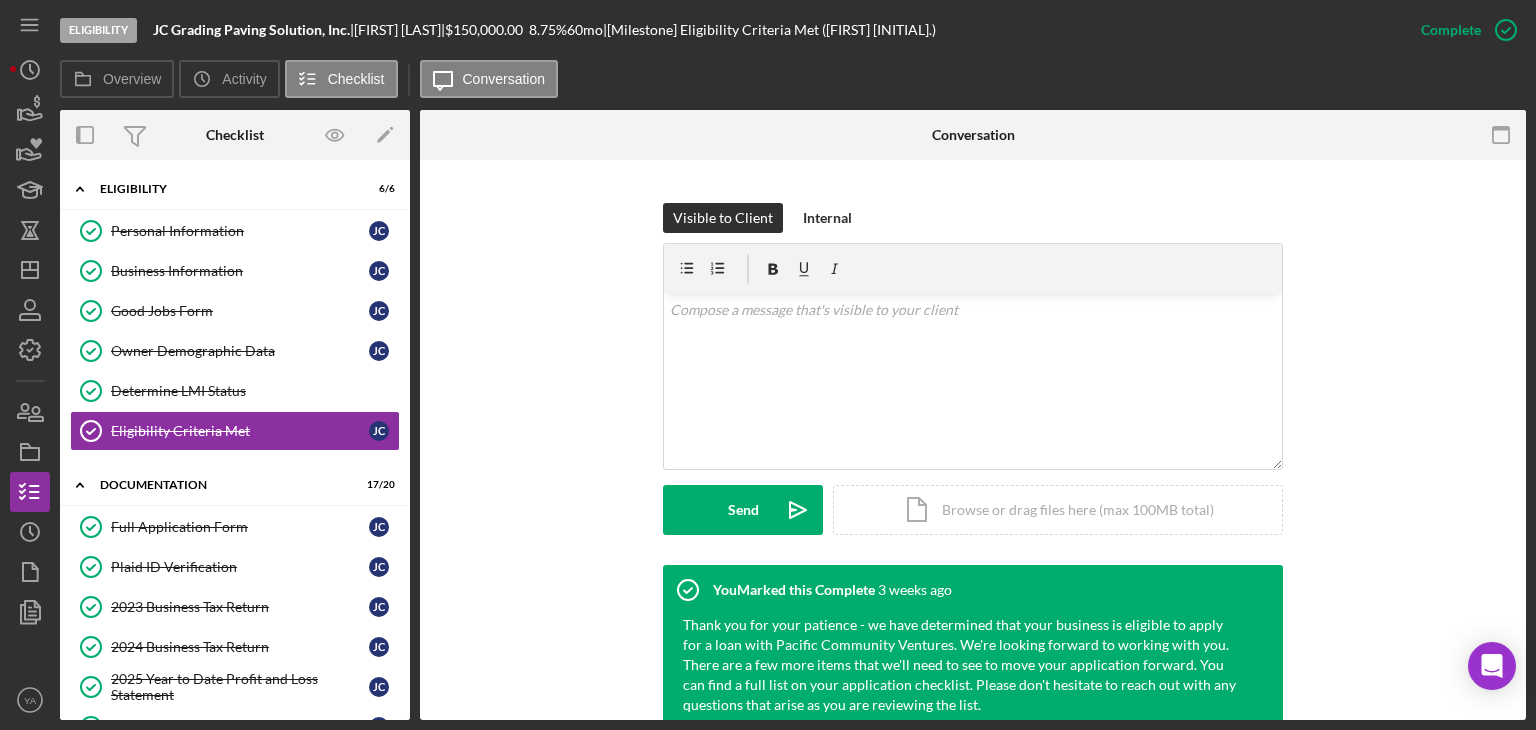 scroll, scrollTop: 570, scrollLeft: 0, axis: vertical 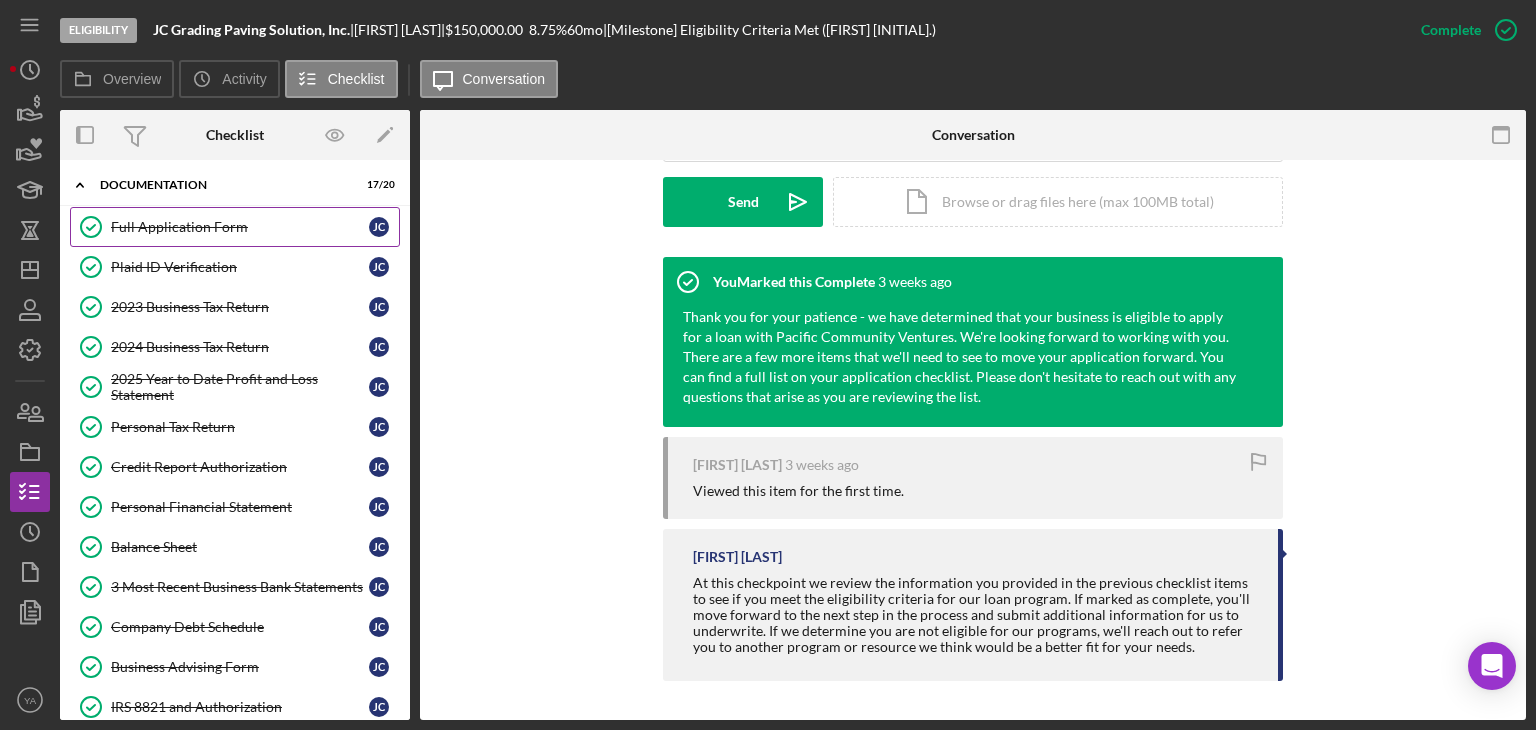 click on "Full Application Form Full Application Form J C" at bounding box center [235, 227] 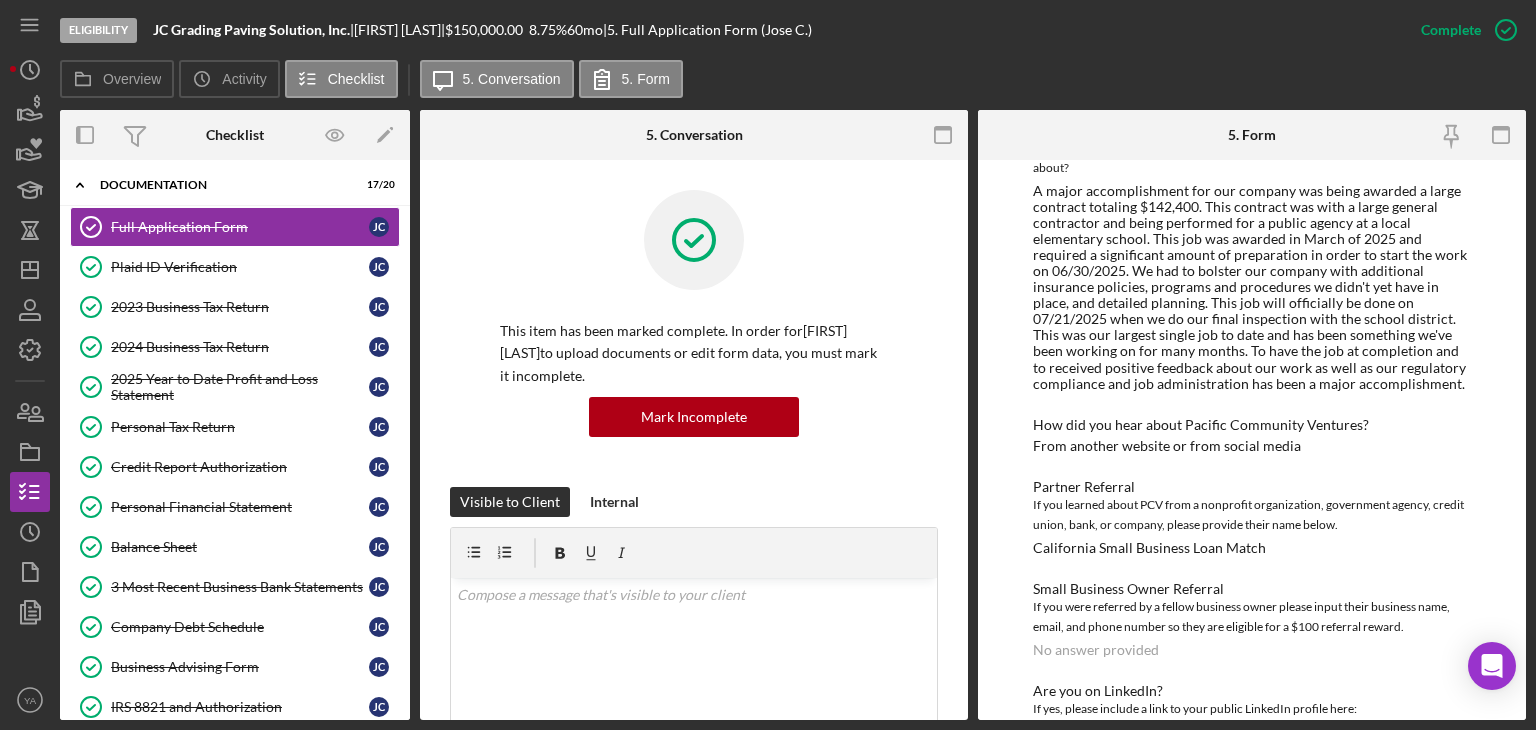scroll, scrollTop: 2376, scrollLeft: 0, axis: vertical 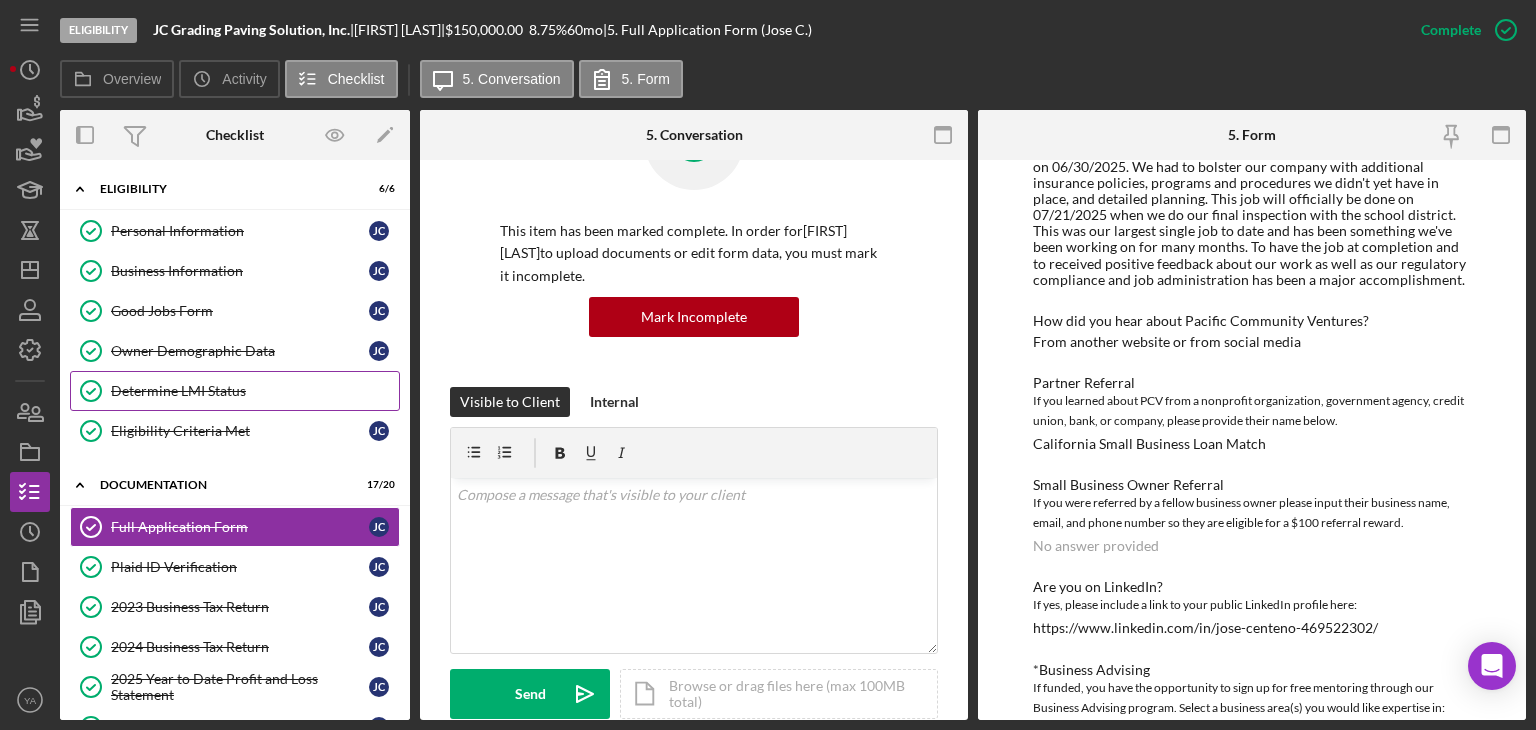 click on "Determine LMI Status" at bounding box center (255, 391) 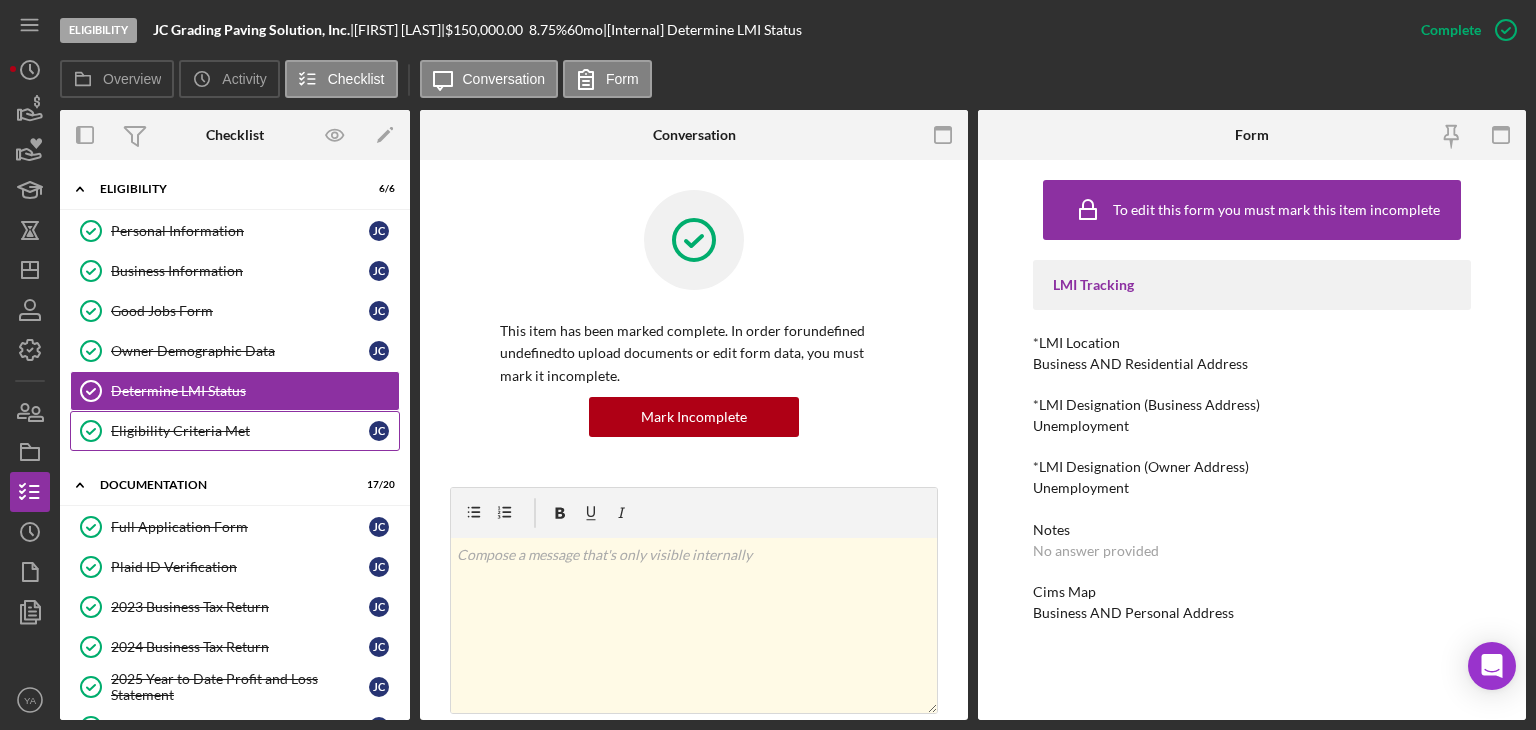 click on "Eligibility Criteria Met" at bounding box center [240, 431] 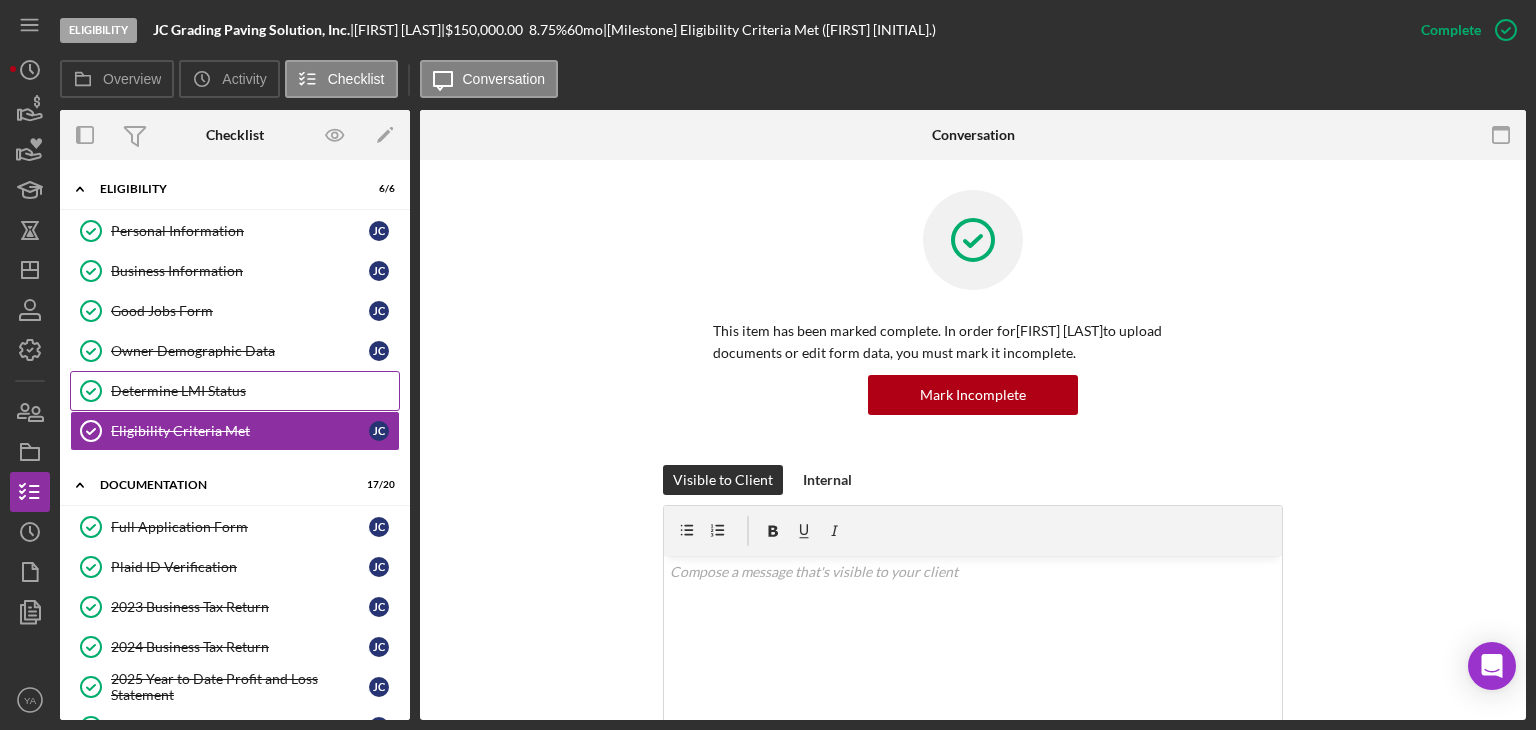 click on "Determine LMI Status" at bounding box center [255, 391] 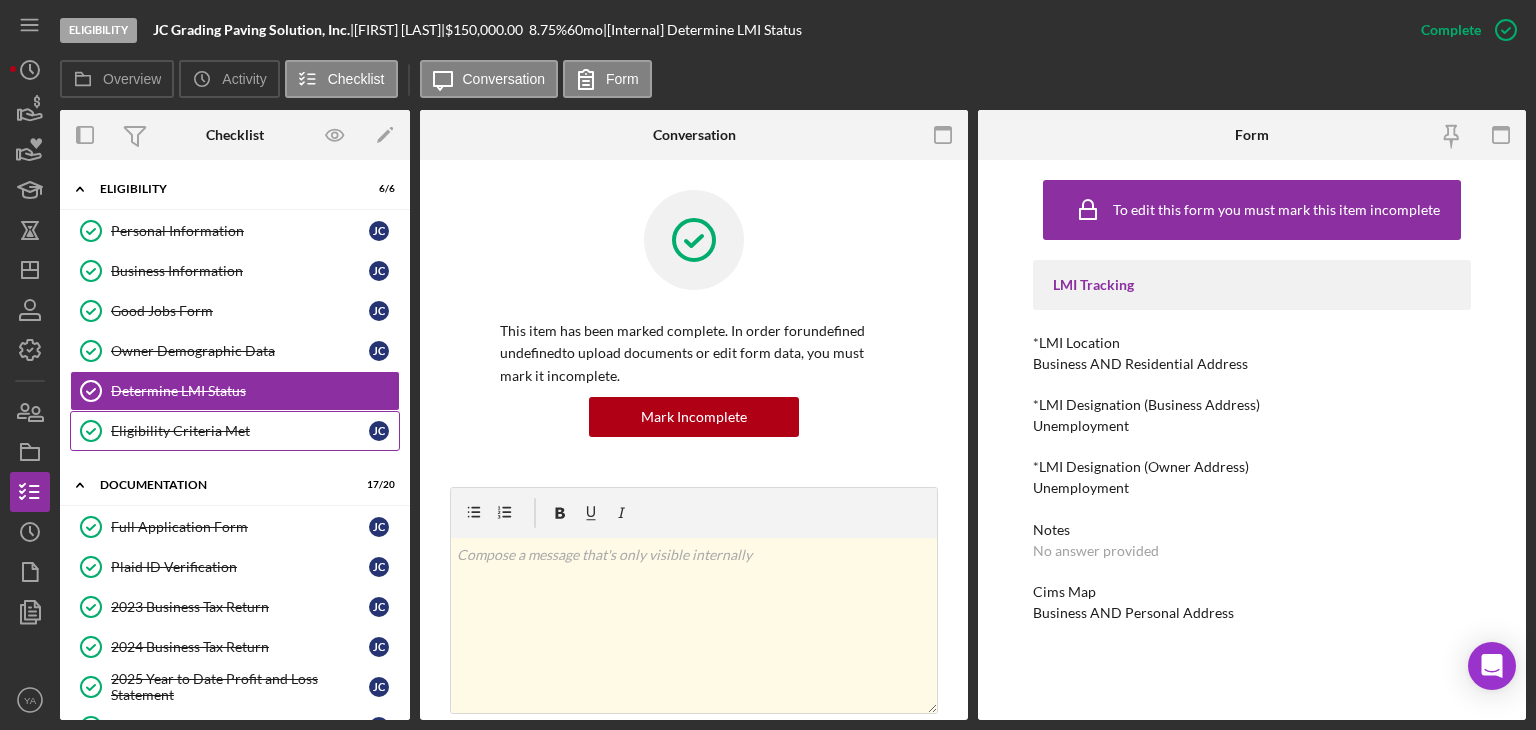 click on "Eligibility Criteria Met Eligibility Criteria Met [INITIAL] [INITIAL]" at bounding box center (235, 431) 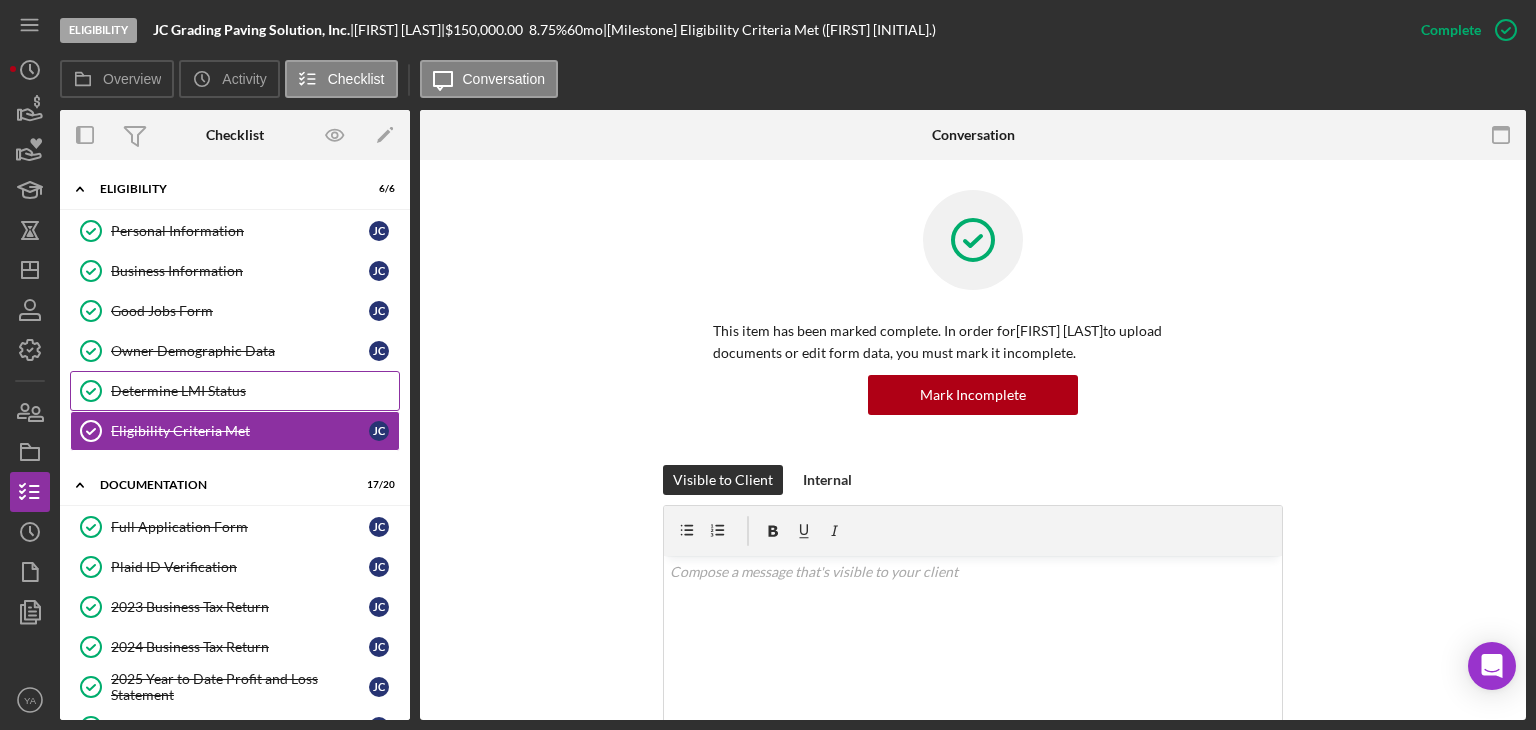 click on "Determine LMI Status" at bounding box center [255, 391] 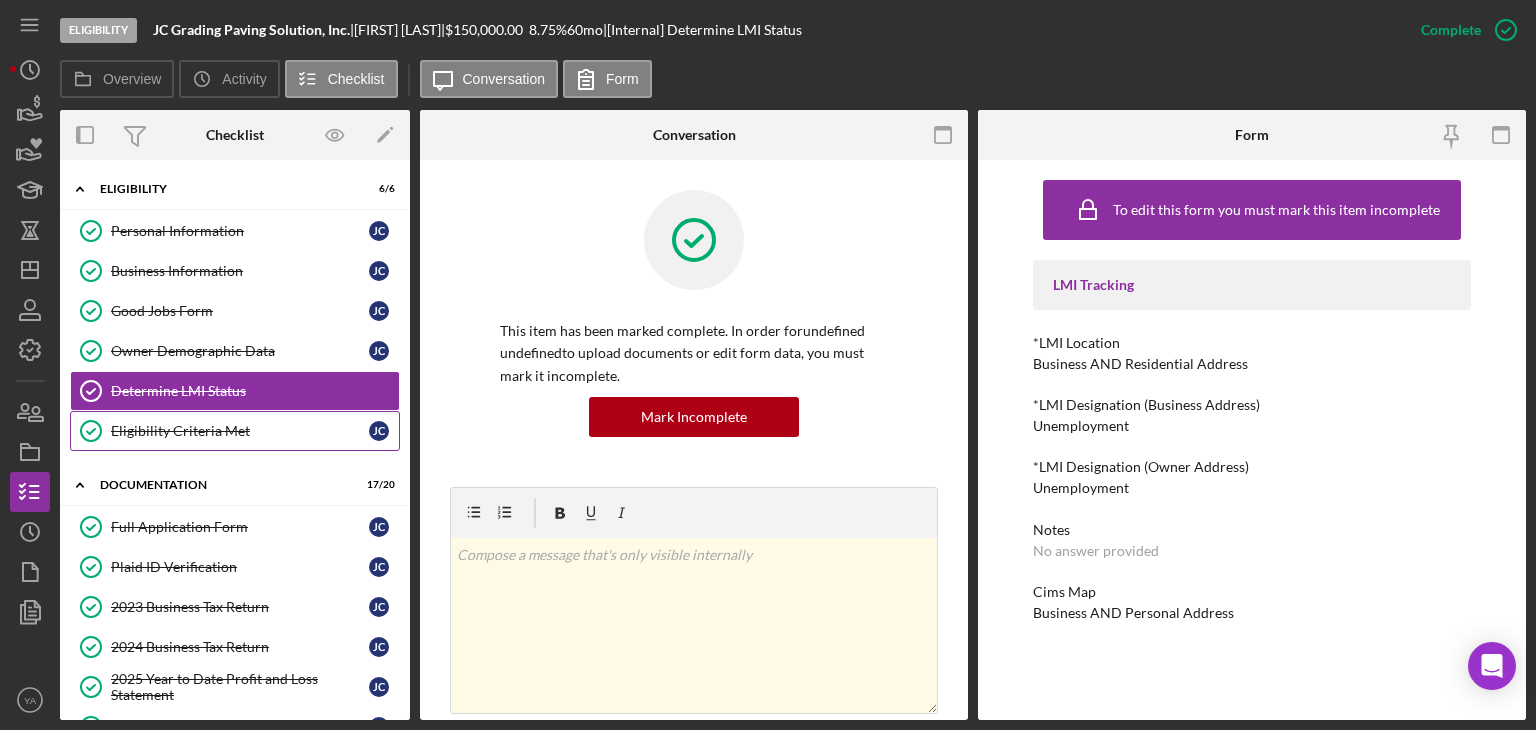 click on "Eligibility Criteria Met" at bounding box center (240, 431) 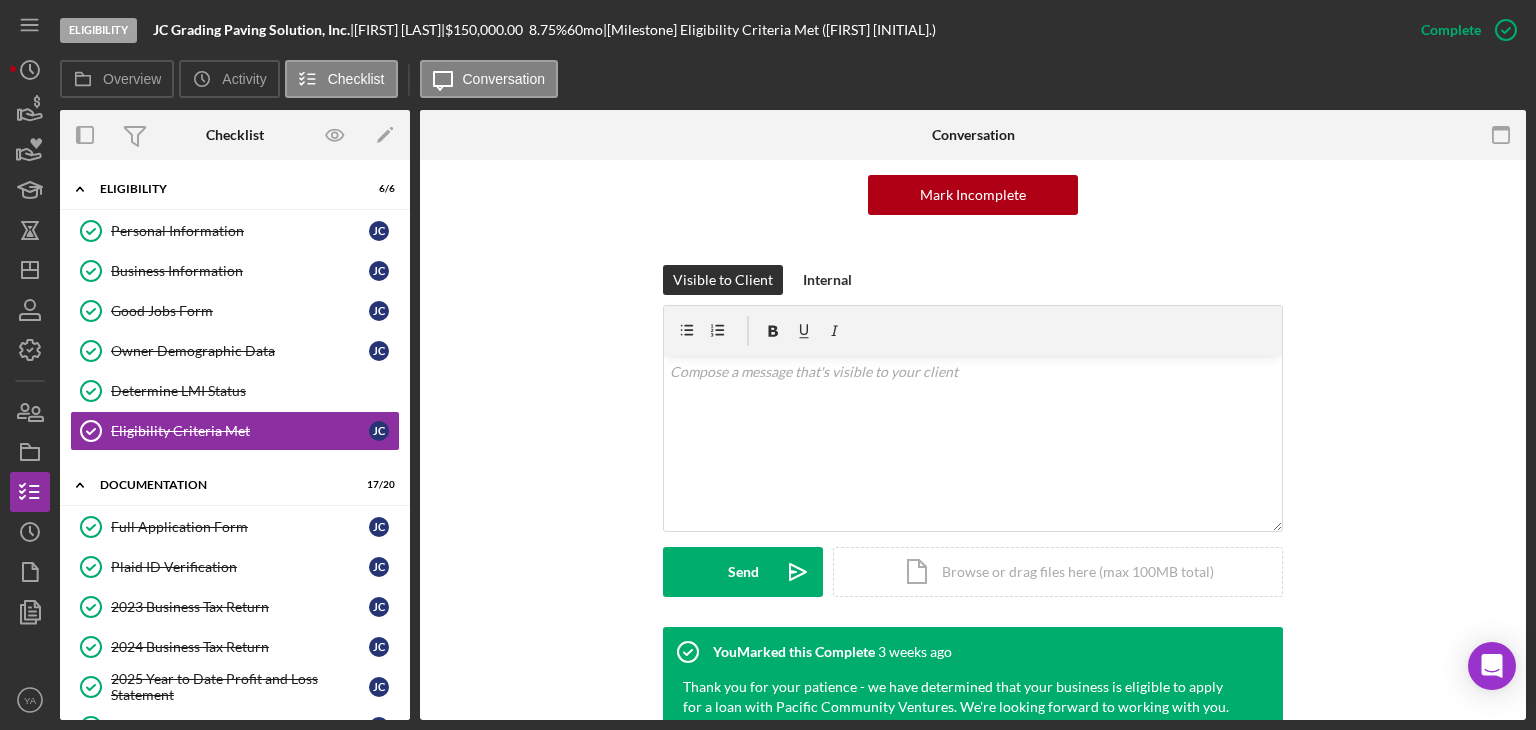 scroll, scrollTop: 570, scrollLeft: 0, axis: vertical 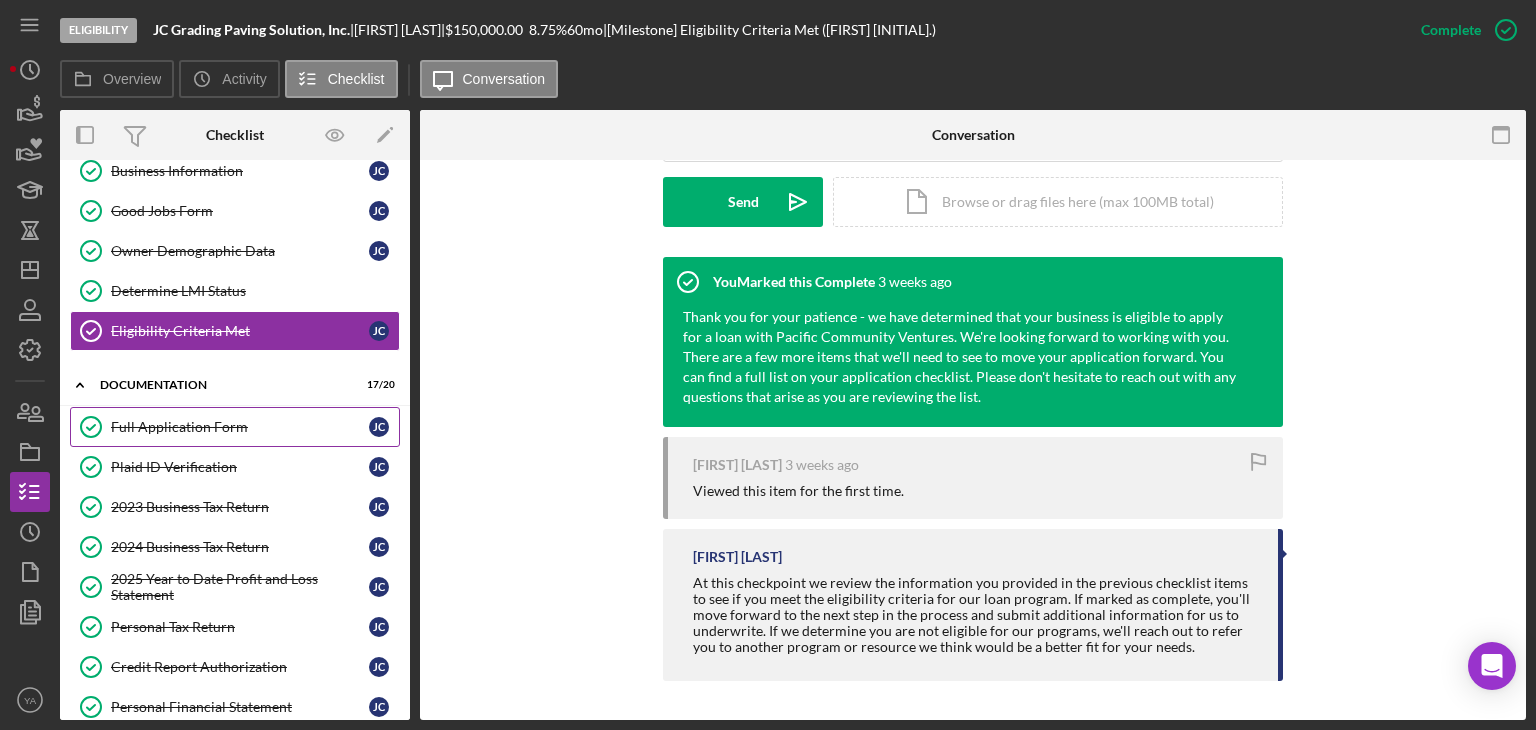 click on "Full Application Form Full Application Form J C" at bounding box center [235, 427] 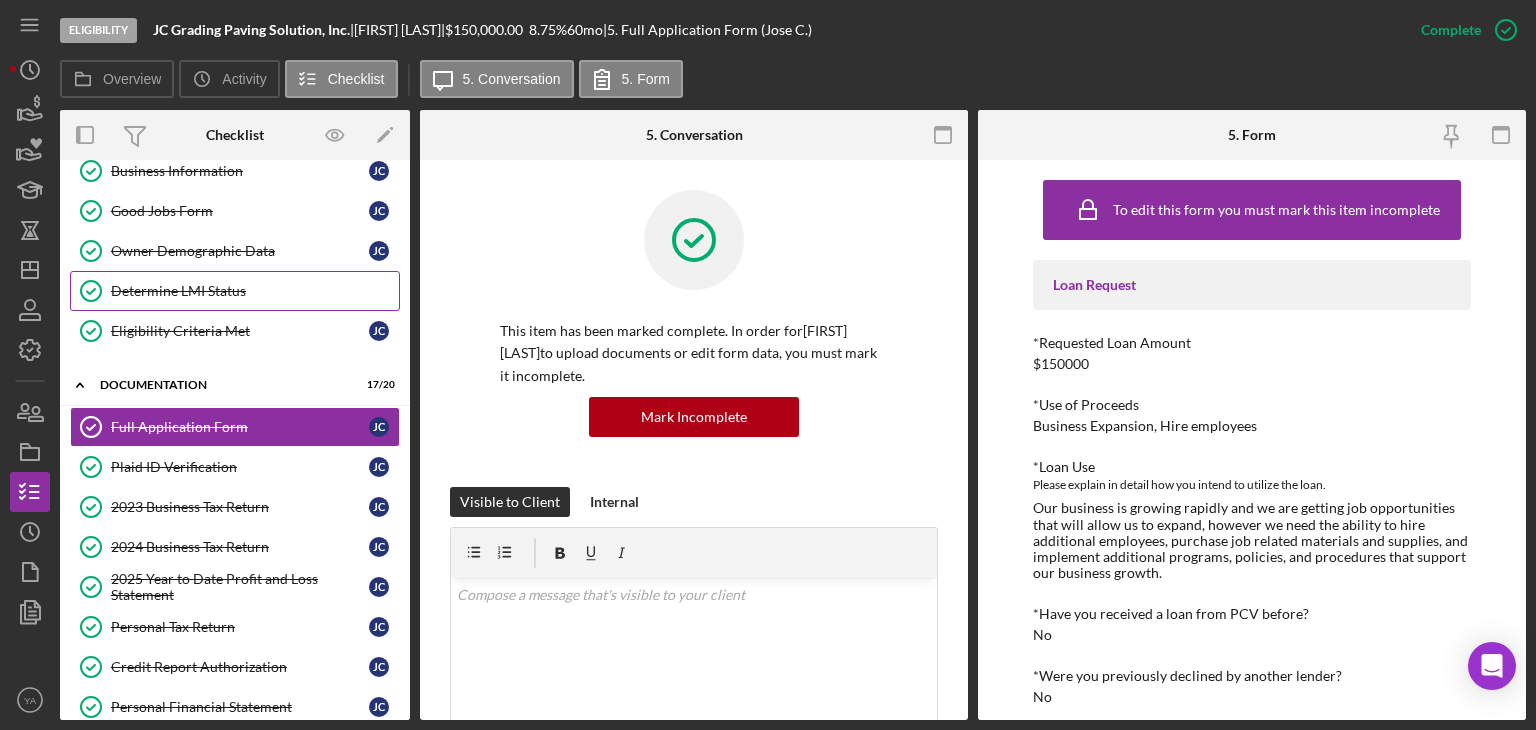 click on "Determine LMI Status" at bounding box center [255, 291] 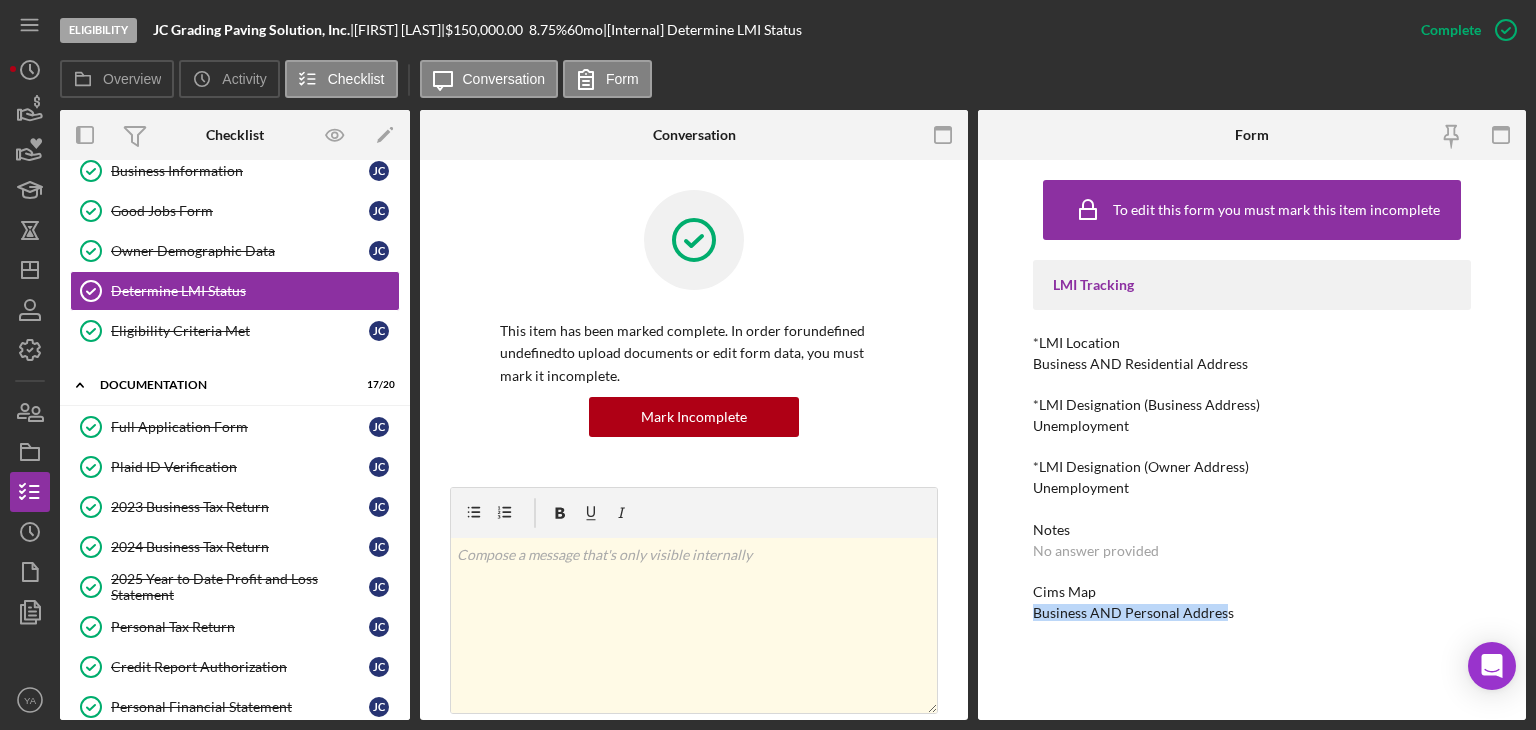 drag, startPoint x: 1026, startPoint y: 614, endPoint x: 1223, endPoint y: 612, distance: 197.01015 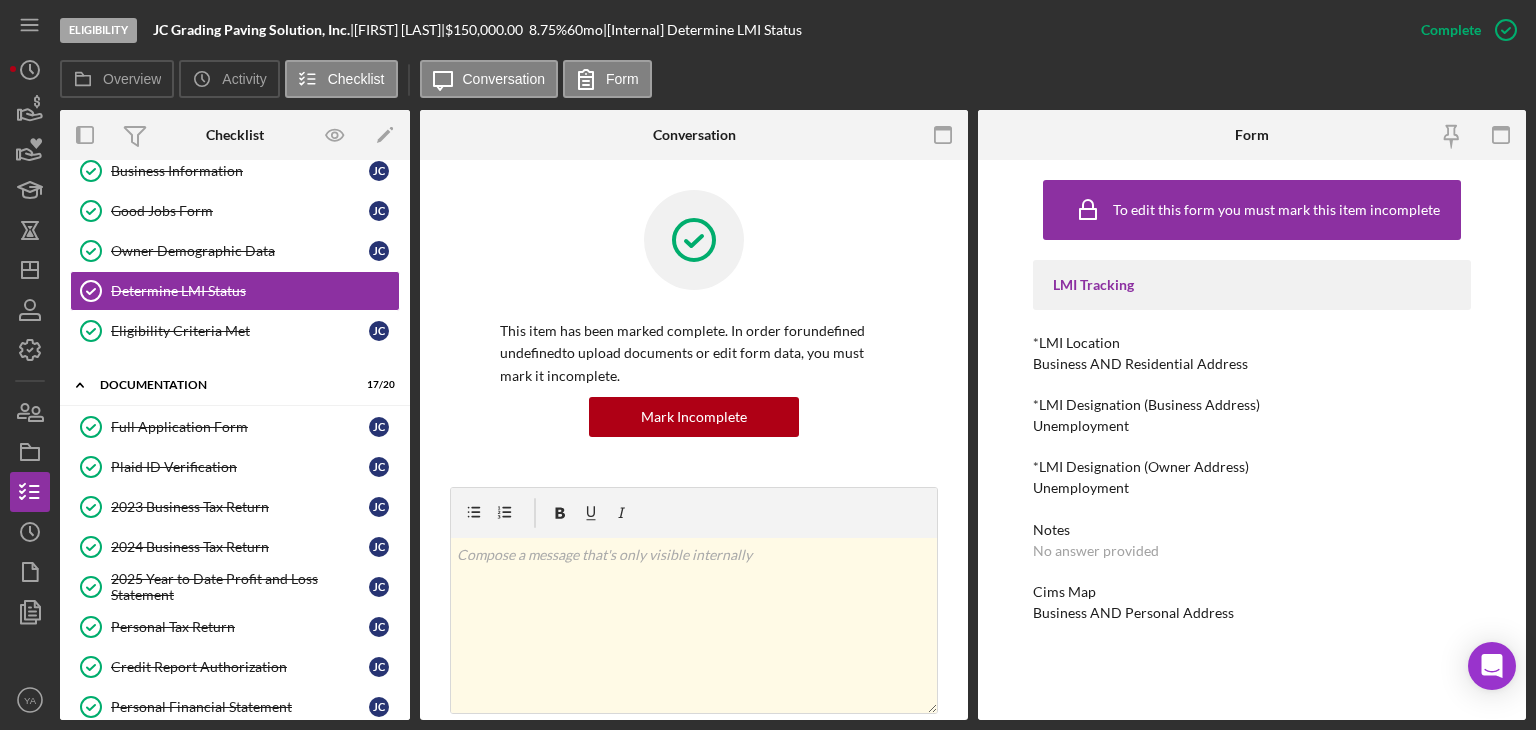 click on "Business AND Personal Address" at bounding box center (1133, 613) 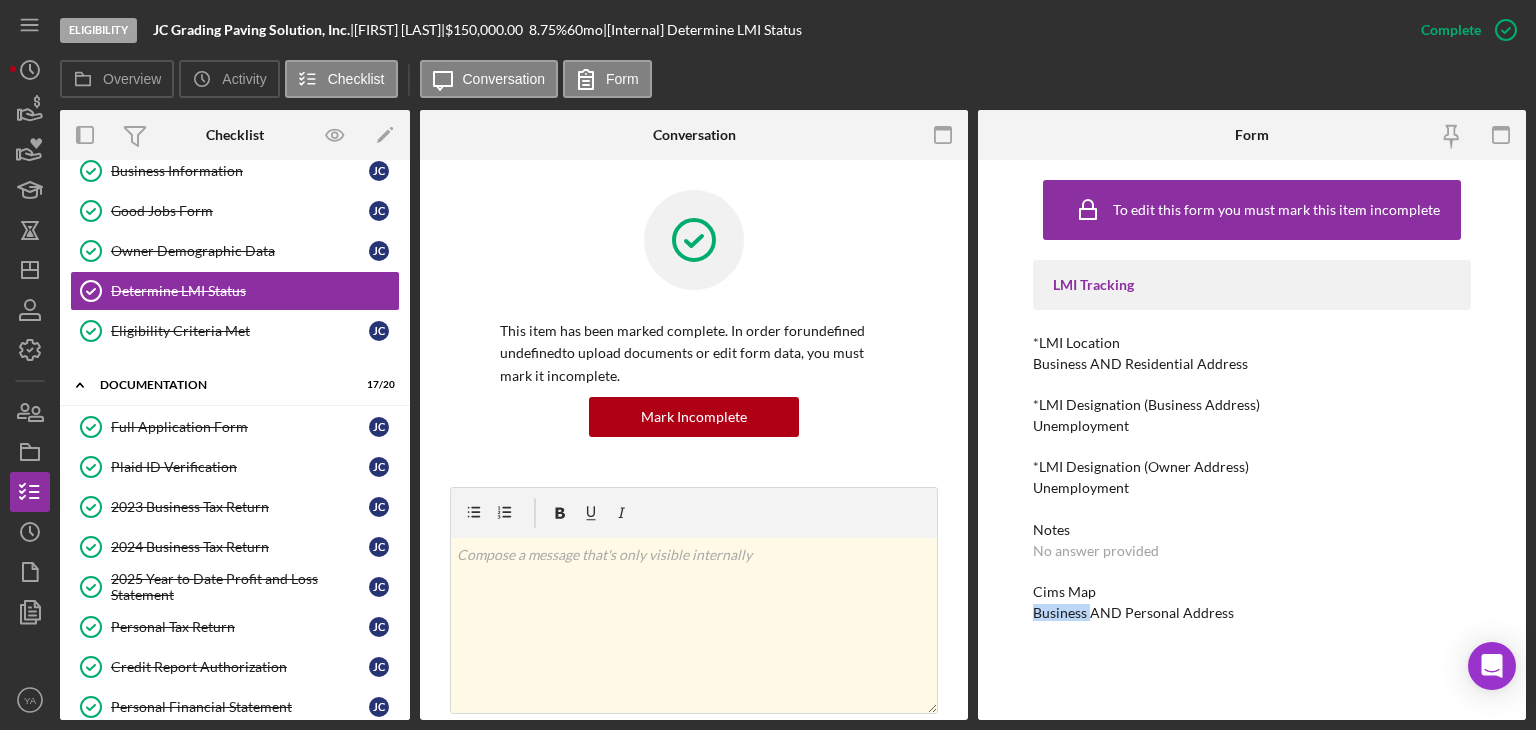 click on "Business AND Personal Address" at bounding box center [1133, 613] 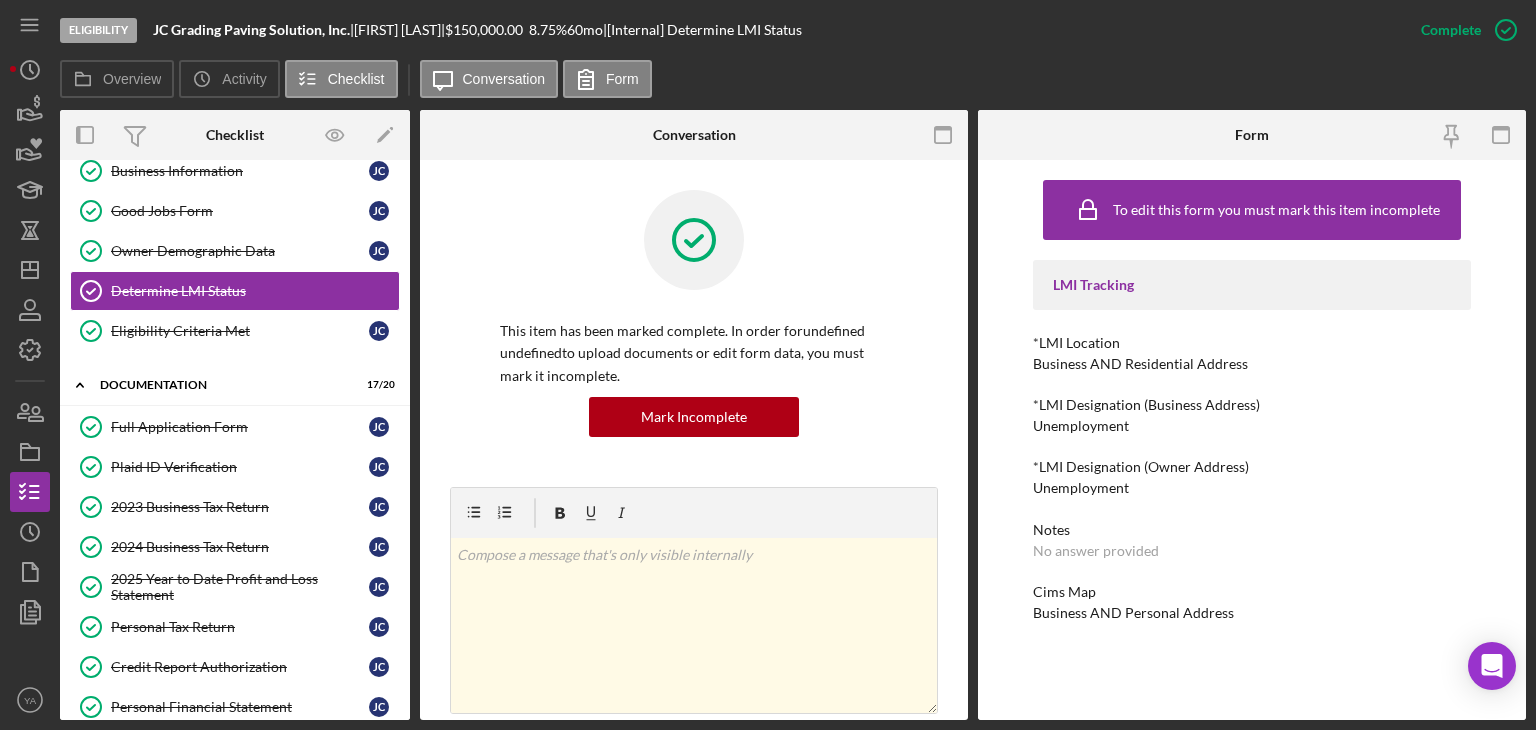 click on "Business AND Personal Address" at bounding box center (1133, 613) 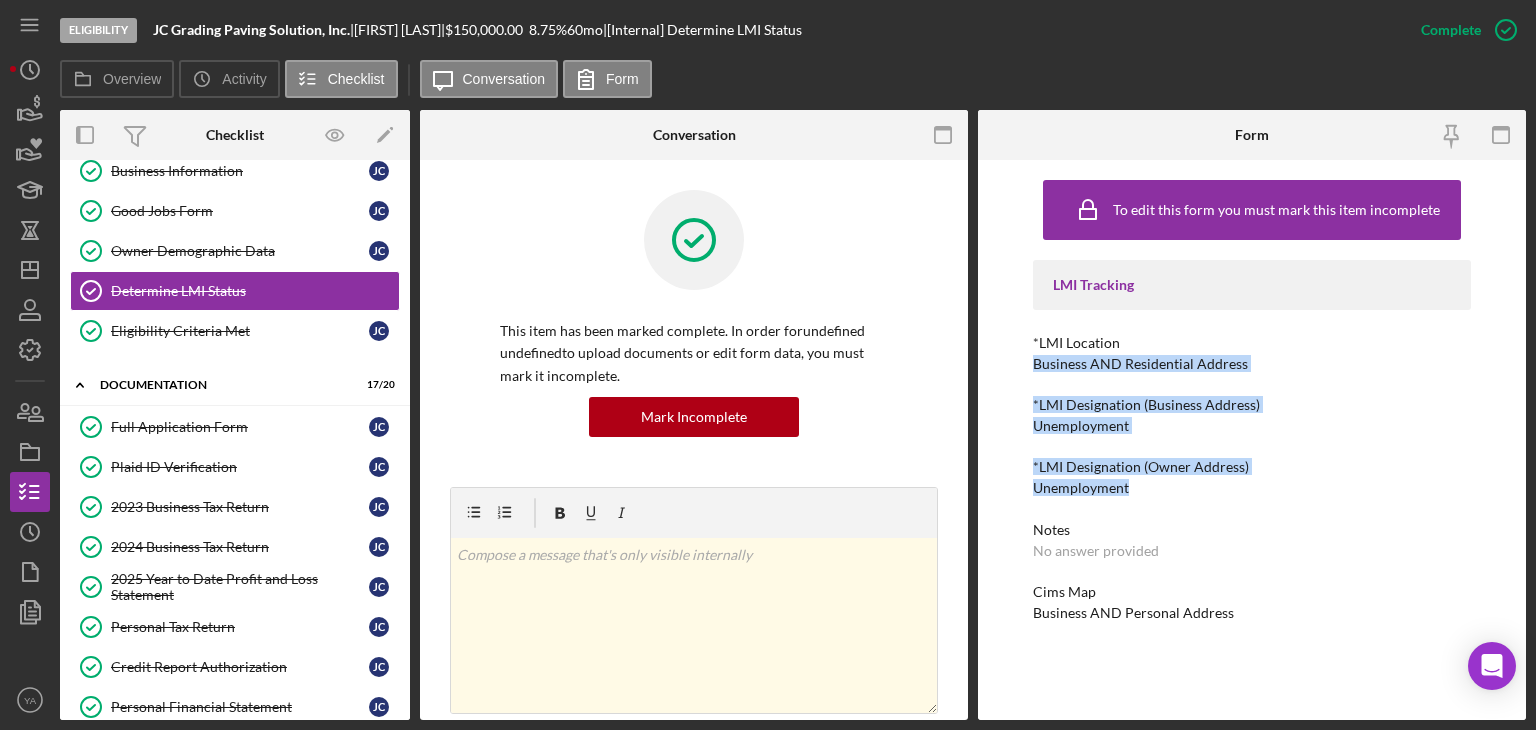drag, startPoint x: 1032, startPoint y: 357, endPoint x: 1130, endPoint y: 487, distance: 162.80049 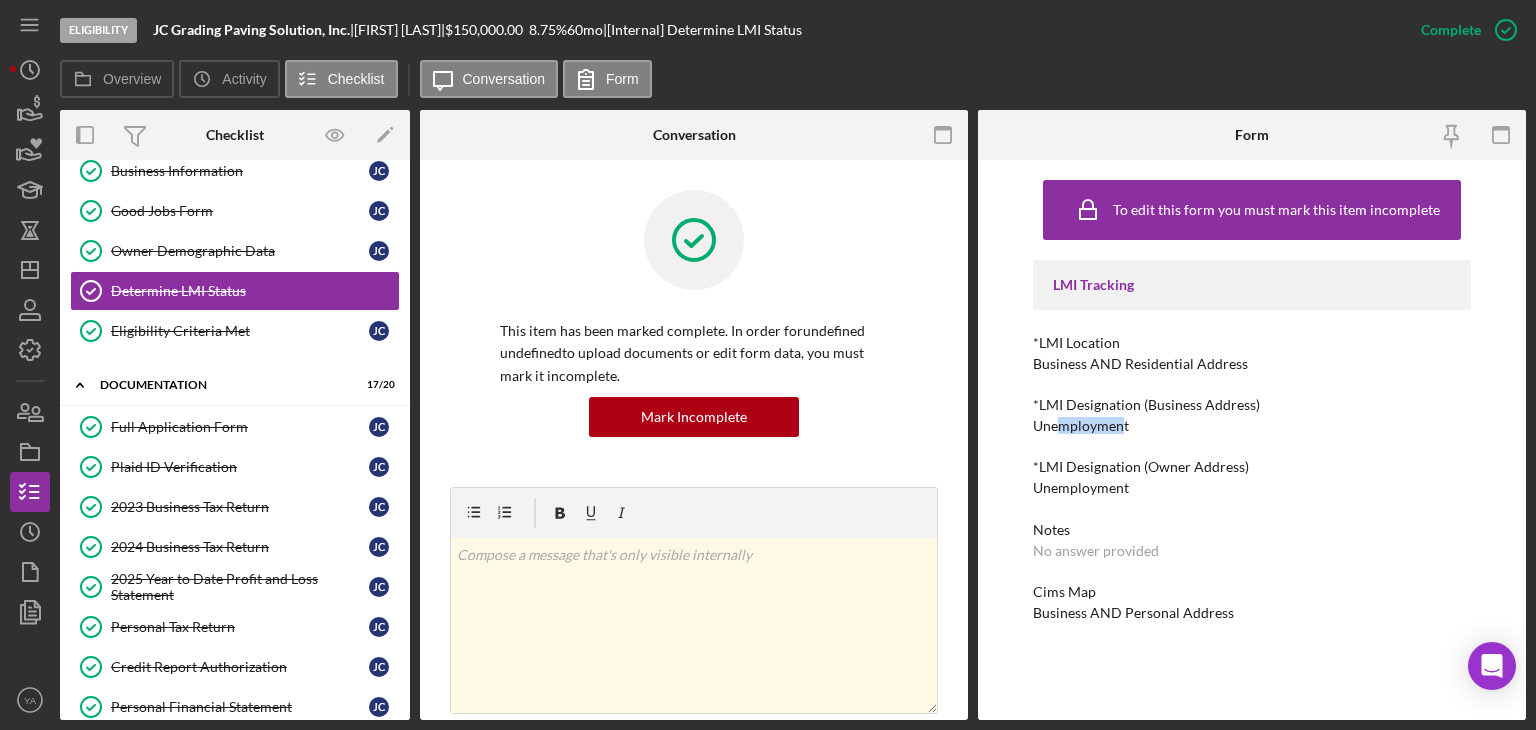 drag, startPoint x: 1120, startPoint y: 421, endPoint x: 1057, endPoint y: 425, distance: 63.126858 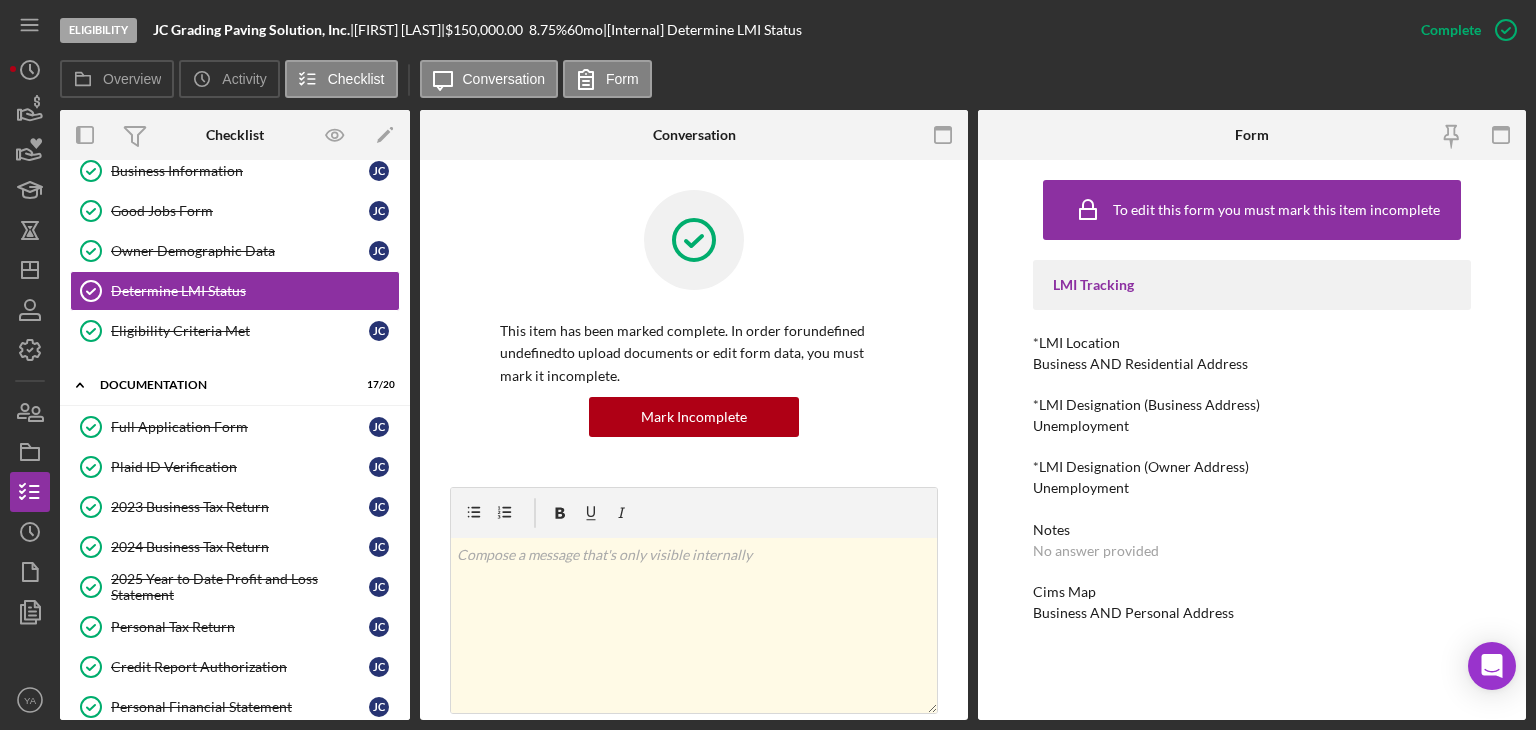 click on "Unemployment" at bounding box center (1081, 426) 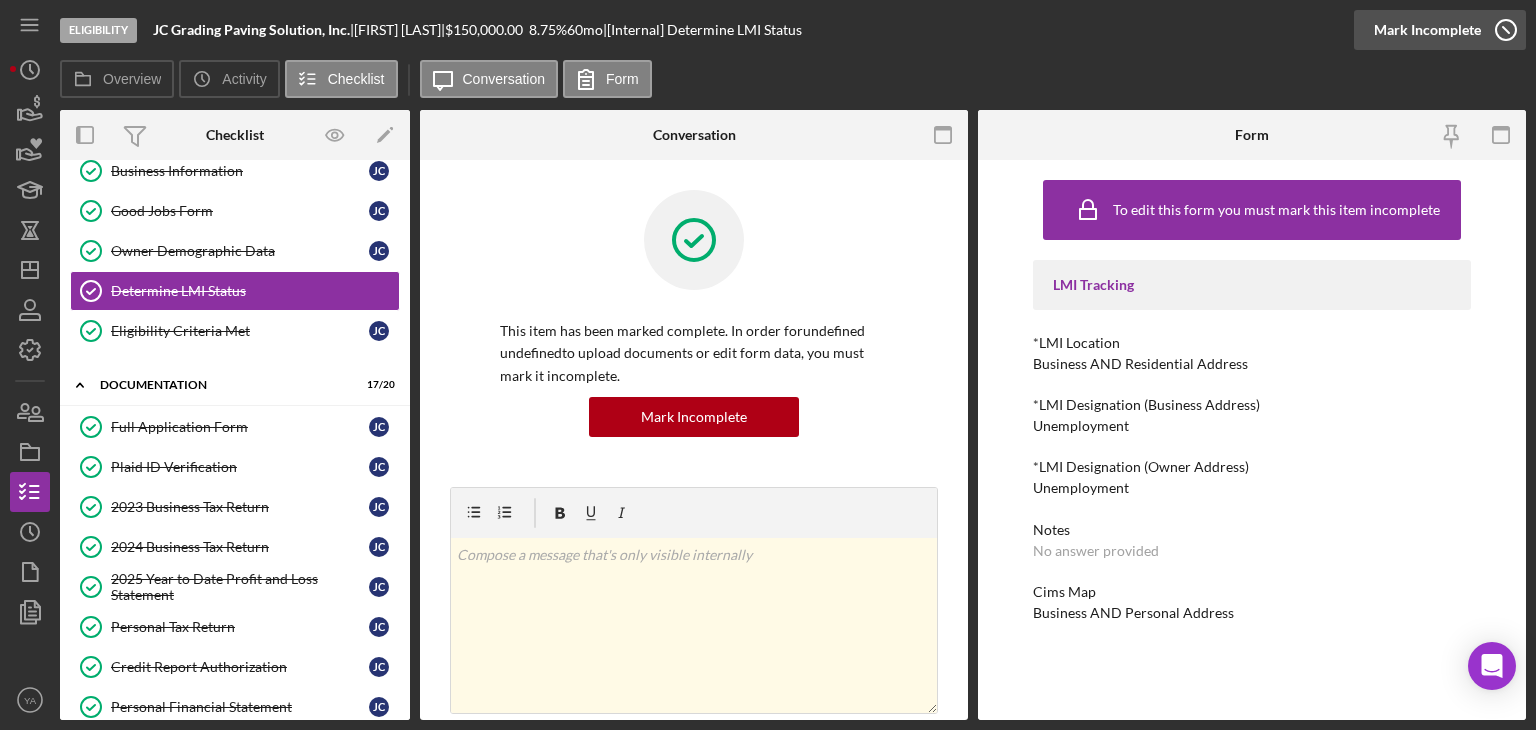 click 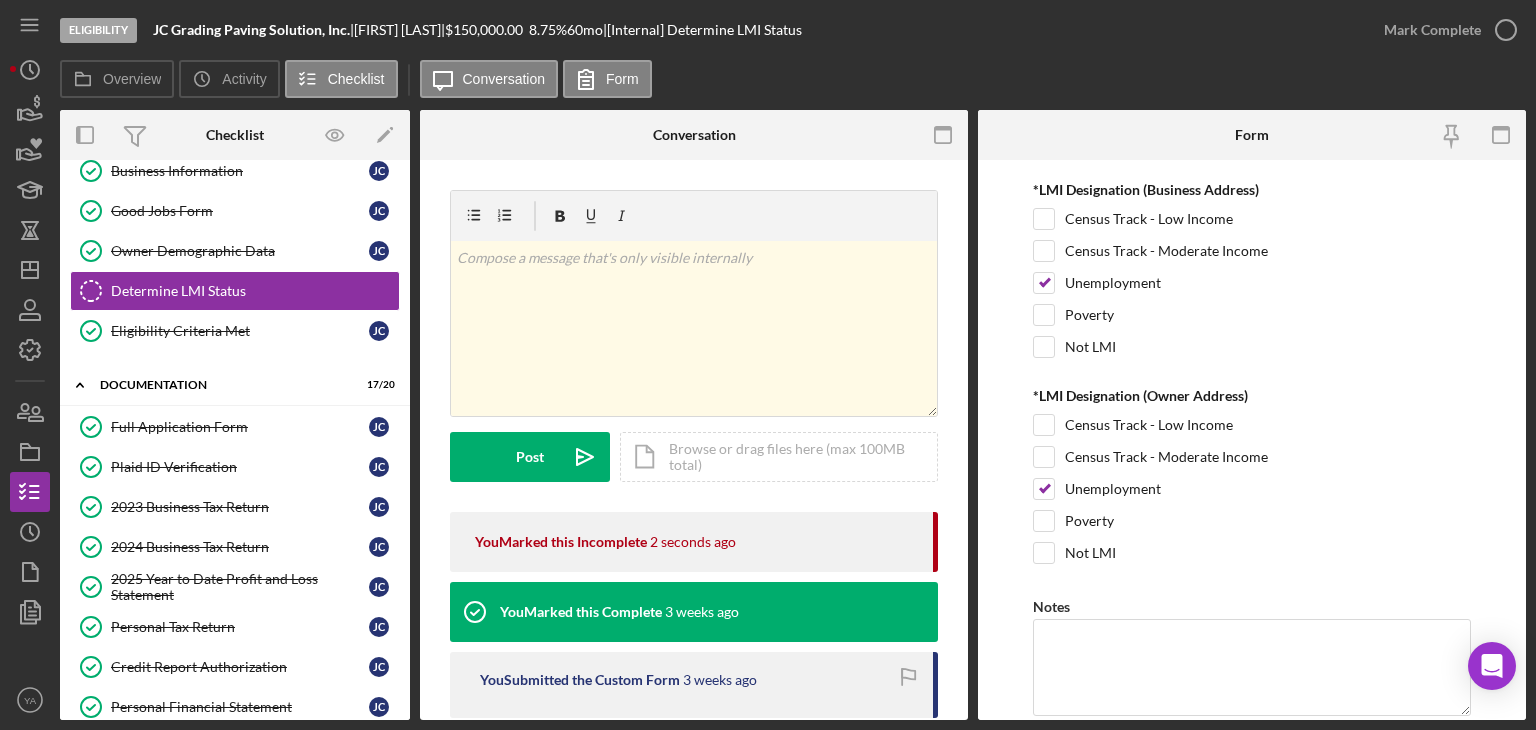 scroll, scrollTop: 100, scrollLeft: 0, axis: vertical 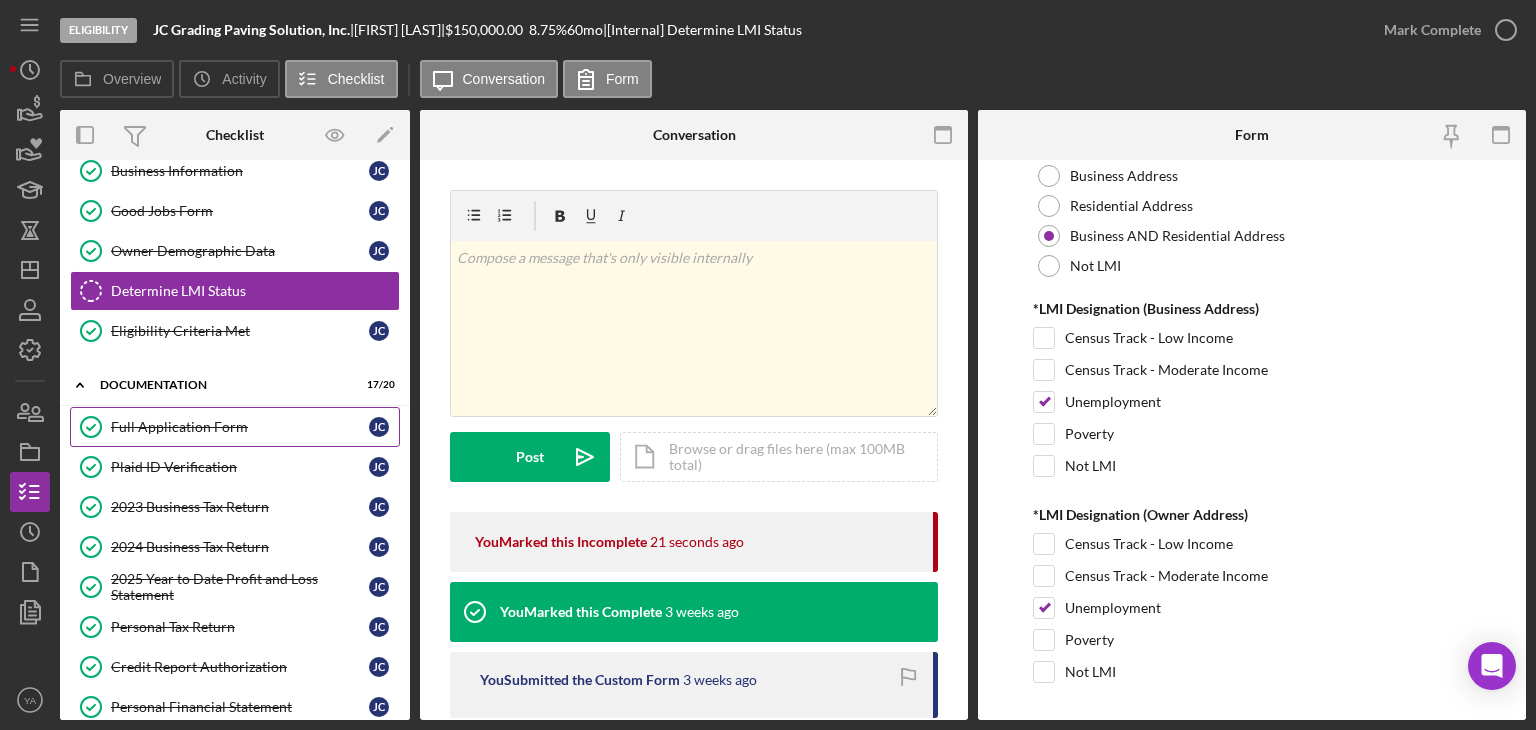 click on "Full Application Form Full Application Form J C" at bounding box center [235, 427] 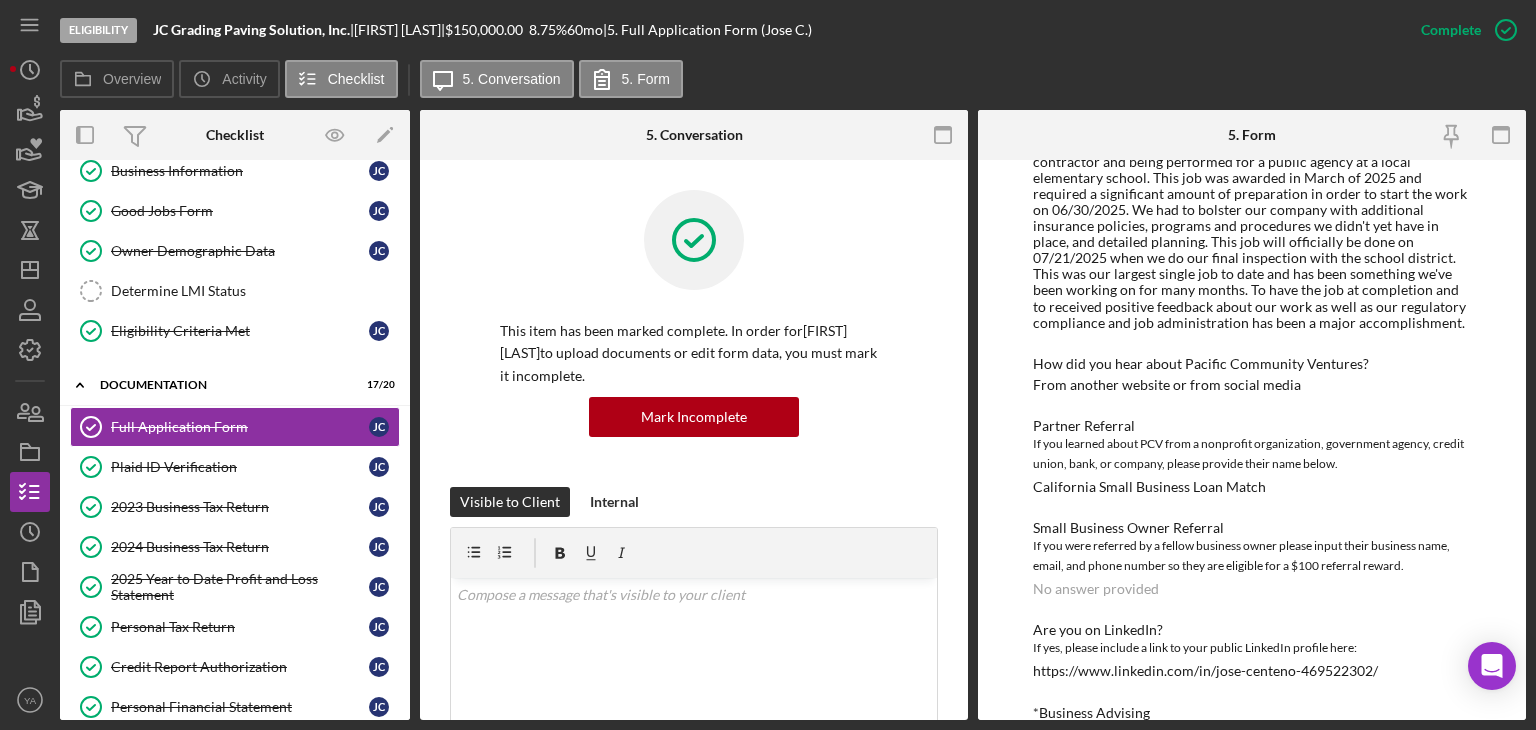 scroll, scrollTop: 2376, scrollLeft: 0, axis: vertical 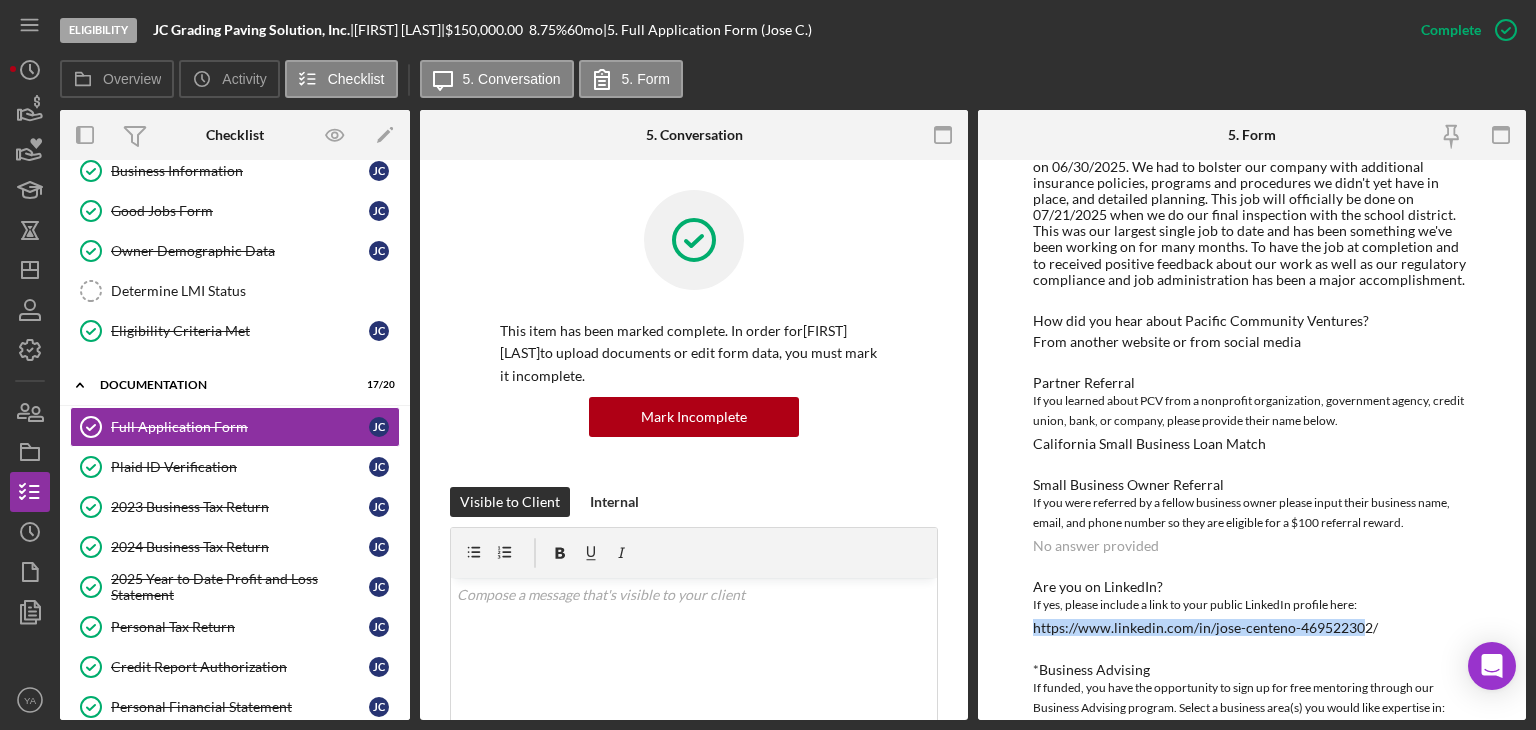 drag, startPoint x: 1027, startPoint y: 586, endPoint x: 1358, endPoint y: 587, distance: 331.0015 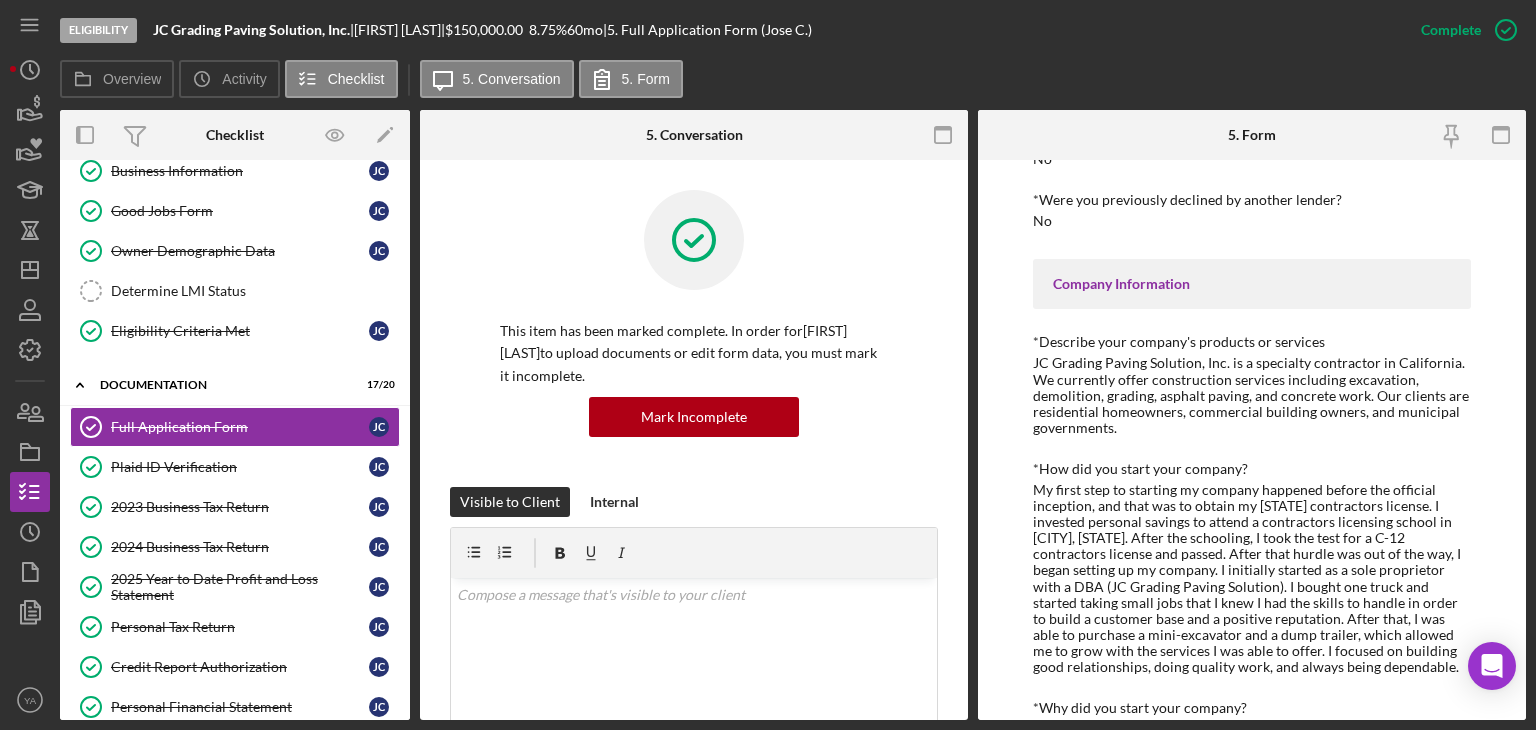scroll, scrollTop: 76, scrollLeft: 0, axis: vertical 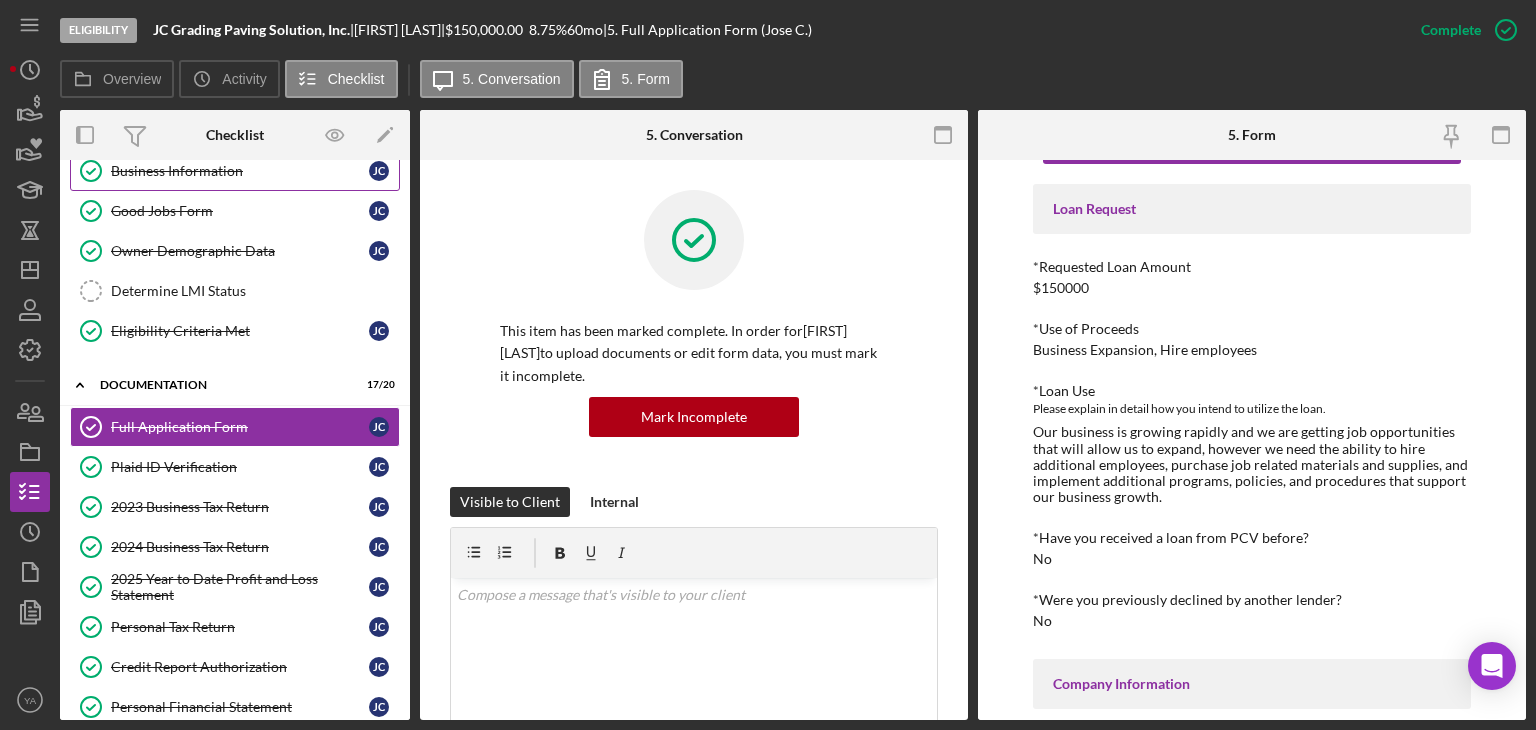 click on "Business Information Business Information J C" at bounding box center [235, 171] 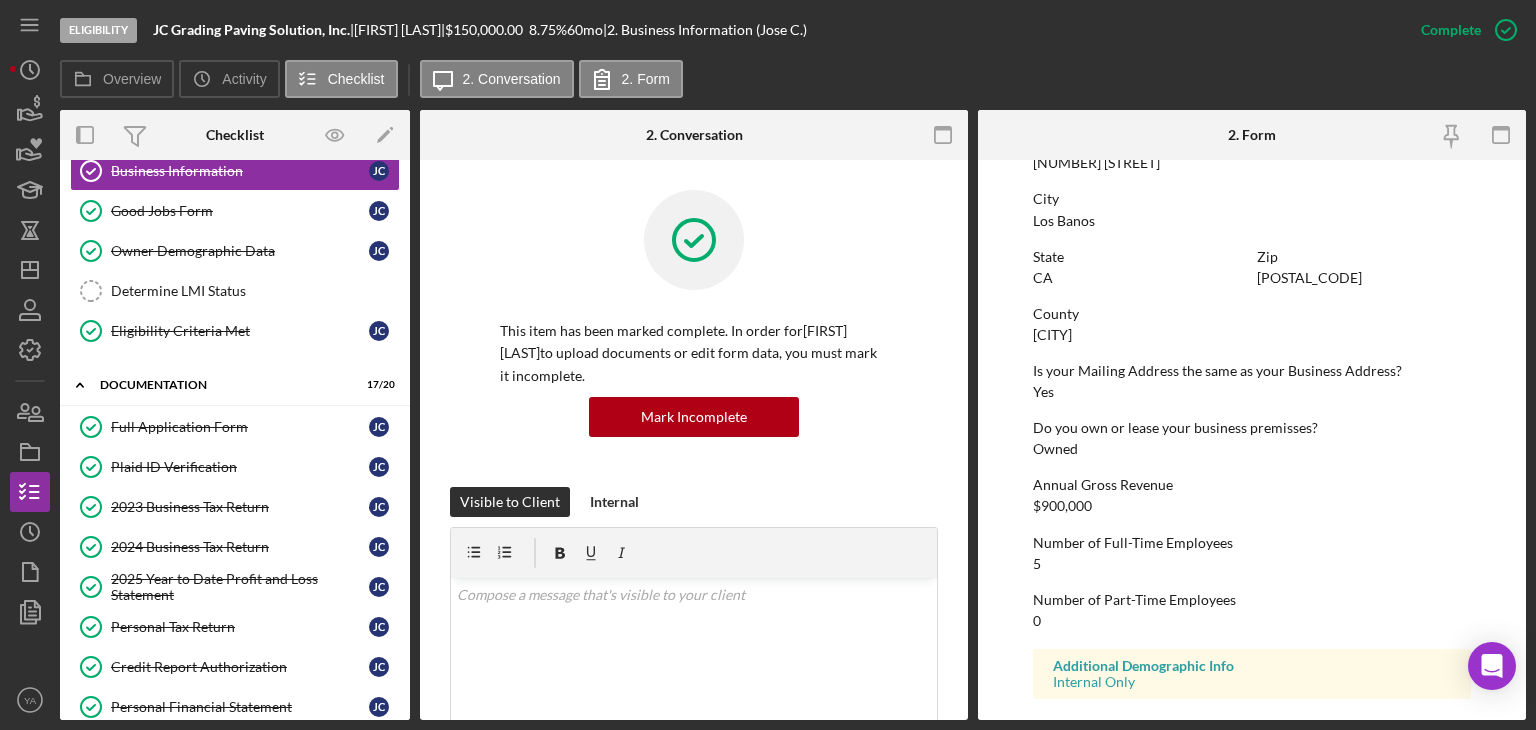 scroll, scrollTop: 948, scrollLeft: 0, axis: vertical 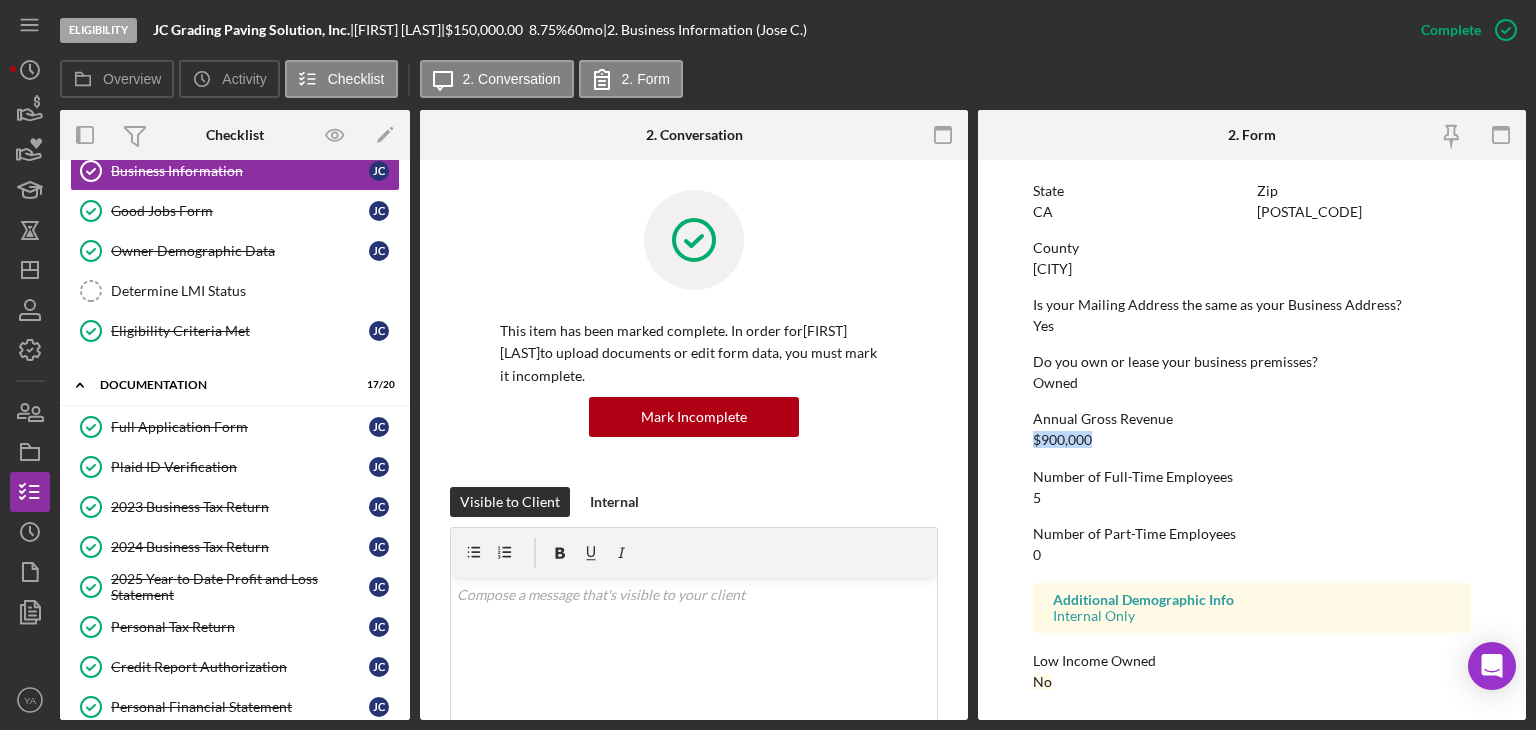 drag, startPoint x: 1104, startPoint y: 437, endPoint x: 1061, endPoint y: 429, distance: 43.737854 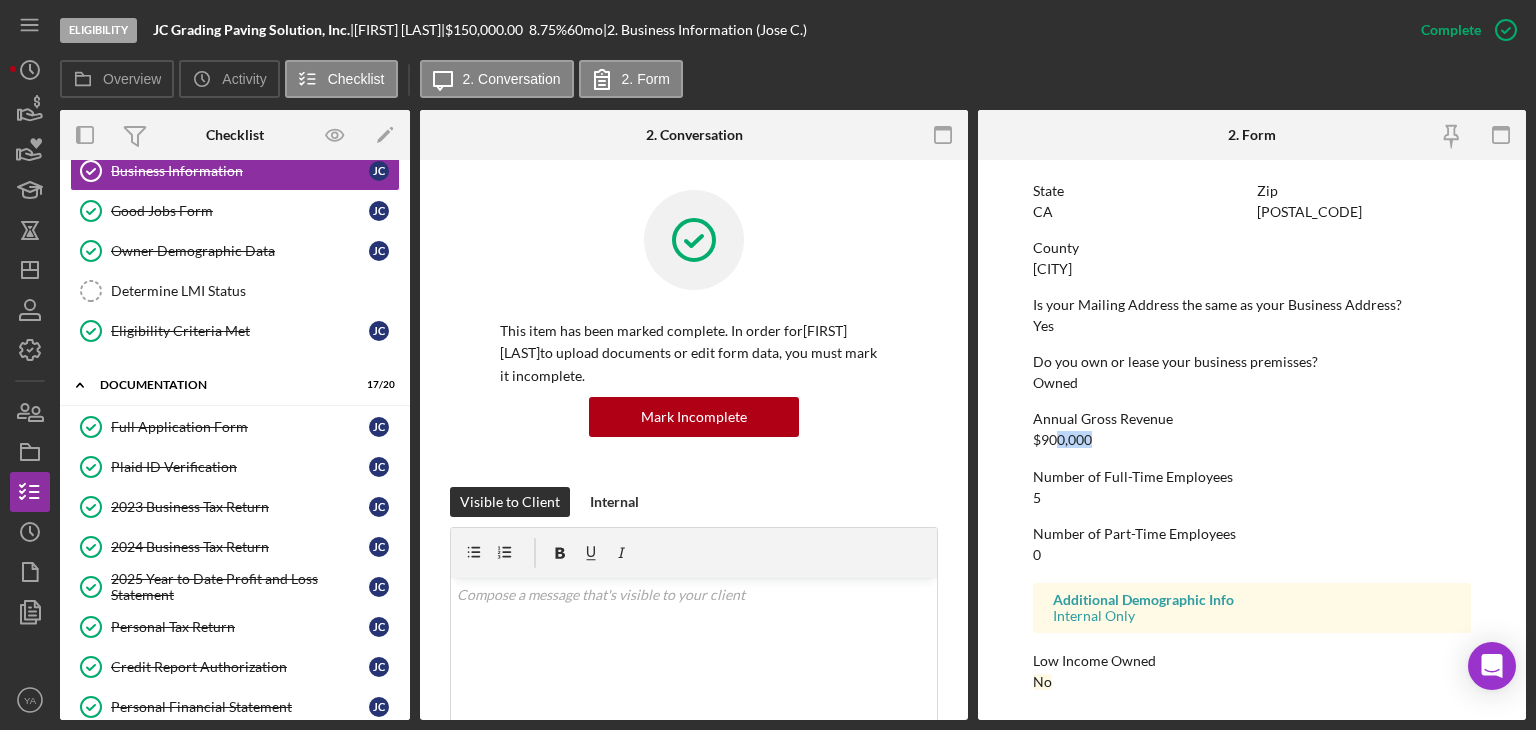 click on "$900,000" at bounding box center [1062, 440] 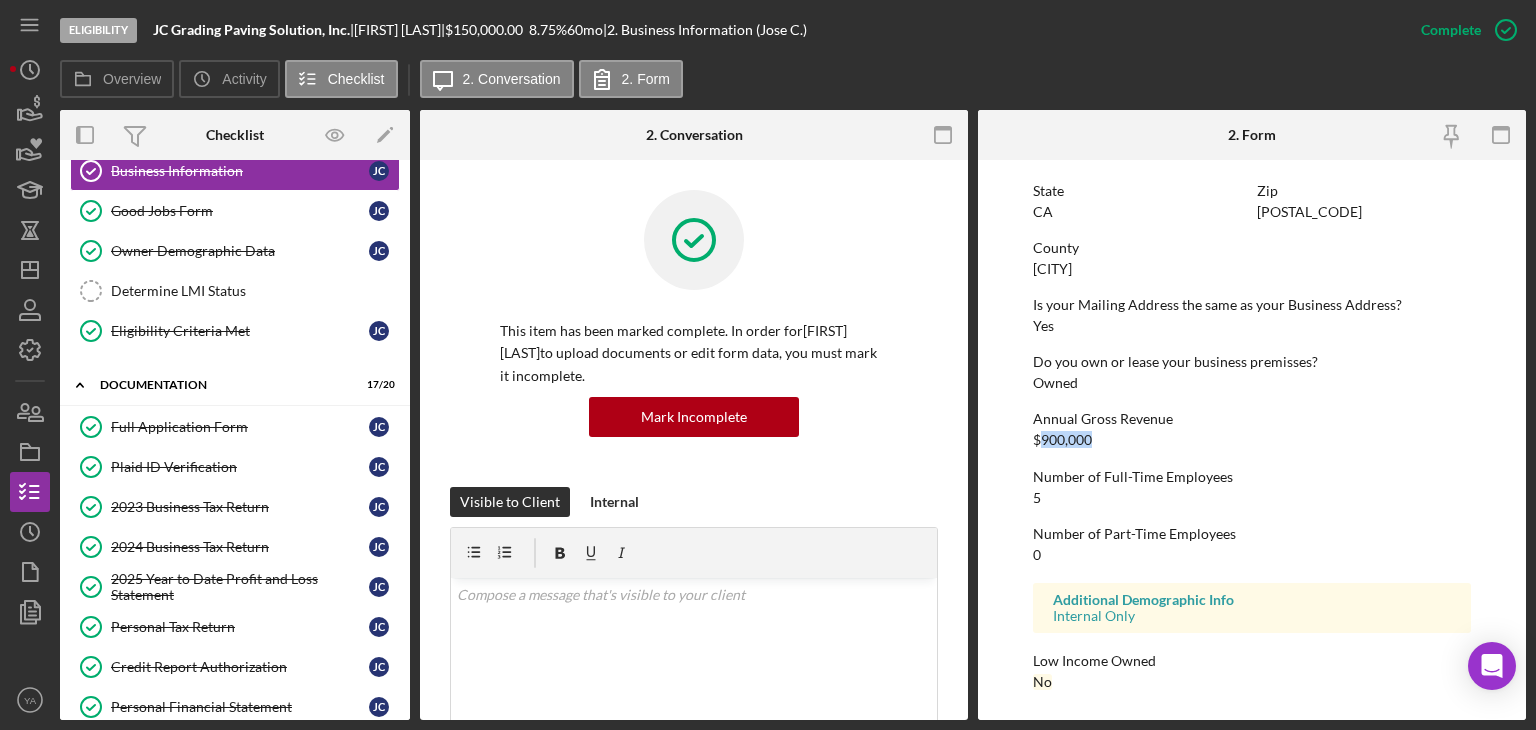 drag, startPoint x: 1037, startPoint y: 436, endPoint x: 1092, endPoint y: 439, distance: 55.081757 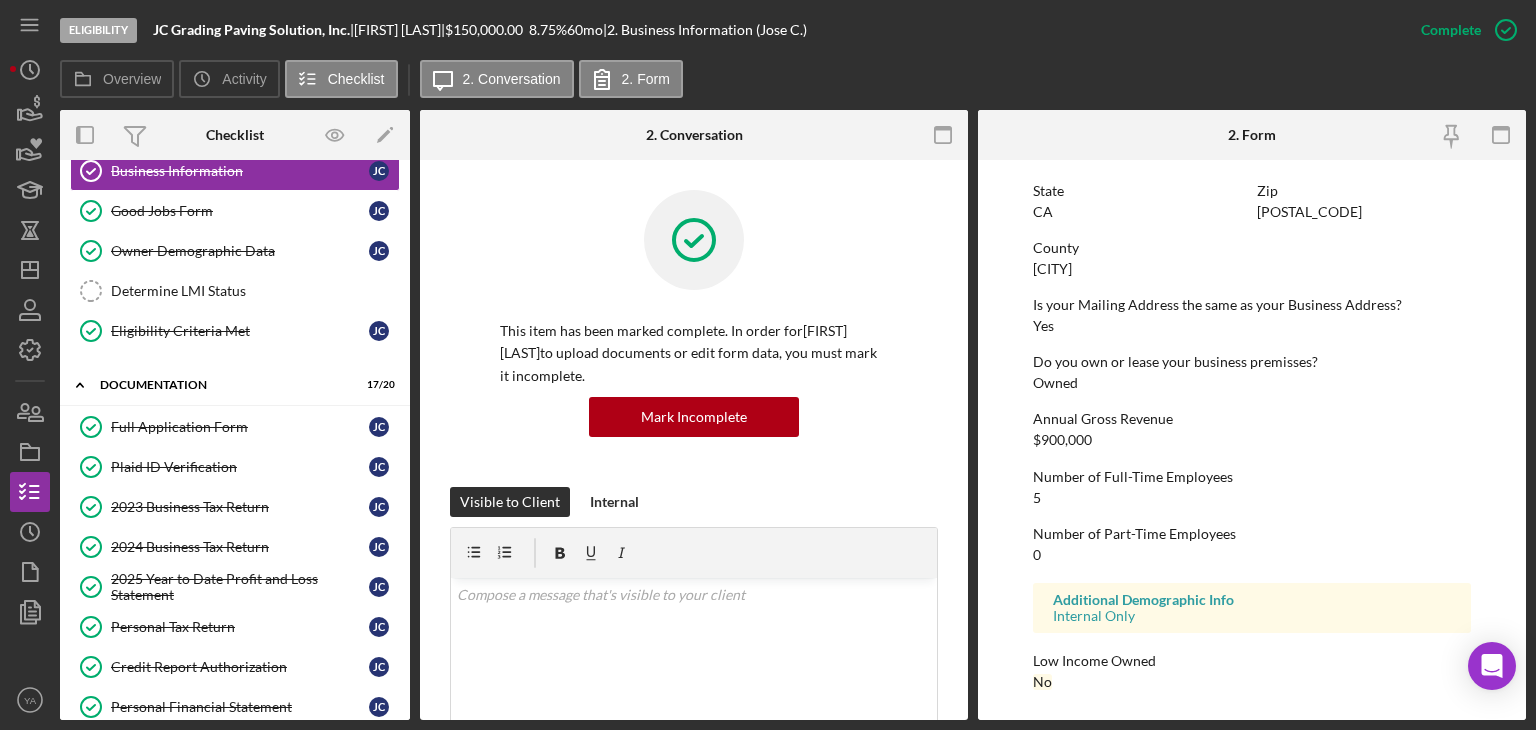 click on "Annual Gross Revenue" at bounding box center (1252, 419) 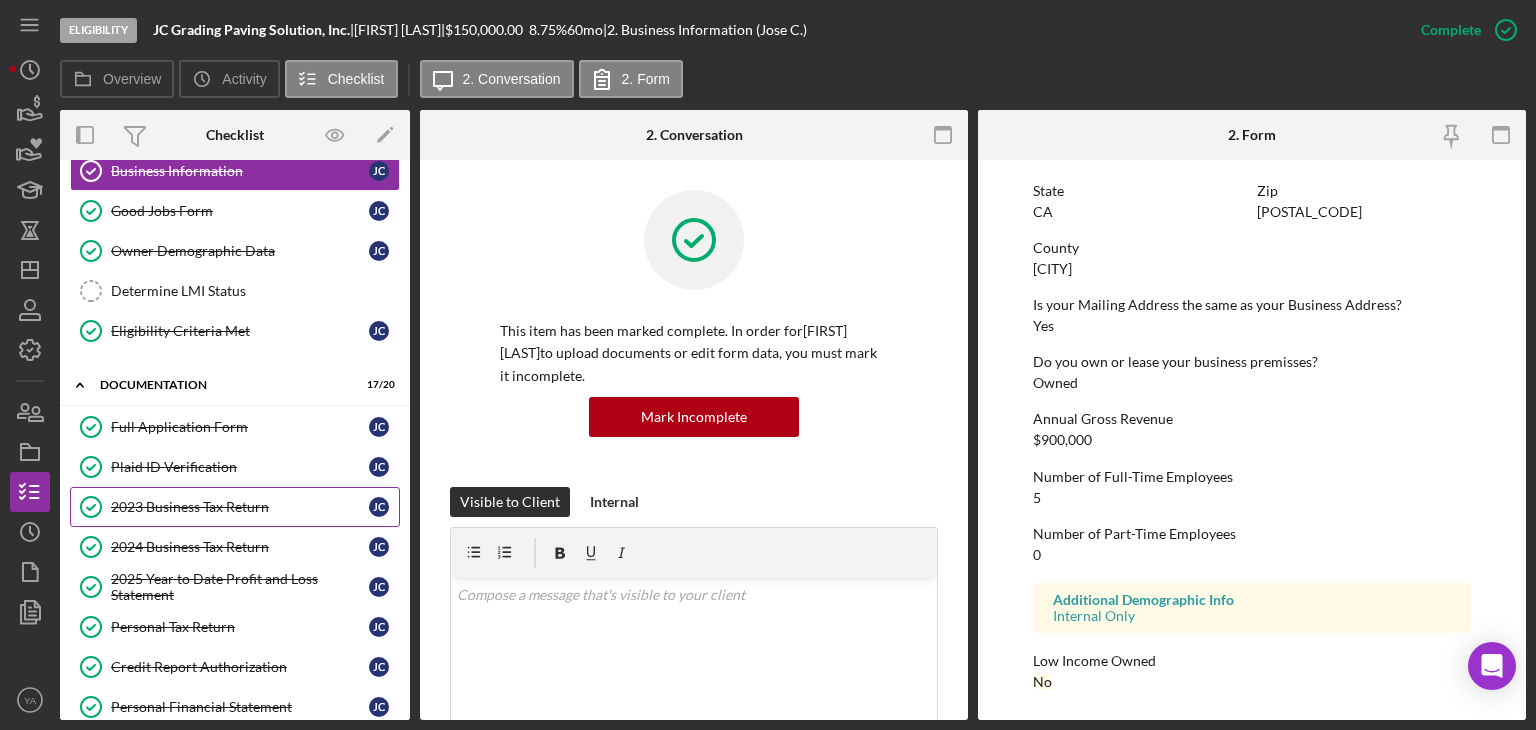 click on "2023 Business Tax Return 2023 Business Tax Return [INITIAL] [INITIAL]" at bounding box center [235, 507] 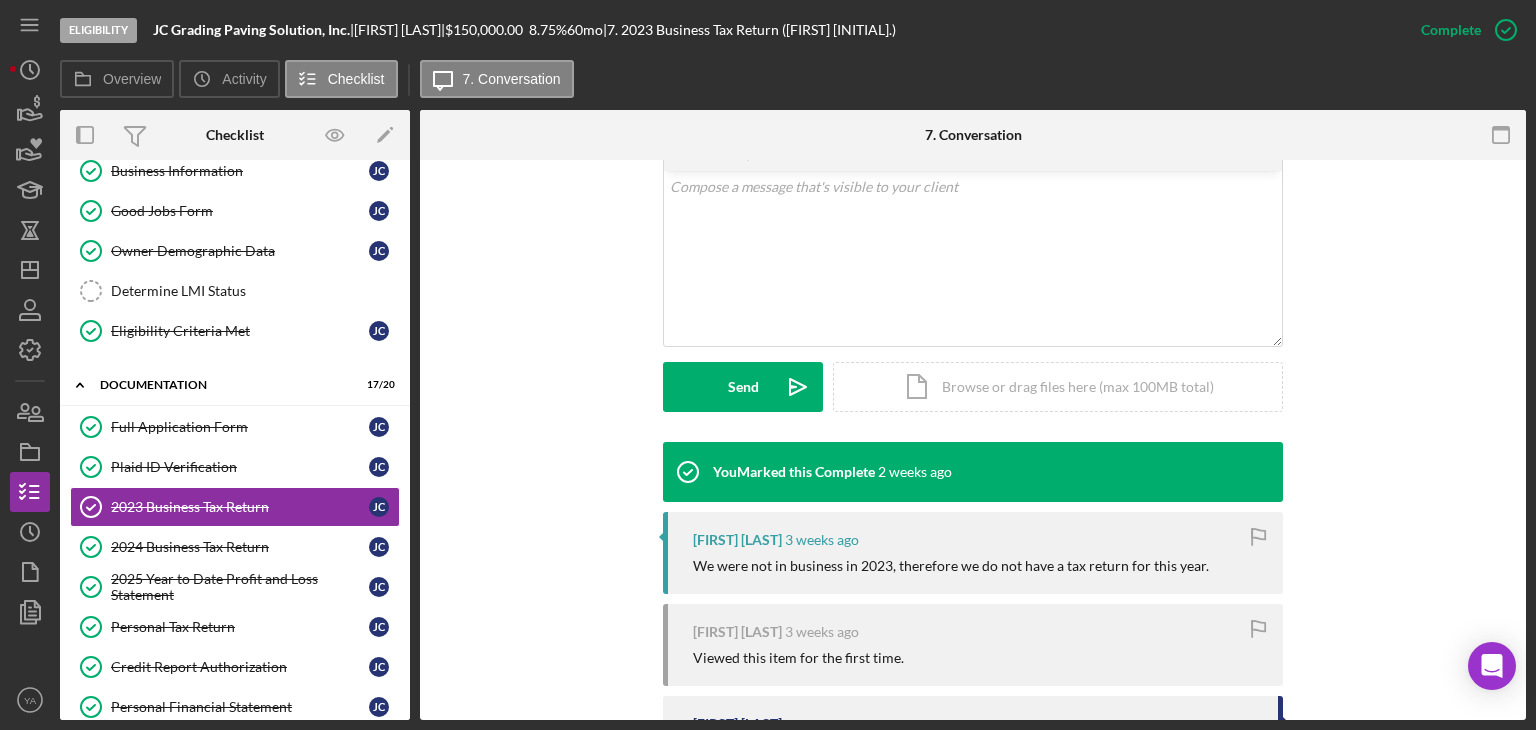 scroll, scrollTop: 538, scrollLeft: 0, axis: vertical 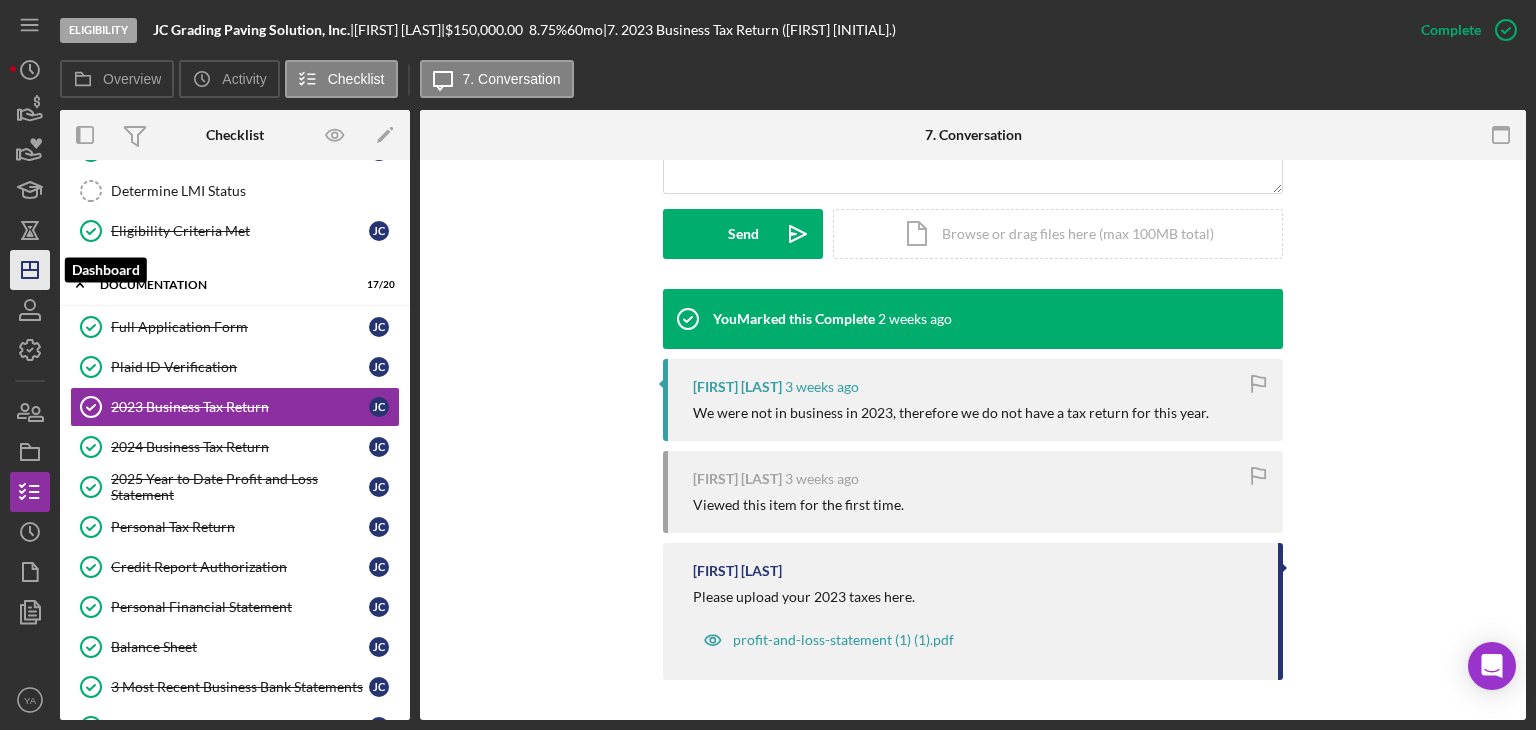 click on "Icon/Dashboard" 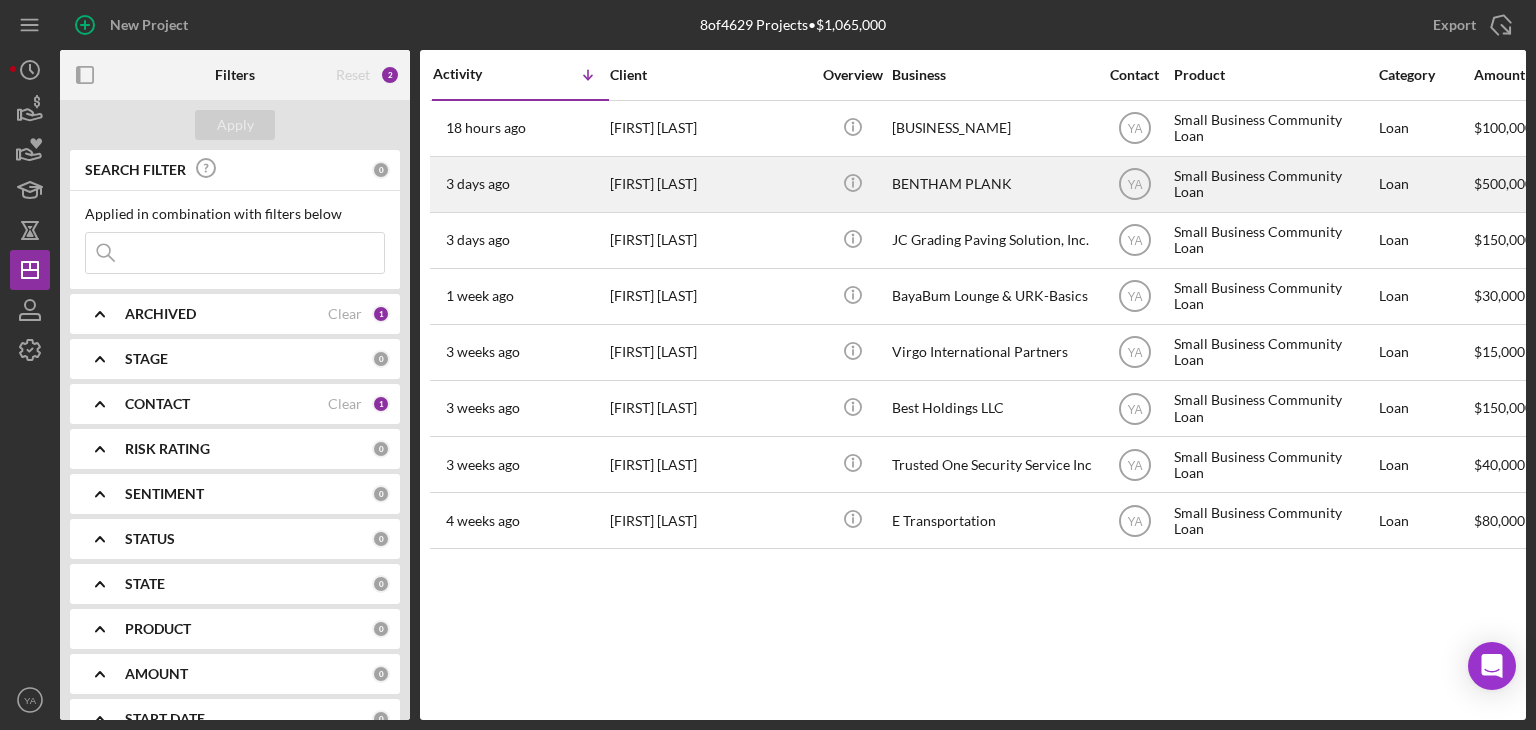 click on "BENTHAM PLANK" at bounding box center (992, 184) 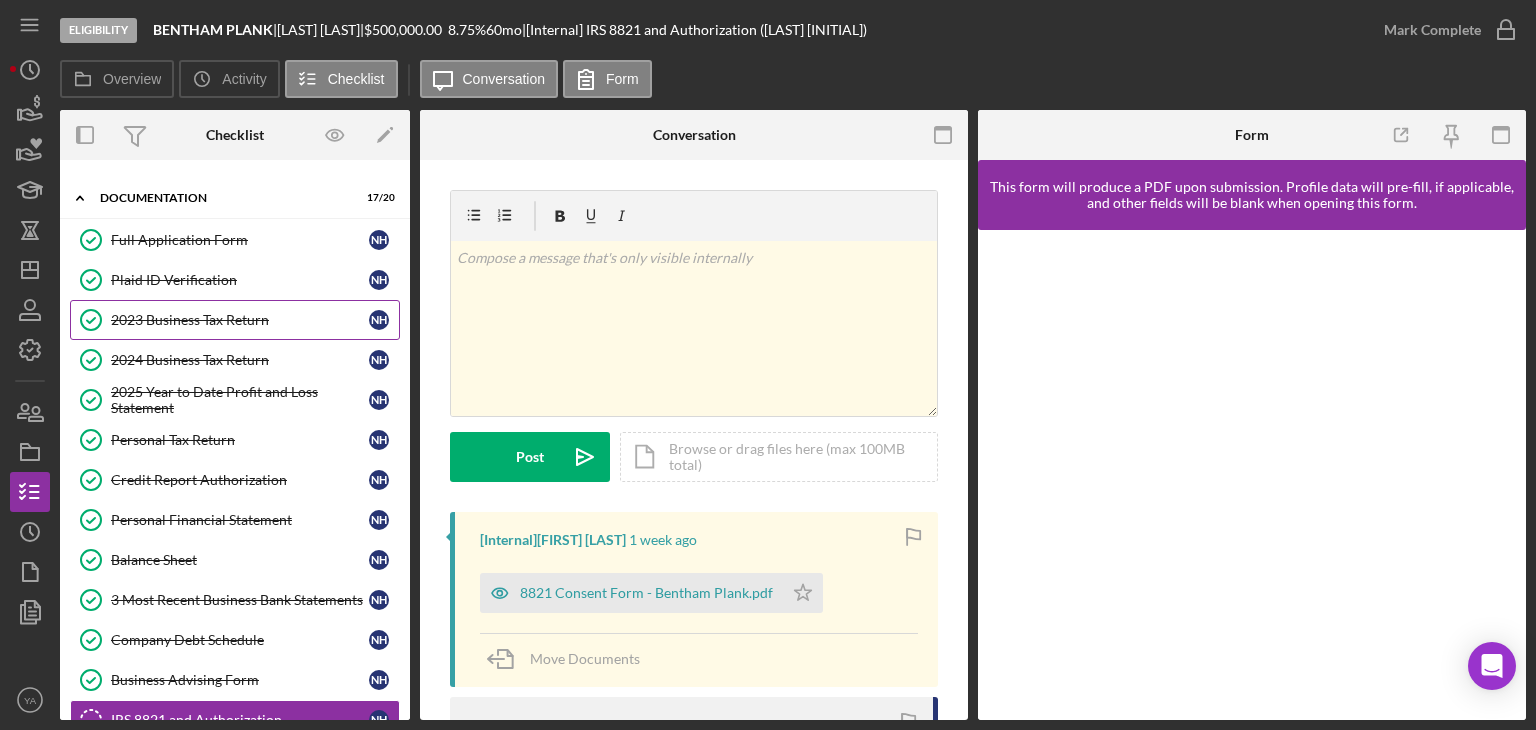 scroll, scrollTop: 0, scrollLeft: 0, axis: both 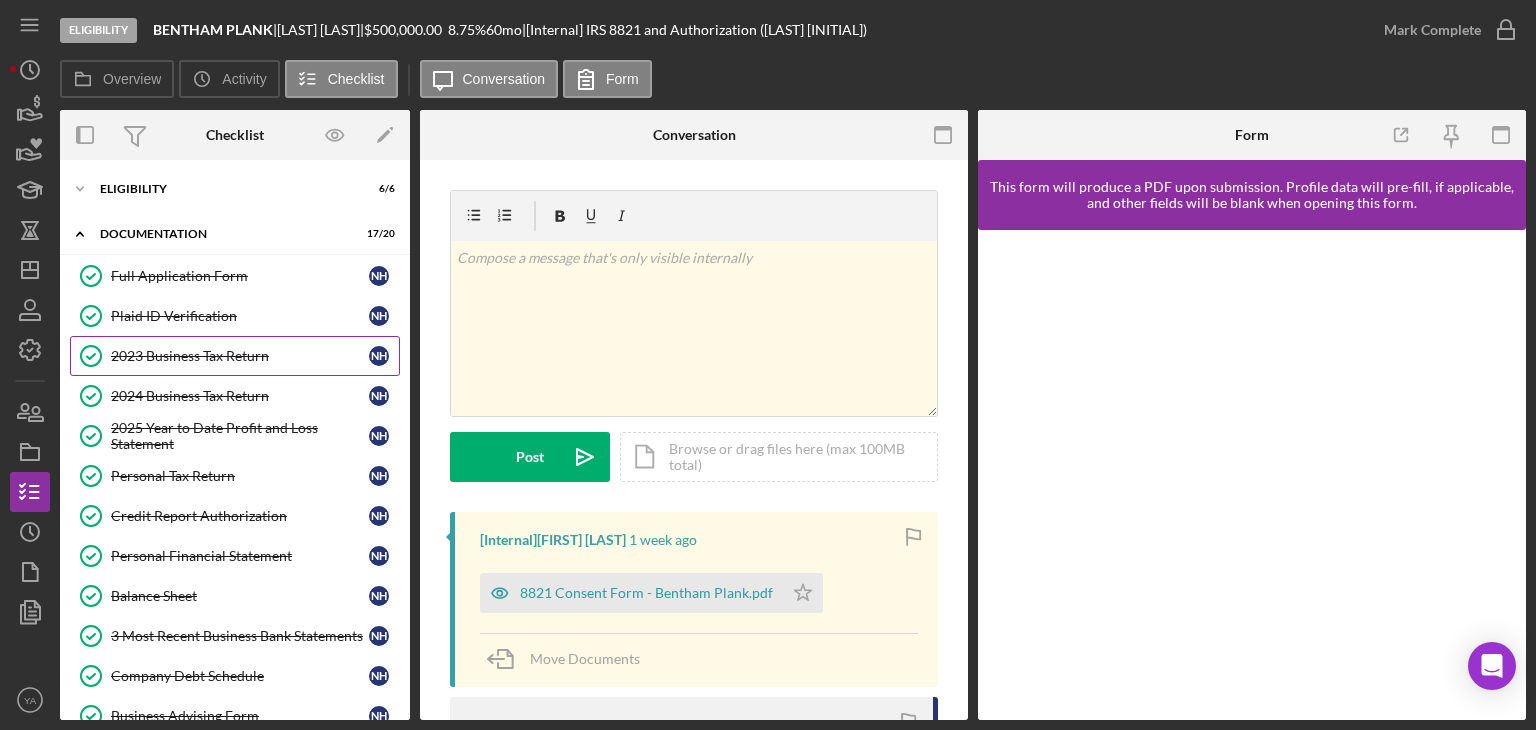 click on "2023 Business Tax Return" at bounding box center [240, 356] 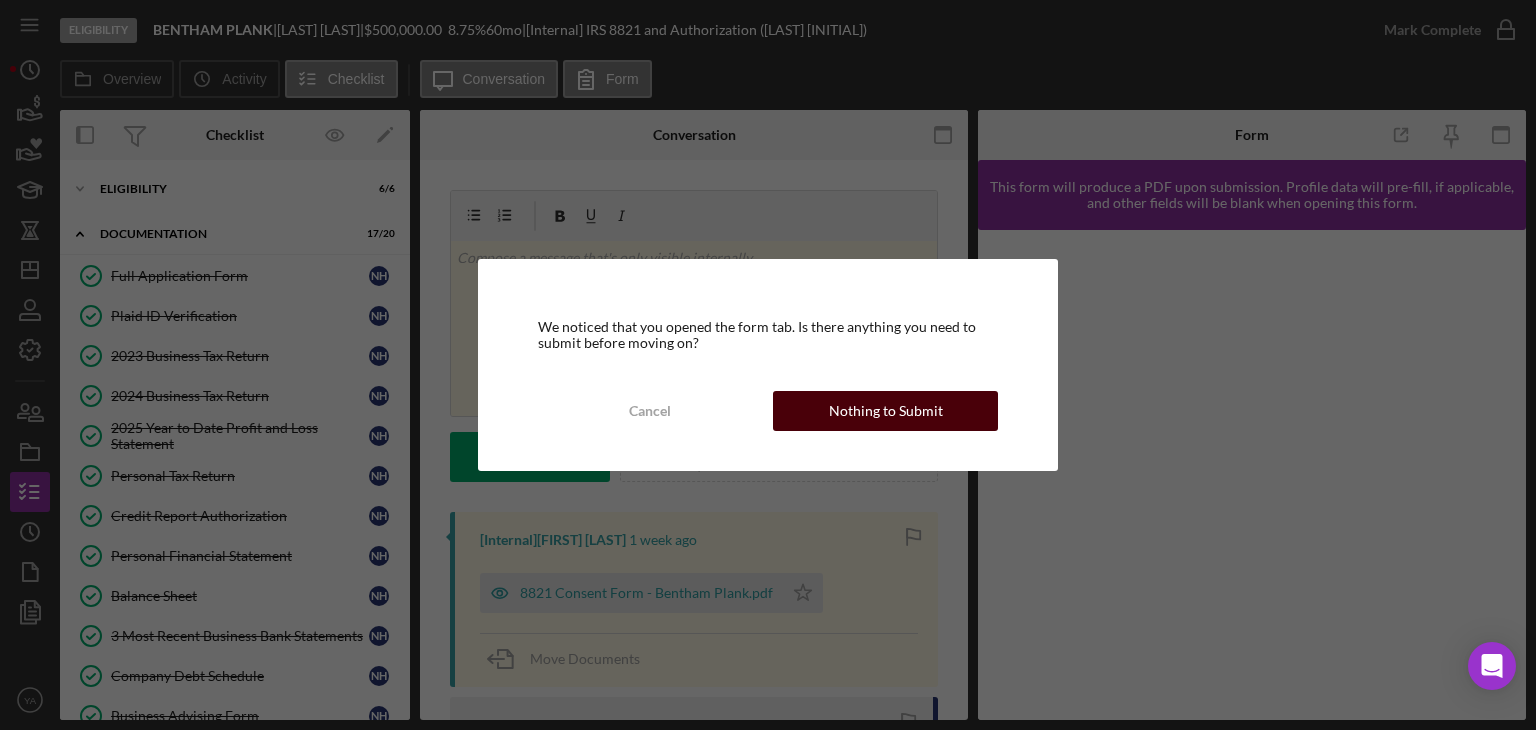 click on "Nothing to Submit" at bounding box center [886, 411] 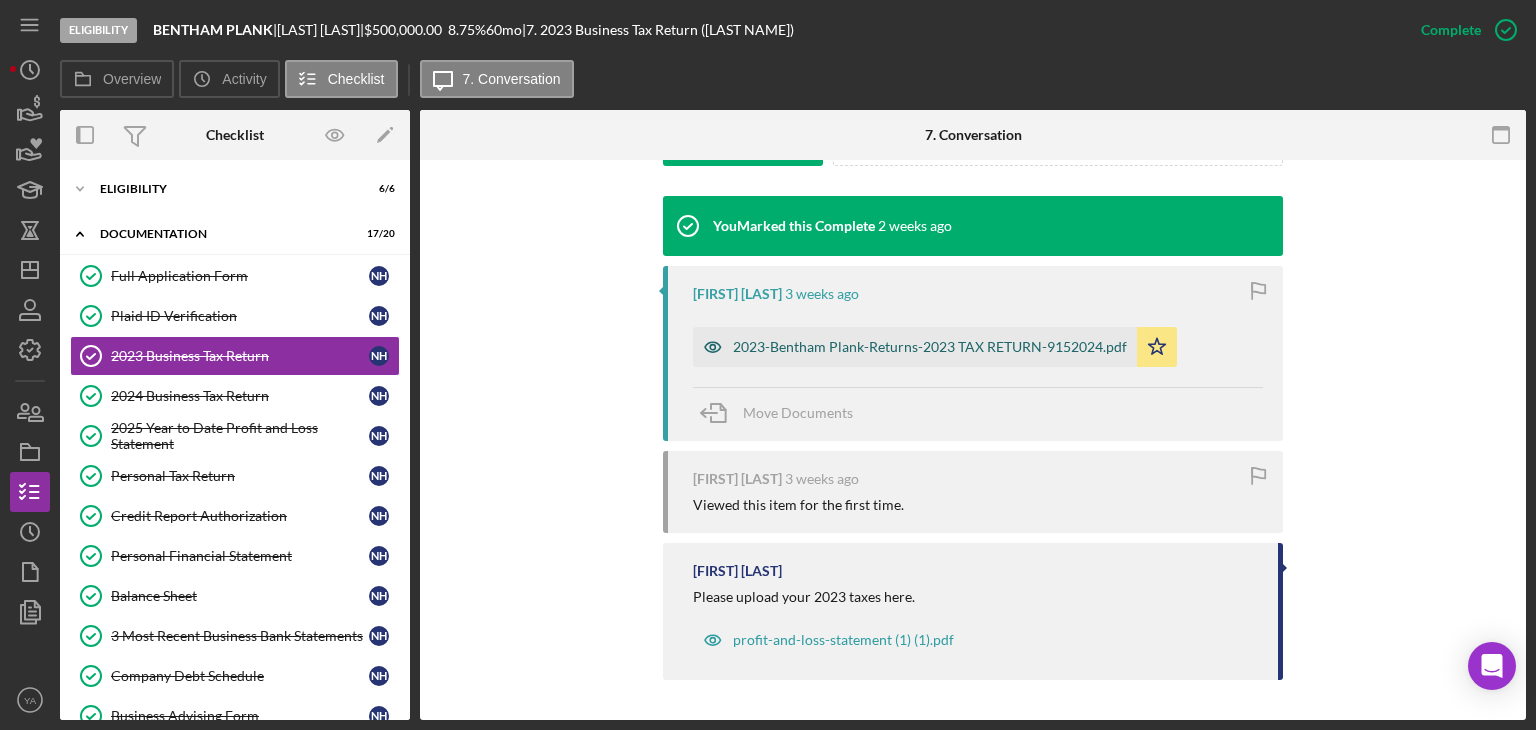 click on "2023-Bentham Plank-Returns-2023 TAX RETURN-9152024.pdf" at bounding box center (915, 347) 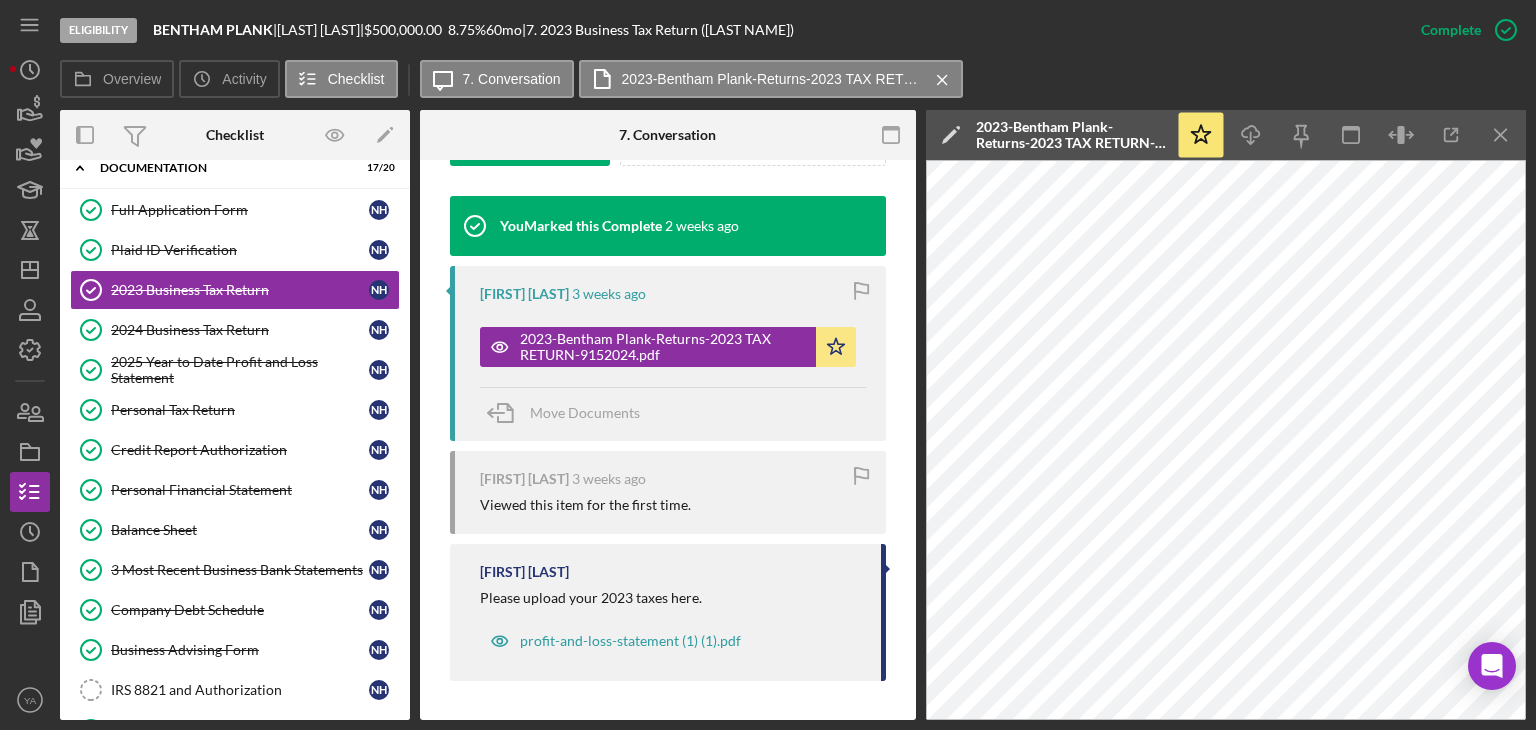 scroll, scrollTop: 100, scrollLeft: 0, axis: vertical 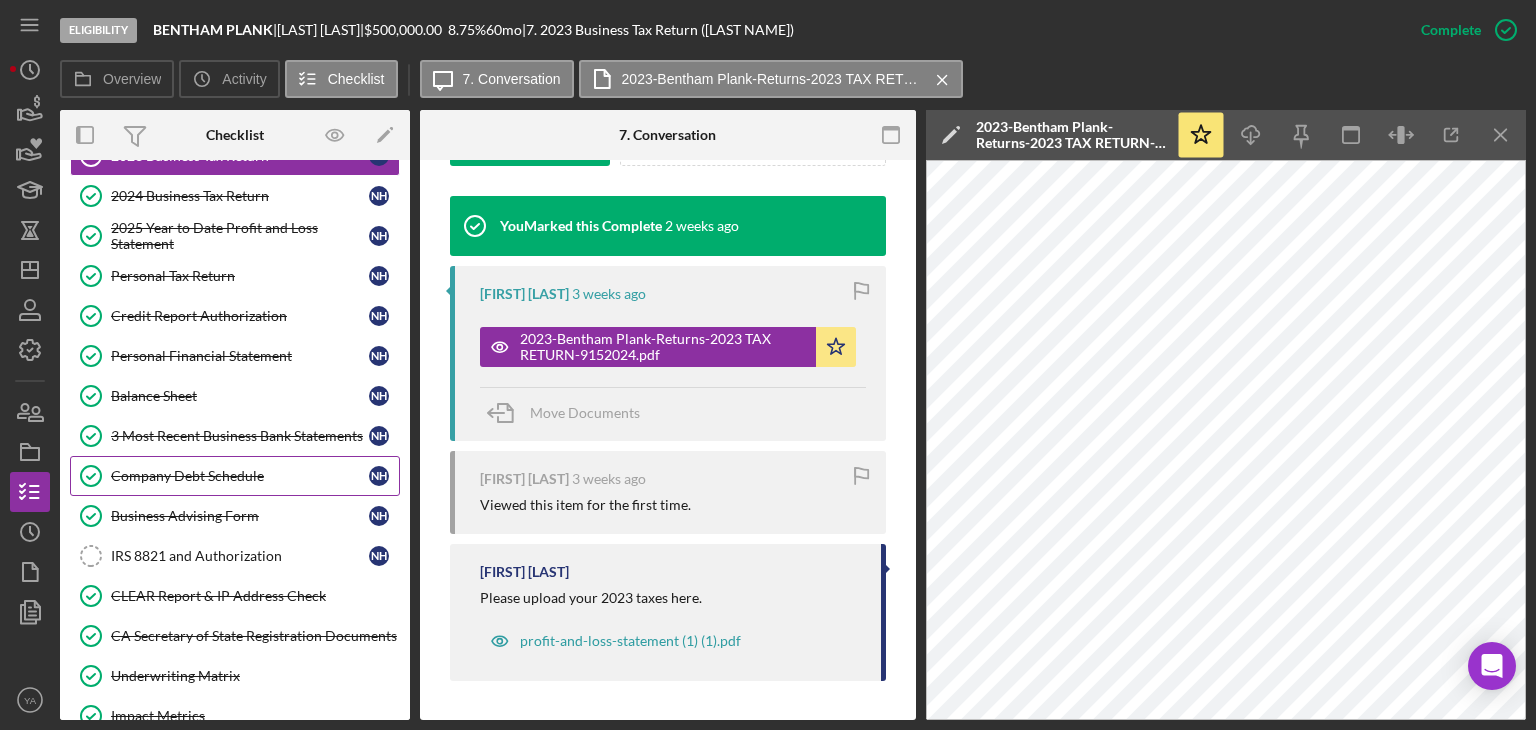 click on "Company Debt Schedule" at bounding box center (240, 476) 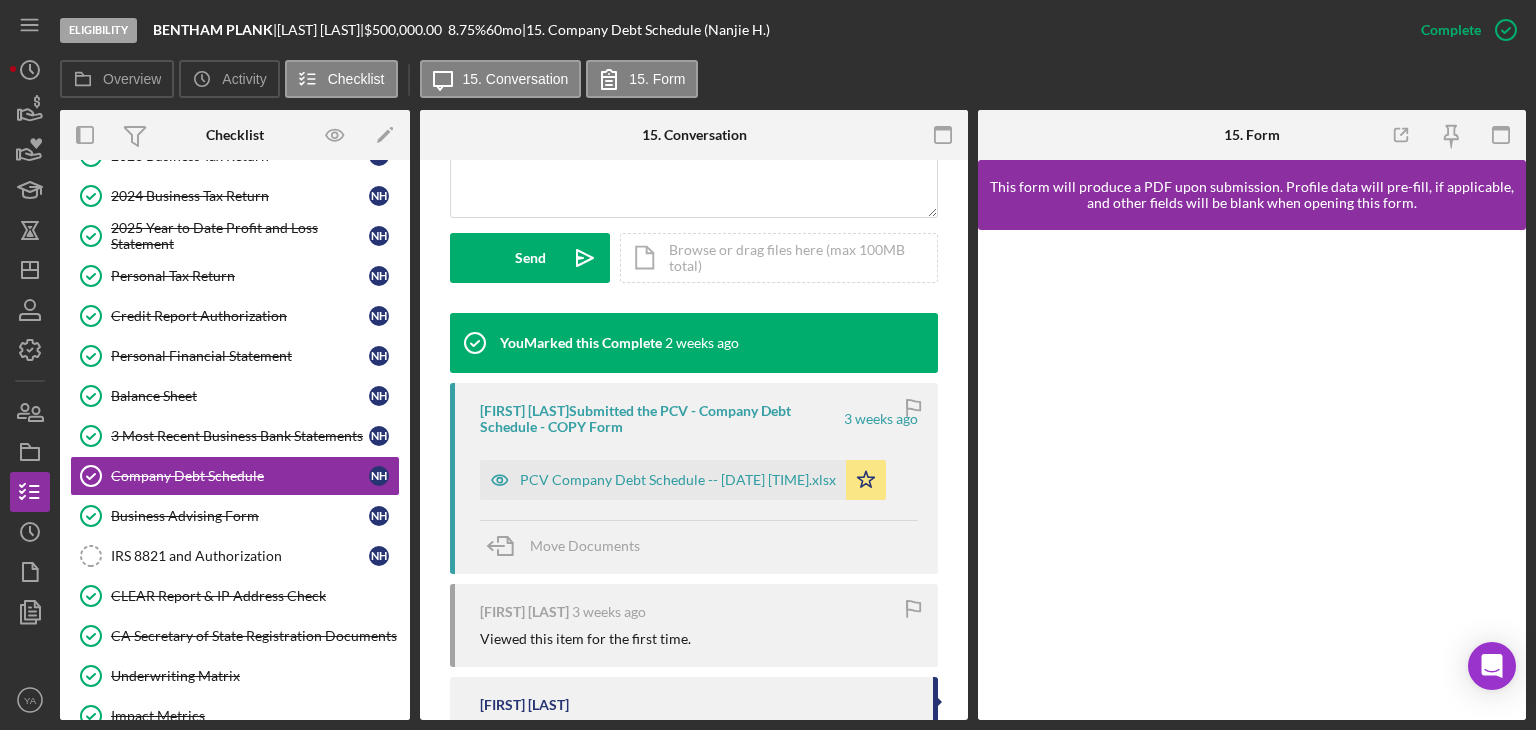scroll, scrollTop: 684, scrollLeft: 0, axis: vertical 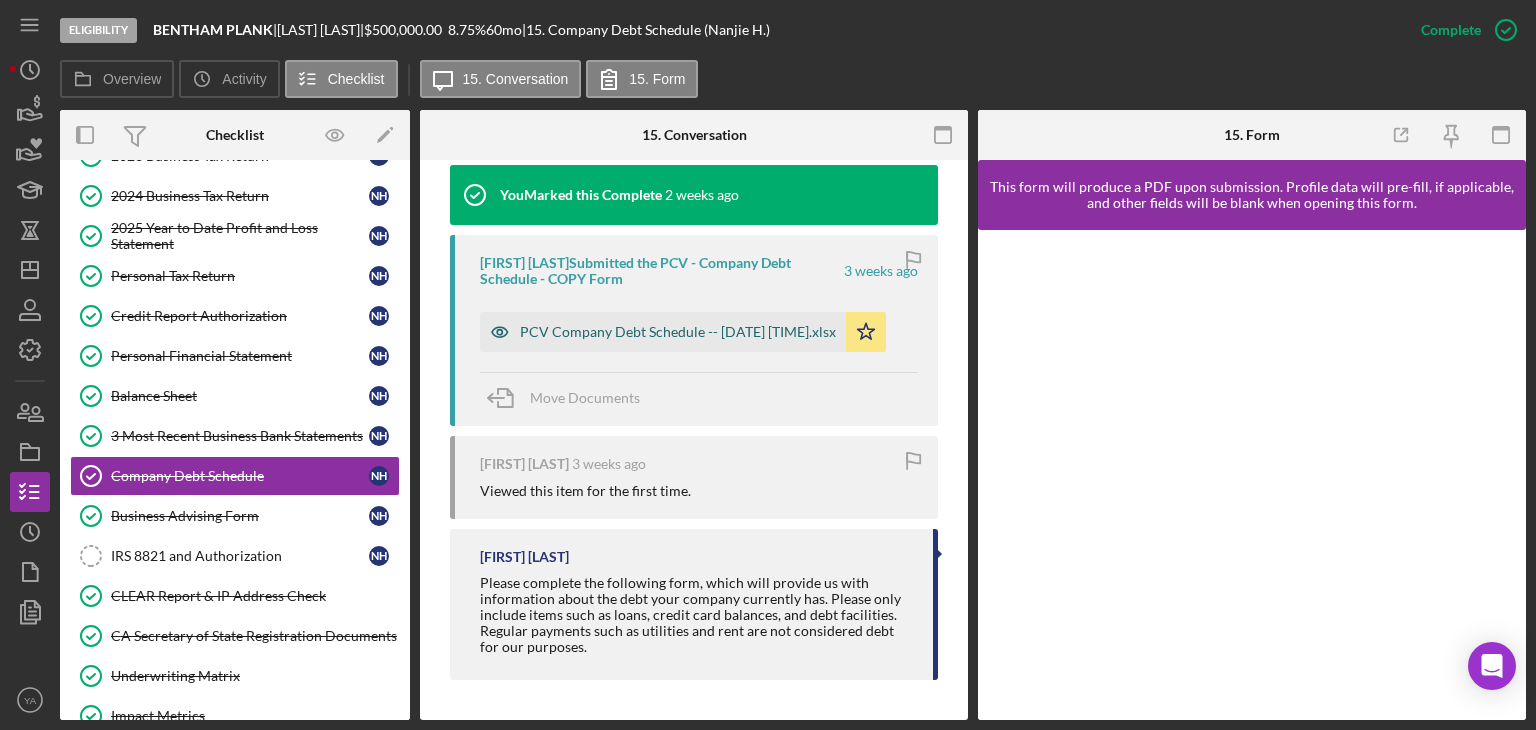 click on "PCV Company Debt Schedule -- [DATE] [TIME].xlsx" at bounding box center (678, 332) 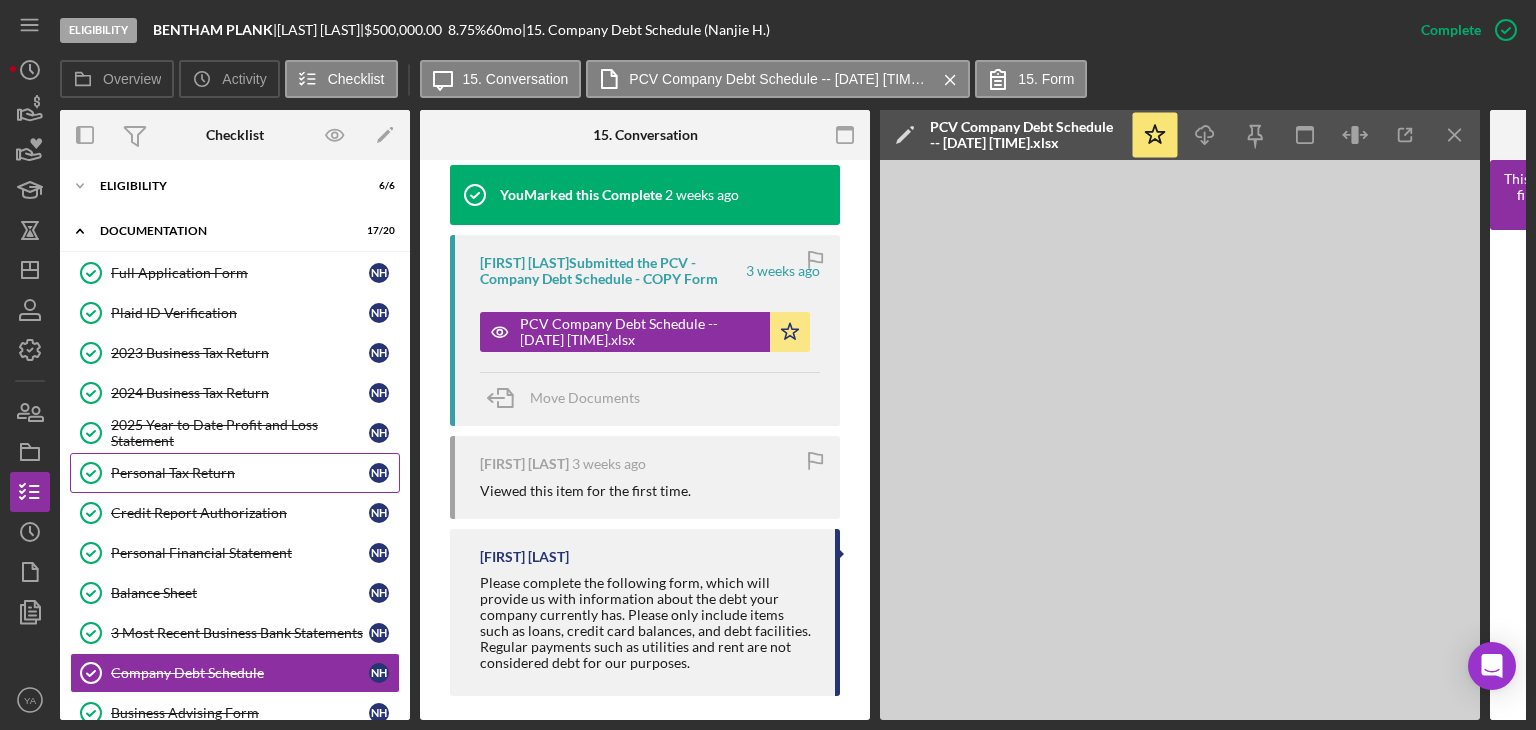 scroll, scrollTop: 0, scrollLeft: 0, axis: both 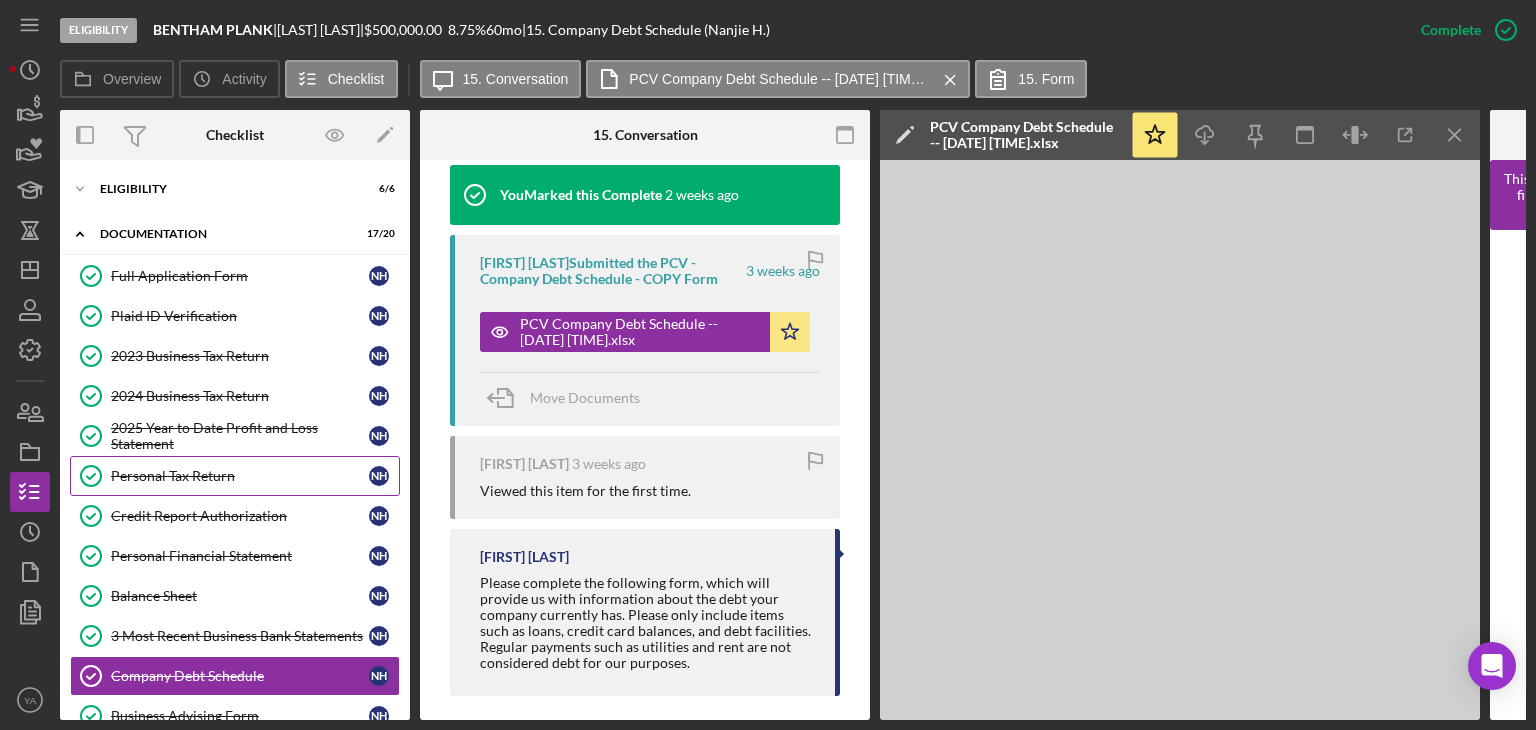 click on "Personal Tax Return" at bounding box center [240, 476] 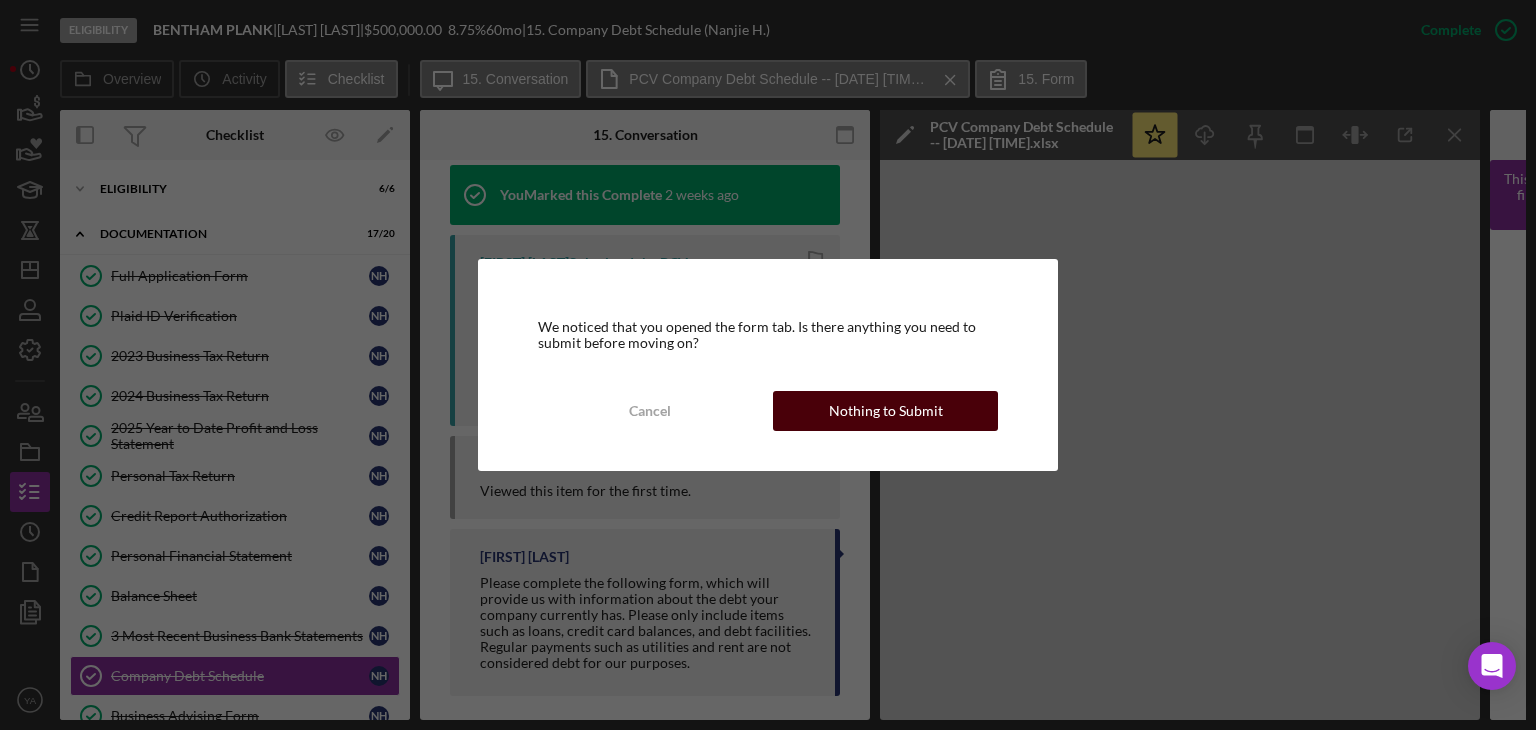 click on "Nothing to Submit" at bounding box center [886, 411] 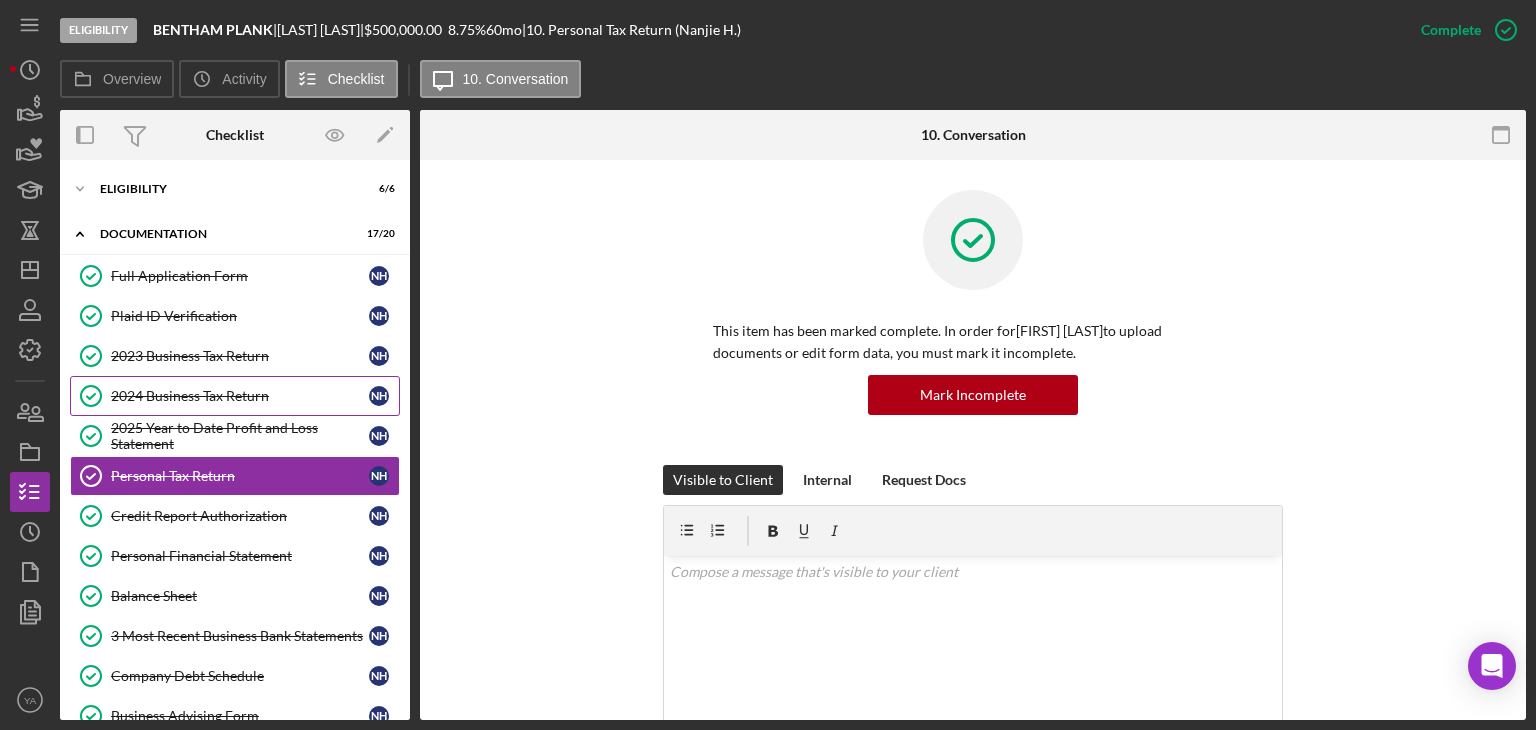 click on "2024 Business Tax Return" at bounding box center [240, 396] 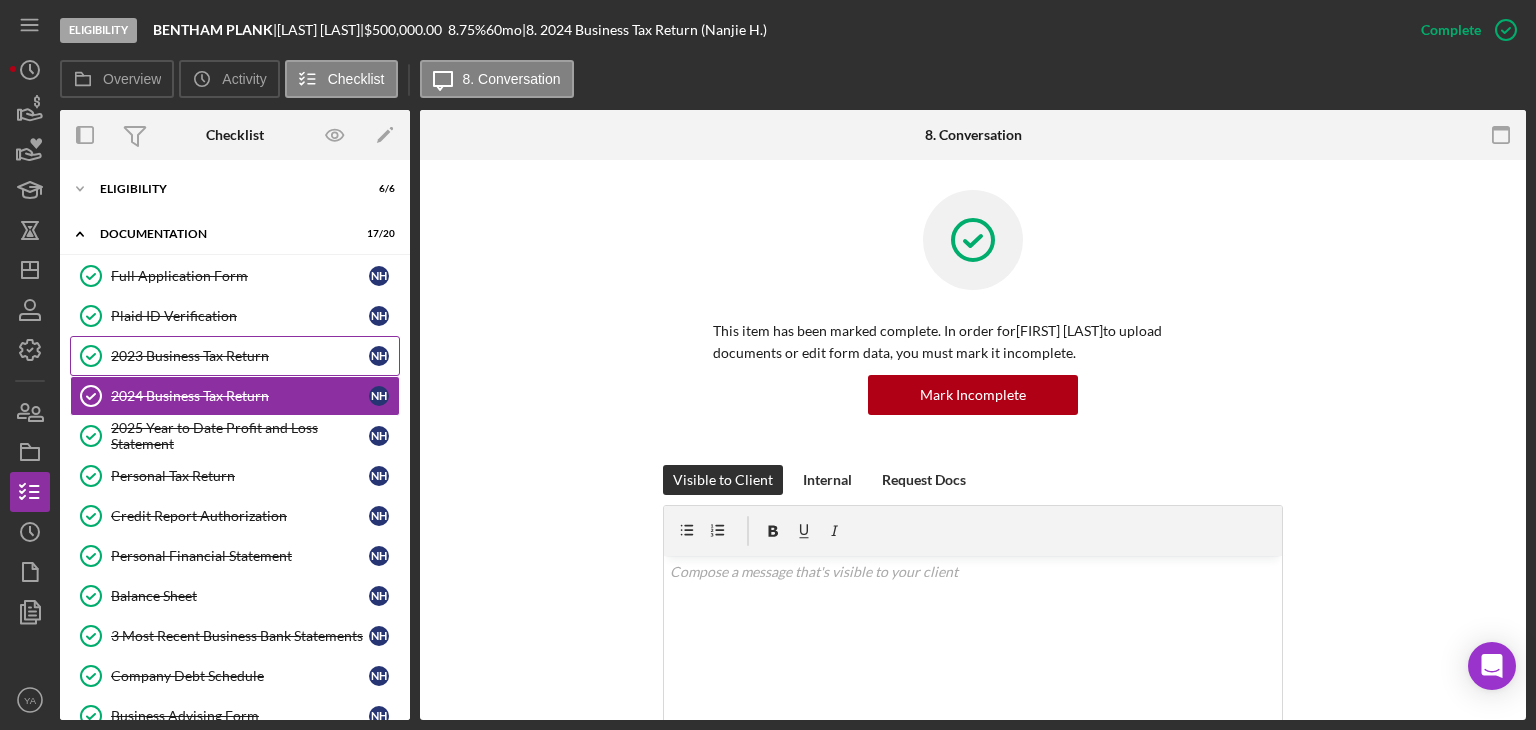 click on "2023 Business Tax Return 2023 Business Tax Return N H" at bounding box center [235, 356] 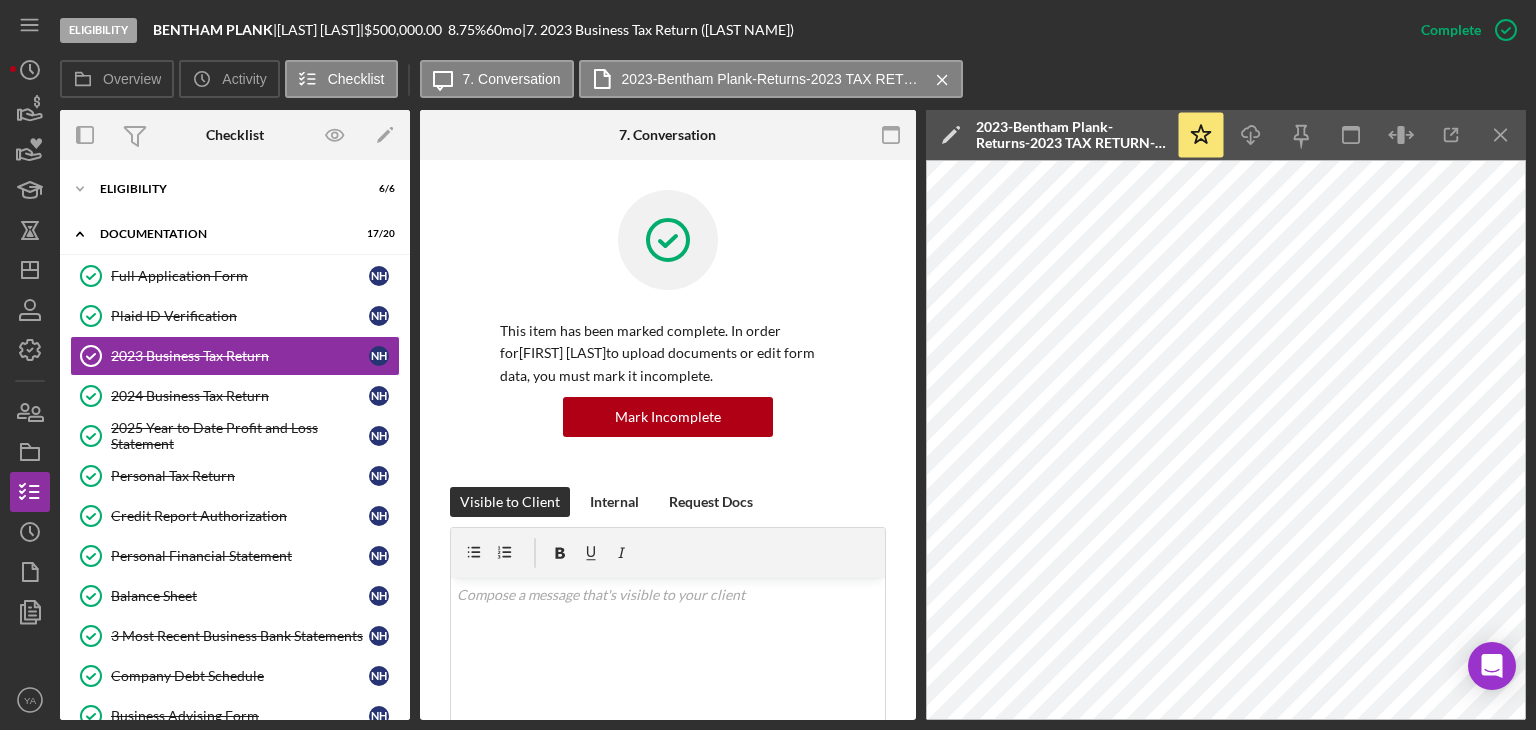 click on "Eligibility BENTHAM PLANK | [LAST] [INITIAL] | [MONEY] [PERCENT] [DURATION] mo | 7. 2023 Business Tax Return ([LAST] [INITIAL])" at bounding box center (730, 30) 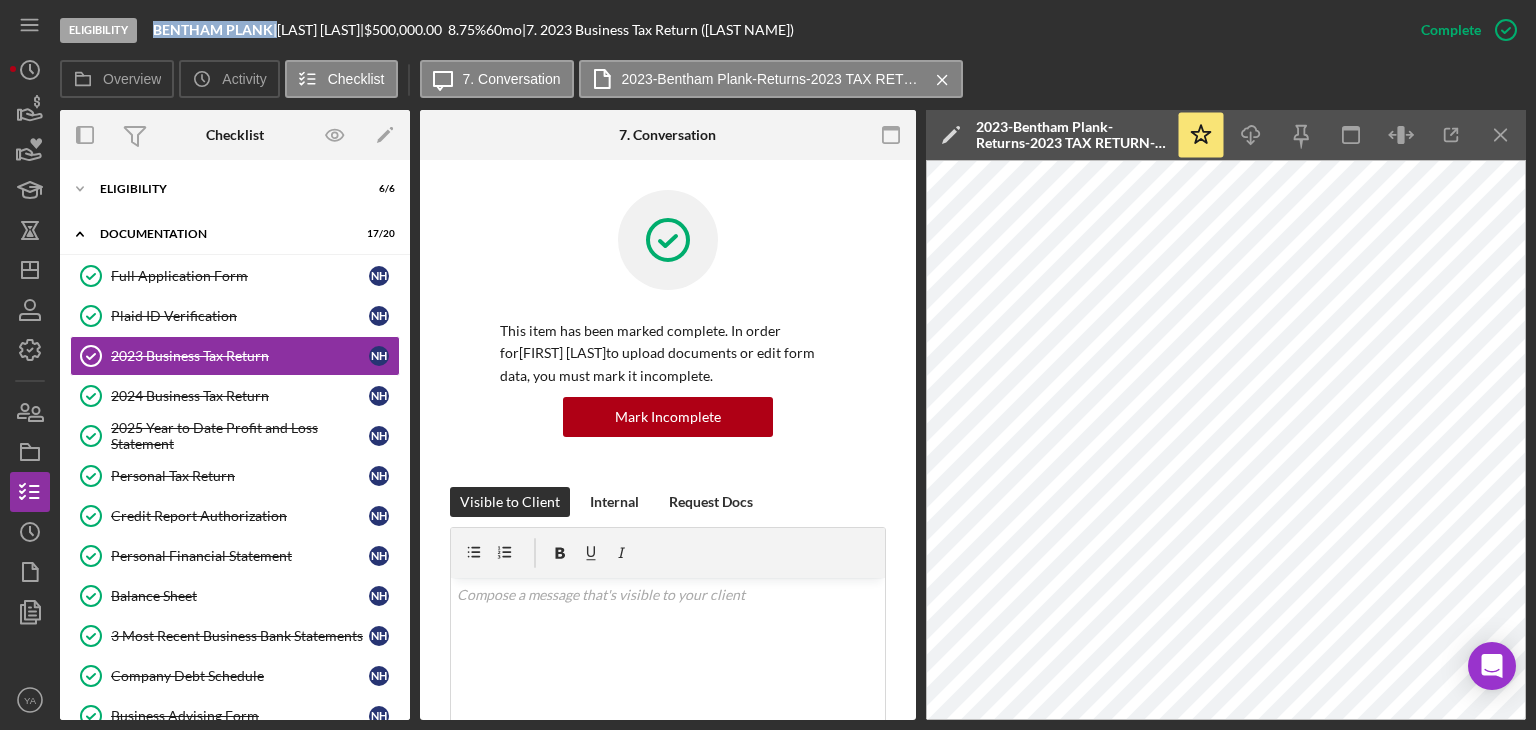 drag, startPoint x: 148, startPoint y: 28, endPoint x: 272, endPoint y: 34, distance: 124.14507 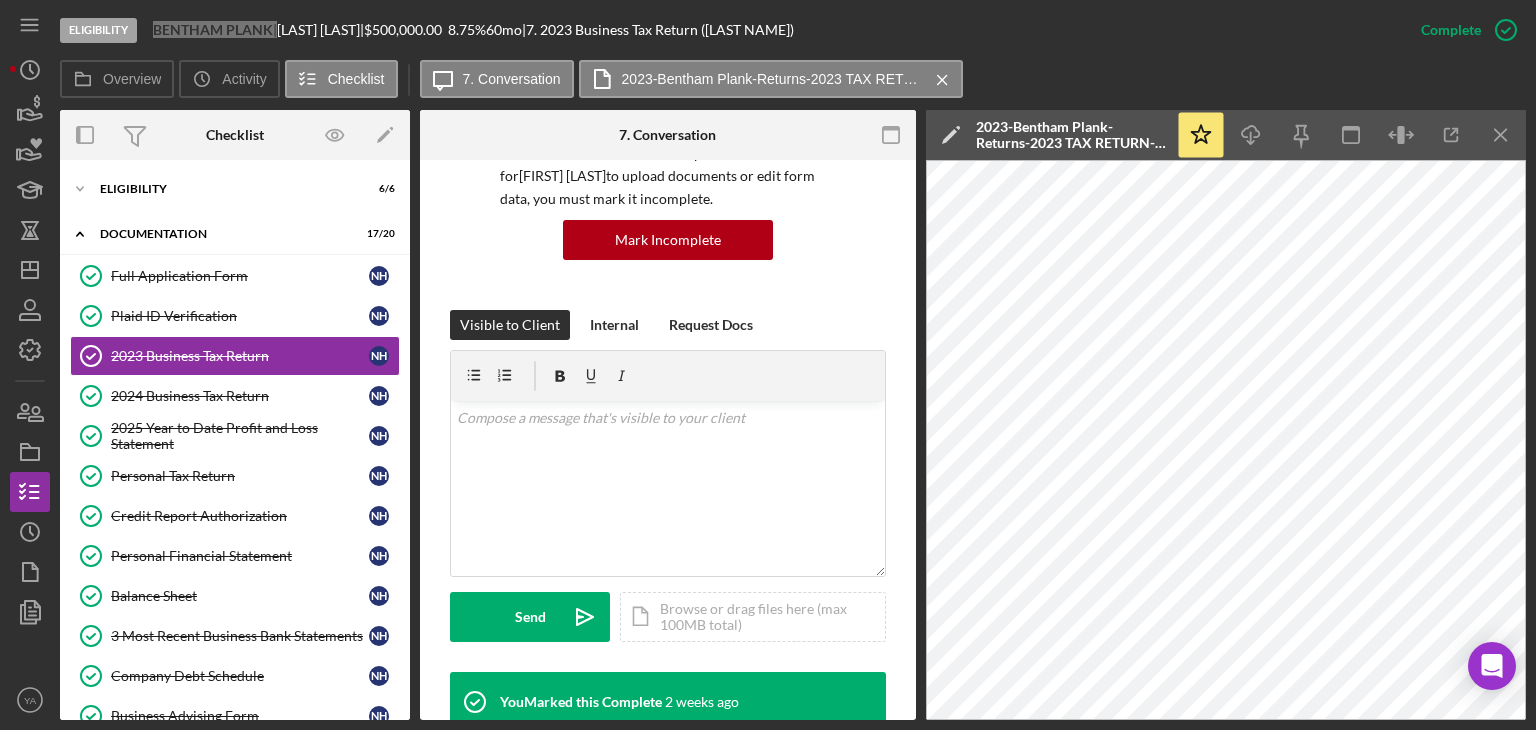 scroll, scrollTop: 200, scrollLeft: 0, axis: vertical 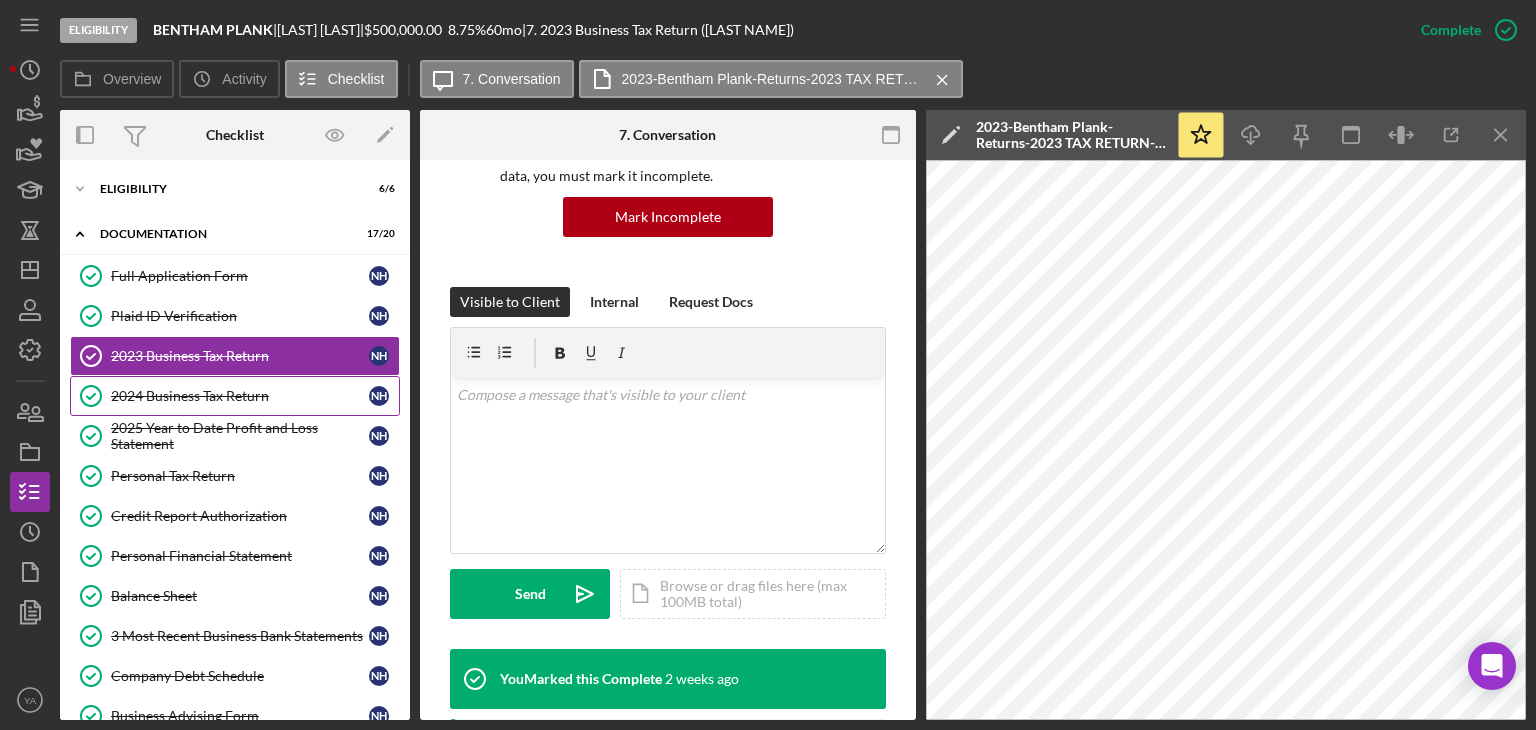 click on "2024 Business Tax Return" at bounding box center (240, 396) 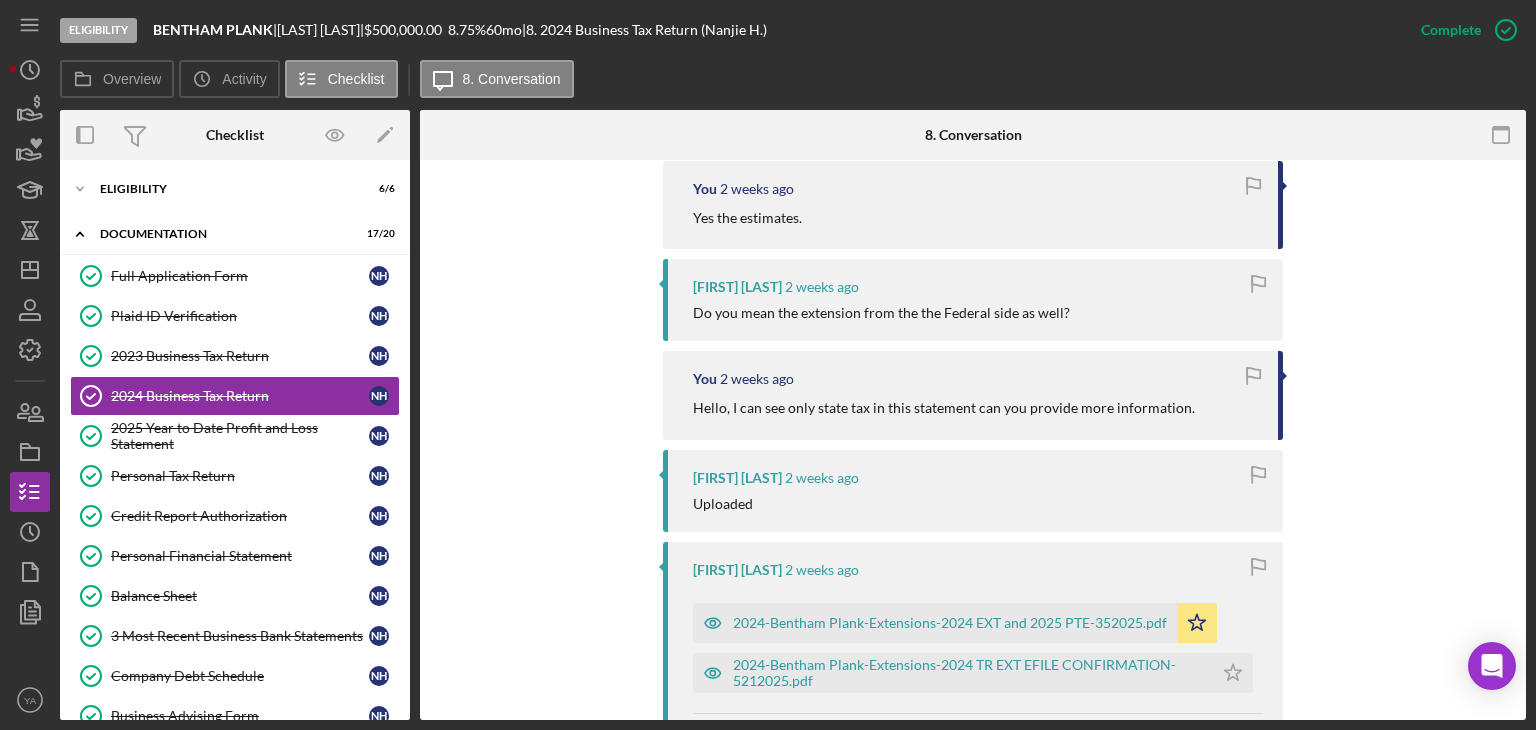 scroll, scrollTop: 1300, scrollLeft: 0, axis: vertical 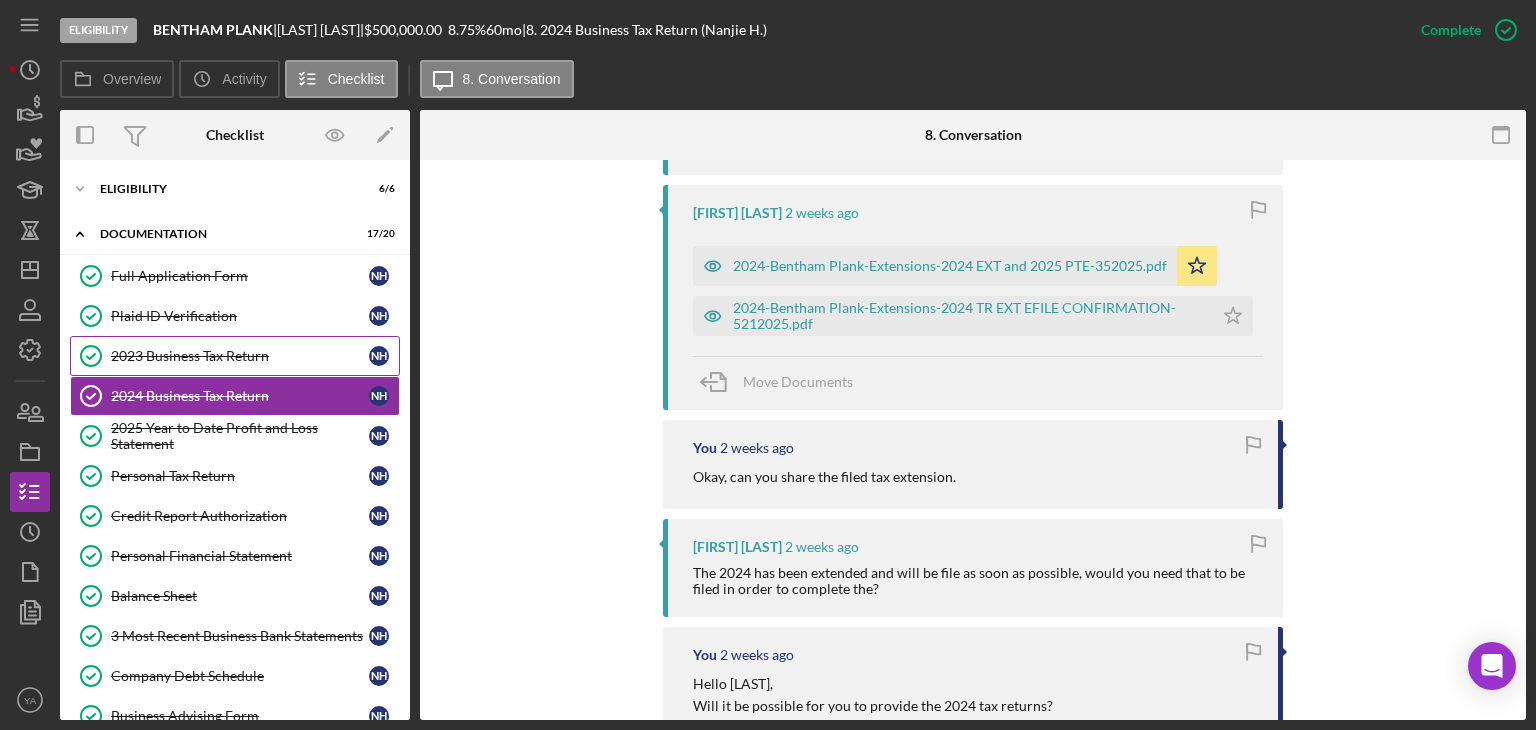 click on "2023 Business Tax Return" at bounding box center [240, 356] 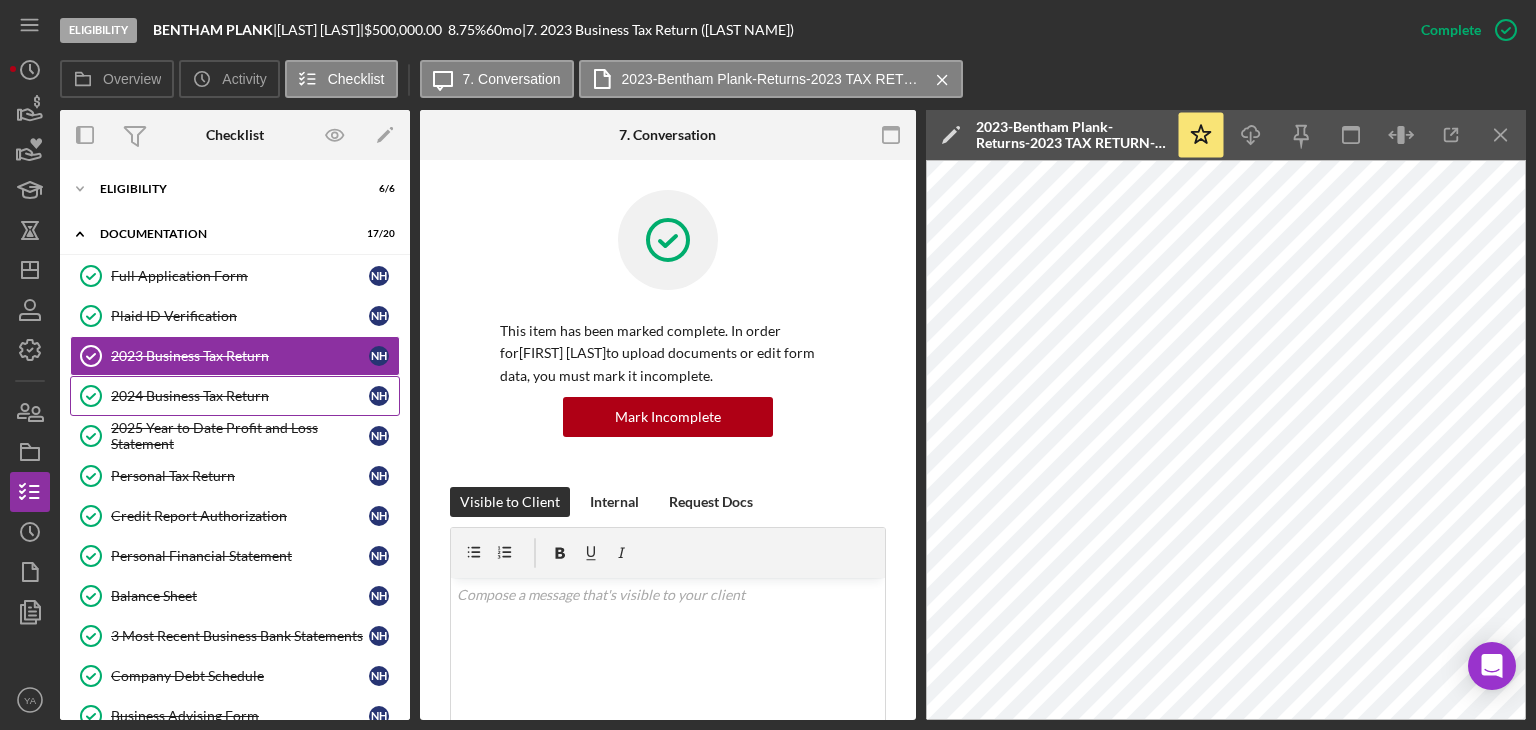 click on "2024 Business Tax Return 2024 Business Tax Return N H" at bounding box center (235, 396) 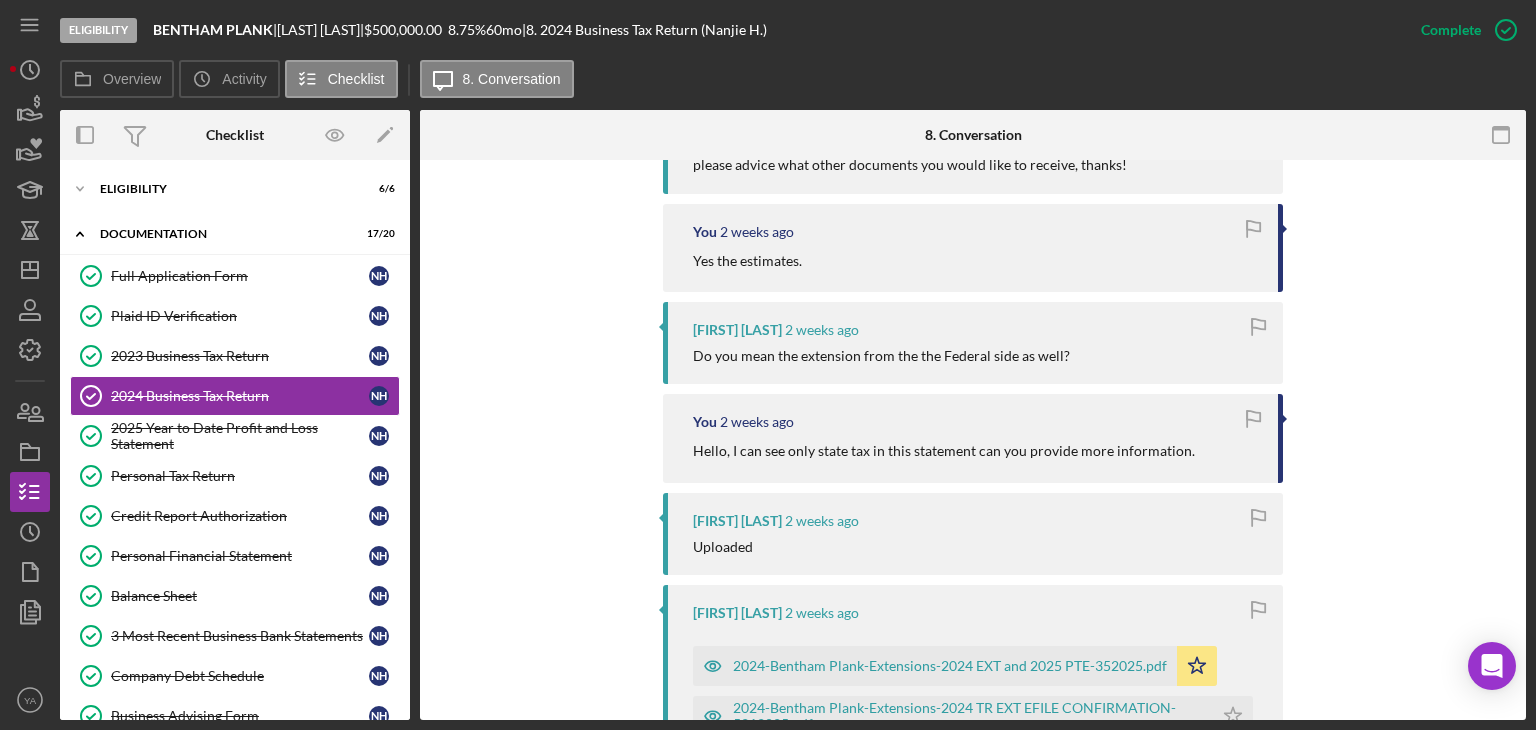 scroll, scrollTop: 1100, scrollLeft: 0, axis: vertical 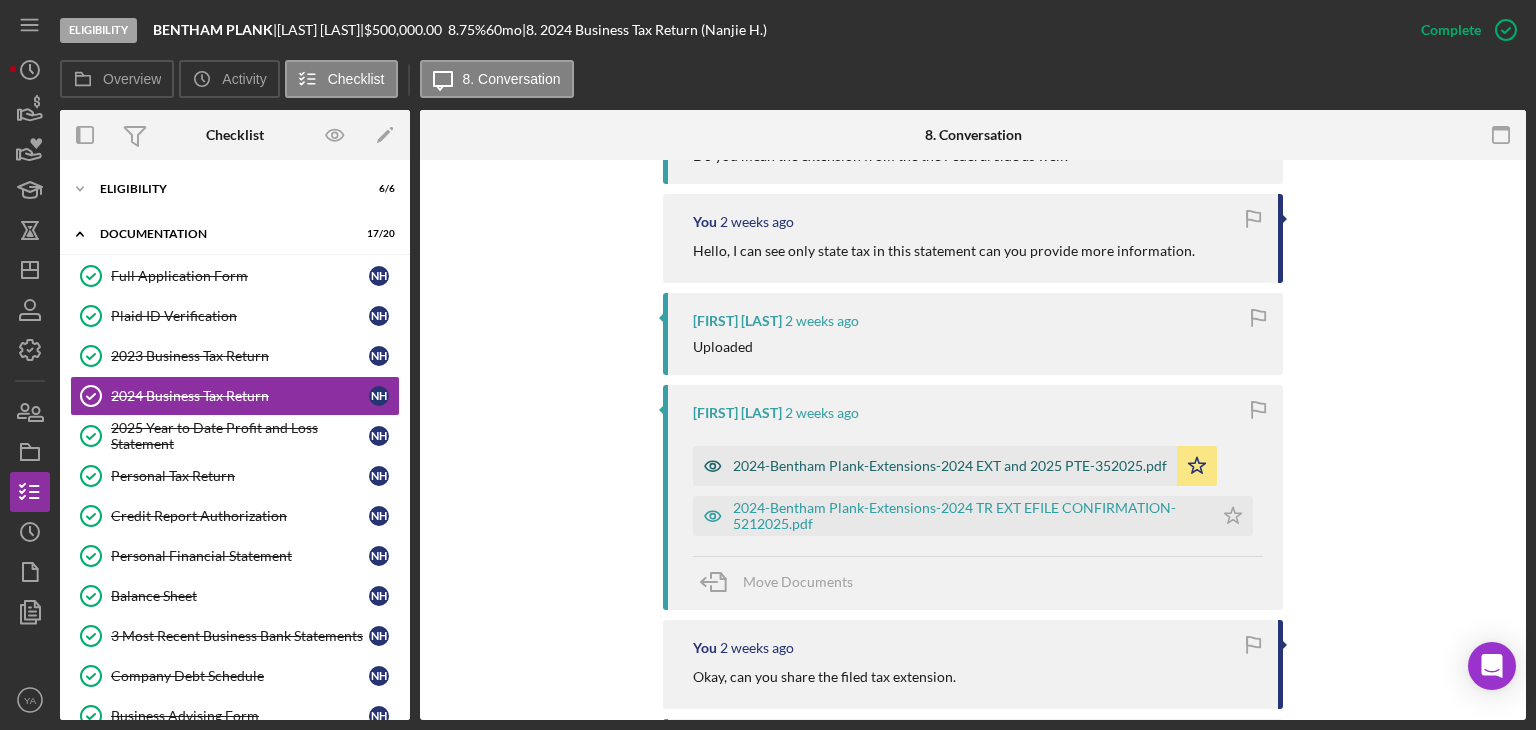 click on "2024-Bentham Plank-Extensions-2024 EXT and 2025 PTE-352025.pdf" at bounding box center [950, 466] 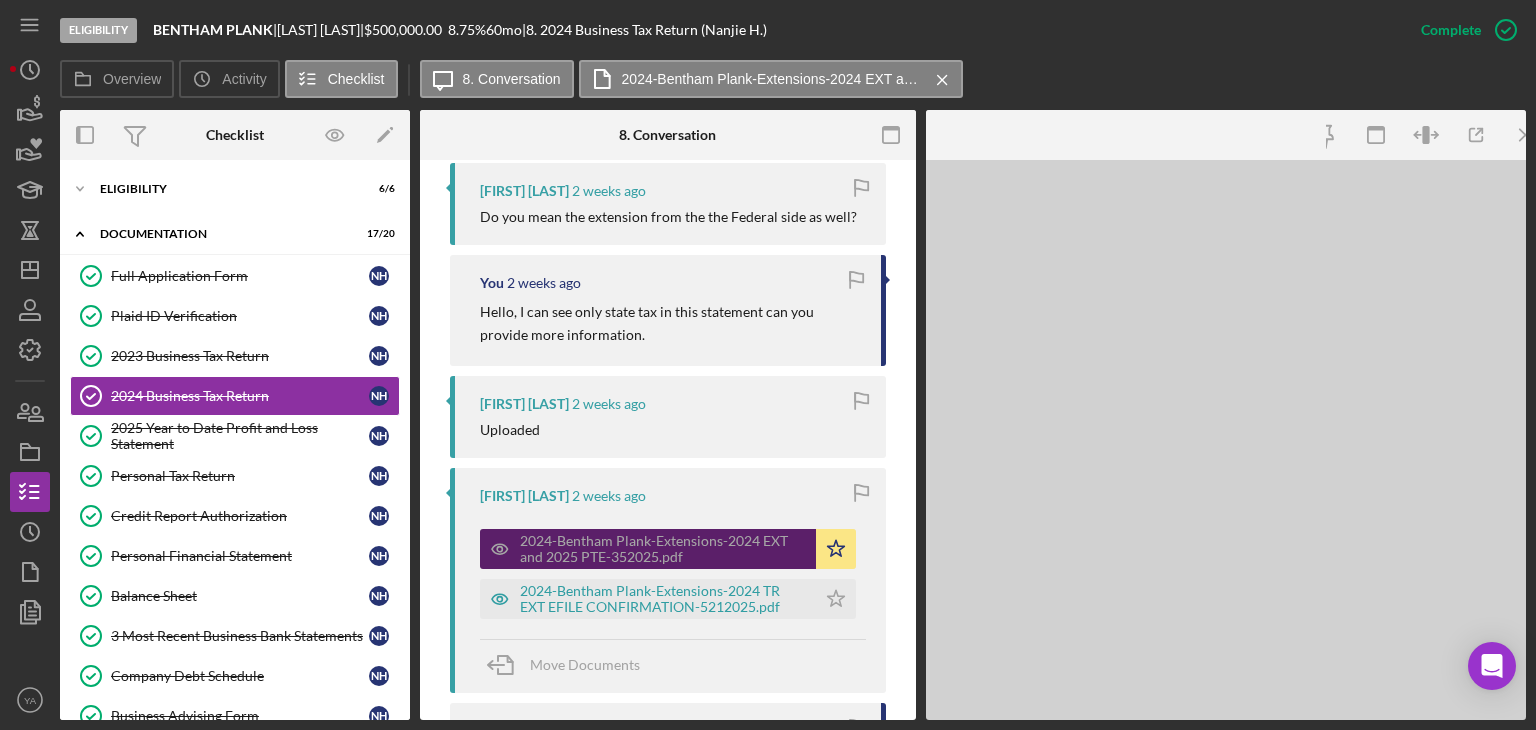 scroll, scrollTop: 1160, scrollLeft: 0, axis: vertical 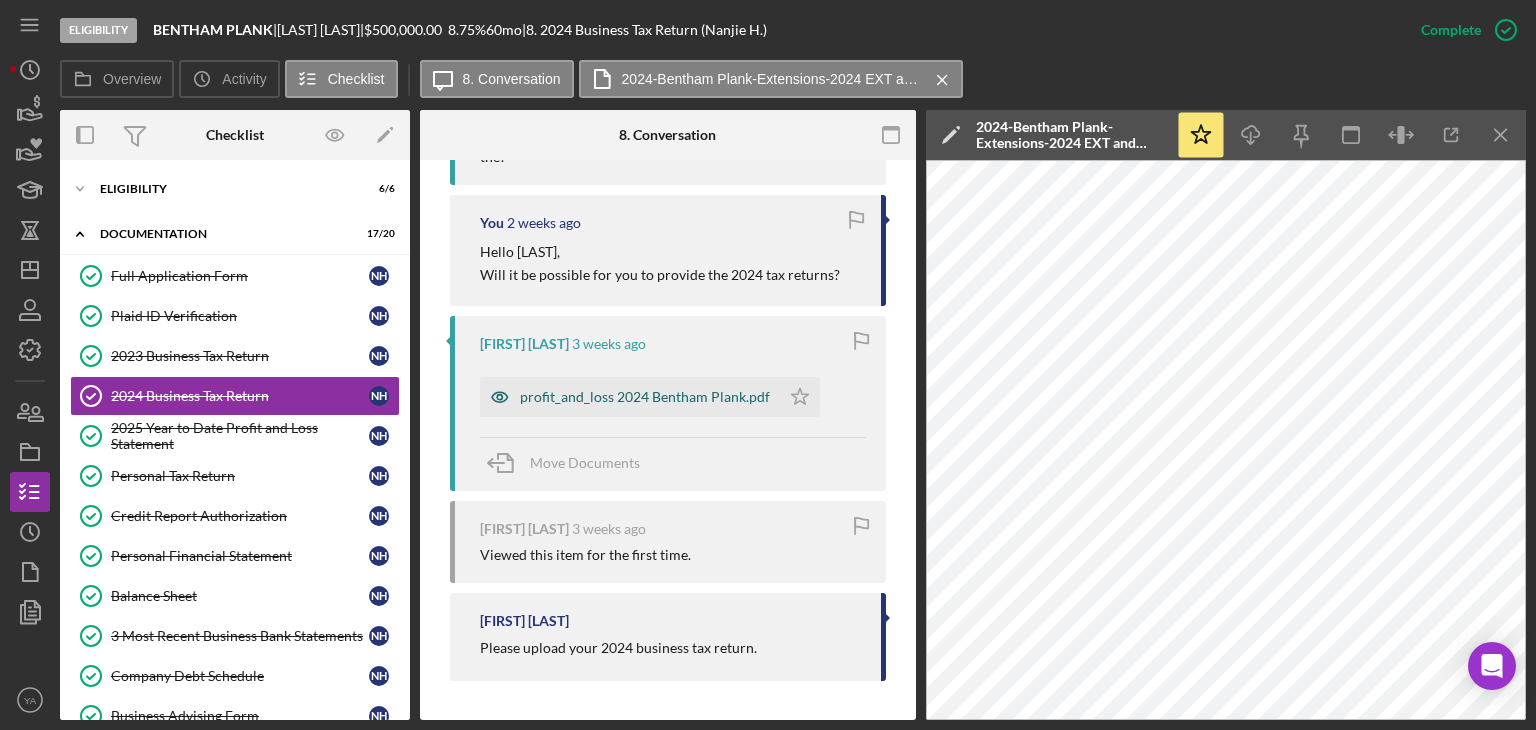 click on "profit_and_loss 2024 Bentham Plank.pdf" at bounding box center [645, 397] 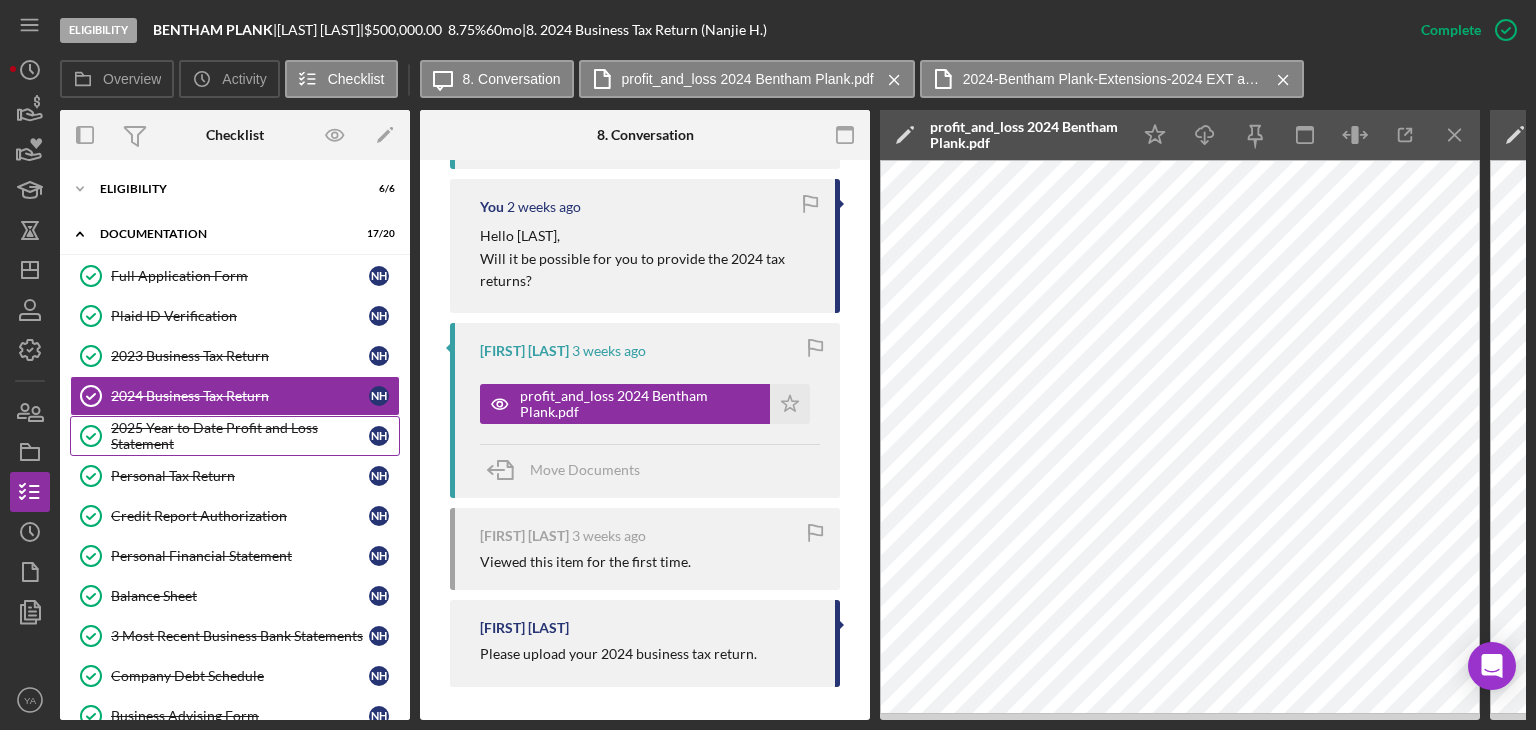 click on "2025 Year to Date Profit and Loss Statement" at bounding box center (240, 436) 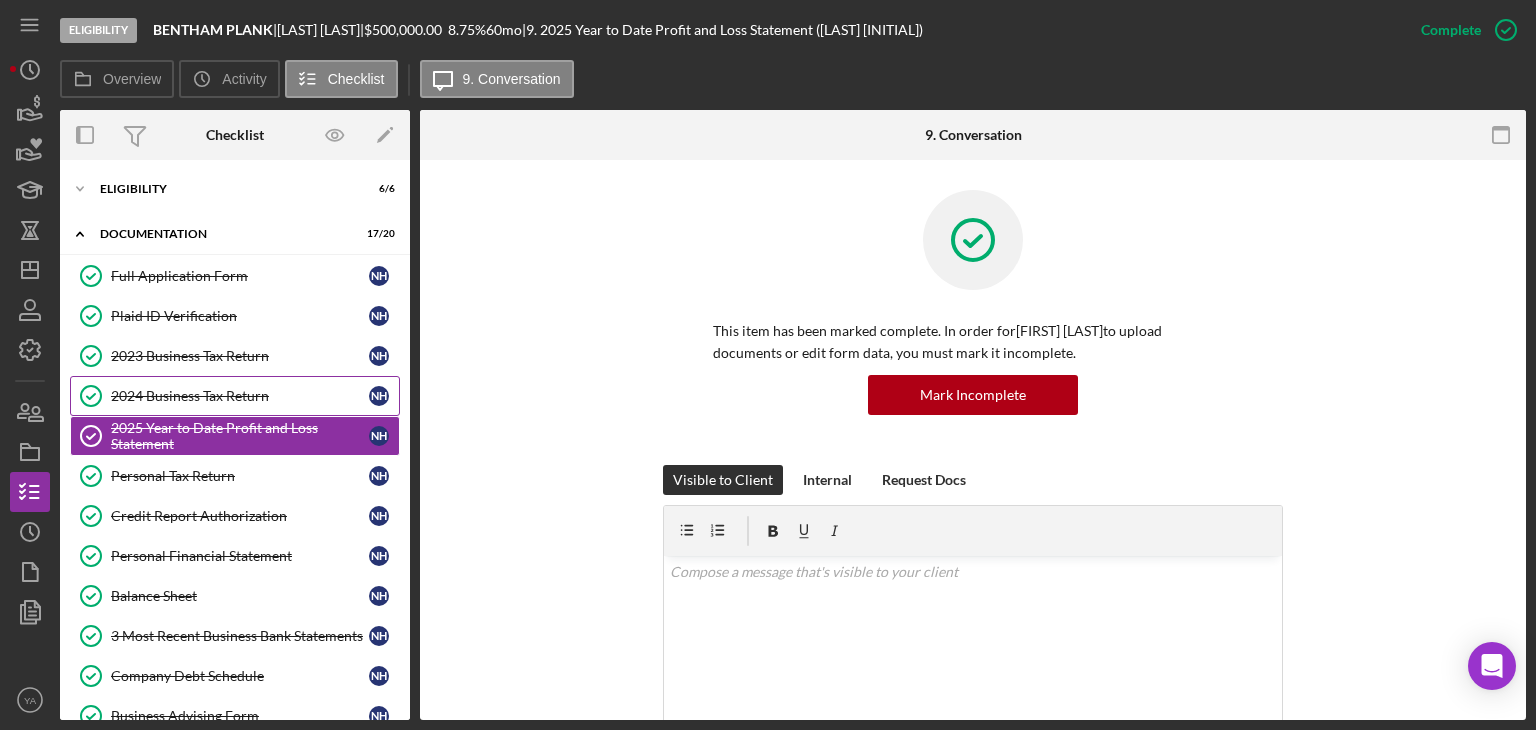 click on "2024 Business Tax Return" at bounding box center (240, 396) 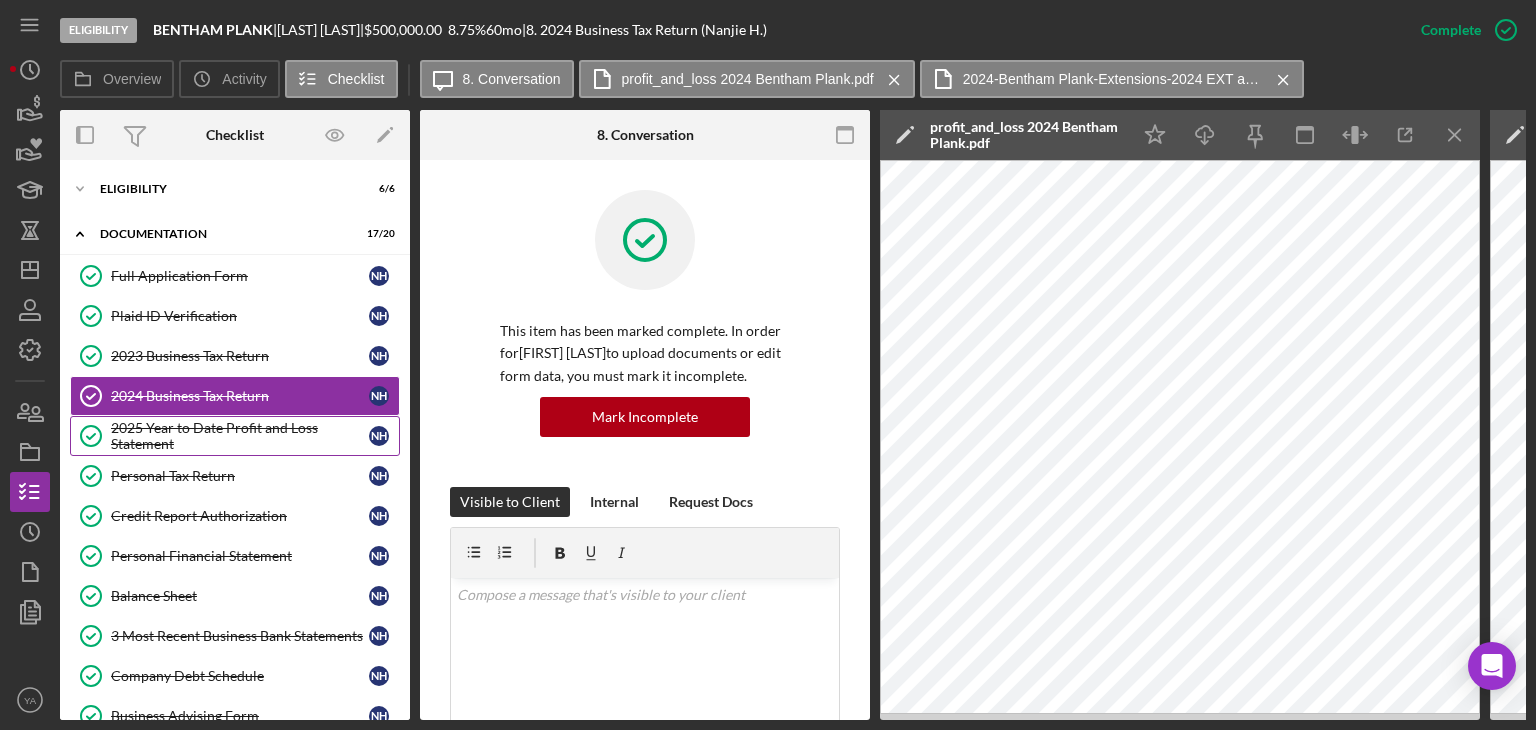click on "2025 Year to Date Profit and Loss Statement" at bounding box center (240, 436) 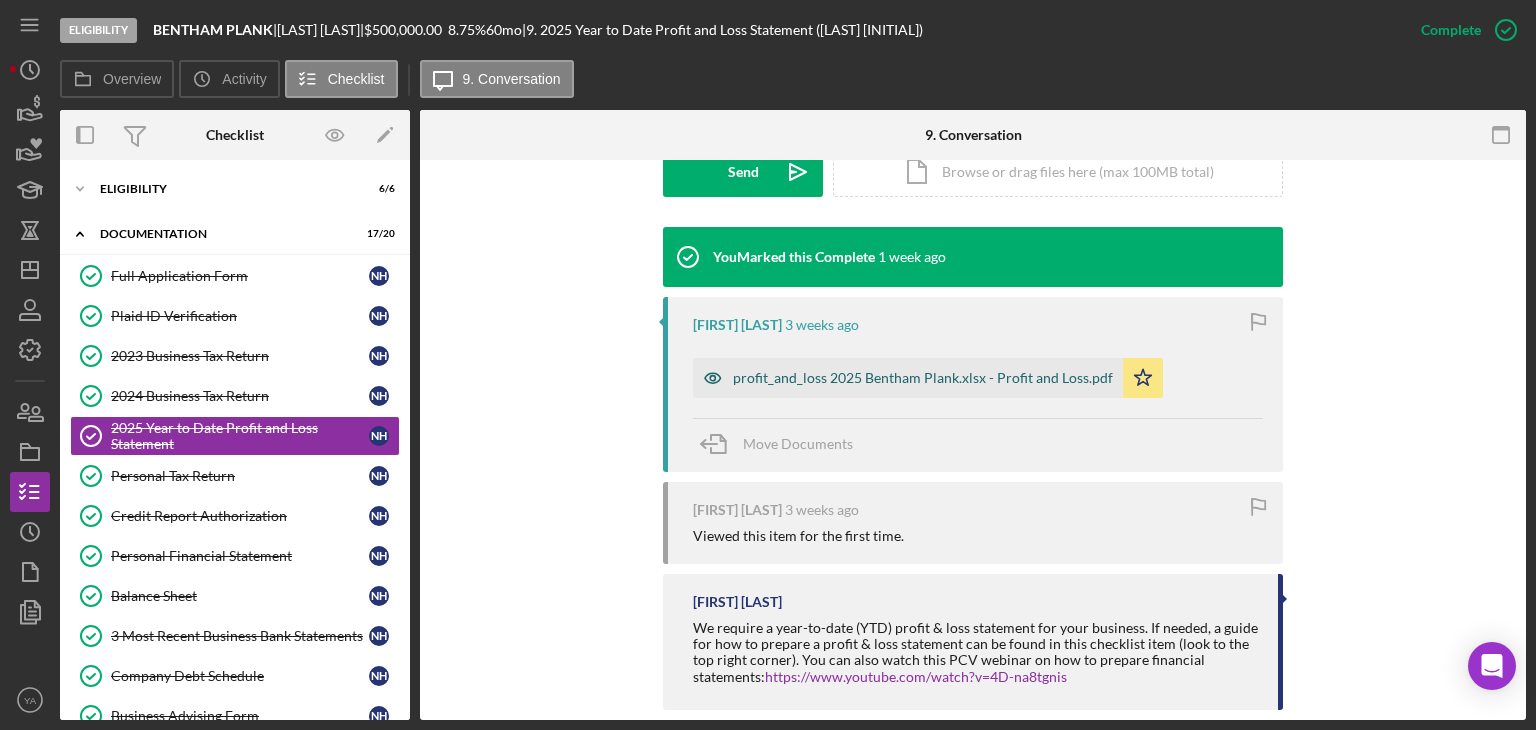 click on "profit_and_loss 2025 Bentham Plank.xlsx - Profit and Loss.pdf" at bounding box center (923, 378) 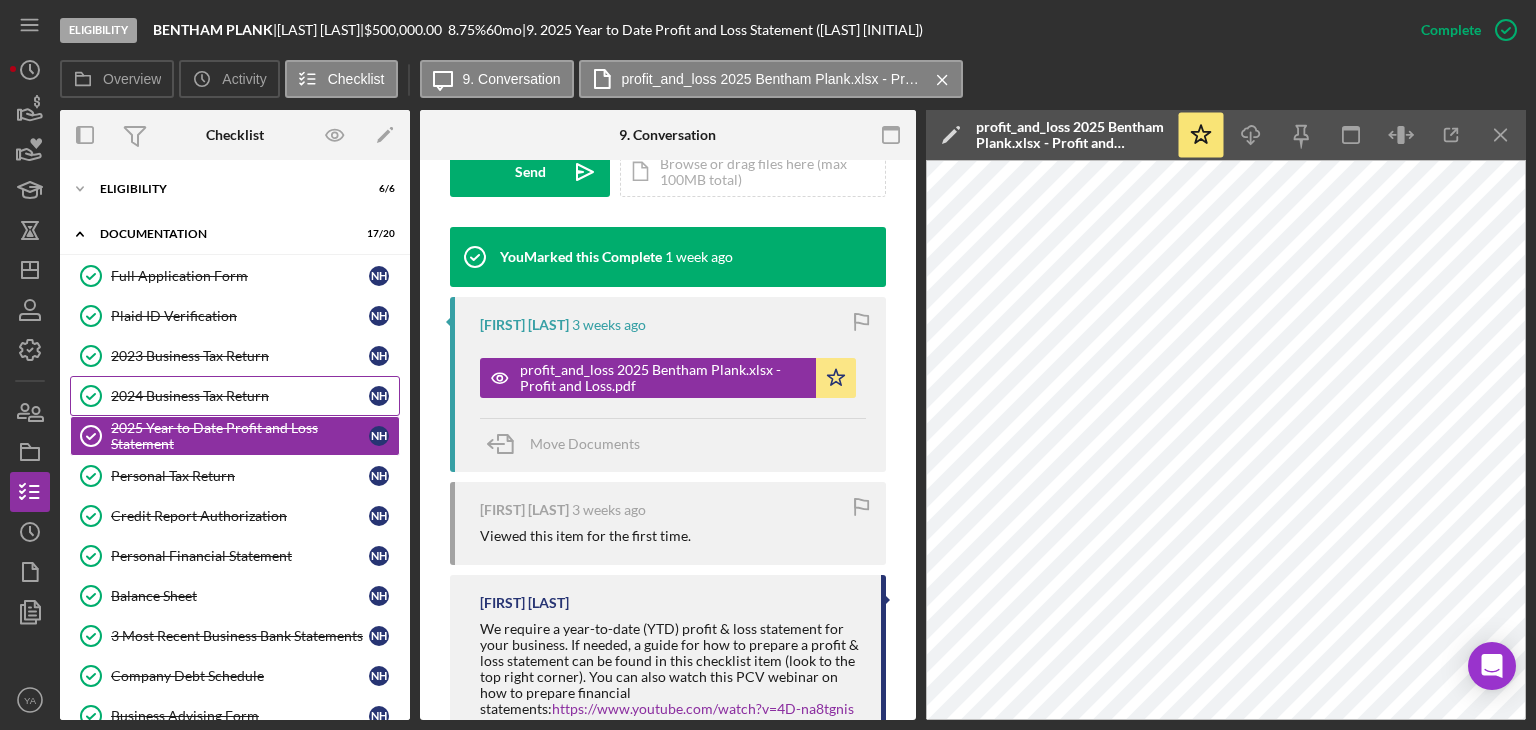 click on "2024 Business Tax Return" at bounding box center [240, 396] 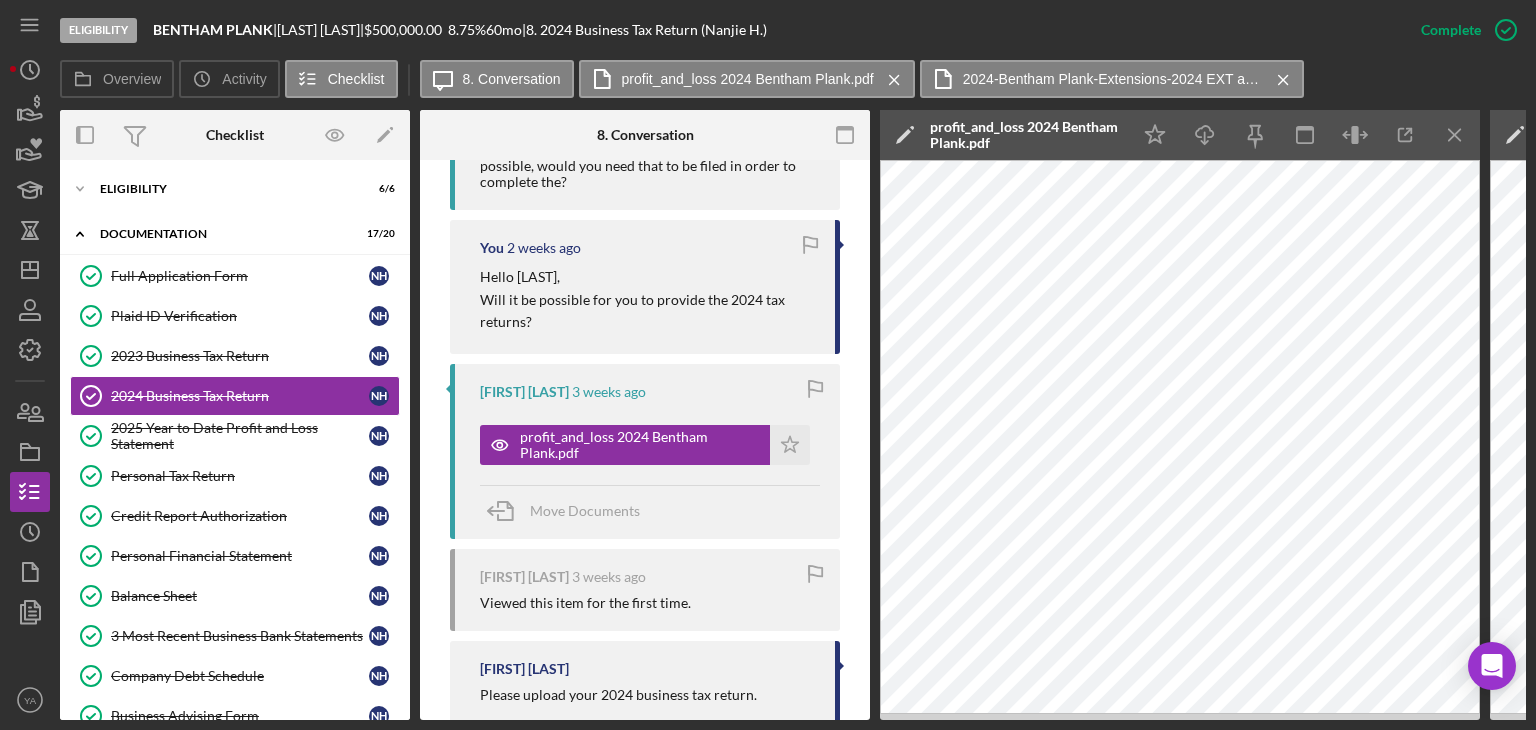 scroll, scrollTop: 1892, scrollLeft: 0, axis: vertical 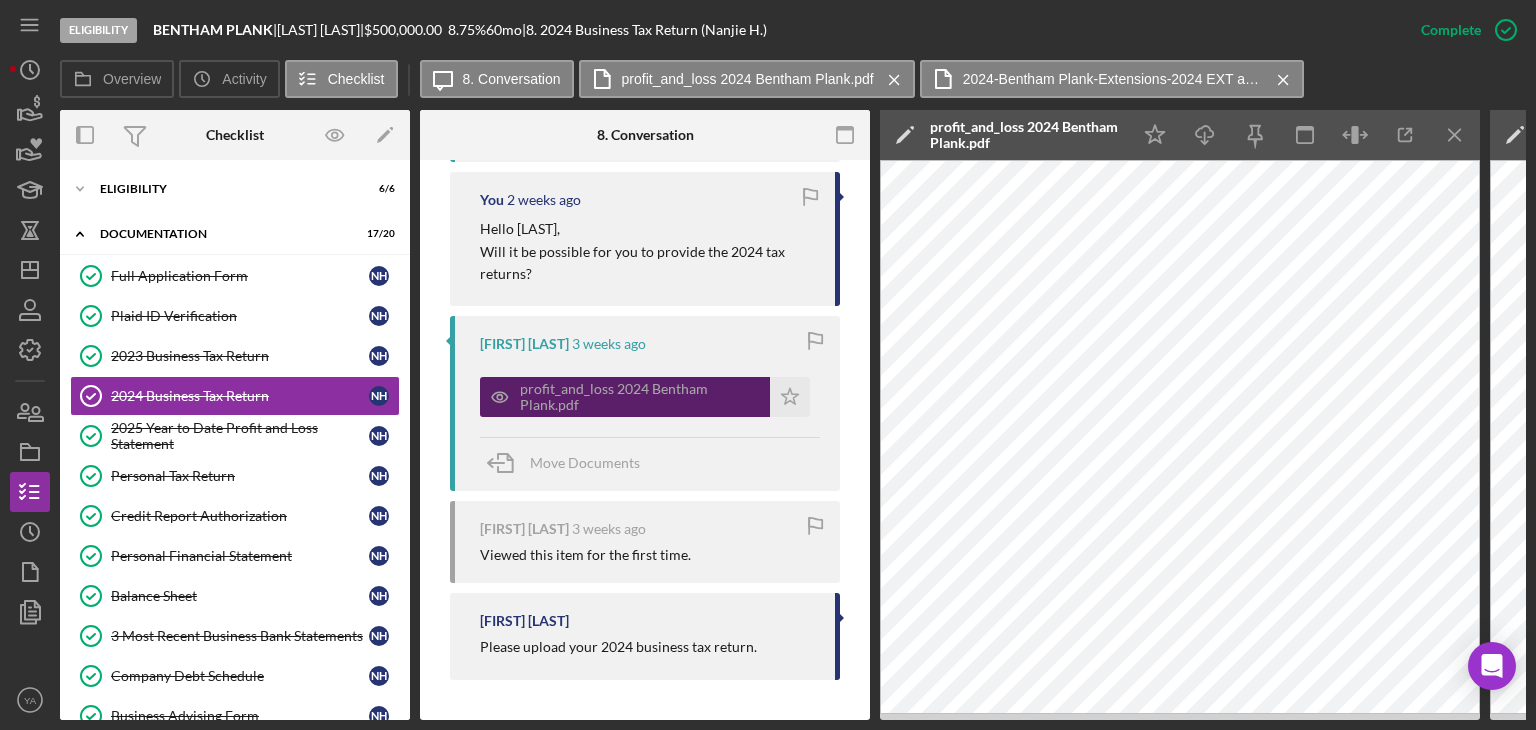 click on "profit_and_loss 2024 Bentham Plank.pdf" at bounding box center (640, 397) 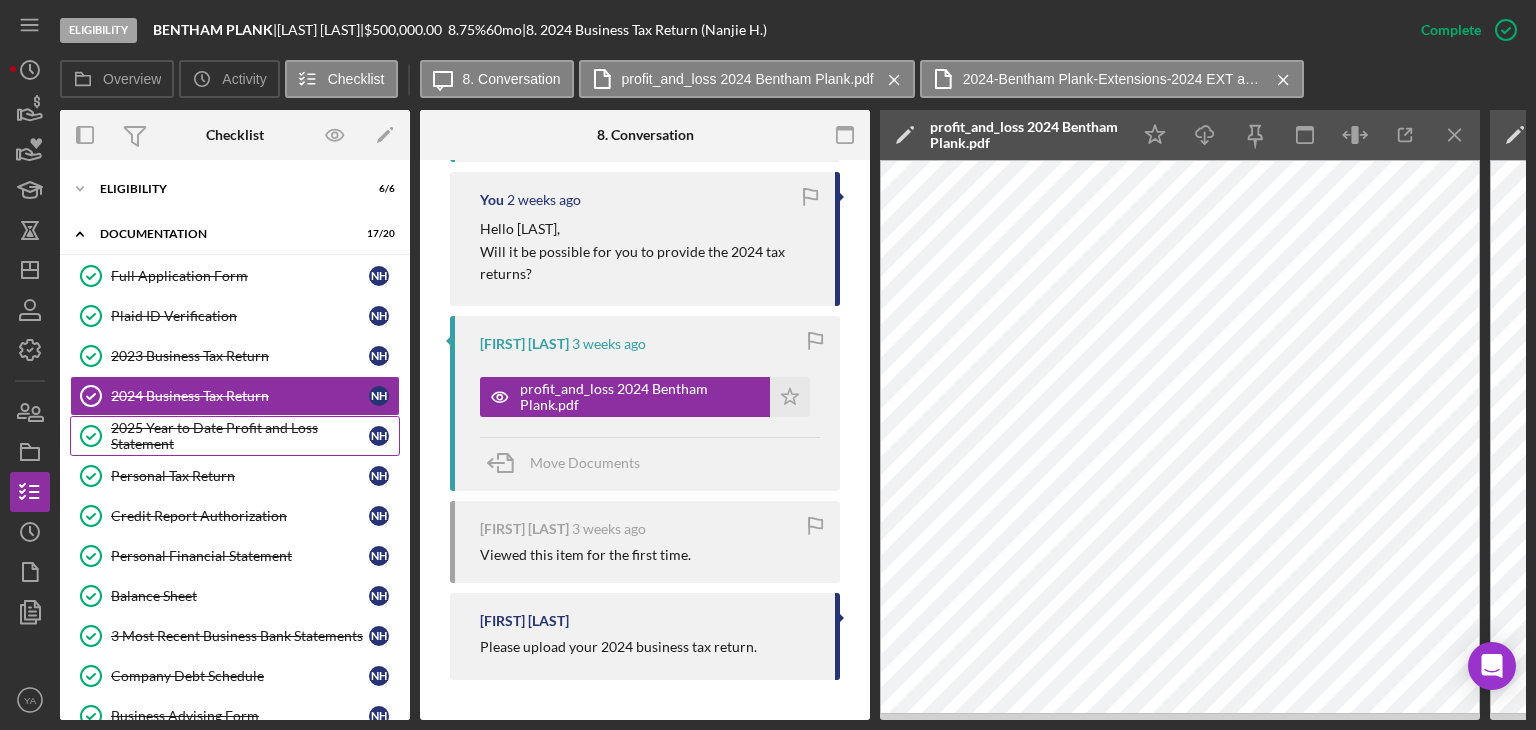click on "2025 Year to Date Profit and Loss Statement" at bounding box center (240, 436) 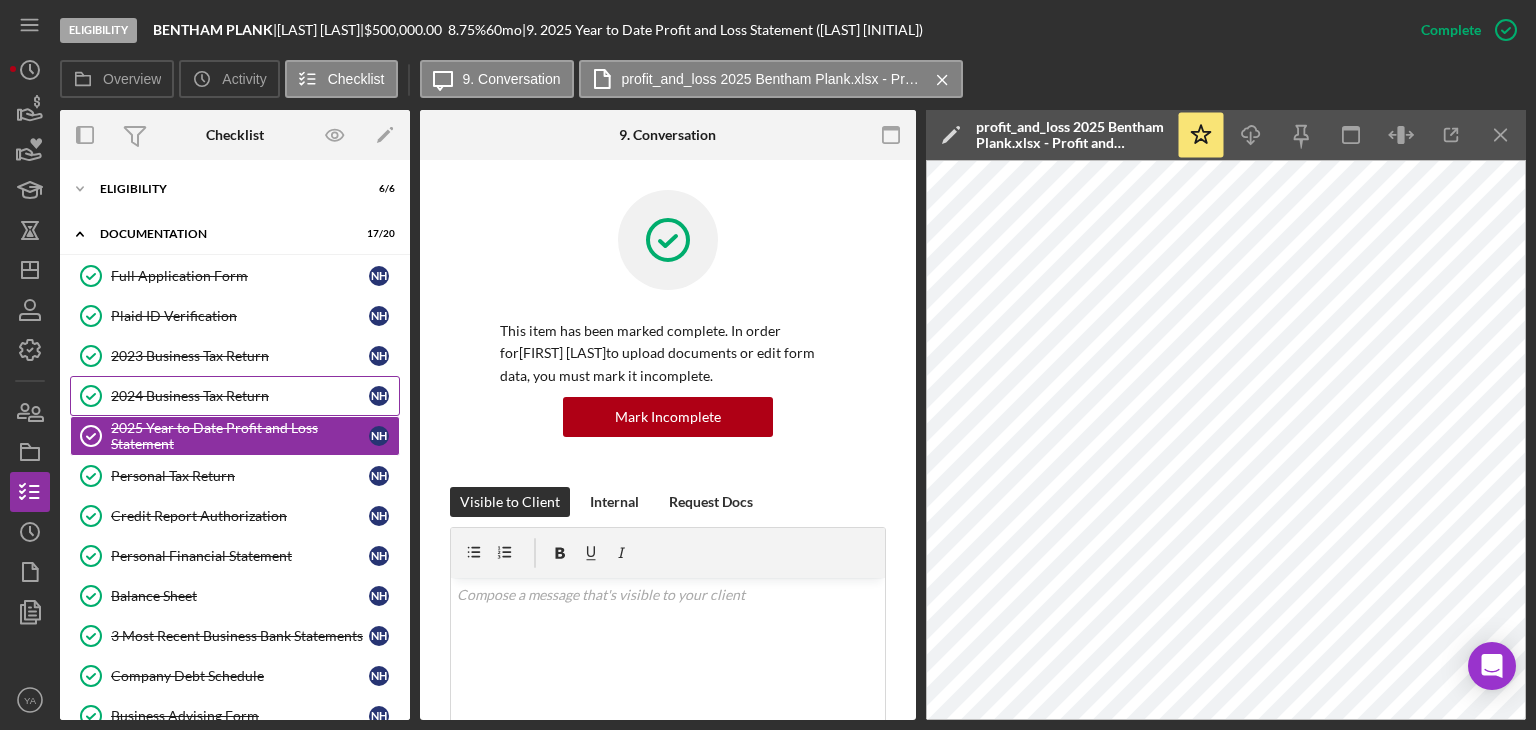 click on "2024 Business Tax Return 2024 Business Tax Return N H" at bounding box center [235, 396] 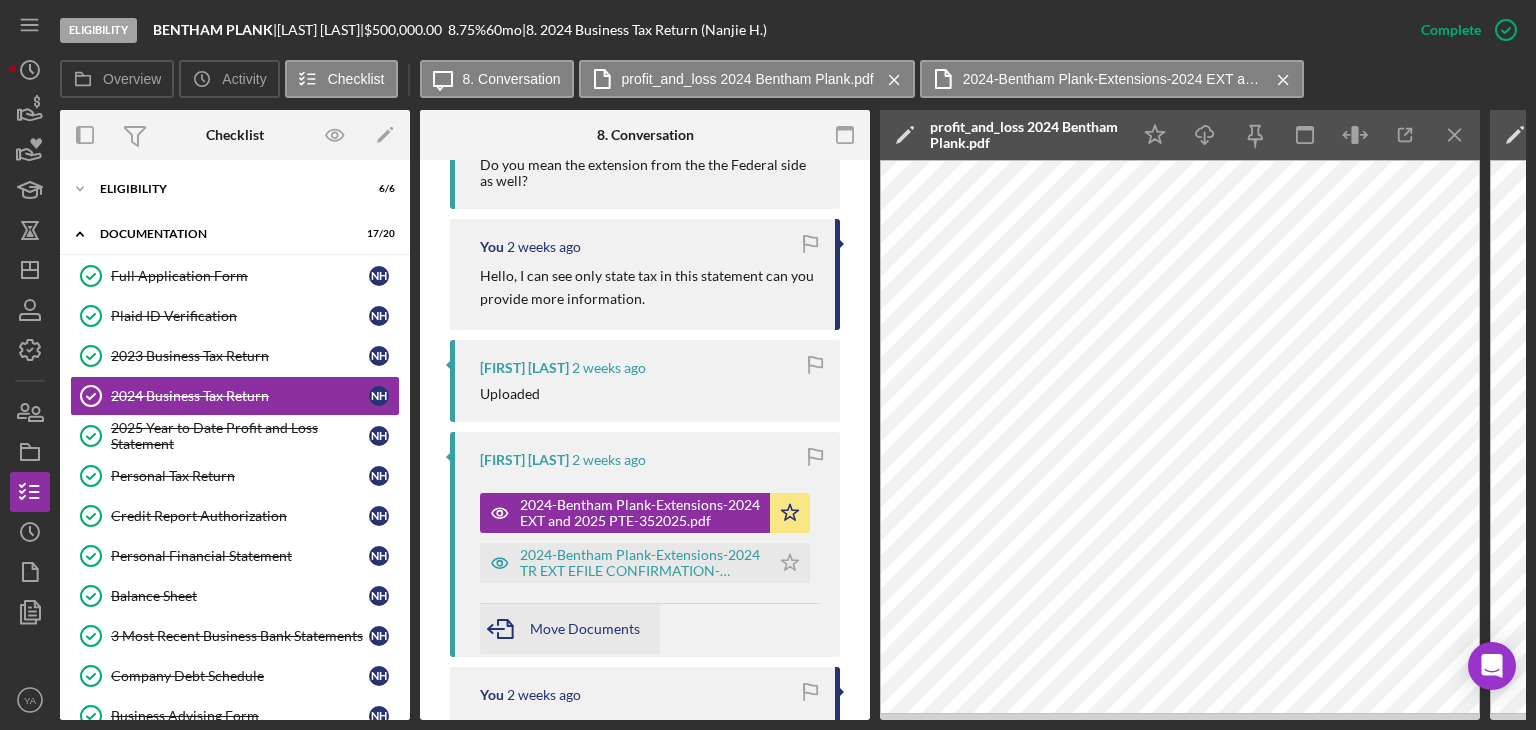 scroll, scrollTop: 1300, scrollLeft: 0, axis: vertical 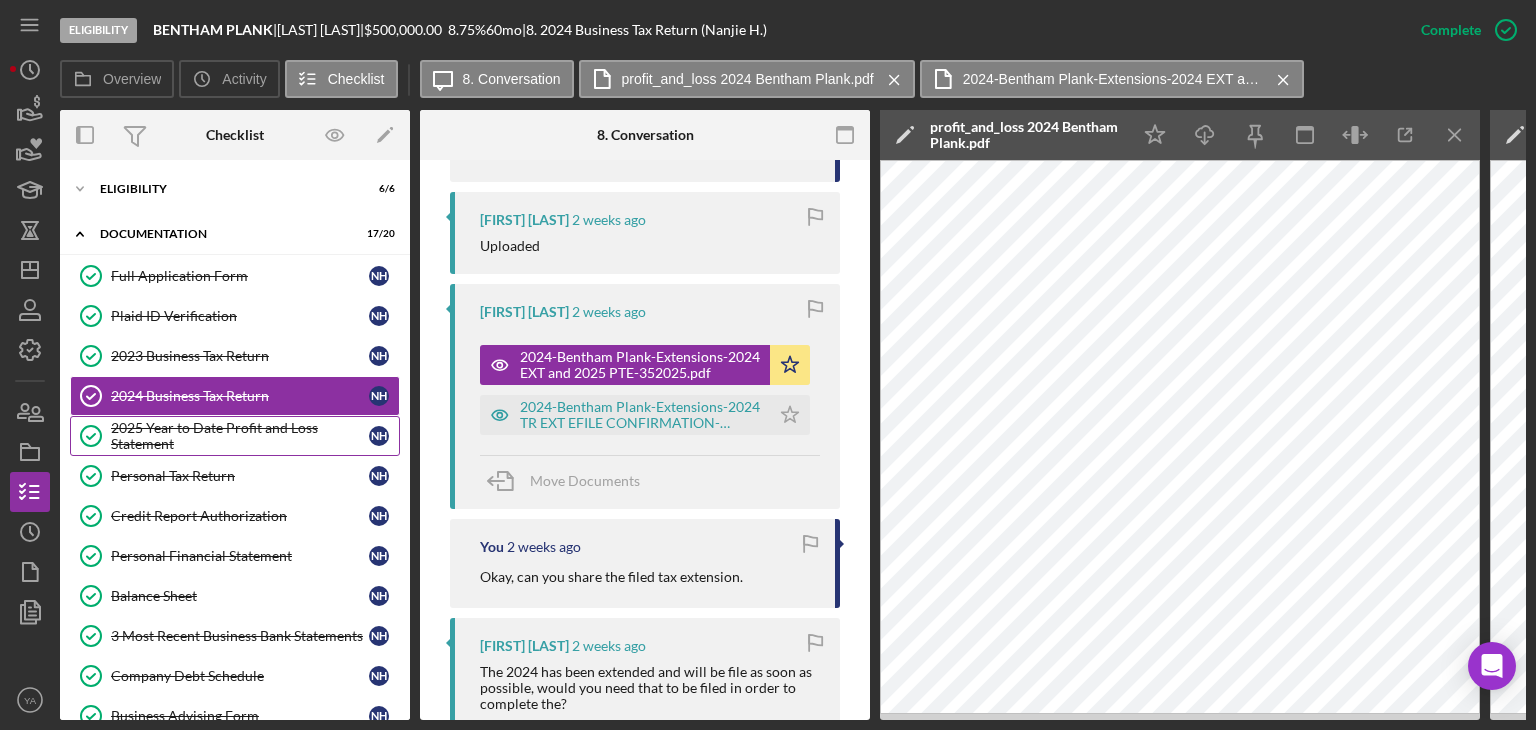 click on "2025 Year to Date Profit and Loss Statement" at bounding box center (240, 436) 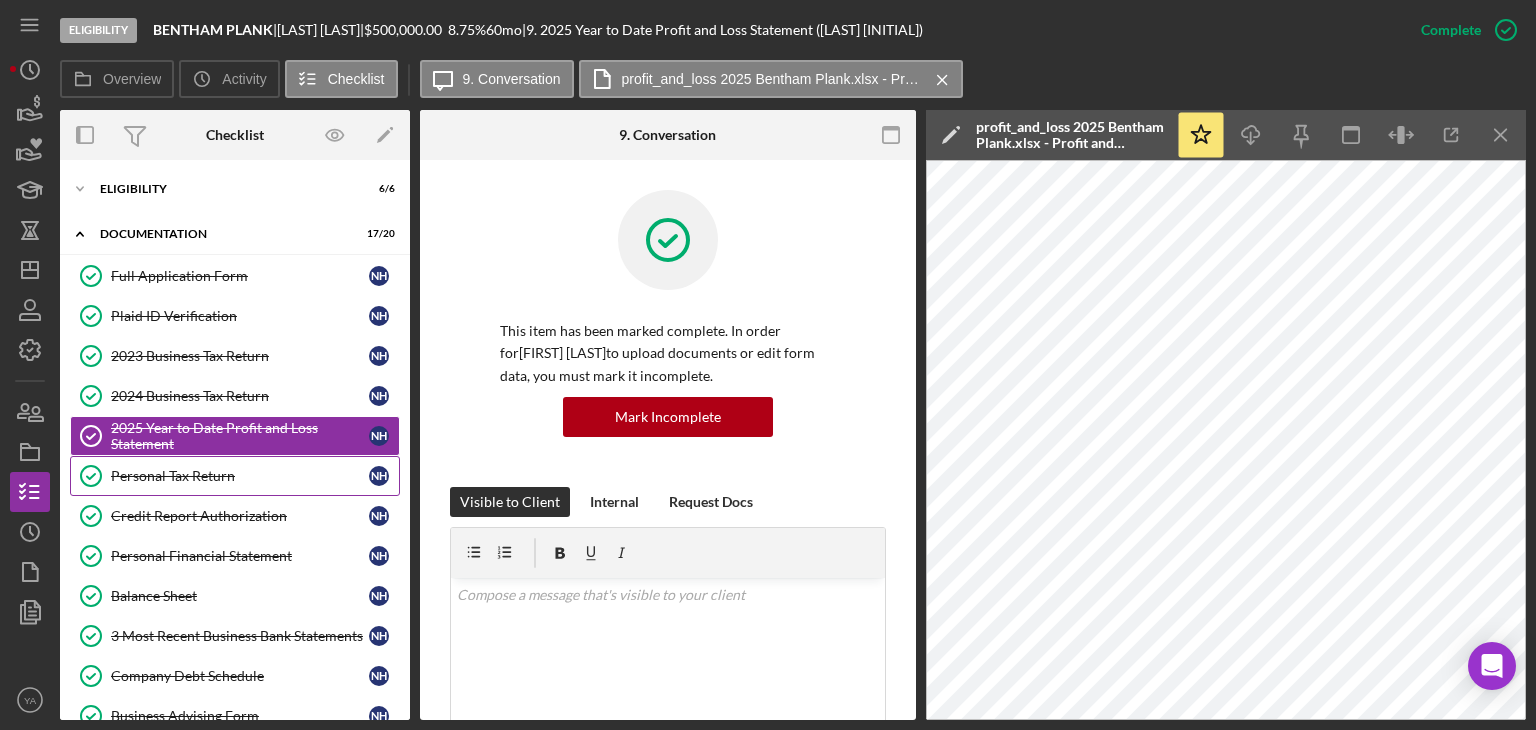 click on "Personal Tax Return" at bounding box center (240, 476) 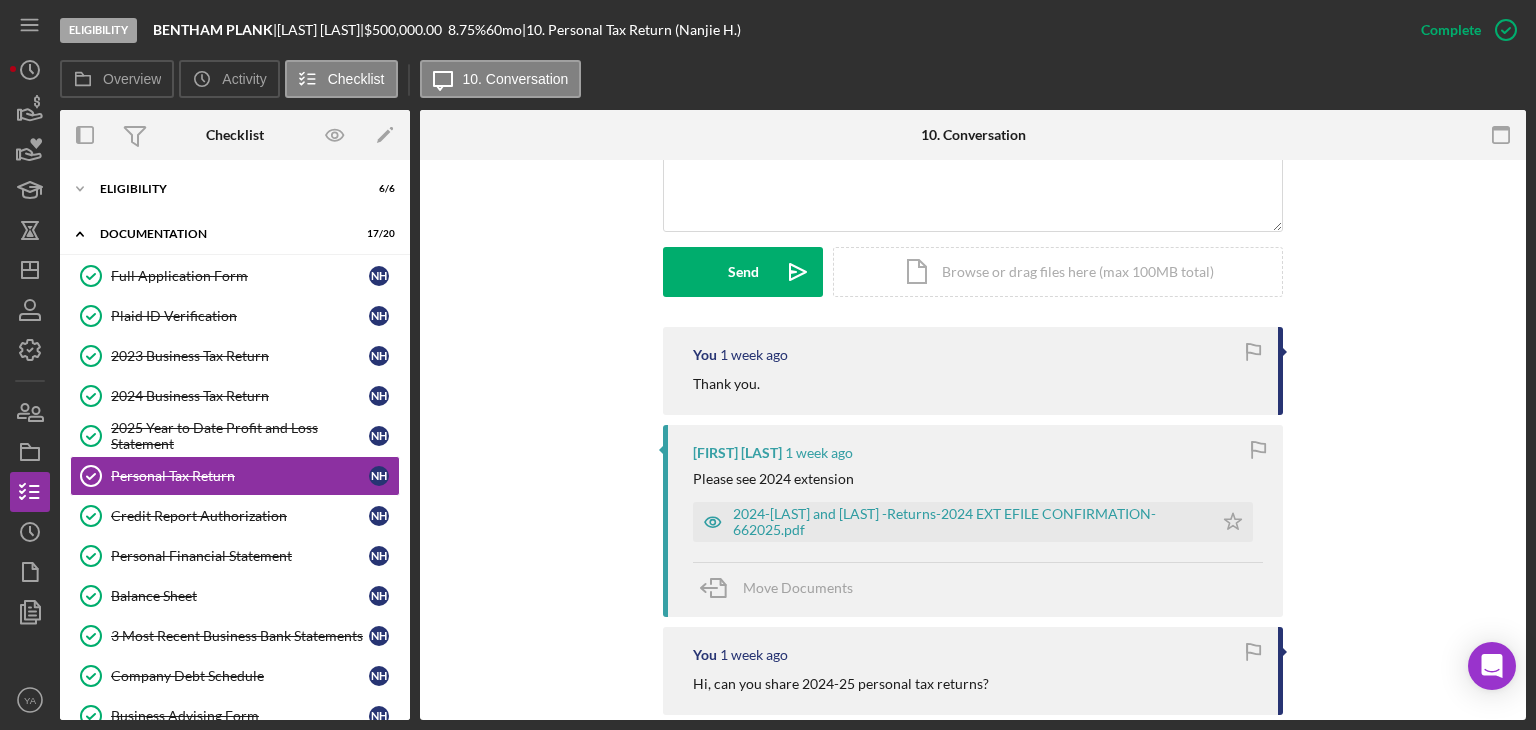 scroll, scrollTop: 700, scrollLeft: 0, axis: vertical 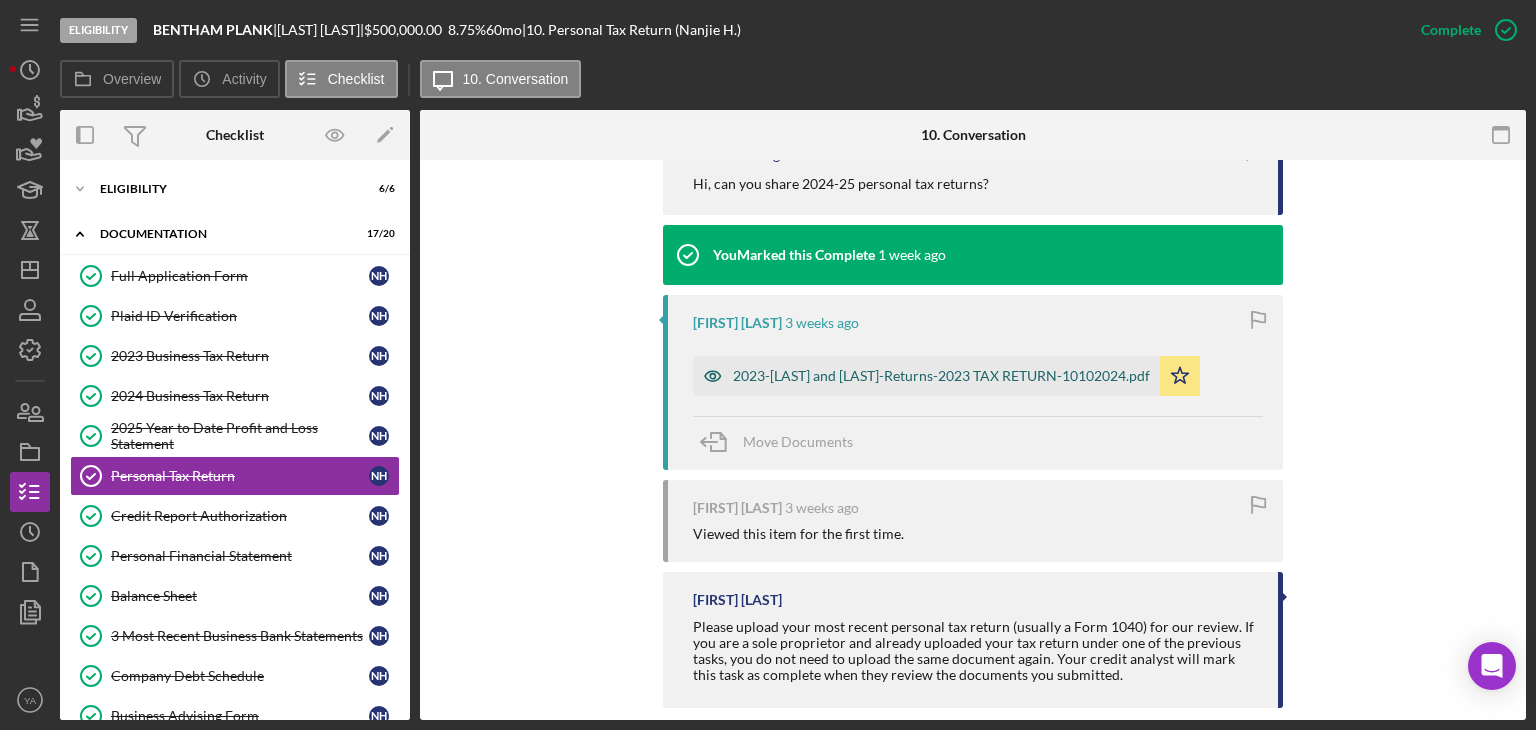 click on "2023-[LAST] and [LAST]-Returns-2023 TAX RETURN-10102024.pdf" at bounding box center (941, 376) 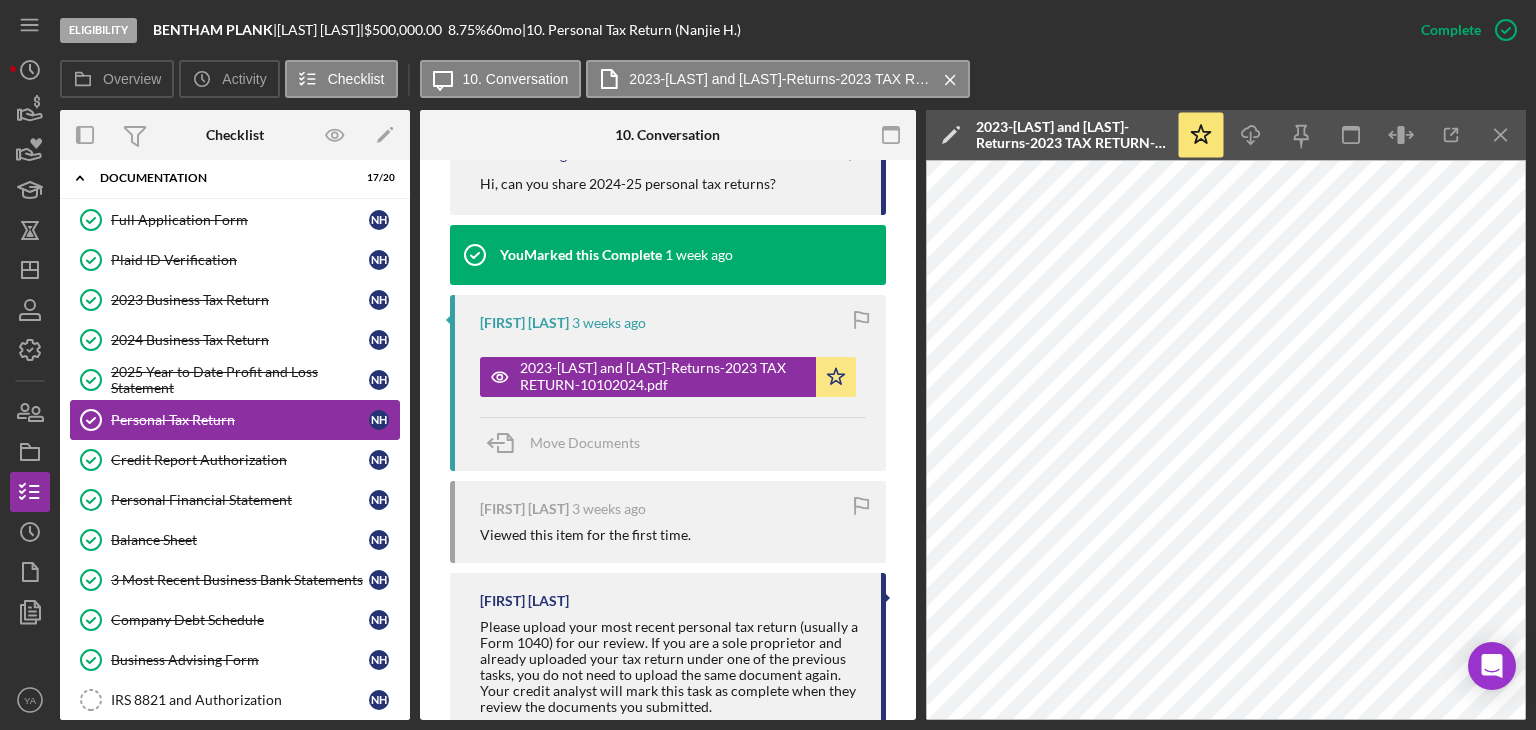 scroll, scrollTop: 100, scrollLeft: 0, axis: vertical 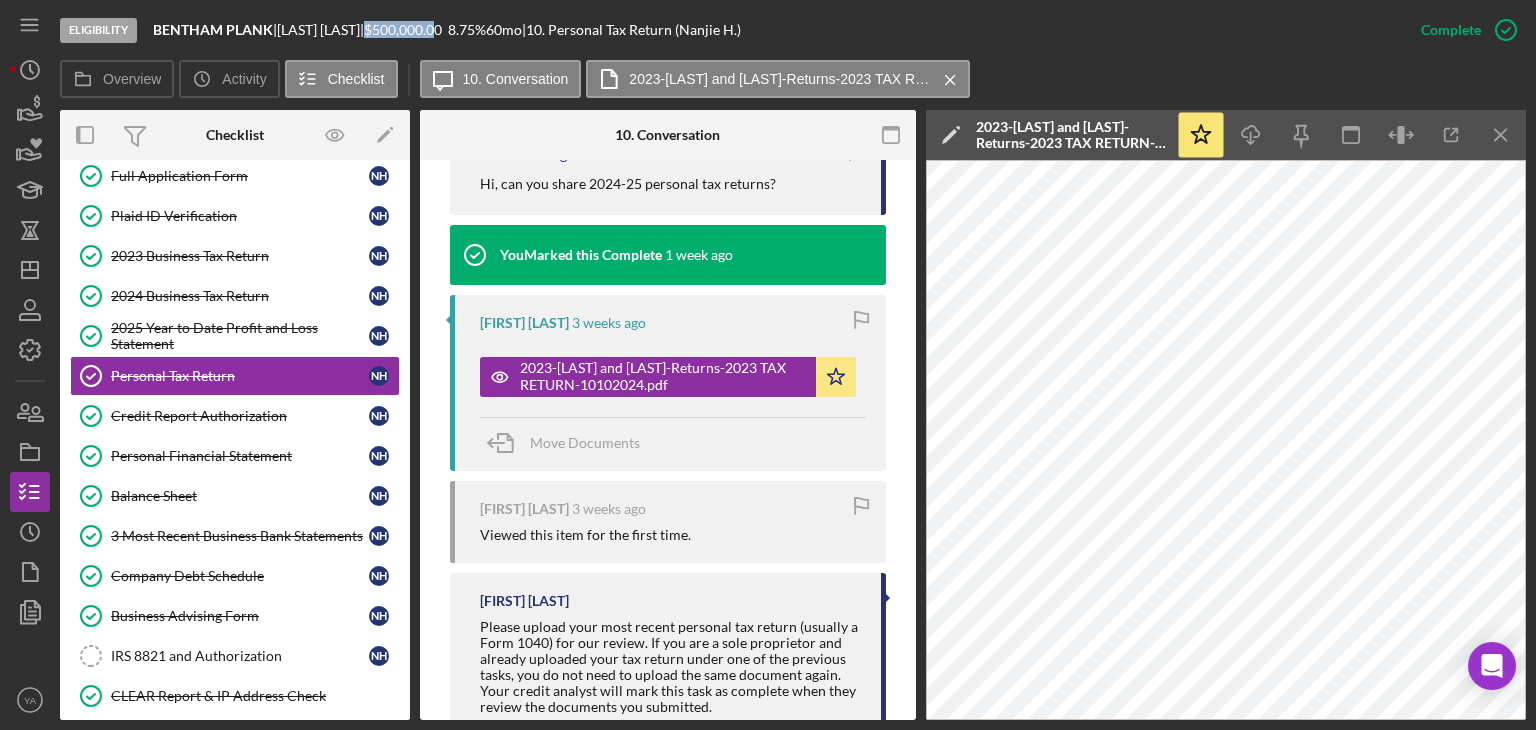 drag, startPoint x: 389, startPoint y: 30, endPoint x: 455, endPoint y: 32, distance: 66.0303 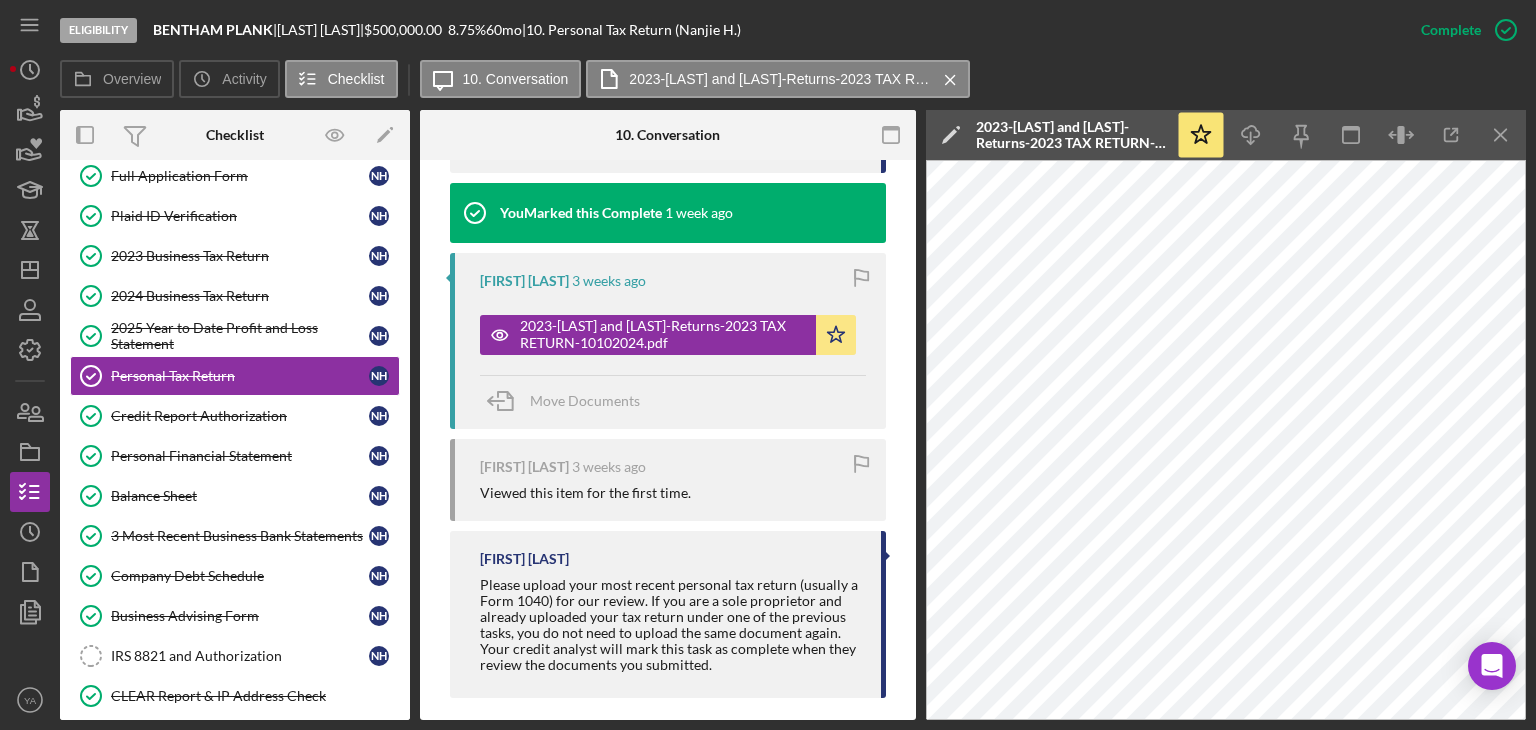 scroll, scrollTop: 1082, scrollLeft: 0, axis: vertical 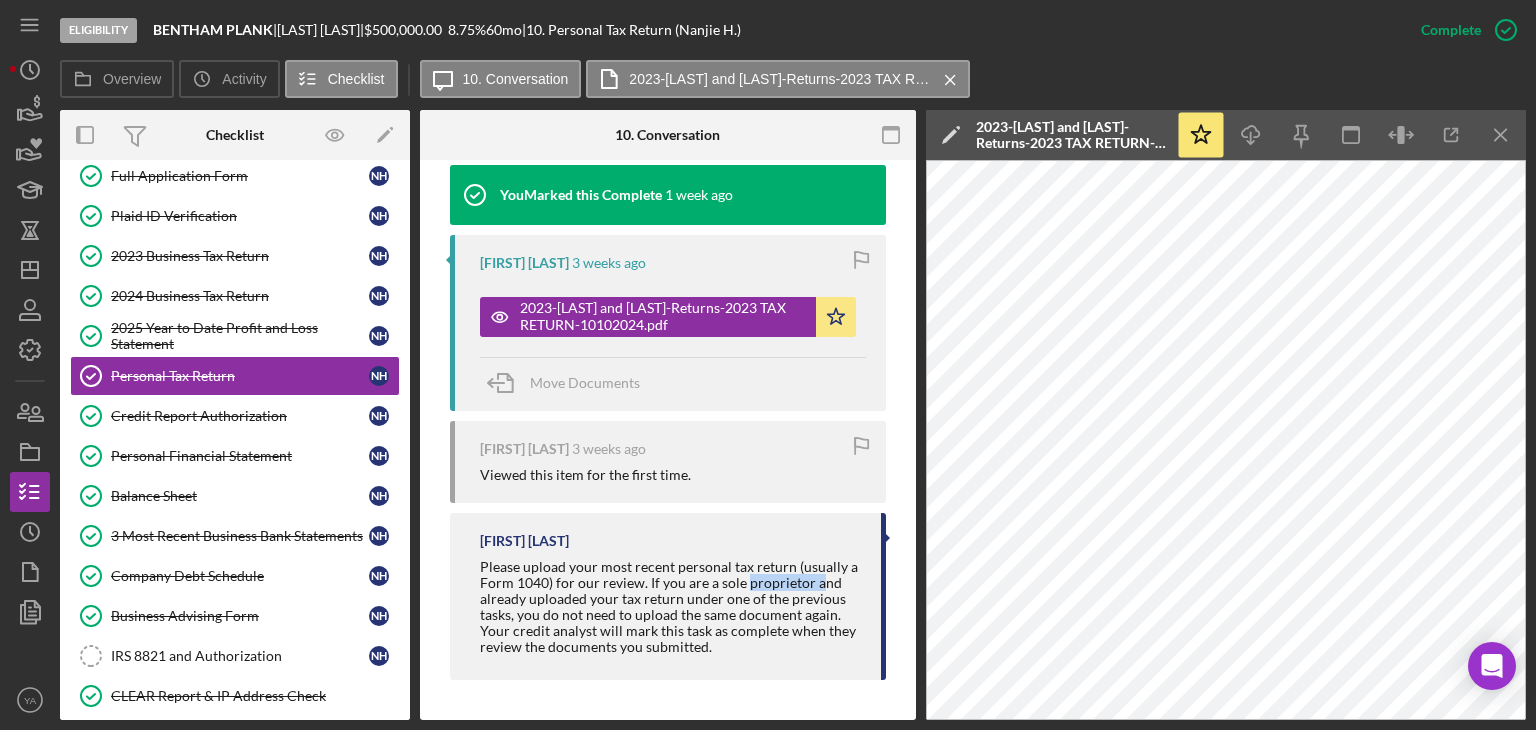 drag, startPoint x: 746, startPoint y: 587, endPoint x: 814, endPoint y: 590, distance: 68.06615 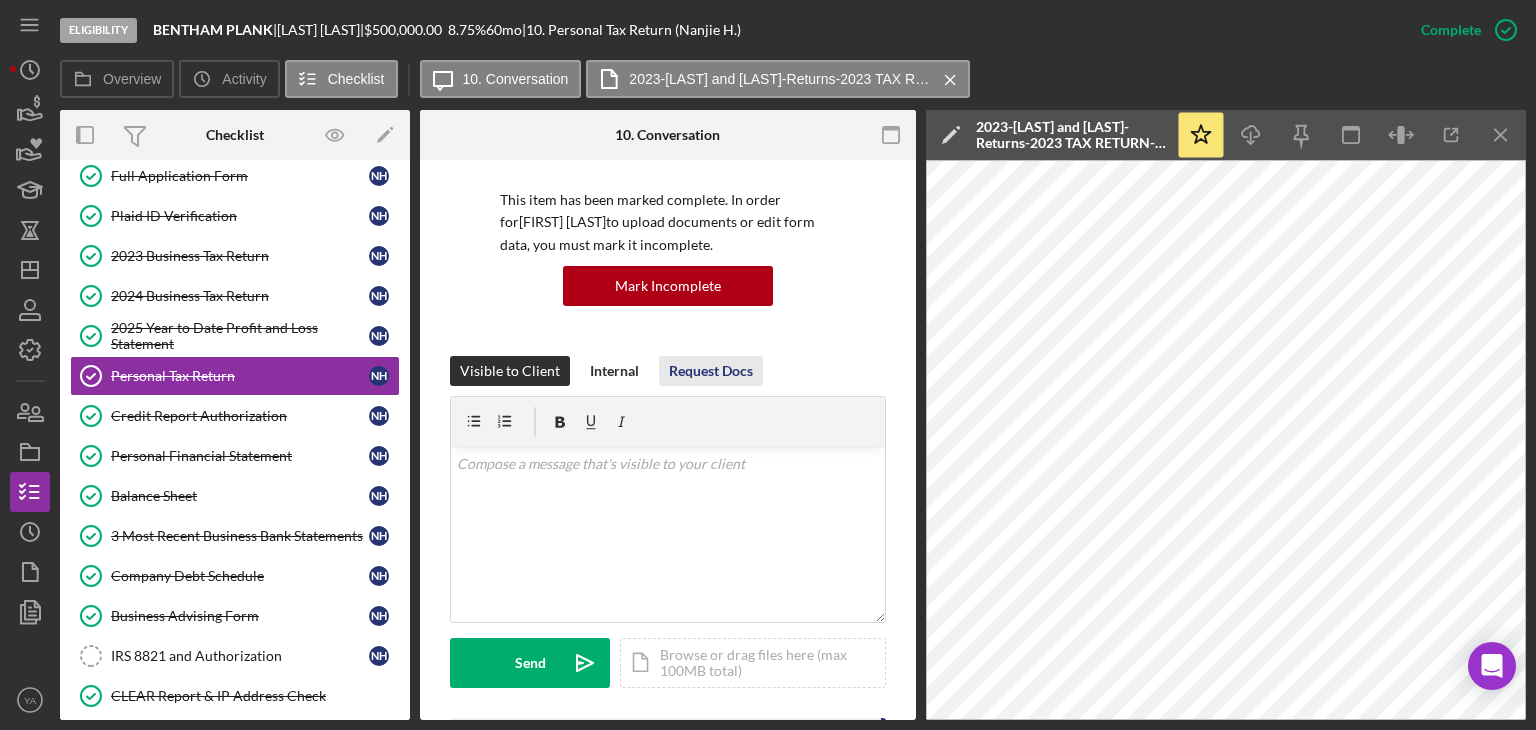 scroll, scrollTop: 0, scrollLeft: 0, axis: both 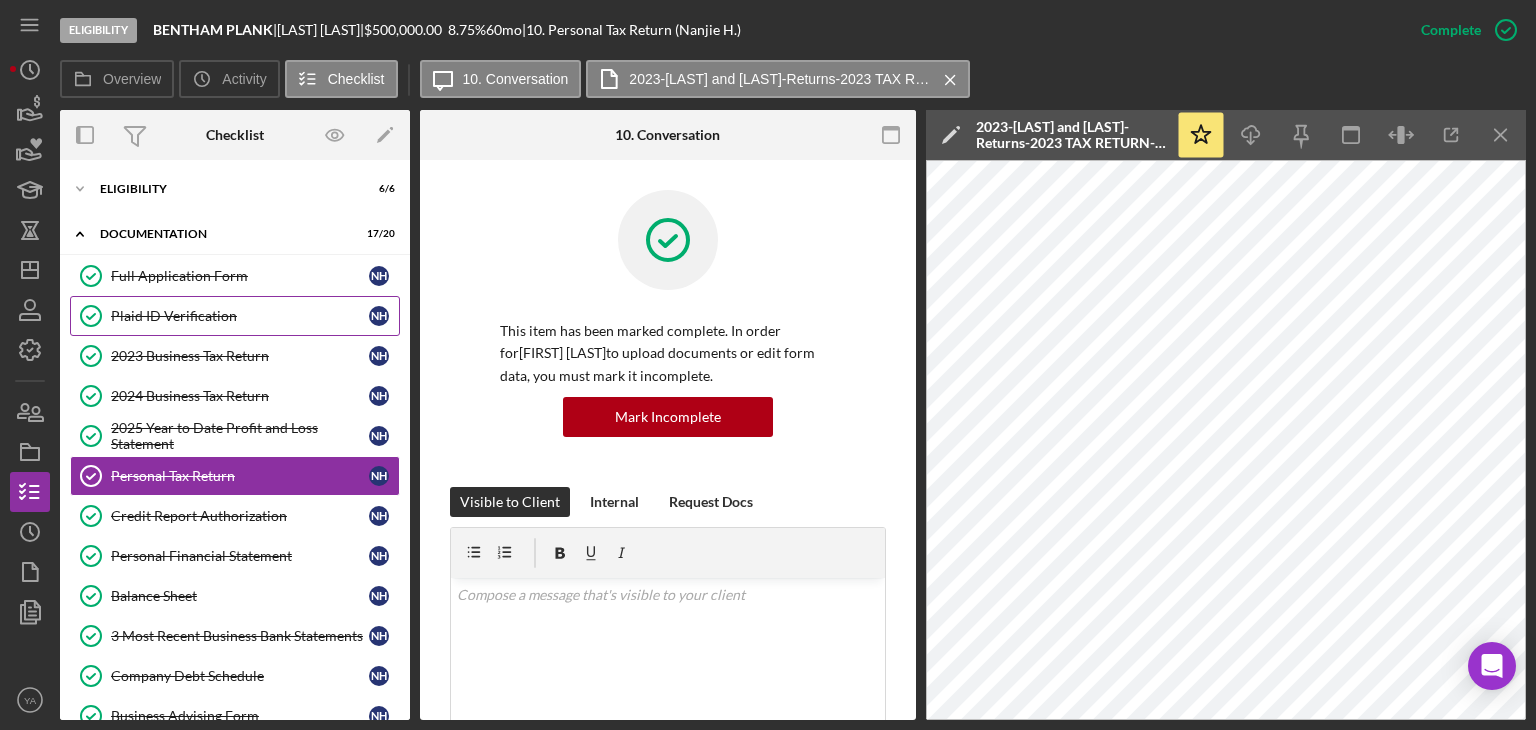 click on "Plaid ID Verification" at bounding box center [240, 316] 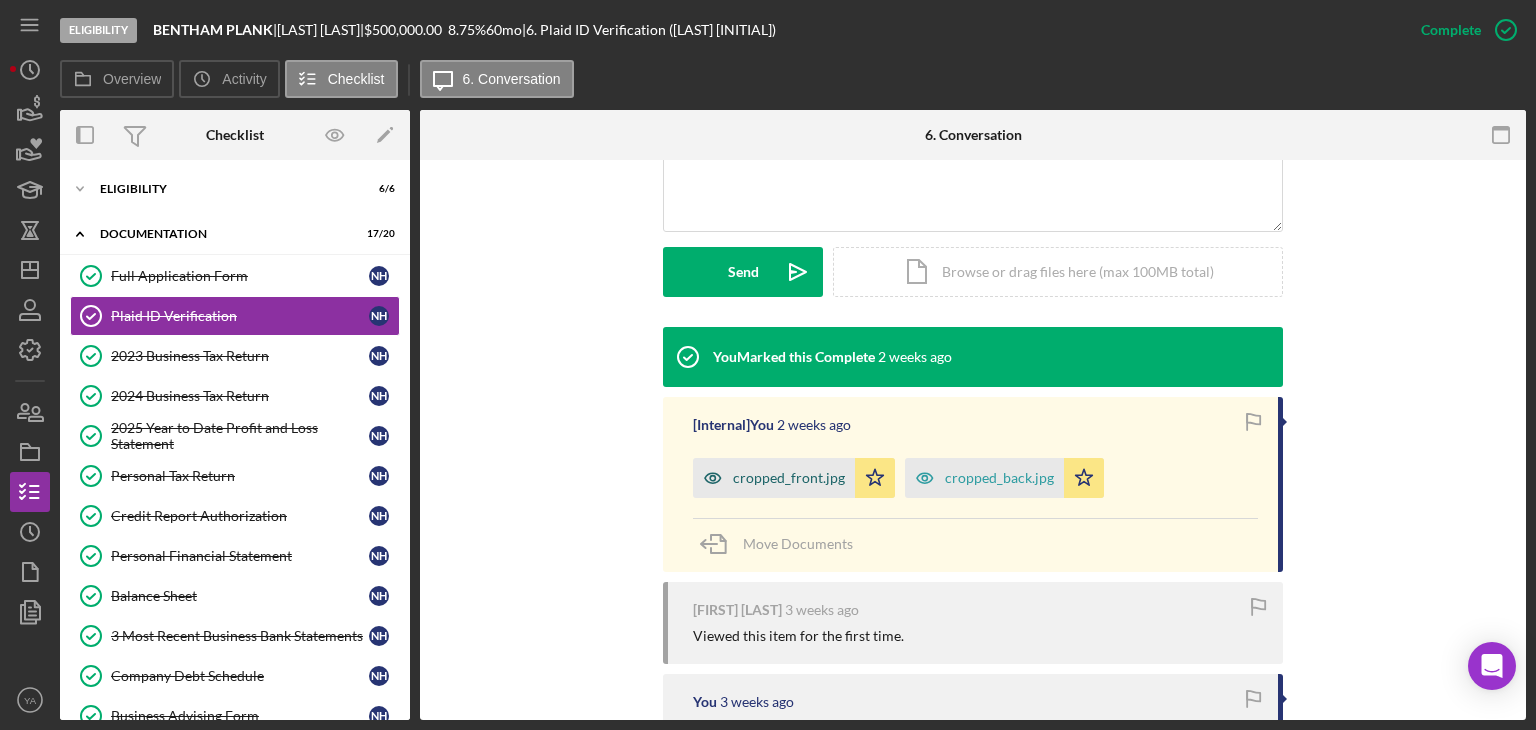 click on "cropped_front.jpg" at bounding box center (789, 478) 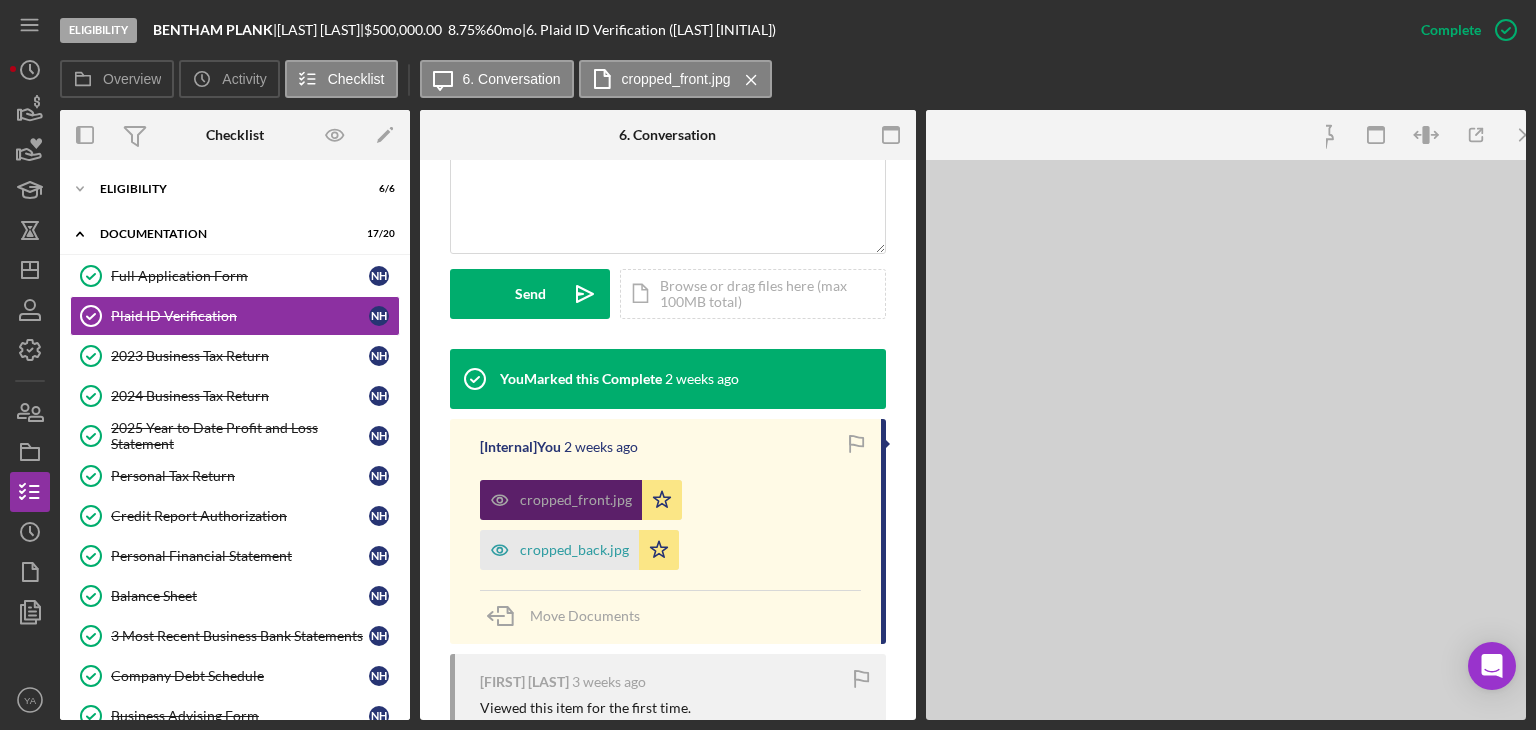 scroll, scrollTop: 522, scrollLeft: 0, axis: vertical 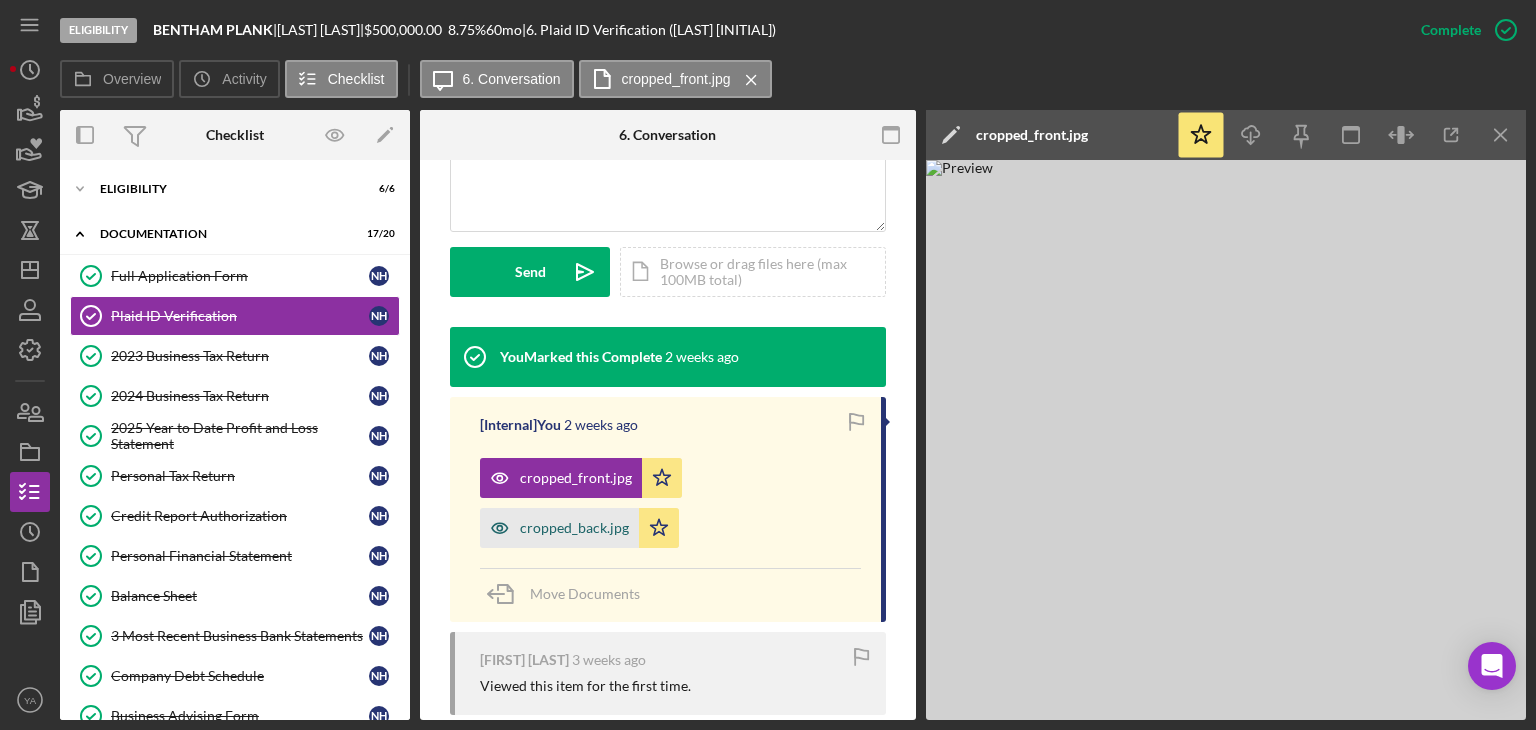 click on "cropped_back.jpg" at bounding box center (574, 528) 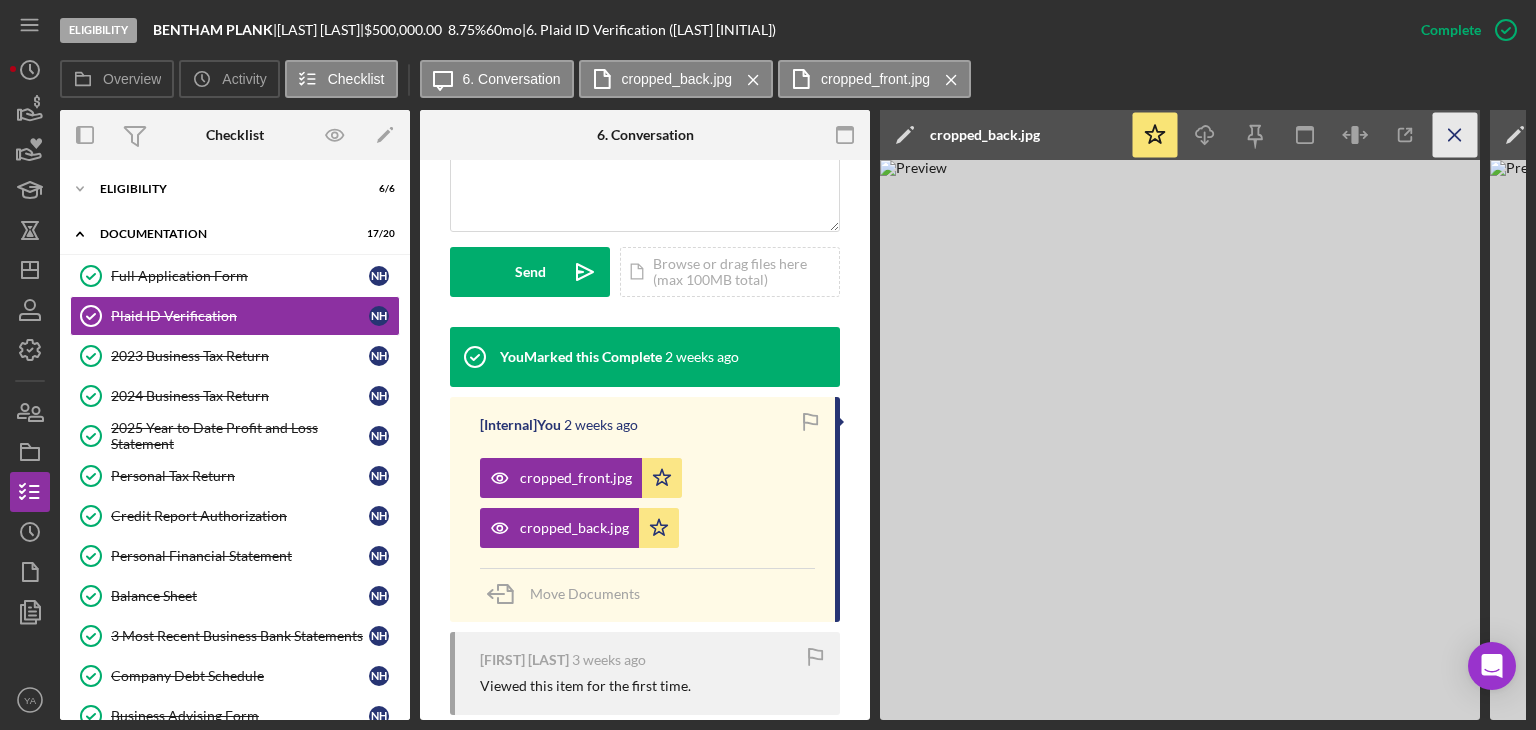 click on "Icon/Menu Close" 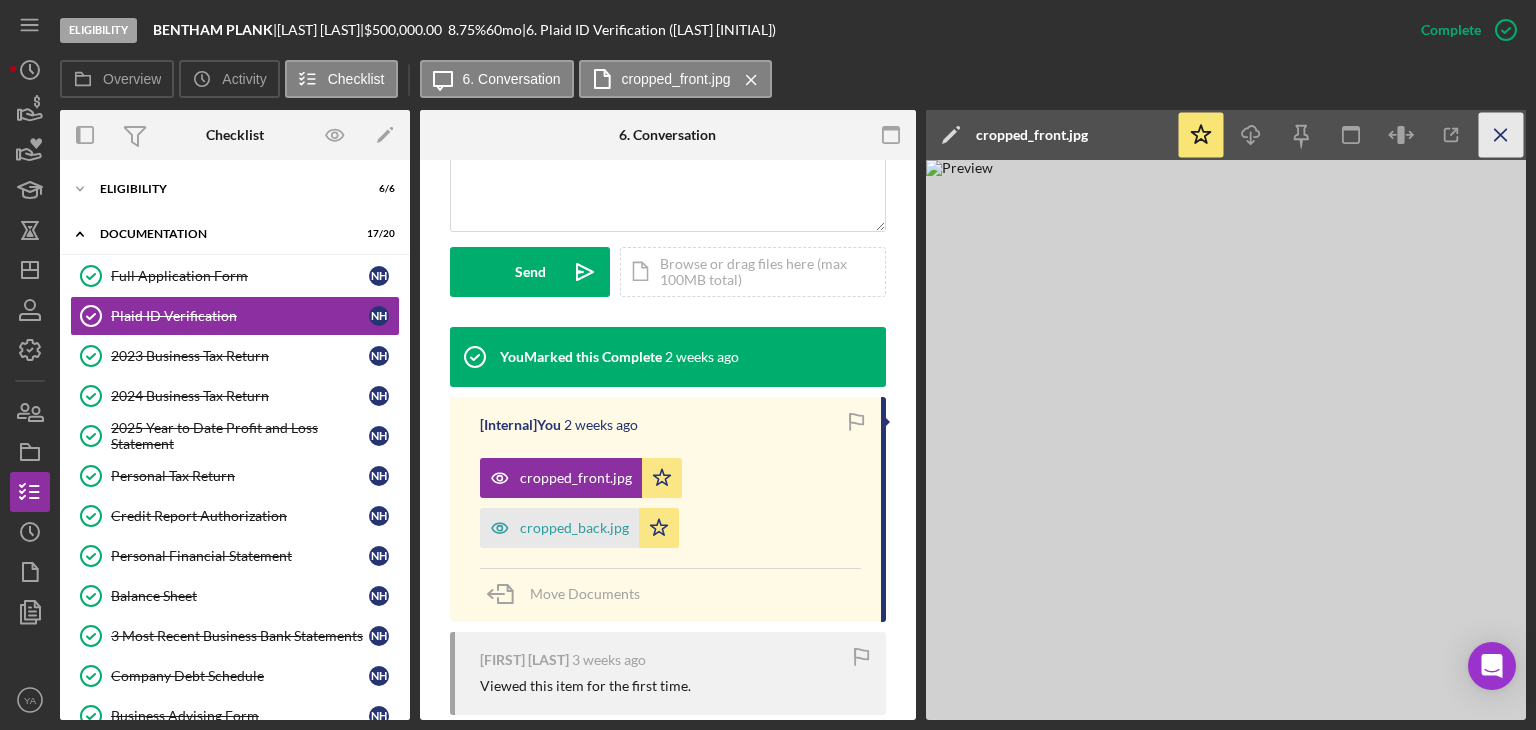 click on "Icon/Menu Close" 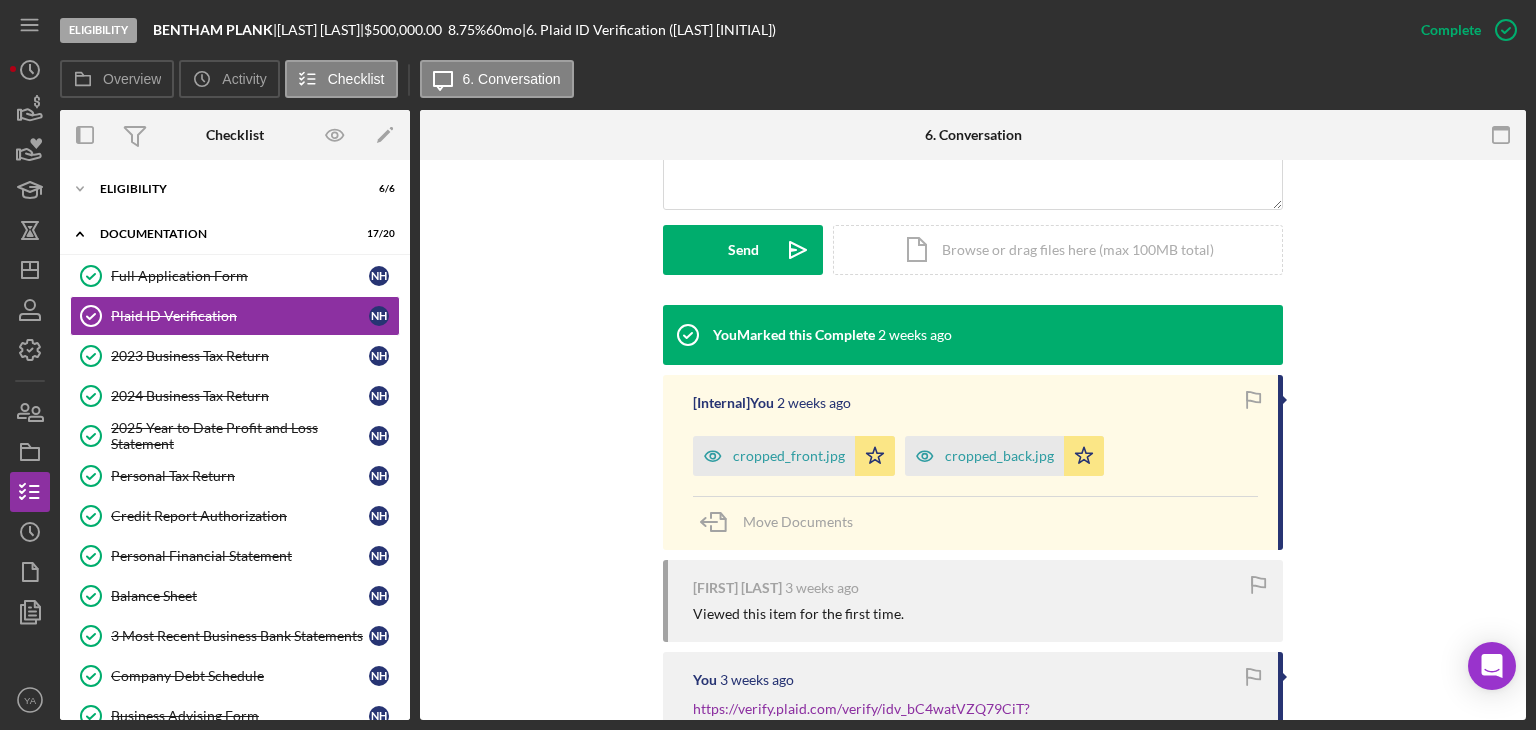 scroll, scrollTop: 500, scrollLeft: 0, axis: vertical 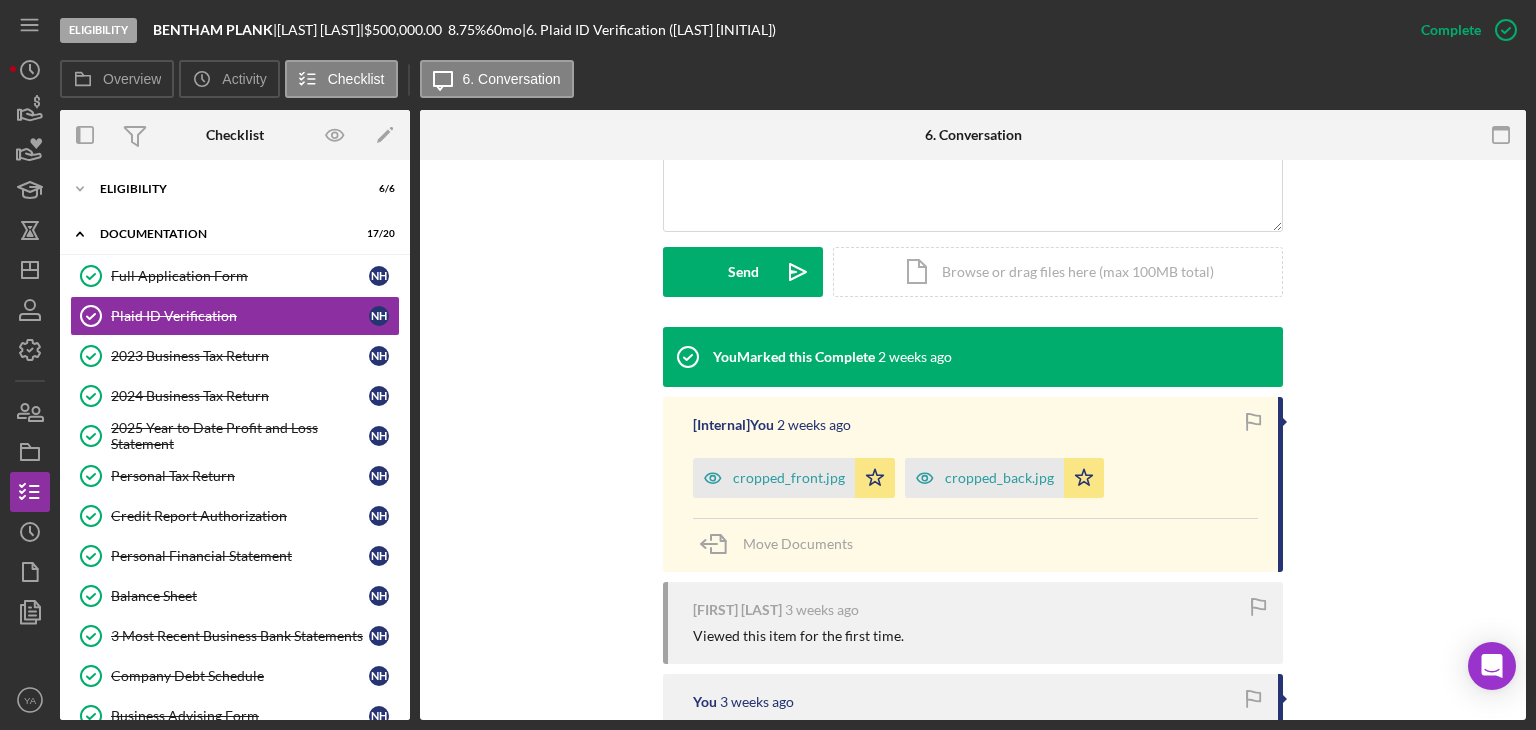 click on "Icon/Expander Eligibility 6 / 6 Icon/Expander Documentation 17 / 20 Full Application Form Full Application Form N H Plaid ID Verification Plaid ID Verification N H 2023 Business Tax Return 2023 Business Tax Return N H 2024 Business Tax Return 2024 Business Tax Return N H 2025 Year to Date Profit and Loss Statement 2025 Year to Date Profit and Loss Statement N H Personal Tax Return Personal Tax Return N H Credit Report Authorization Credit Report Authorization N H Personal Financial Statement Personal Financial Statement N H Balance Sheet Balance Sheet N H 3 Most Recent Business Bank Statements 3 Most Recent Business Bank Statements N H Company Debt Schedule Company Debt Schedule N H Business Advising Form Business Advising Form N H IRS 8821 and Authorization IRS 8821 and Authorization N H CLEAR Report & IP Address Check CLEAR Report & IP Address Check [STATE] Secretary of State Registration Documents [STATE] Secretary of State Registration Documents Underwriting Matrix Underwriting Matrix Impact Metrics Impact Metrics" at bounding box center (235, 440) 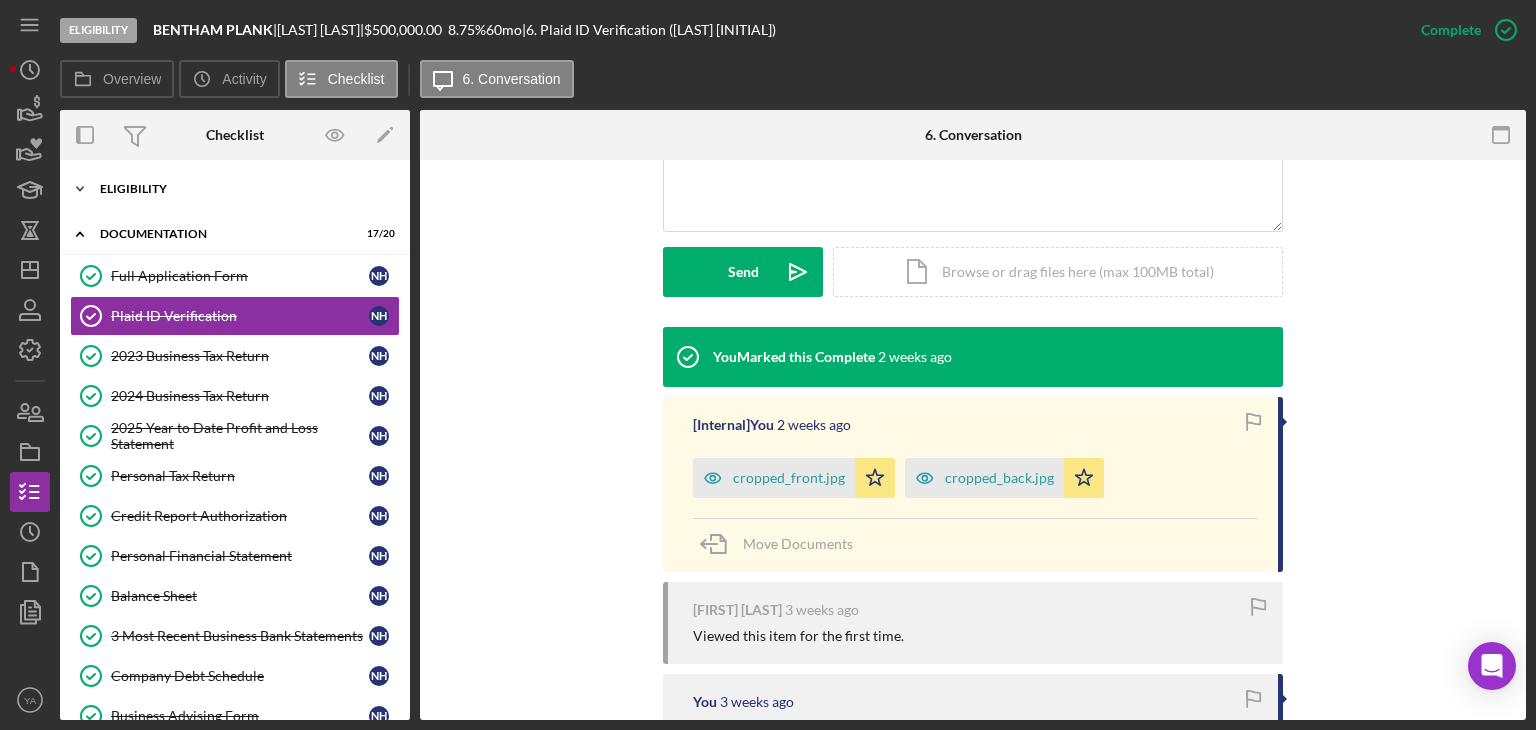 click on "Icon/Expander Eligibility 6 / 6" at bounding box center (235, 189) 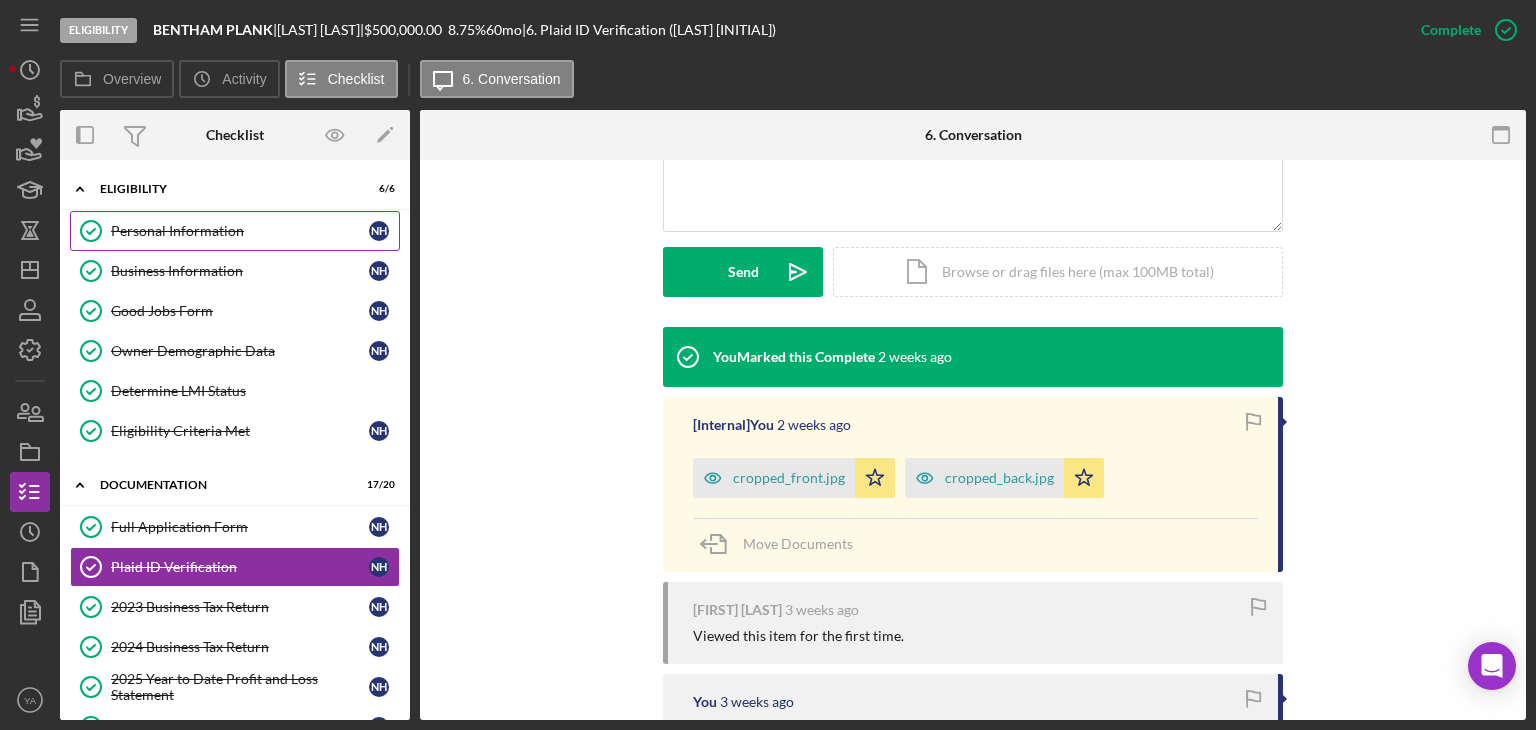 click on "Personal Information Personal Information [INITIAL] [INITIAL]" at bounding box center (235, 231) 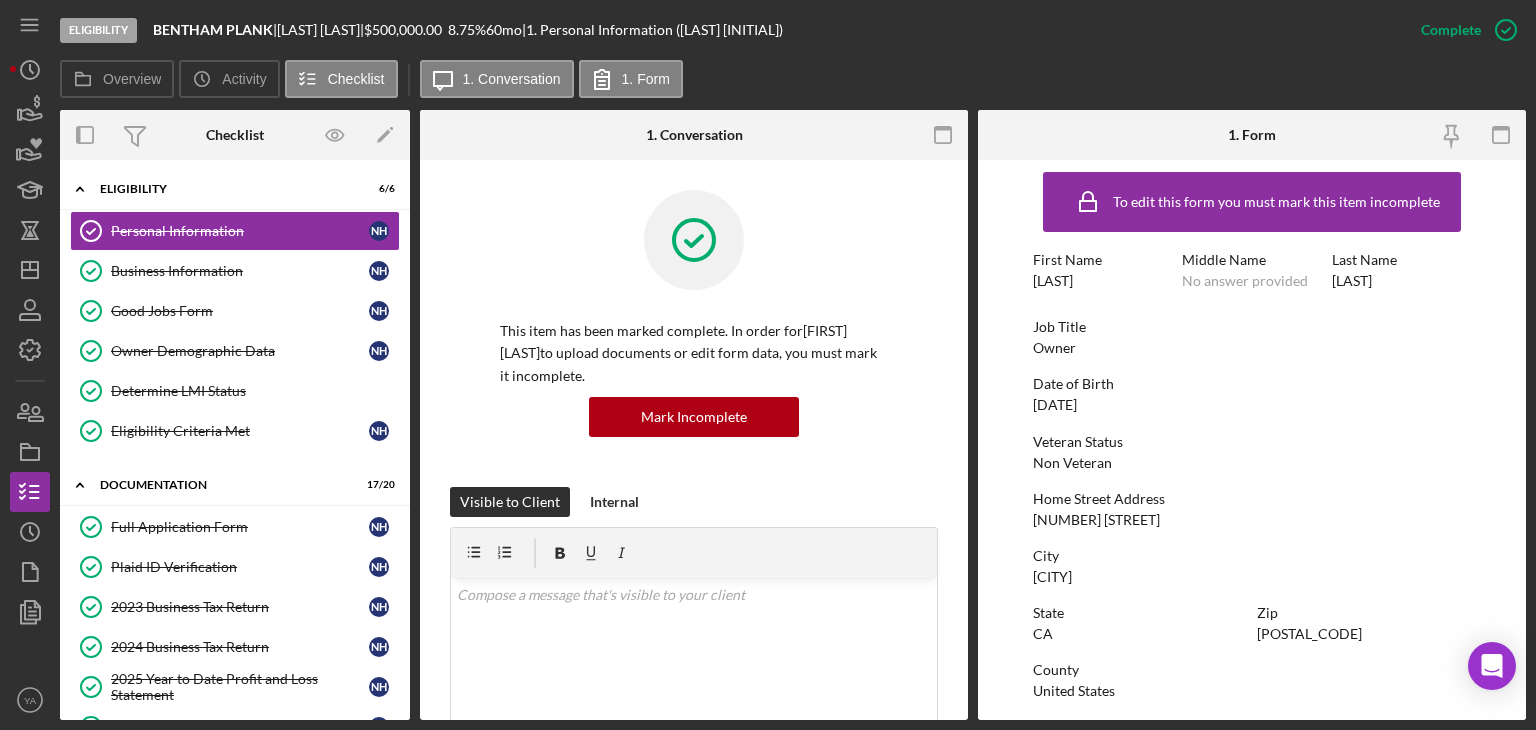 scroll, scrollTop: 0, scrollLeft: 0, axis: both 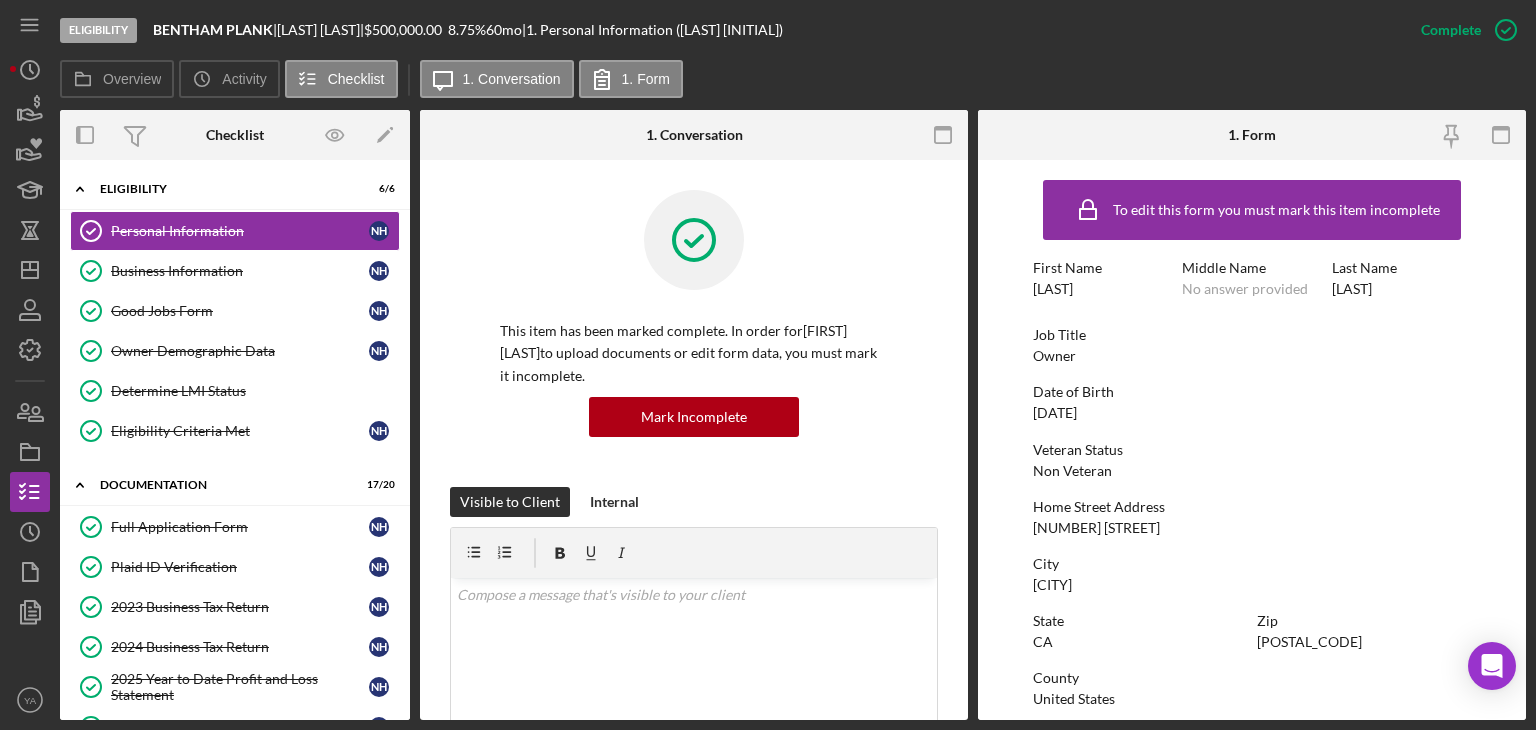 click on "[LAST]" at bounding box center [1053, 289] 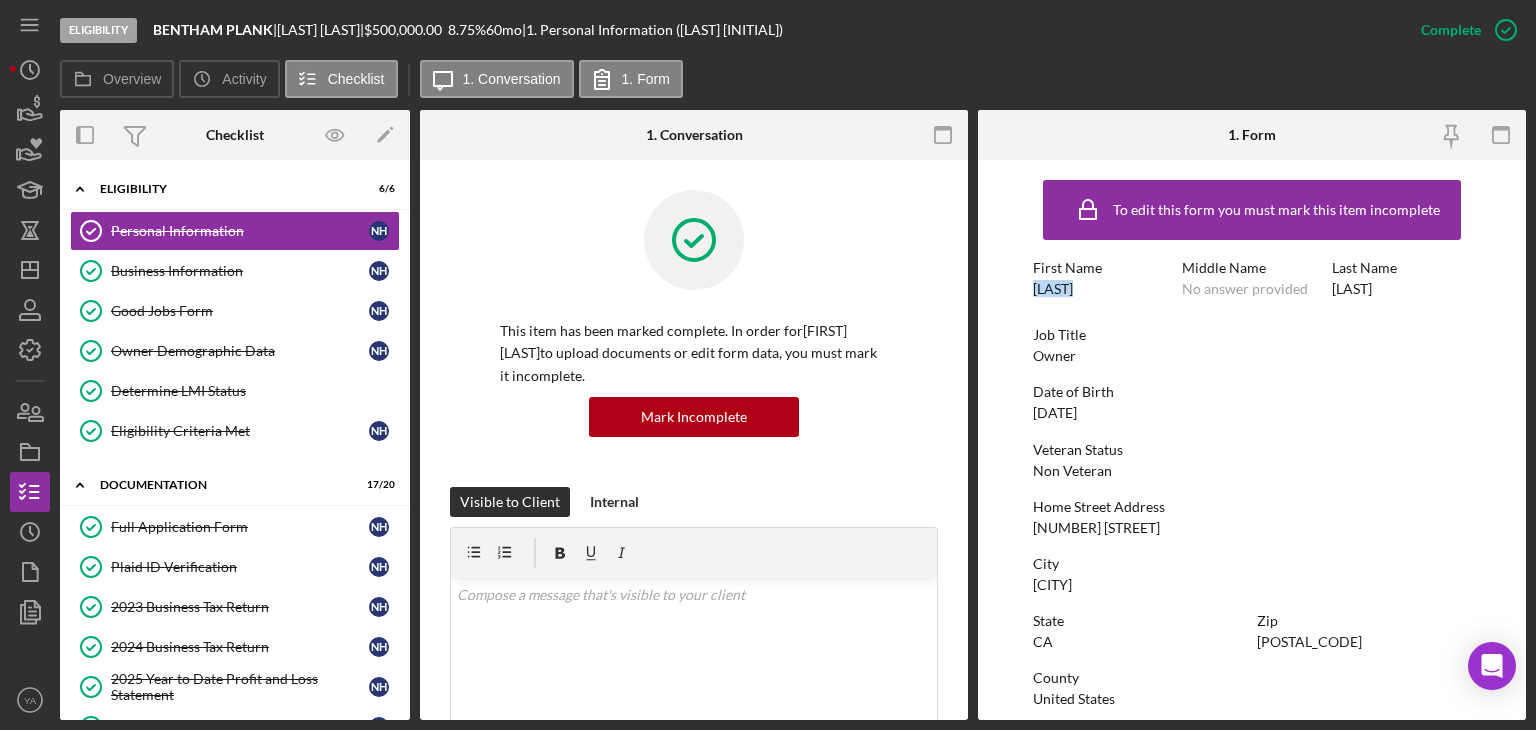 click on "[LAST]" at bounding box center (1053, 289) 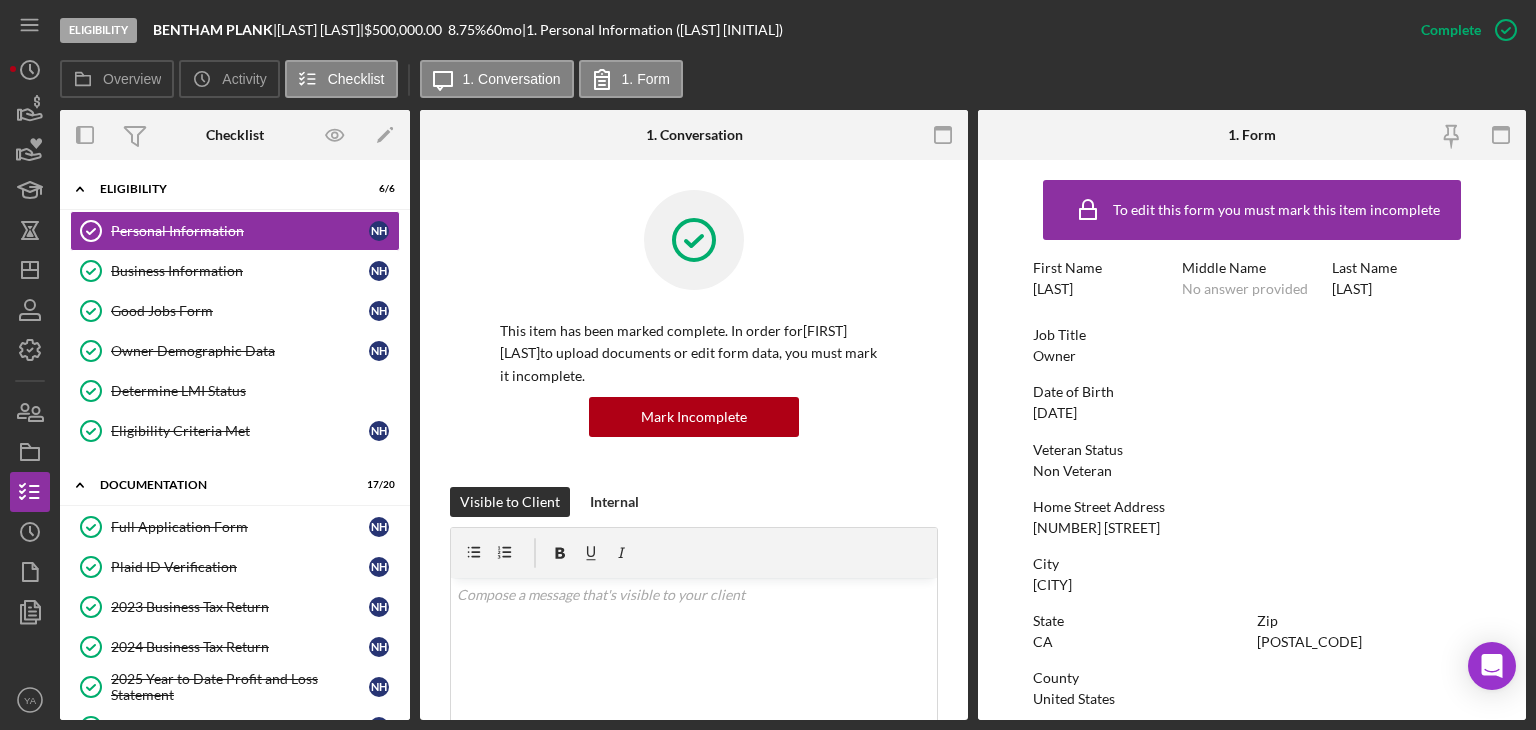 click on "[LAST]" at bounding box center [1352, 289] 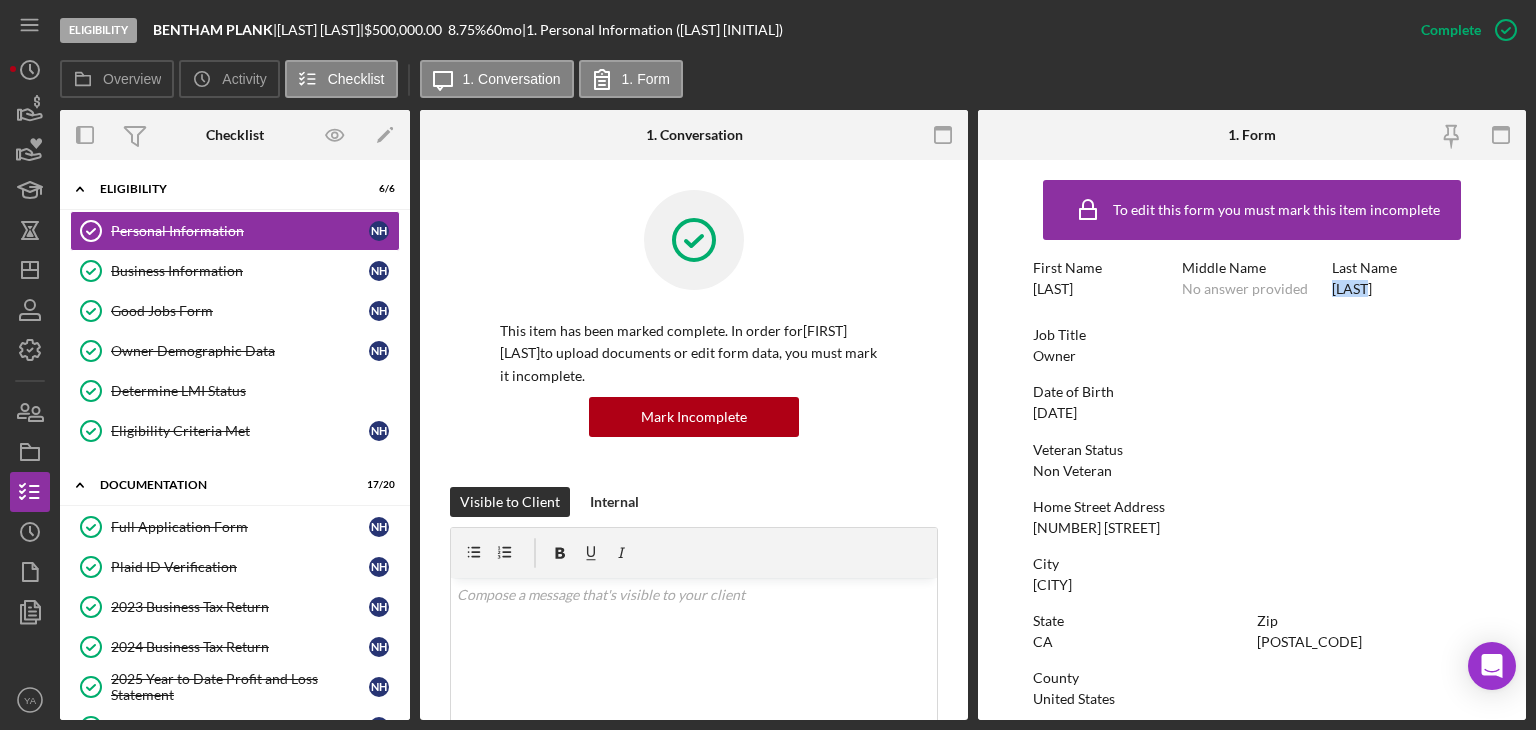 click on "[LAST]" at bounding box center [1352, 289] 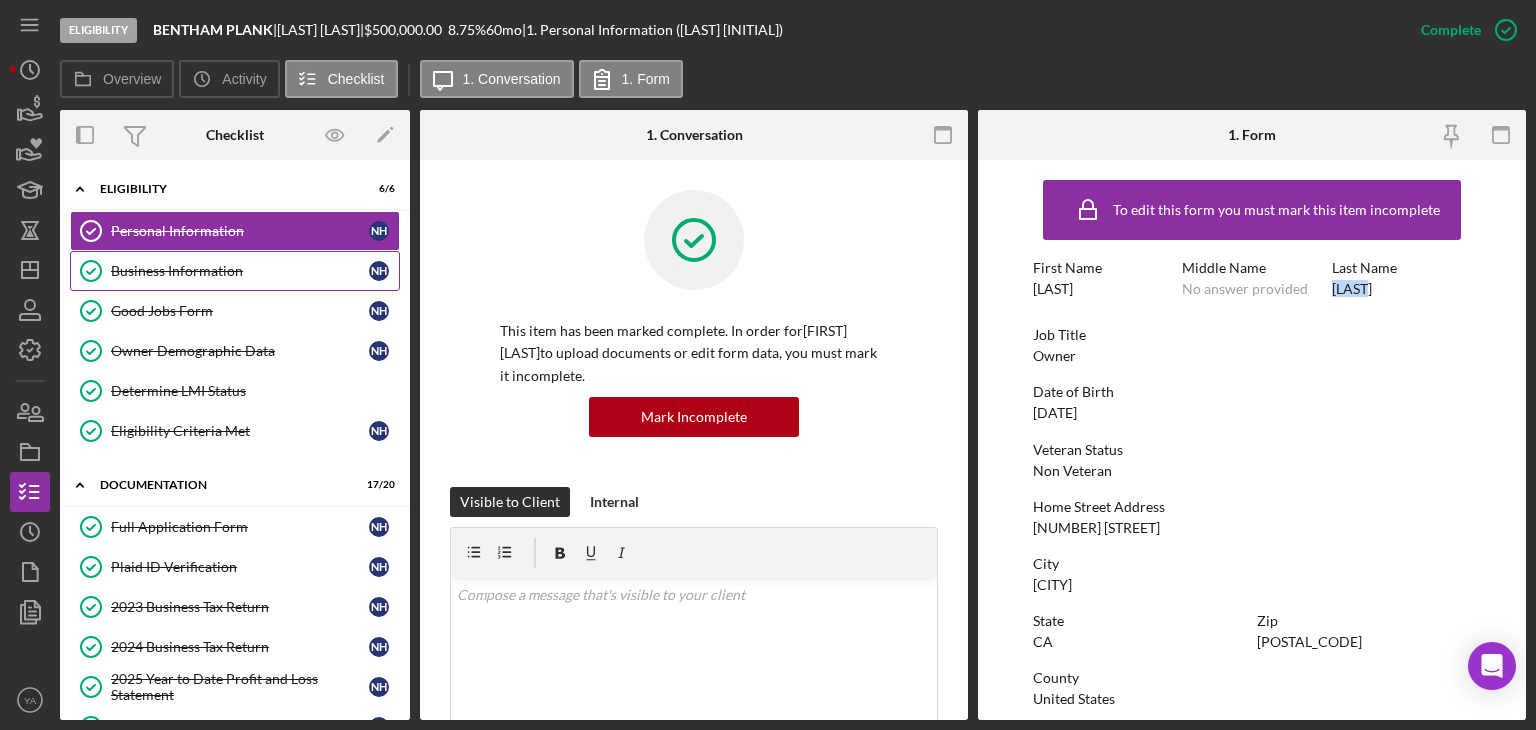 click on "Business Information" at bounding box center (240, 271) 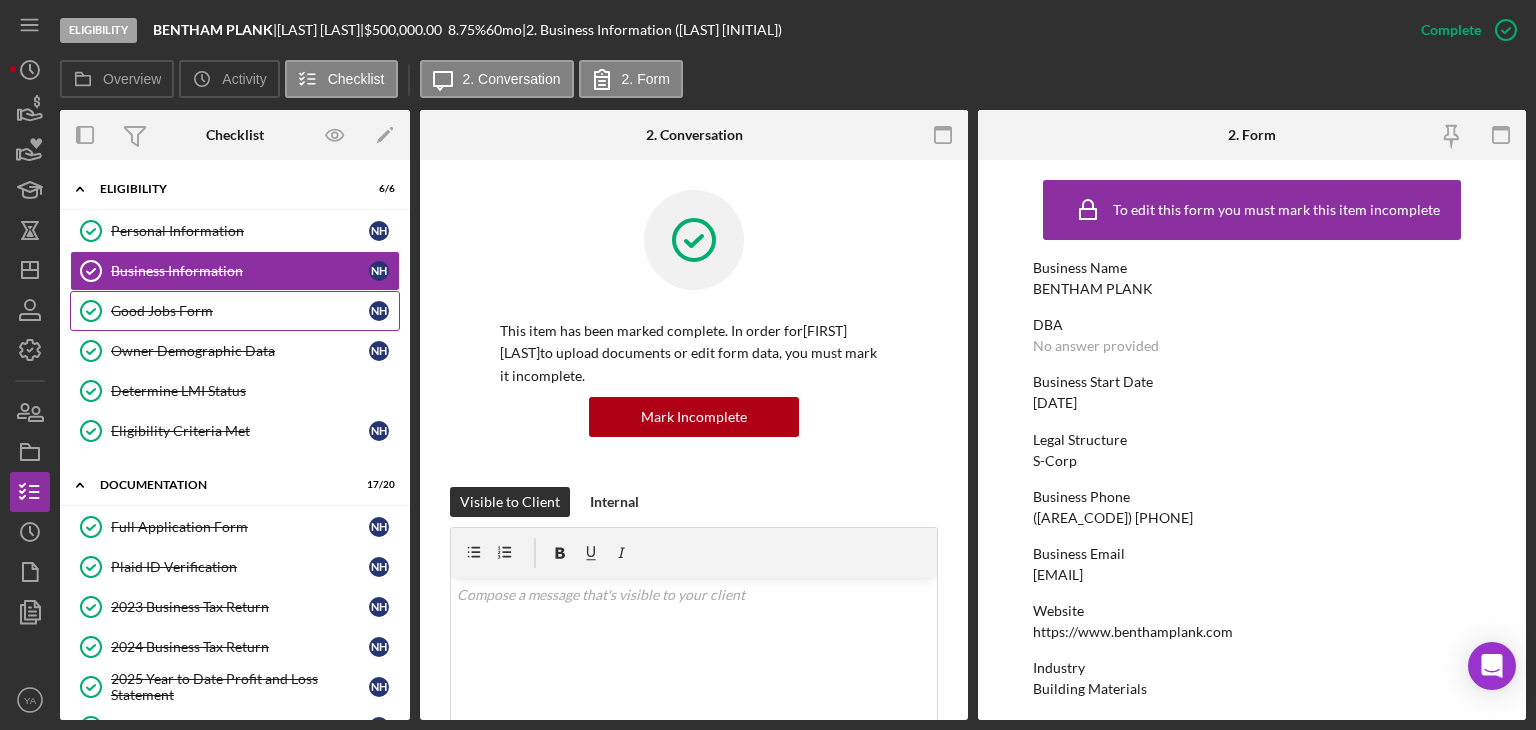 click on "Good Jobs Form" at bounding box center (240, 311) 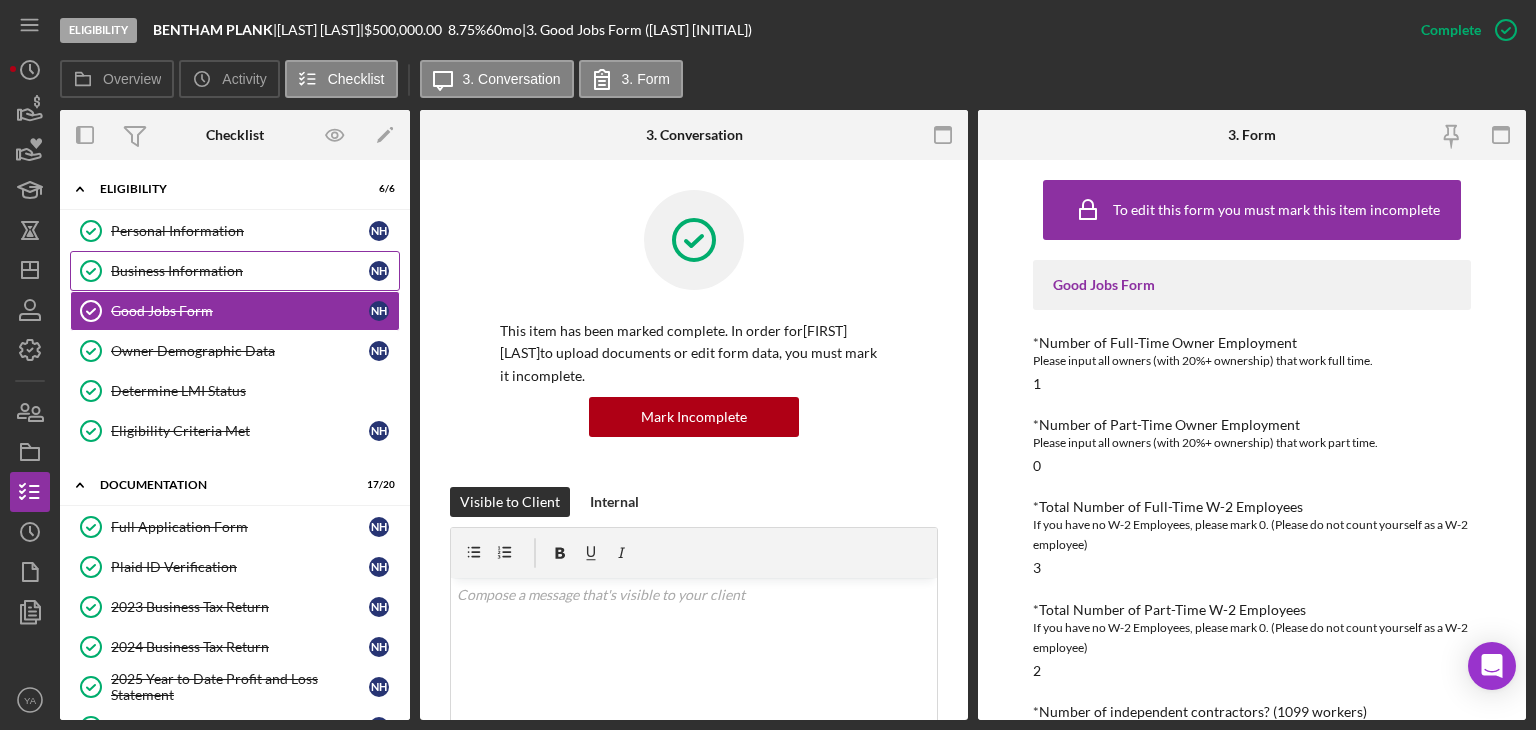 click on "Business Information" at bounding box center (240, 271) 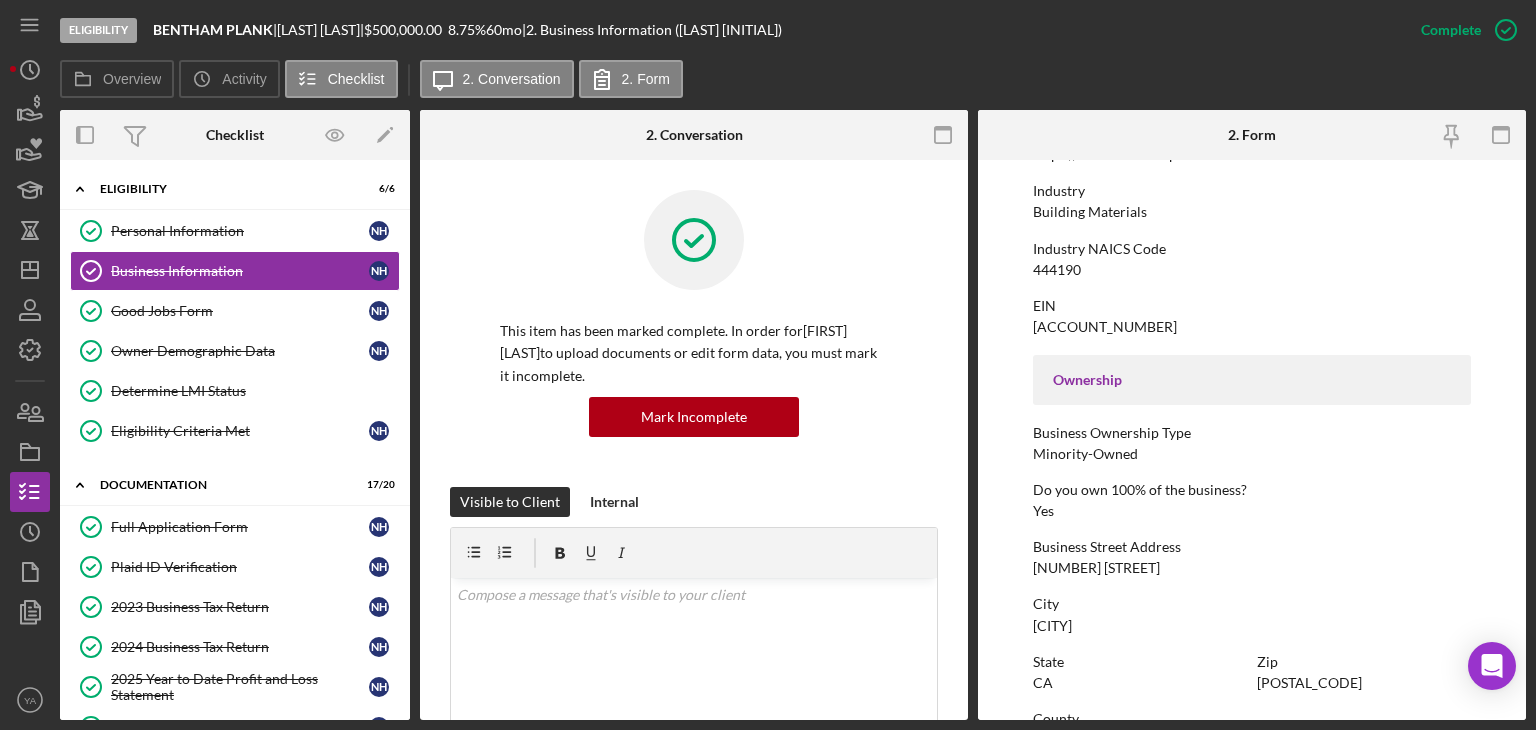 scroll, scrollTop: 600, scrollLeft: 0, axis: vertical 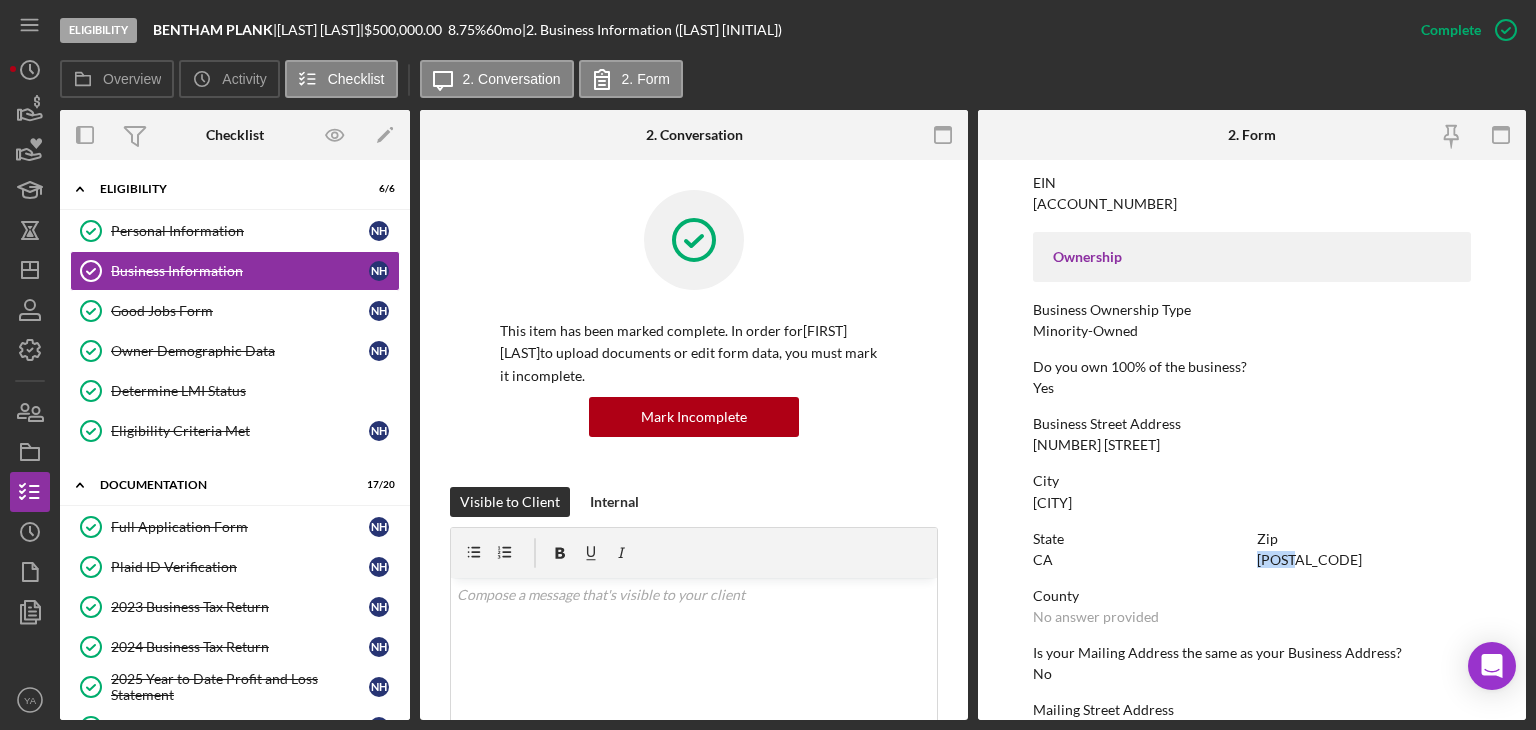 drag, startPoint x: 1255, startPoint y: 558, endPoint x: 1298, endPoint y: 565, distance: 43.56604 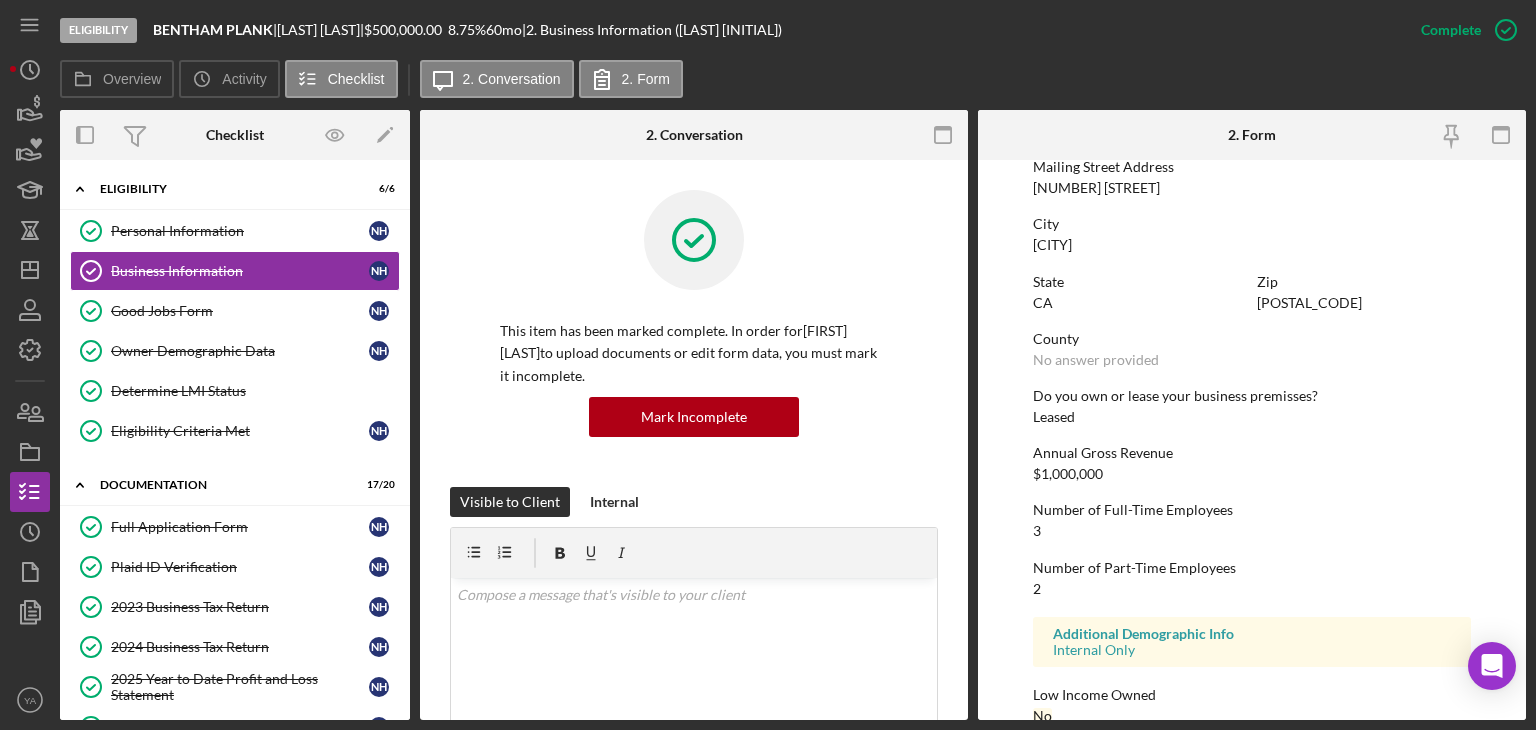 scroll, scrollTop: 1177, scrollLeft: 0, axis: vertical 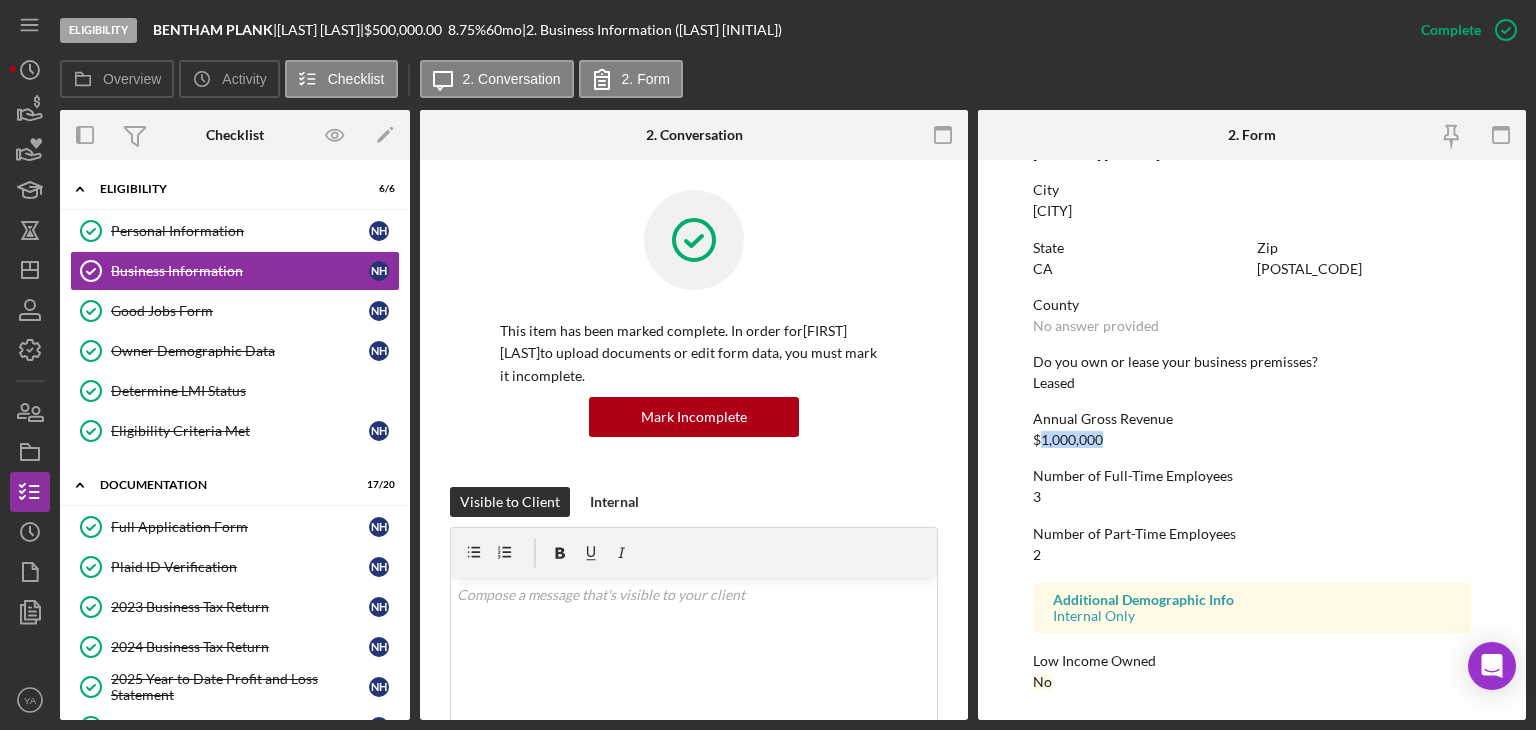 drag, startPoint x: 1114, startPoint y: 439, endPoint x: 1044, endPoint y: 433, distance: 70.256676 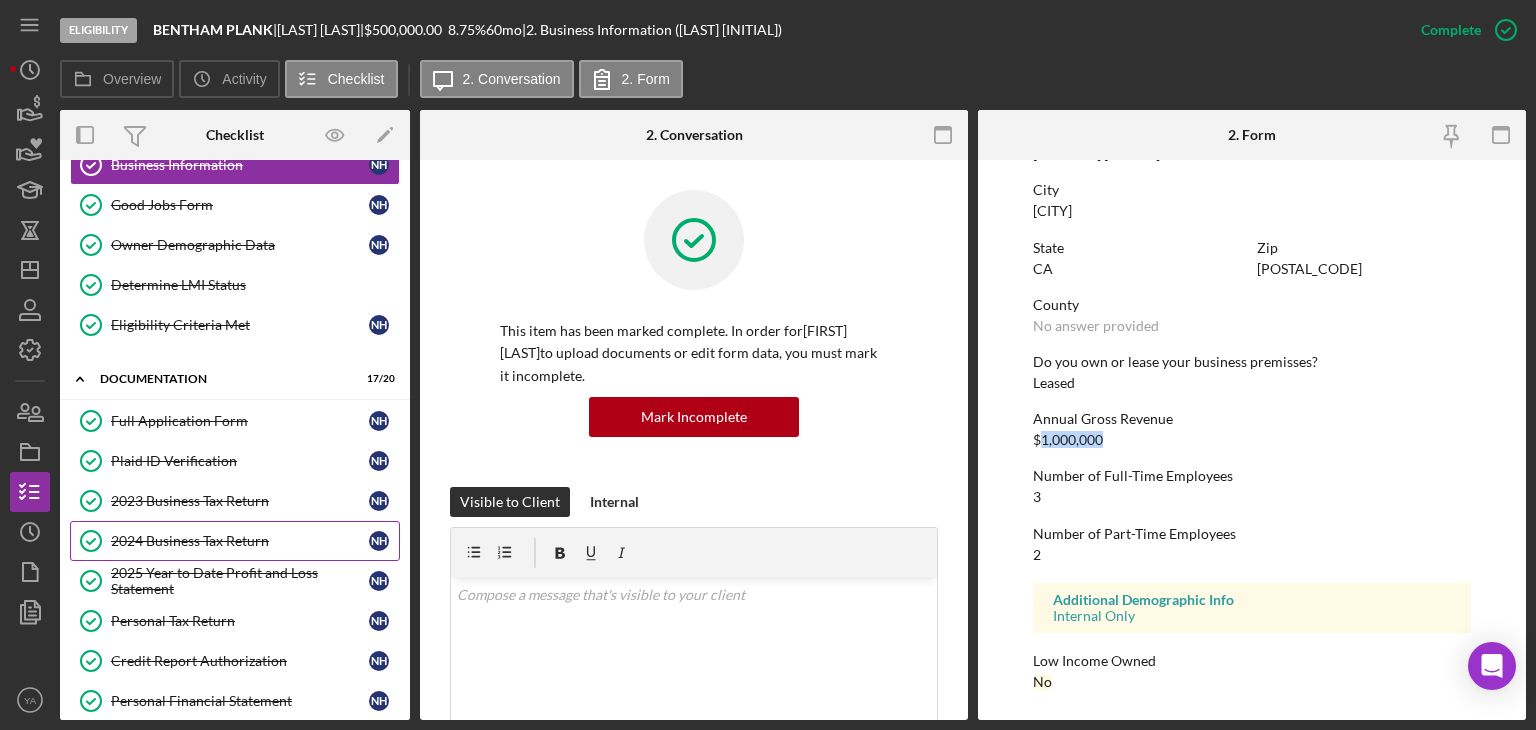 scroll, scrollTop: 200, scrollLeft: 0, axis: vertical 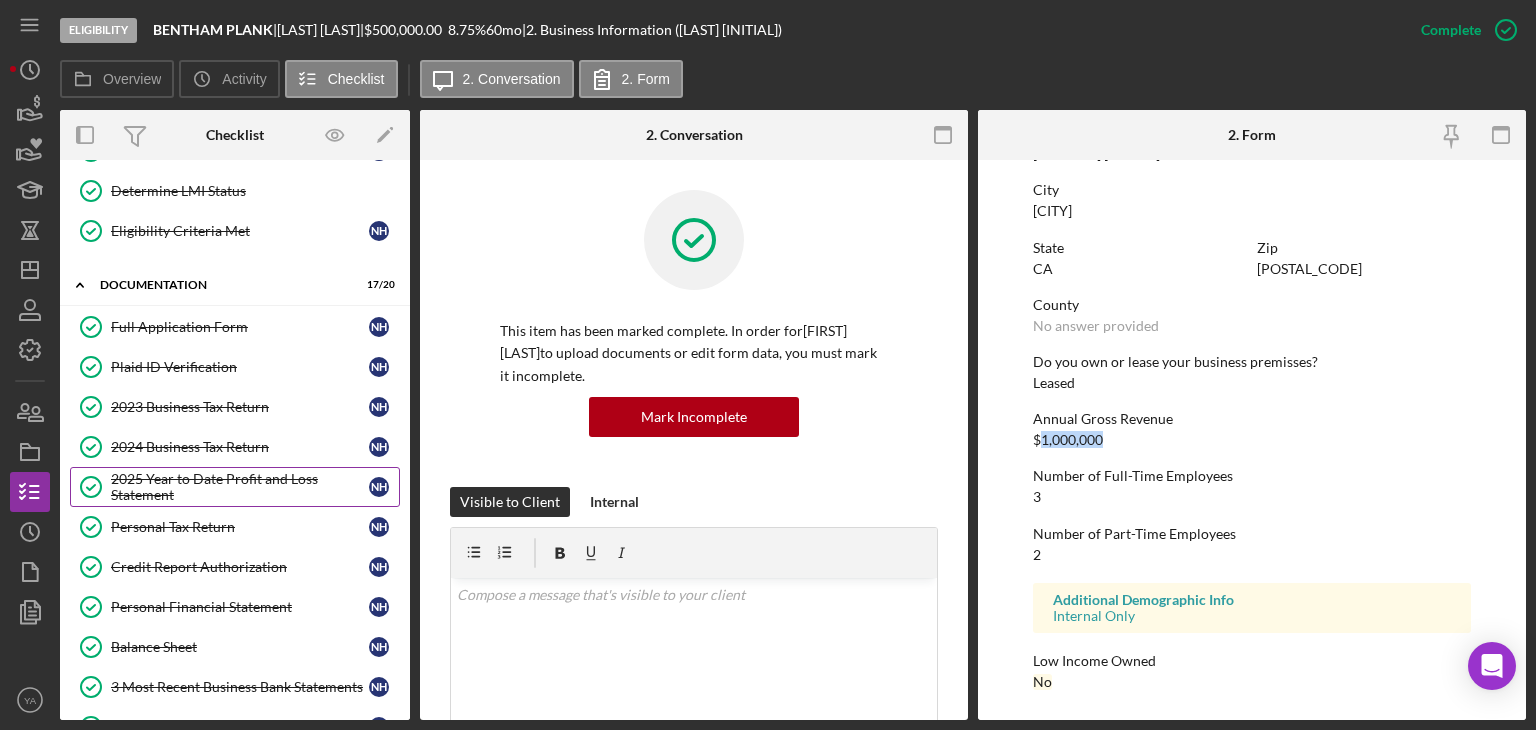 click on "2025 Year to Date Profit and Loss Statement 2025 Year to Date Profit and Loss Statement N H" at bounding box center (235, 487) 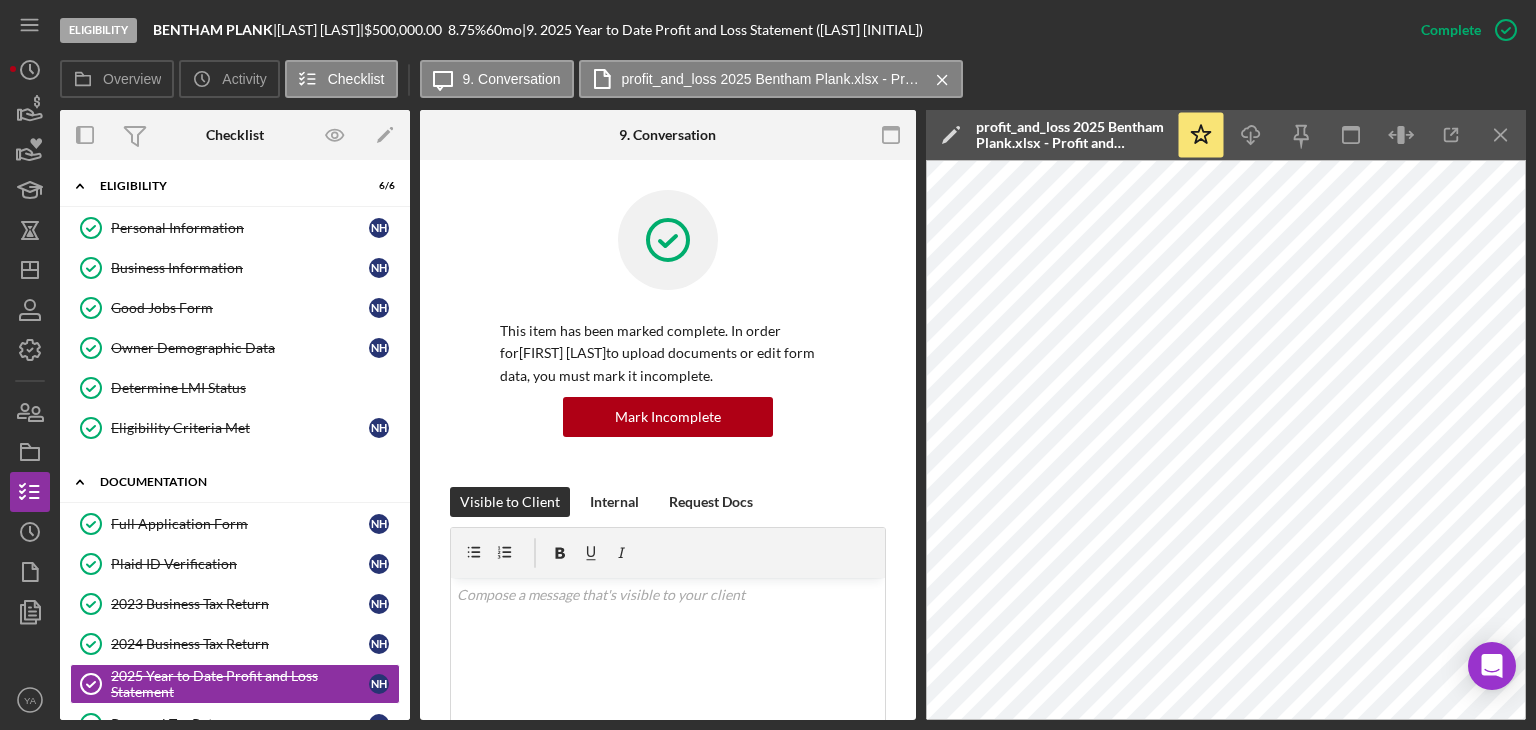 scroll, scrollTop: 0, scrollLeft: 0, axis: both 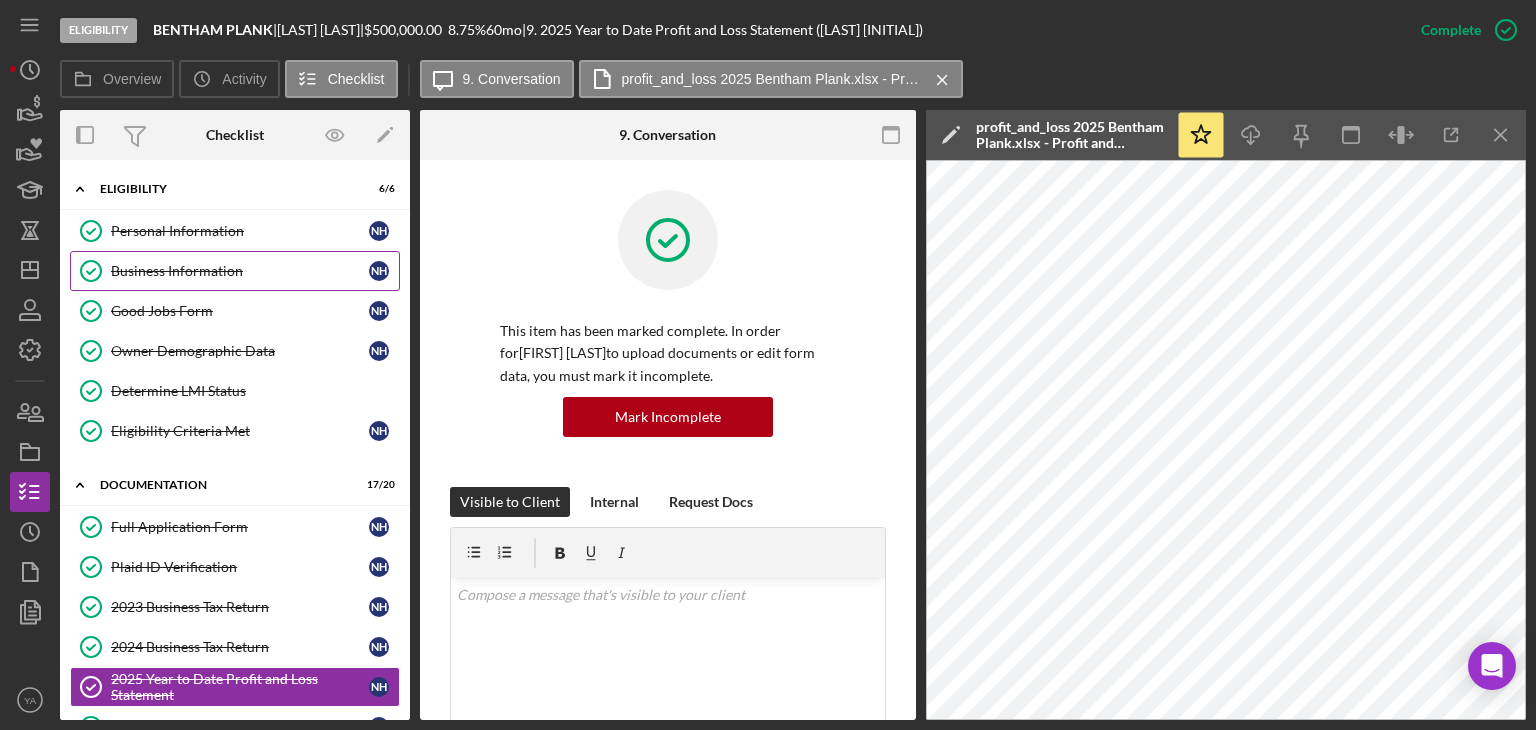 click on "Business Information" at bounding box center [240, 271] 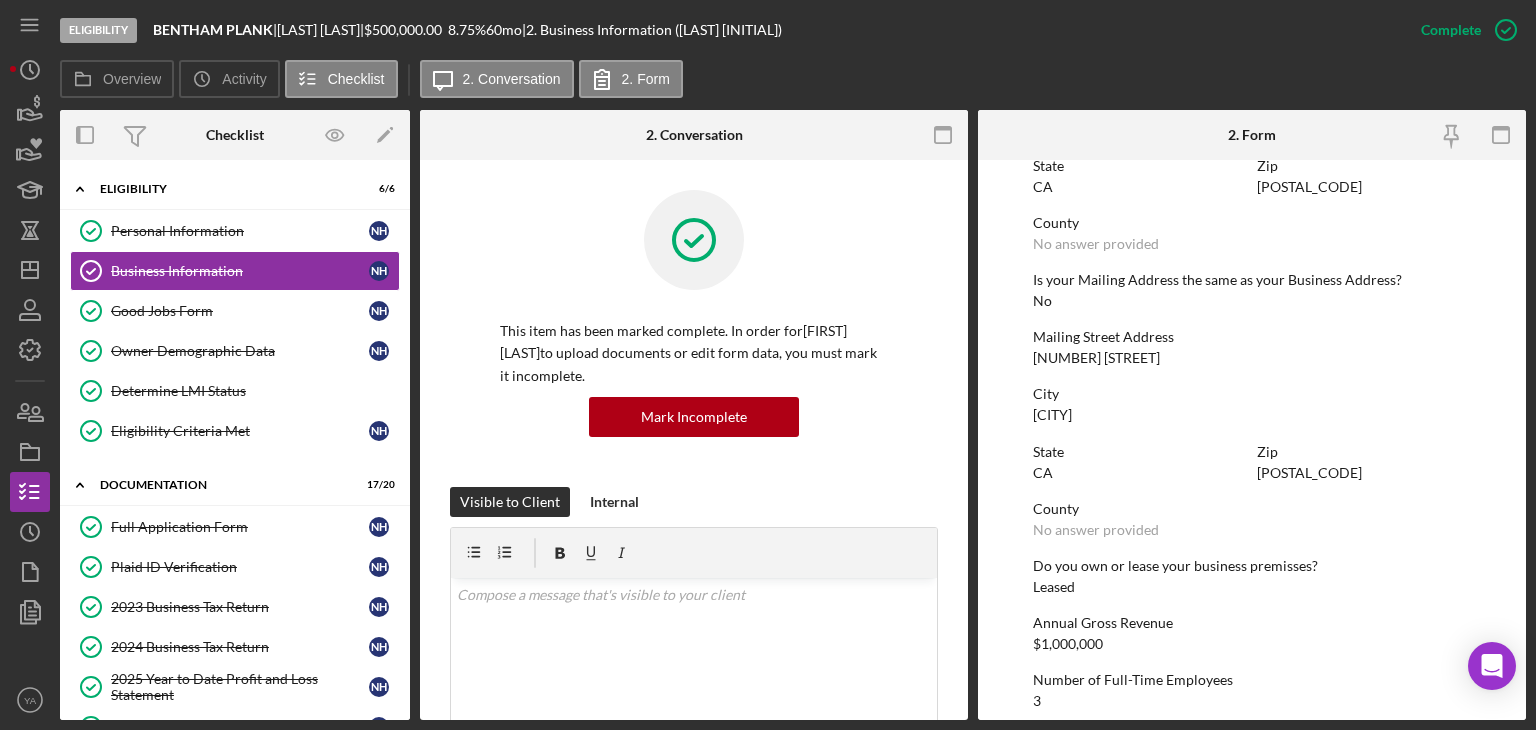 scroll, scrollTop: 1177, scrollLeft: 0, axis: vertical 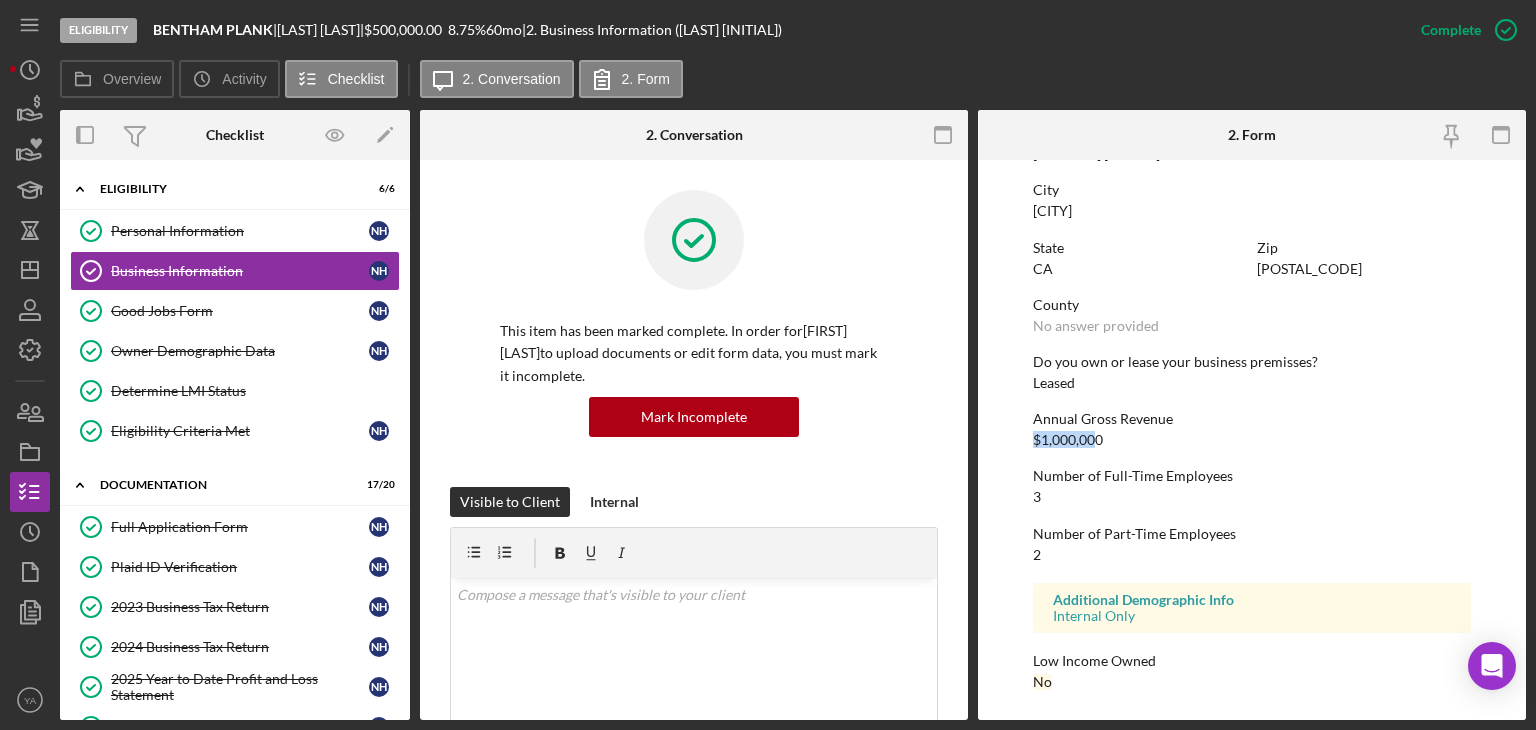 drag, startPoint x: 1008, startPoint y: 429, endPoint x: 1092, endPoint y: 445, distance: 85.51023 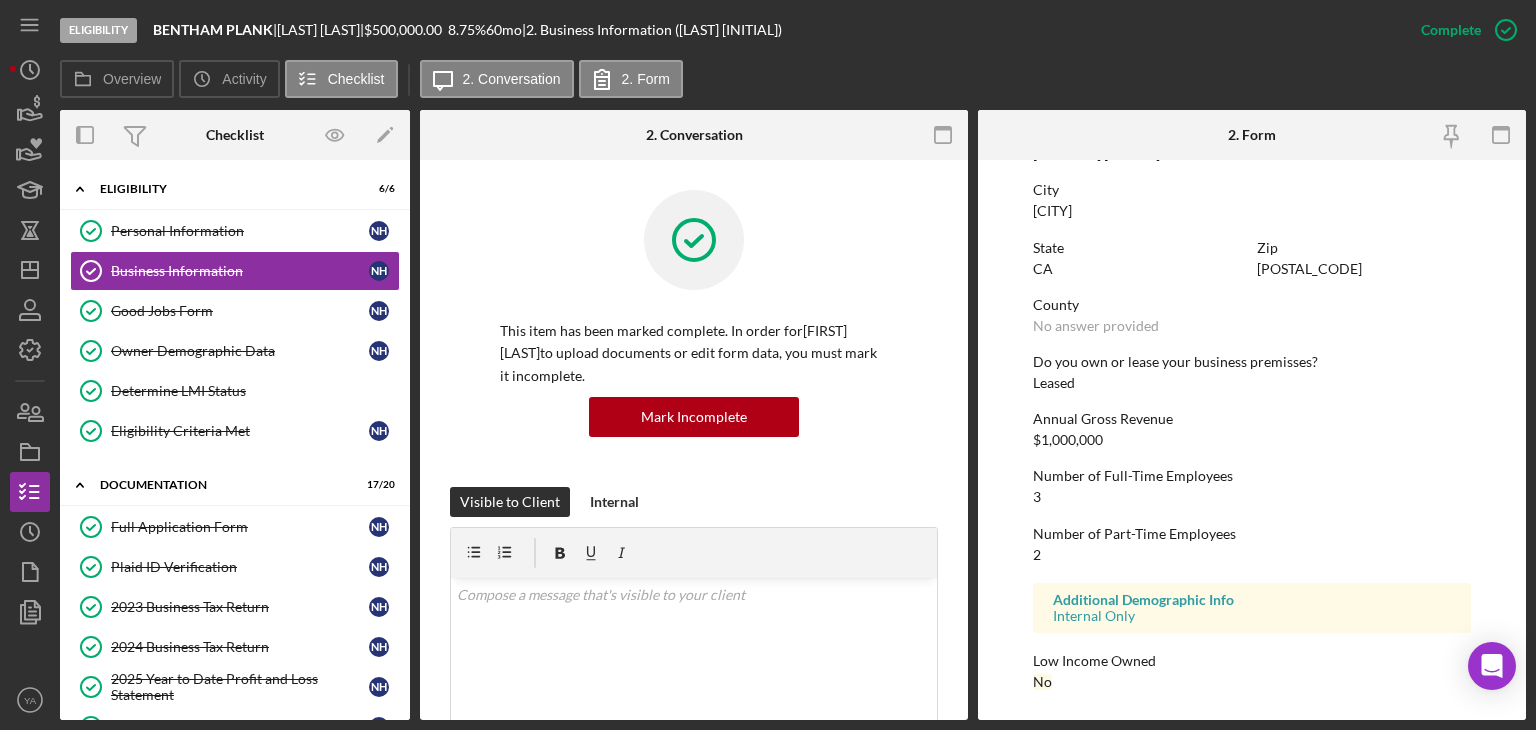 click on "$1,000,000" at bounding box center [1068, 440] 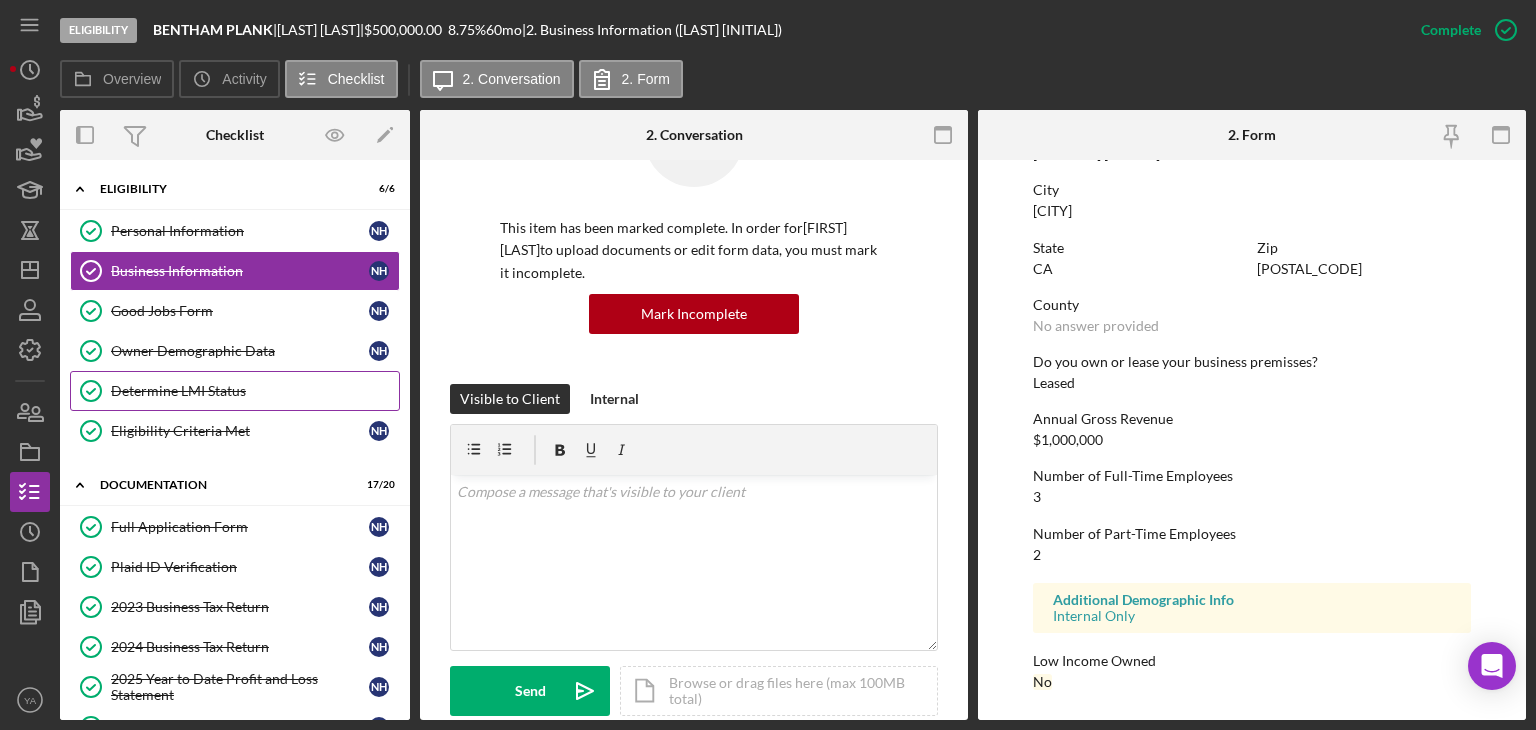 scroll, scrollTop: 100, scrollLeft: 0, axis: vertical 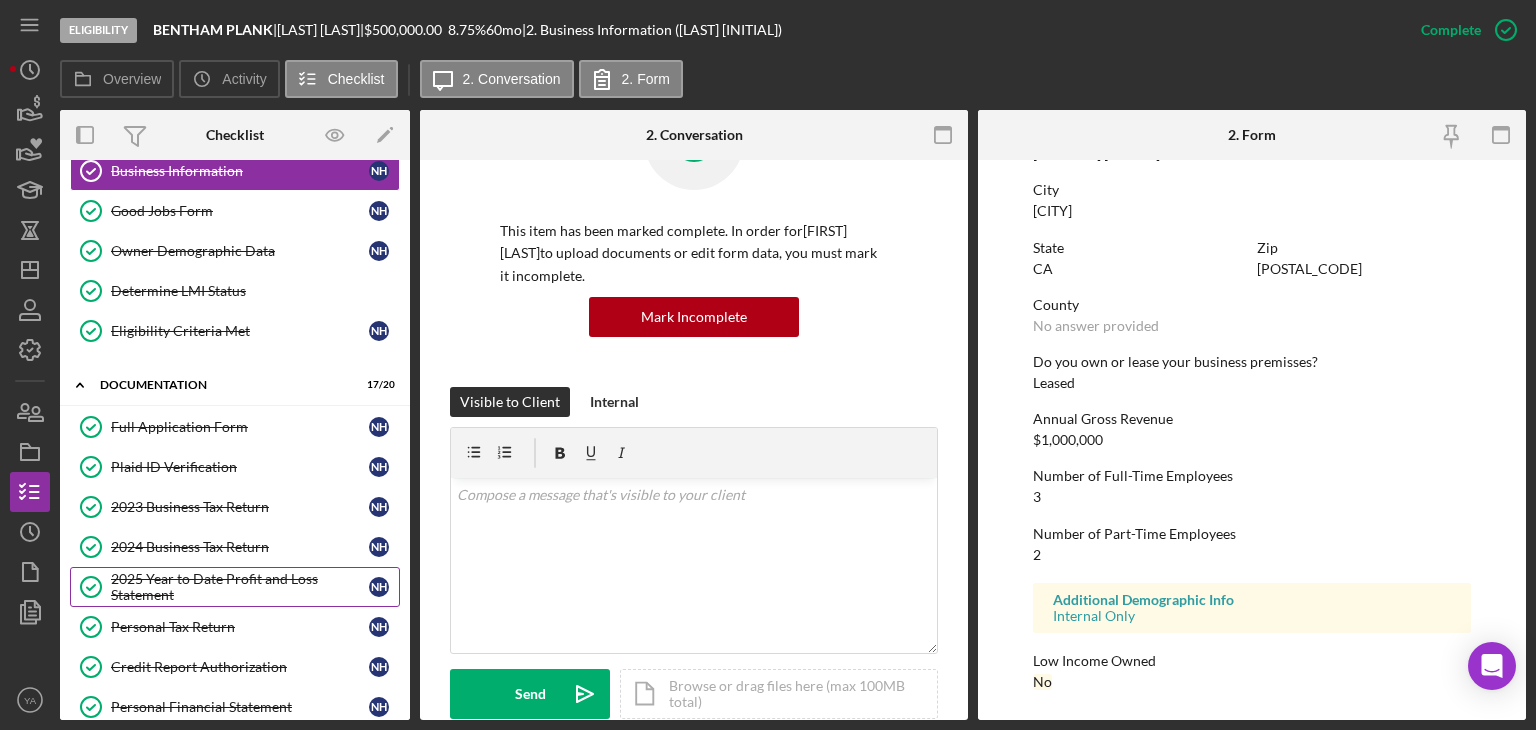 click on "2025 Year to Date Profit and Loss Statement" at bounding box center (240, 587) 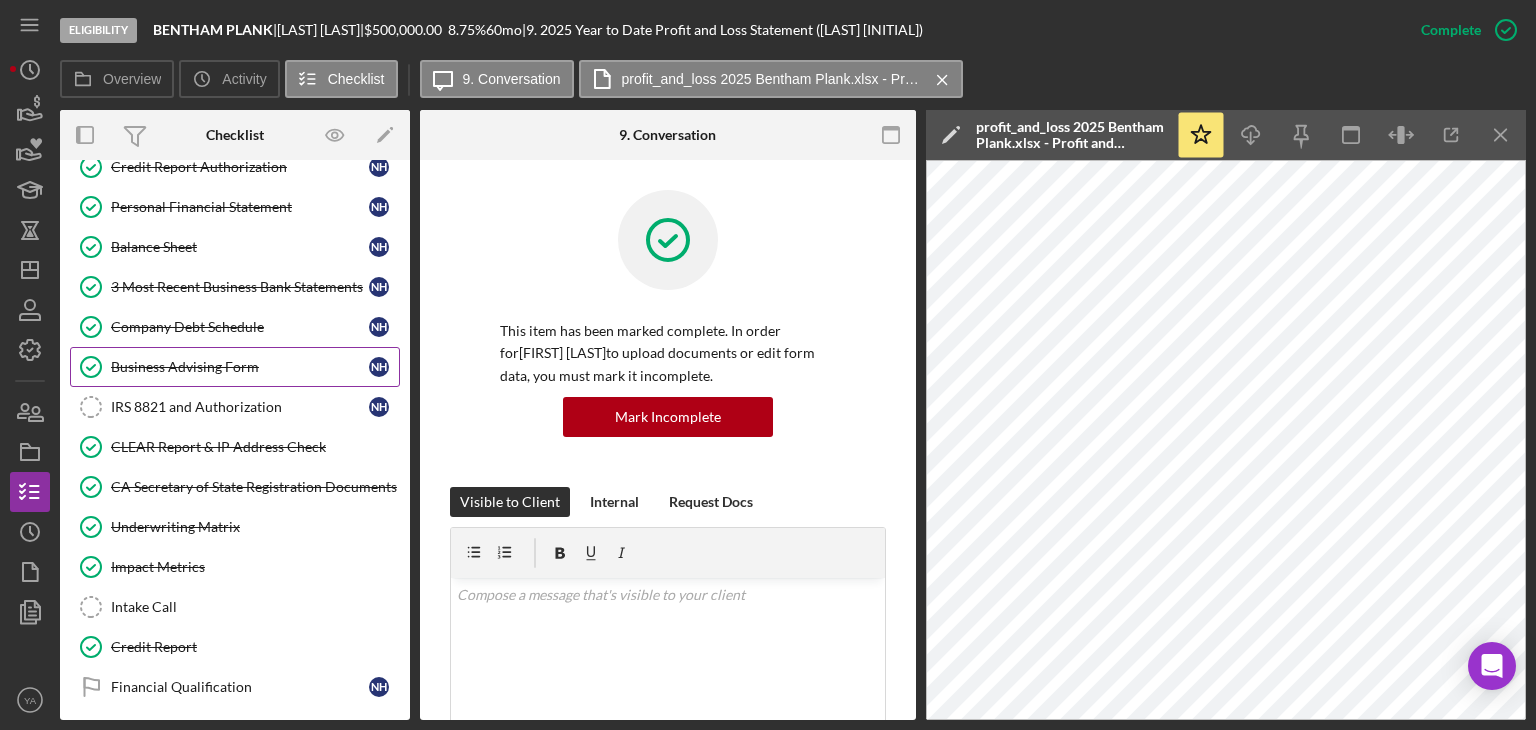 scroll, scrollTop: 300, scrollLeft: 0, axis: vertical 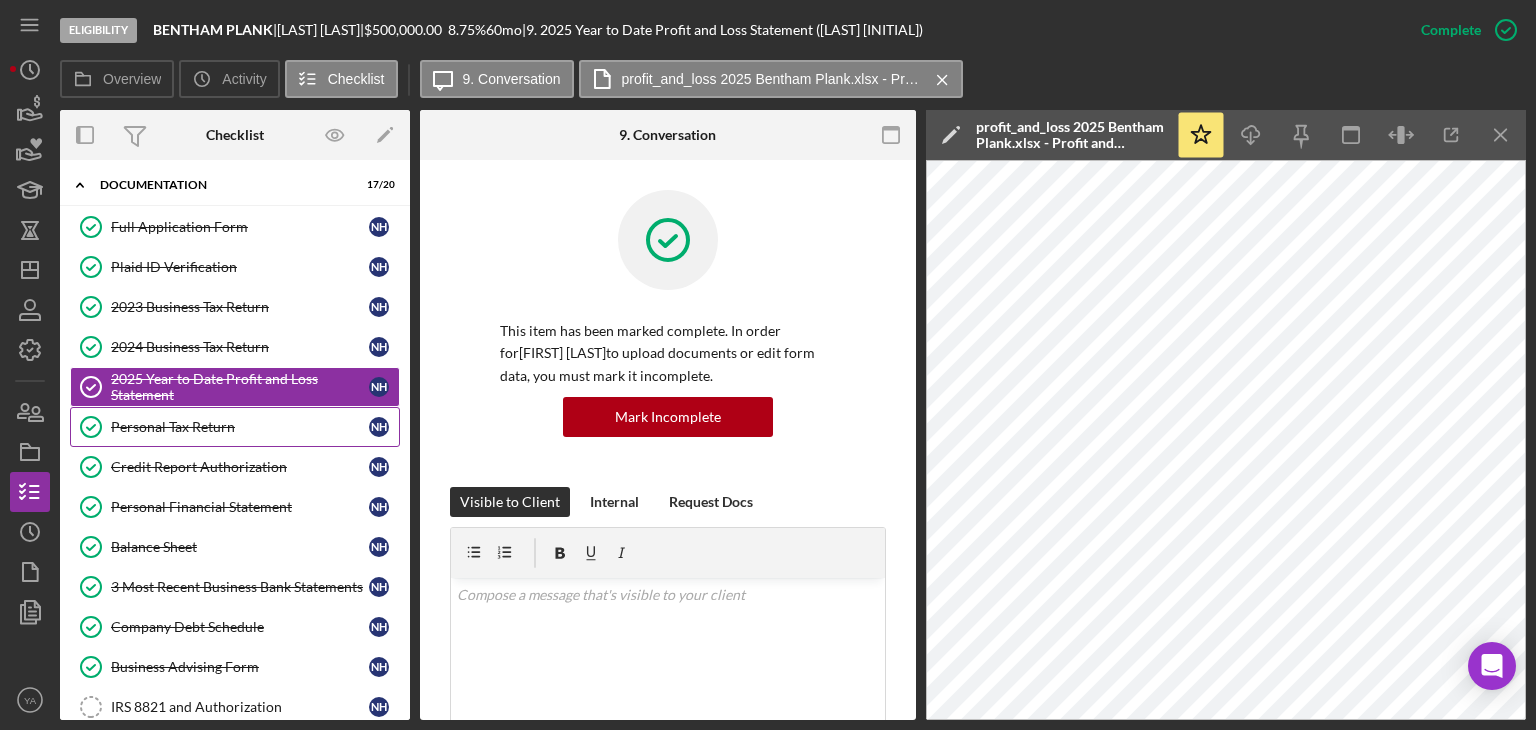 click on "Personal Tax Return" at bounding box center (240, 427) 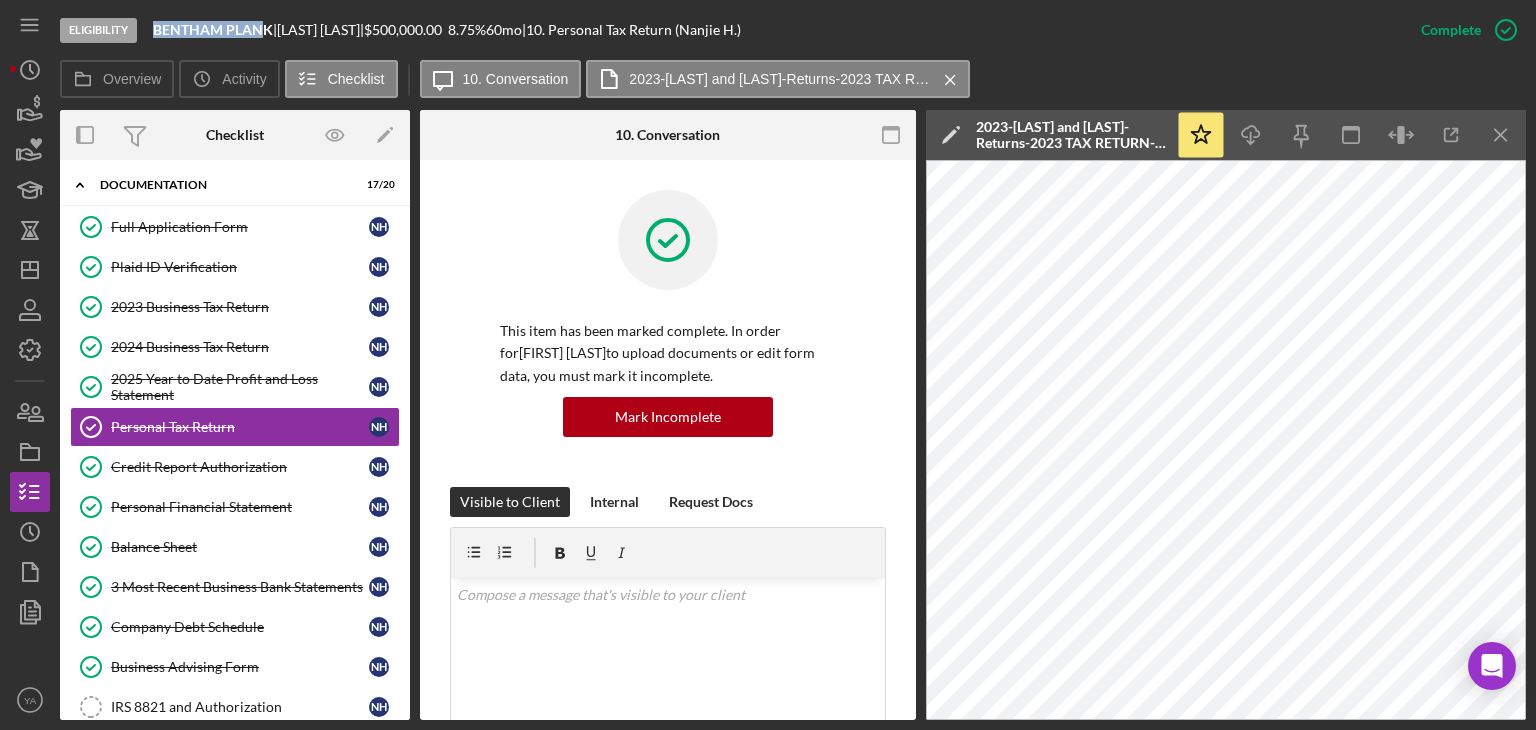drag, startPoint x: 143, startPoint y: 33, endPoint x: 268, endPoint y: 25, distance: 125.25574 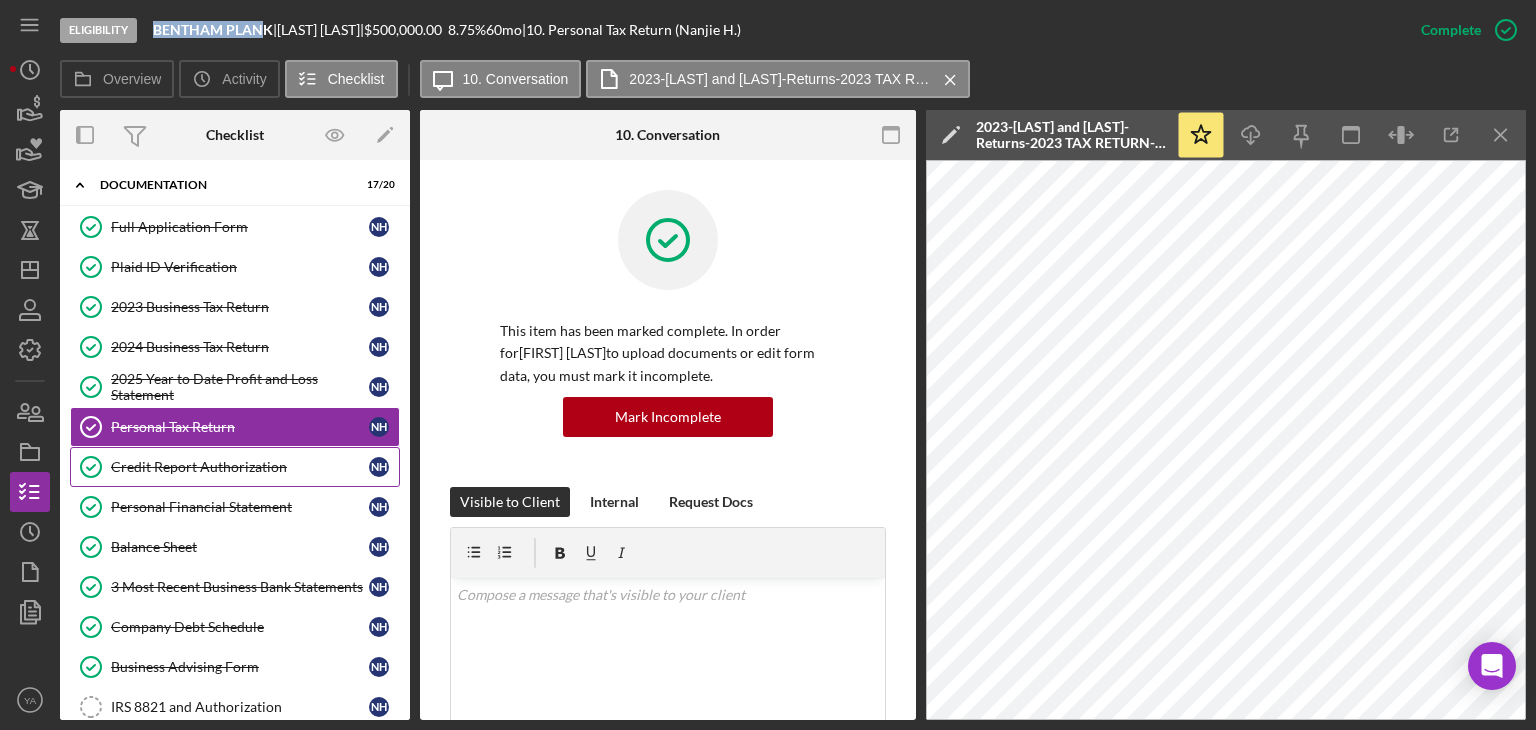 scroll, scrollTop: 400, scrollLeft: 0, axis: vertical 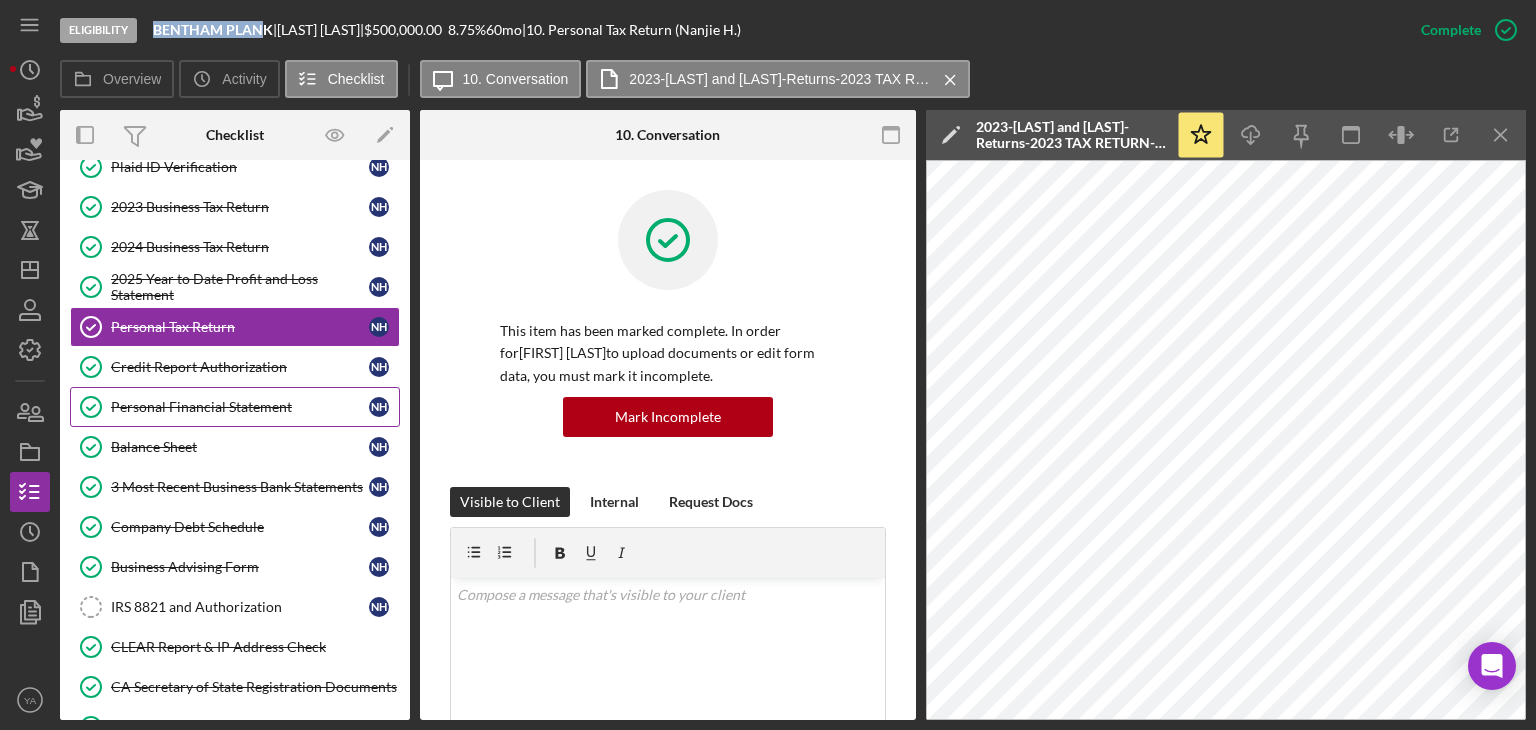 click on "Personal Financial Statement" at bounding box center [240, 407] 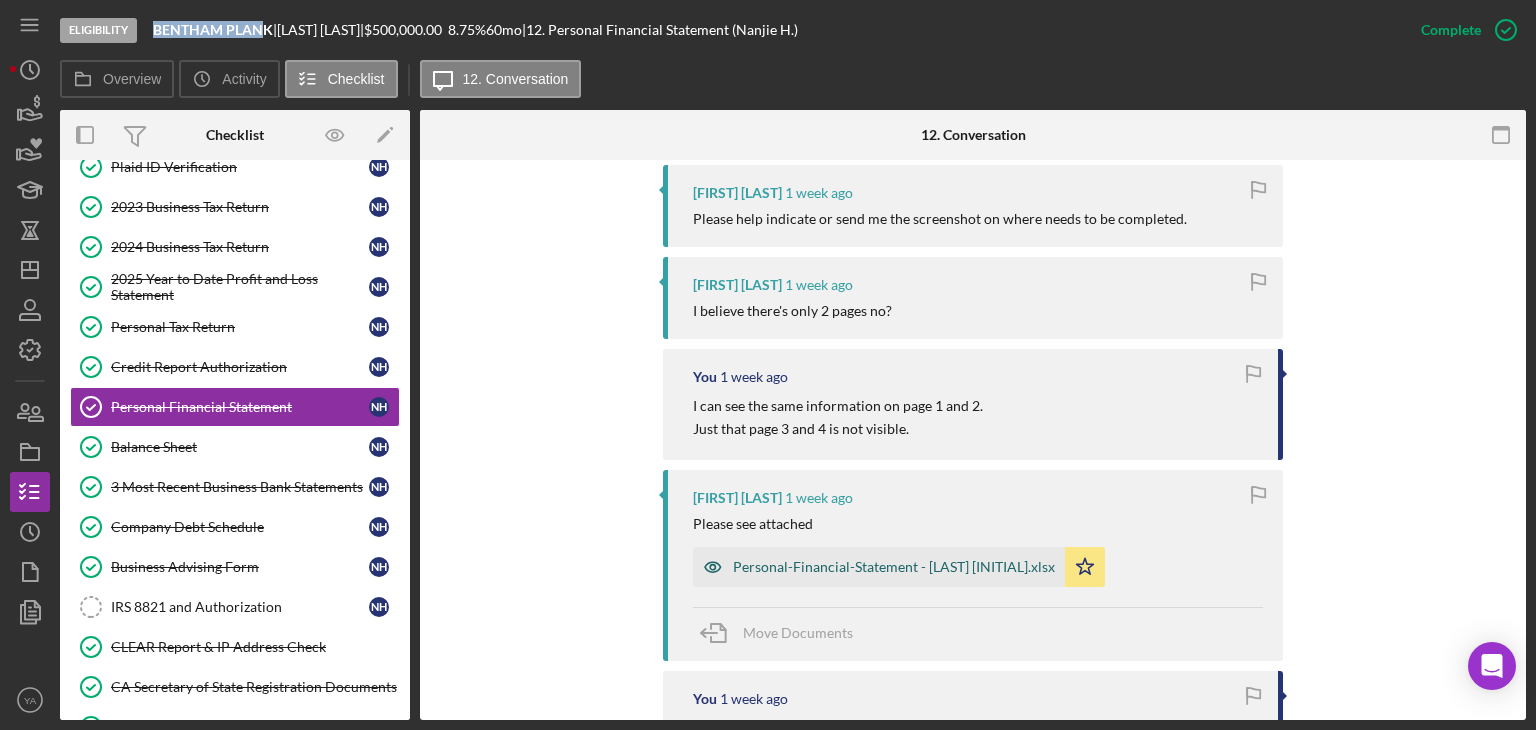 click on "Personal-Financial-Statement - [LAST] [INITIAL].xlsx" at bounding box center (879, 567) 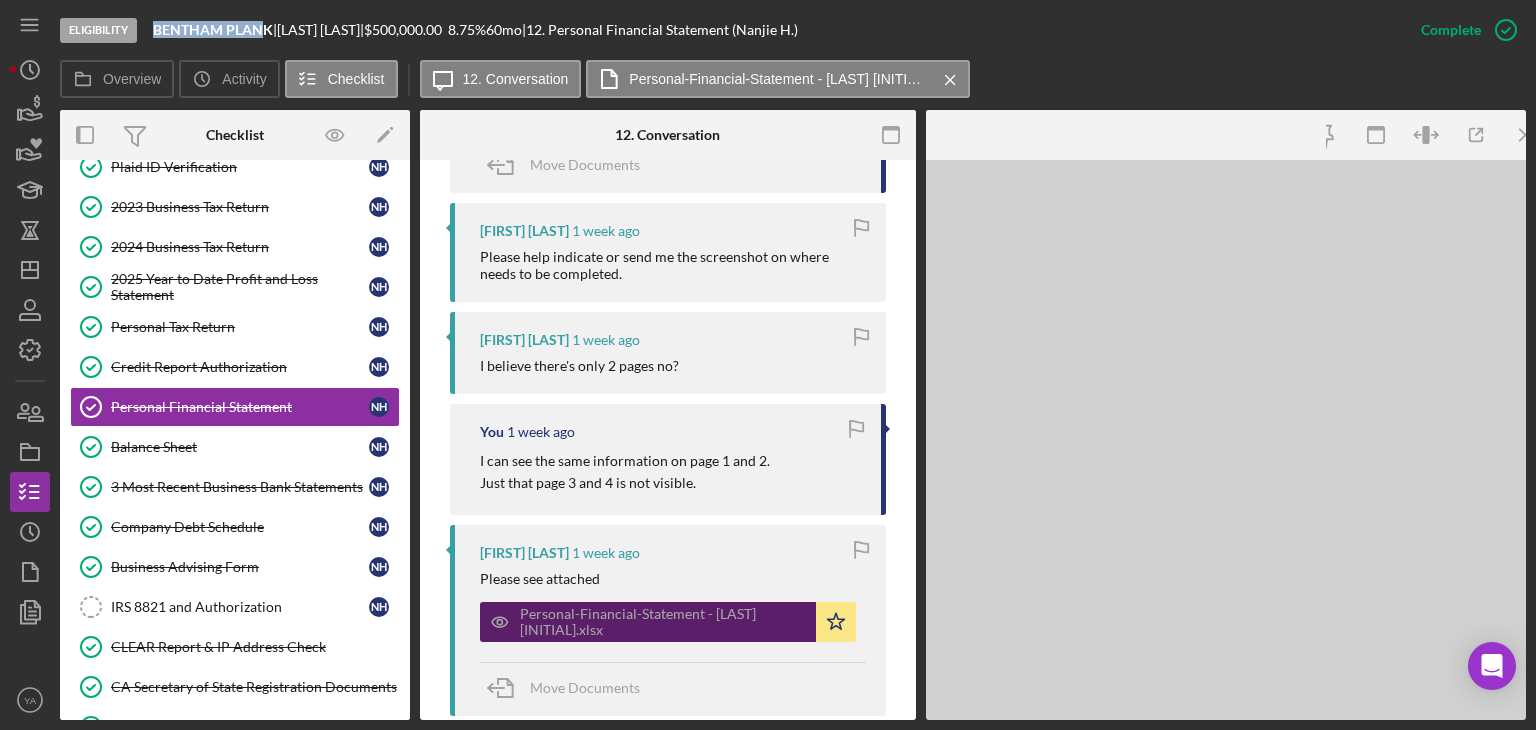 scroll, scrollTop: 1238, scrollLeft: 0, axis: vertical 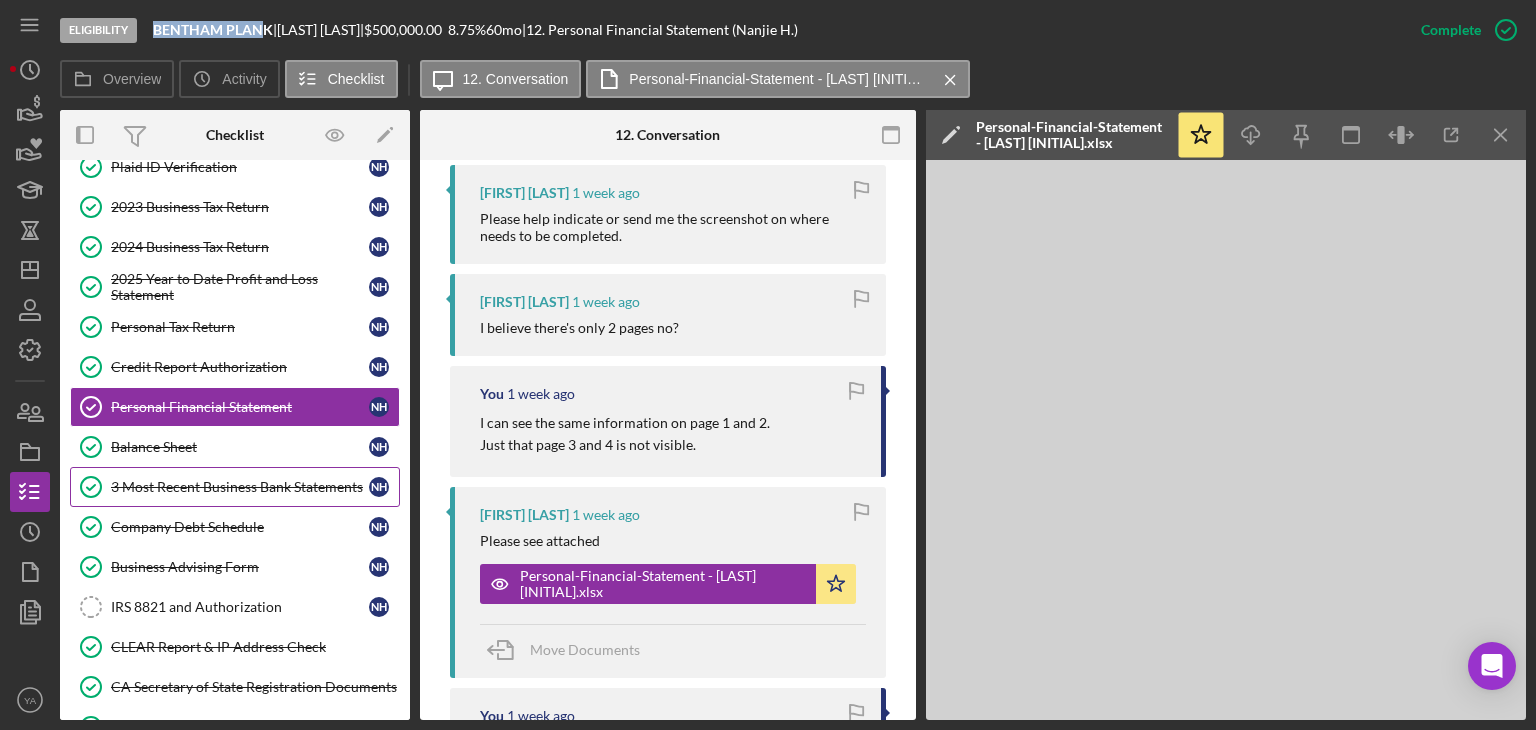 click on "3 Most Recent Business Bank Statements" at bounding box center (240, 487) 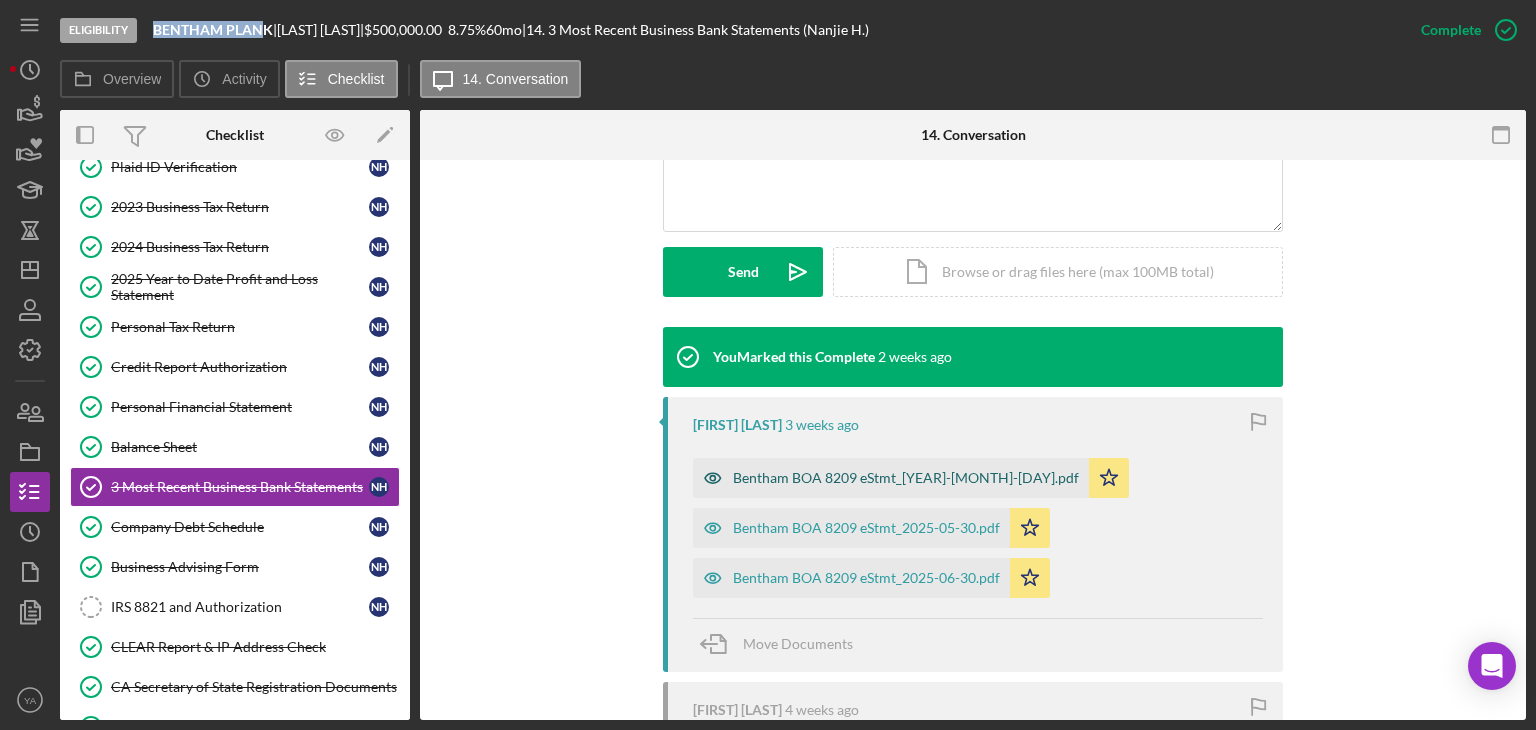 click on "Bentham BOA 8209 eStmt_[YEAR]-[MONTH]-[DAY].pdf" at bounding box center [891, 478] 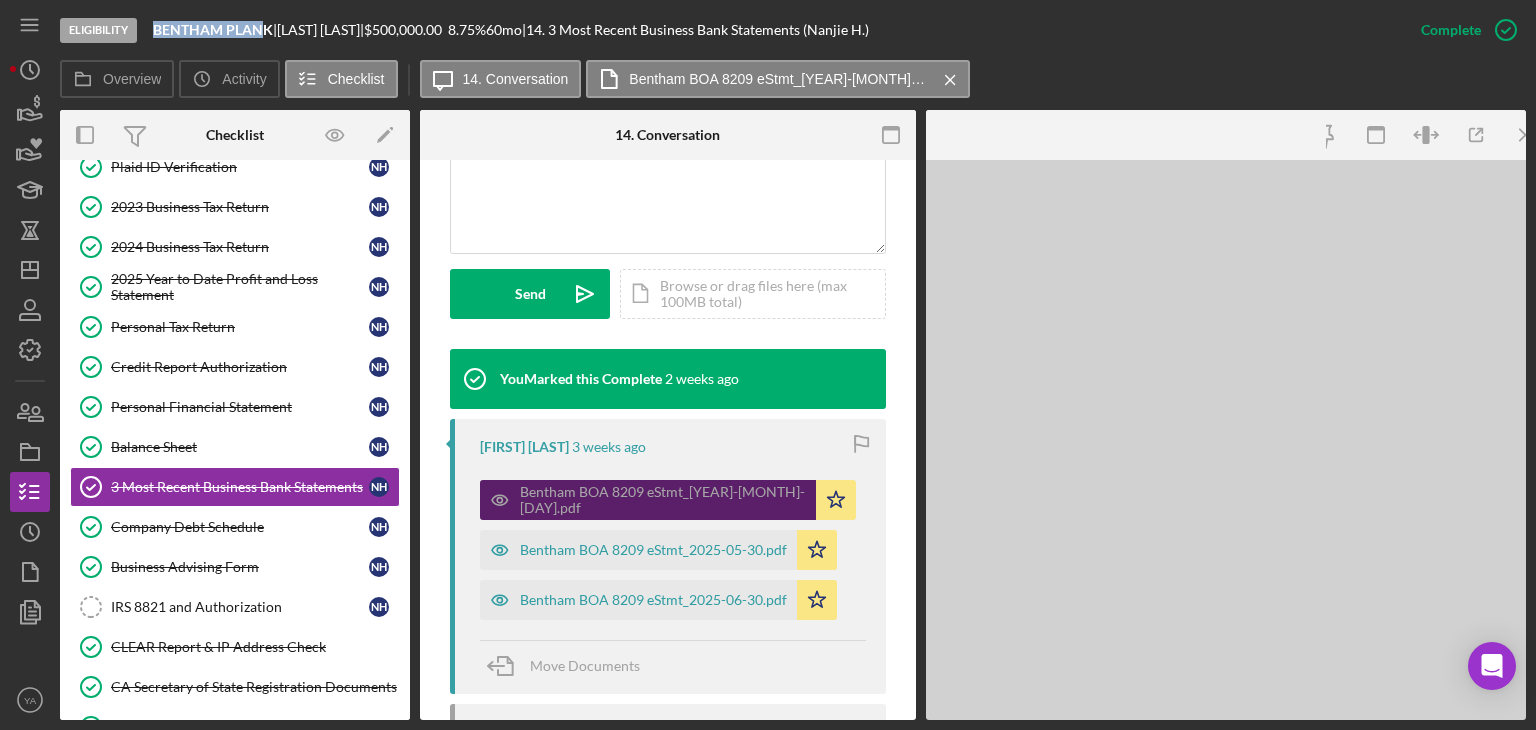 scroll, scrollTop: 522, scrollLeft: 0, axis: vertical 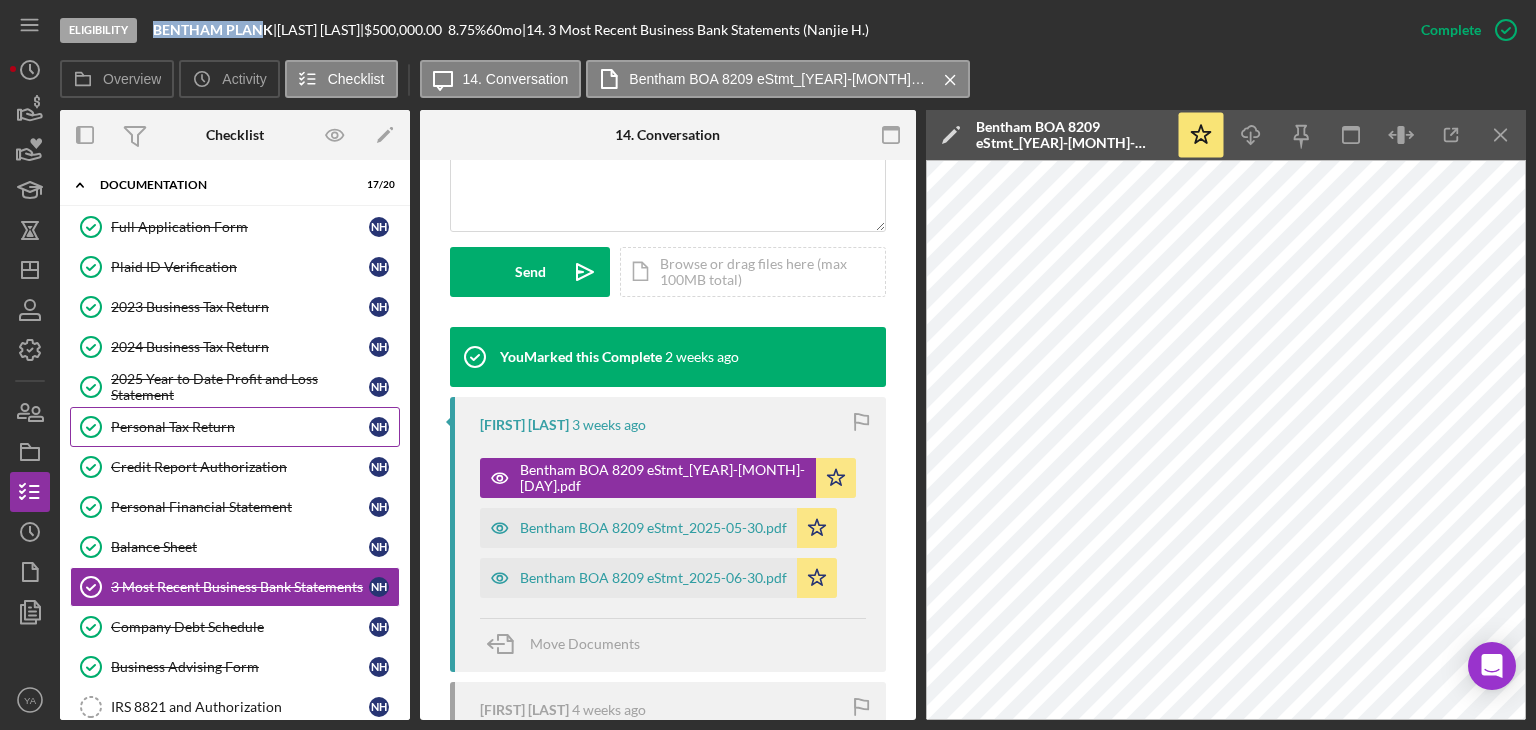 click on "Personal Tax Return Personal Tax Return N H" at bounding box center [235, 427] 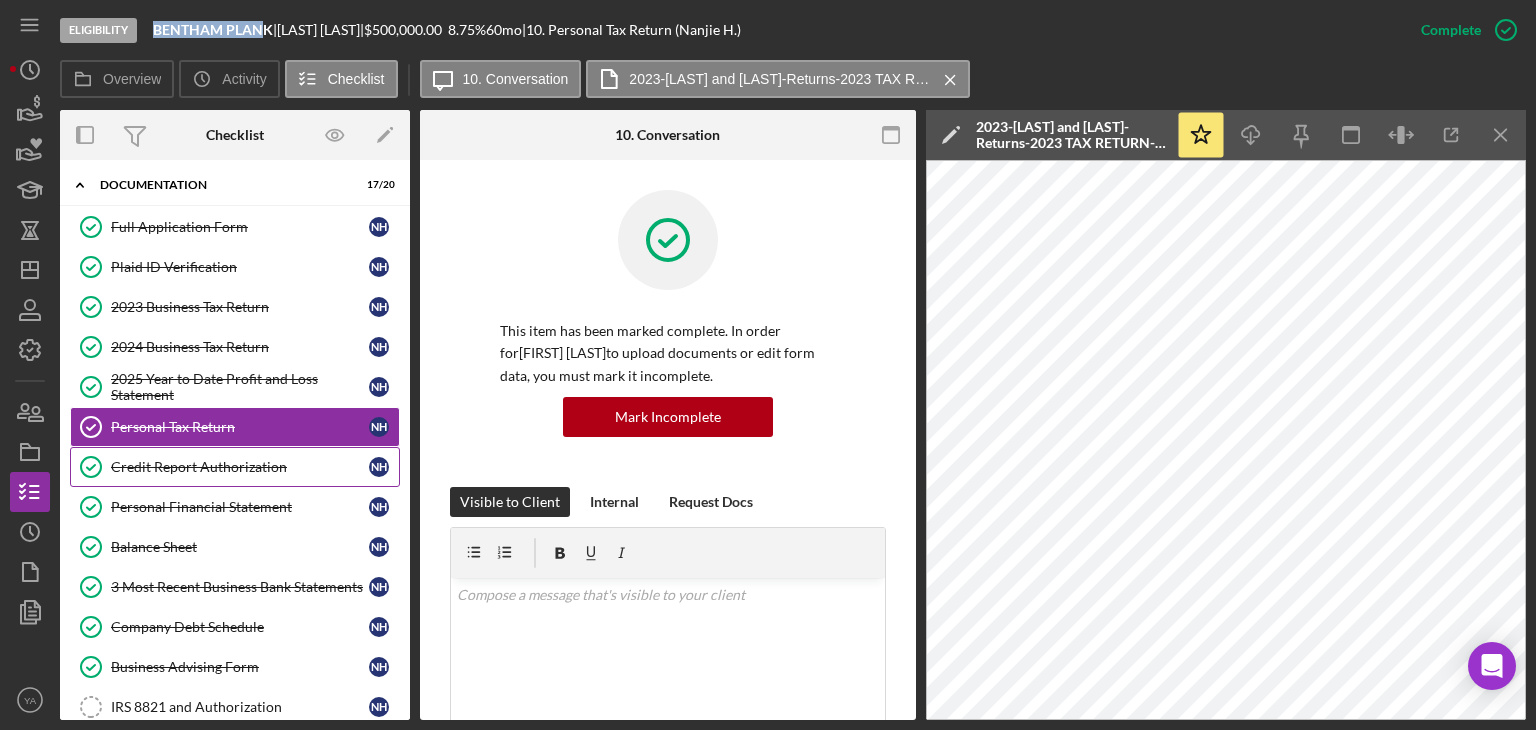click on "Credit Report Authorization" at bounding box center (240, 467) 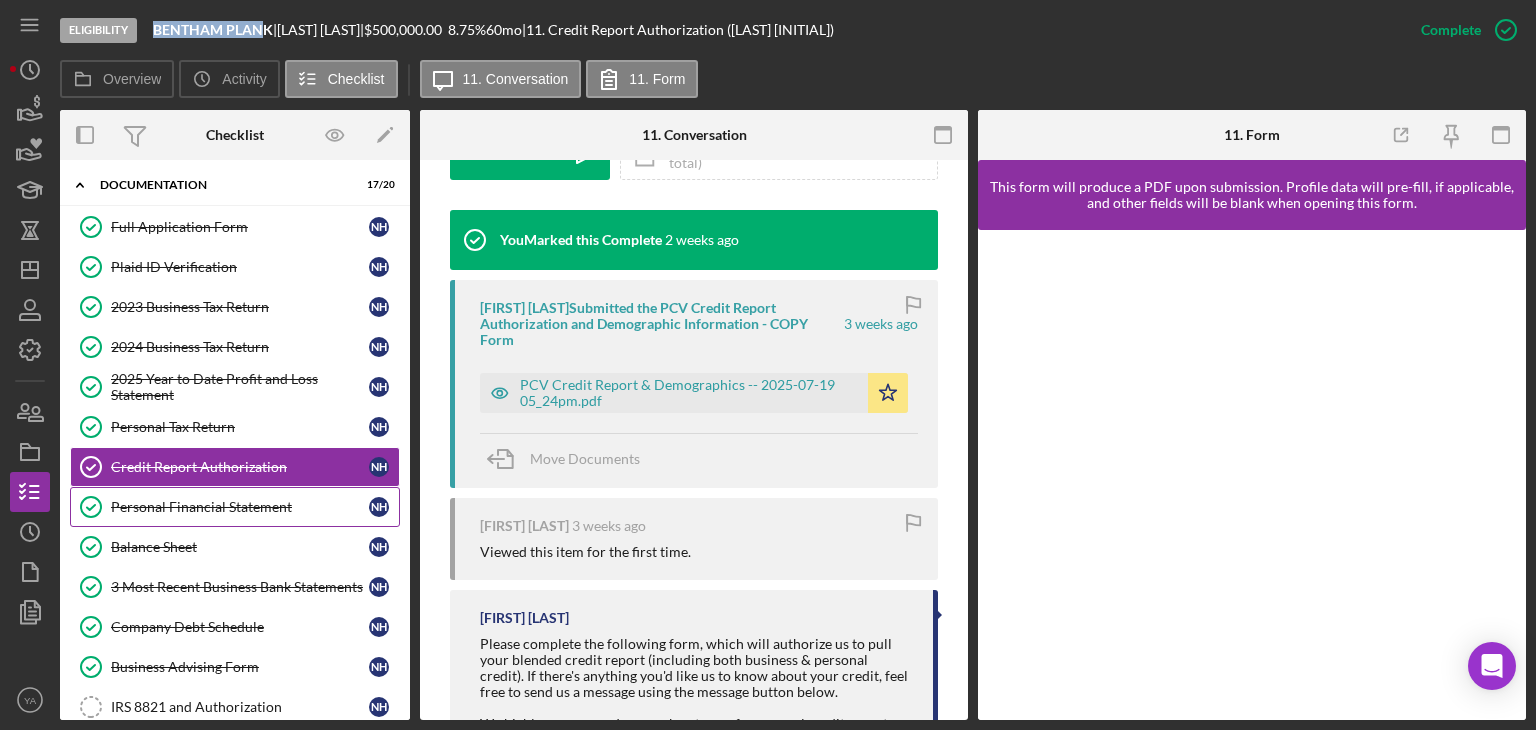 scroll, scrollTop: 764, scrollLeft: 0, axis: vertical 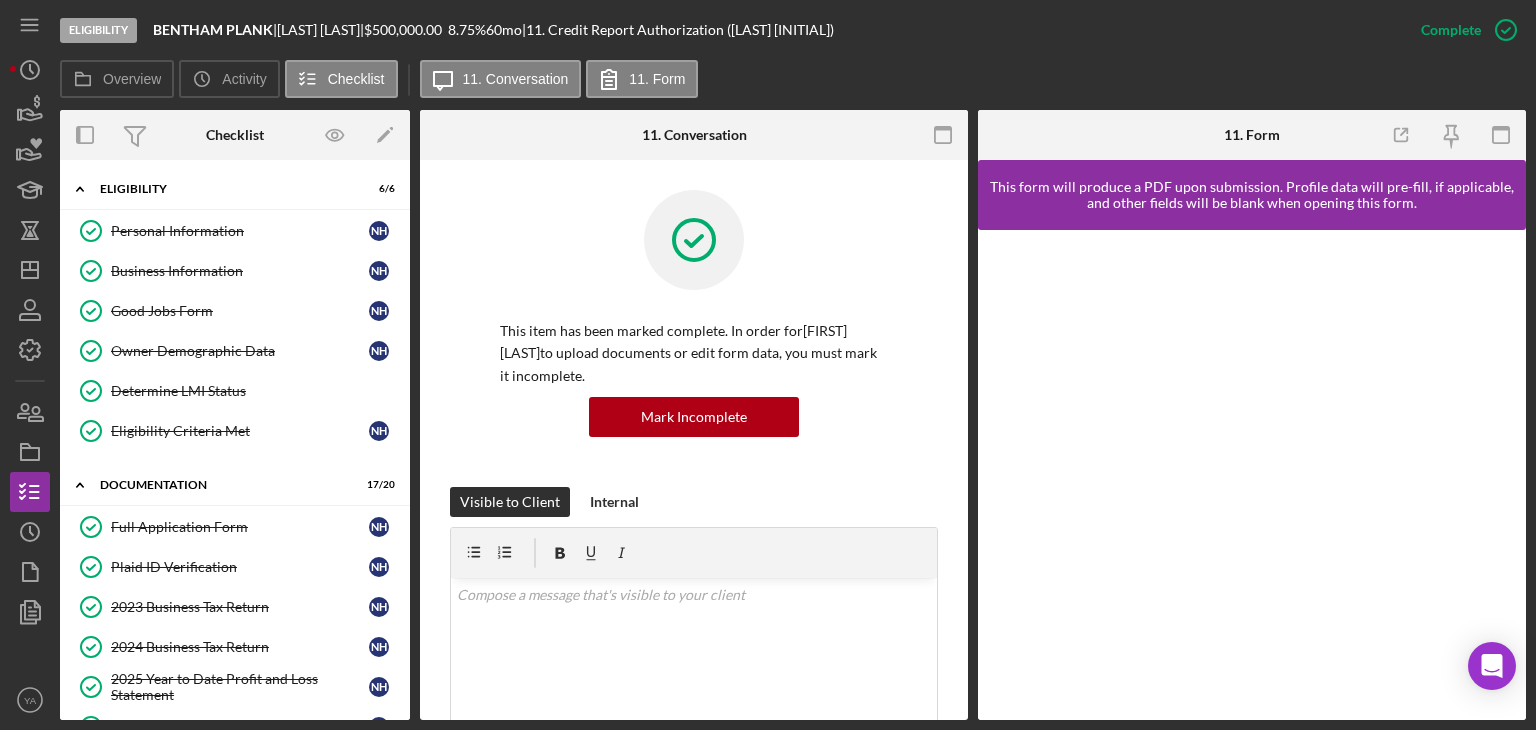click on "|   11. Credit Report Authorization (Nanjie H.)" at bounding box center (678, 30) 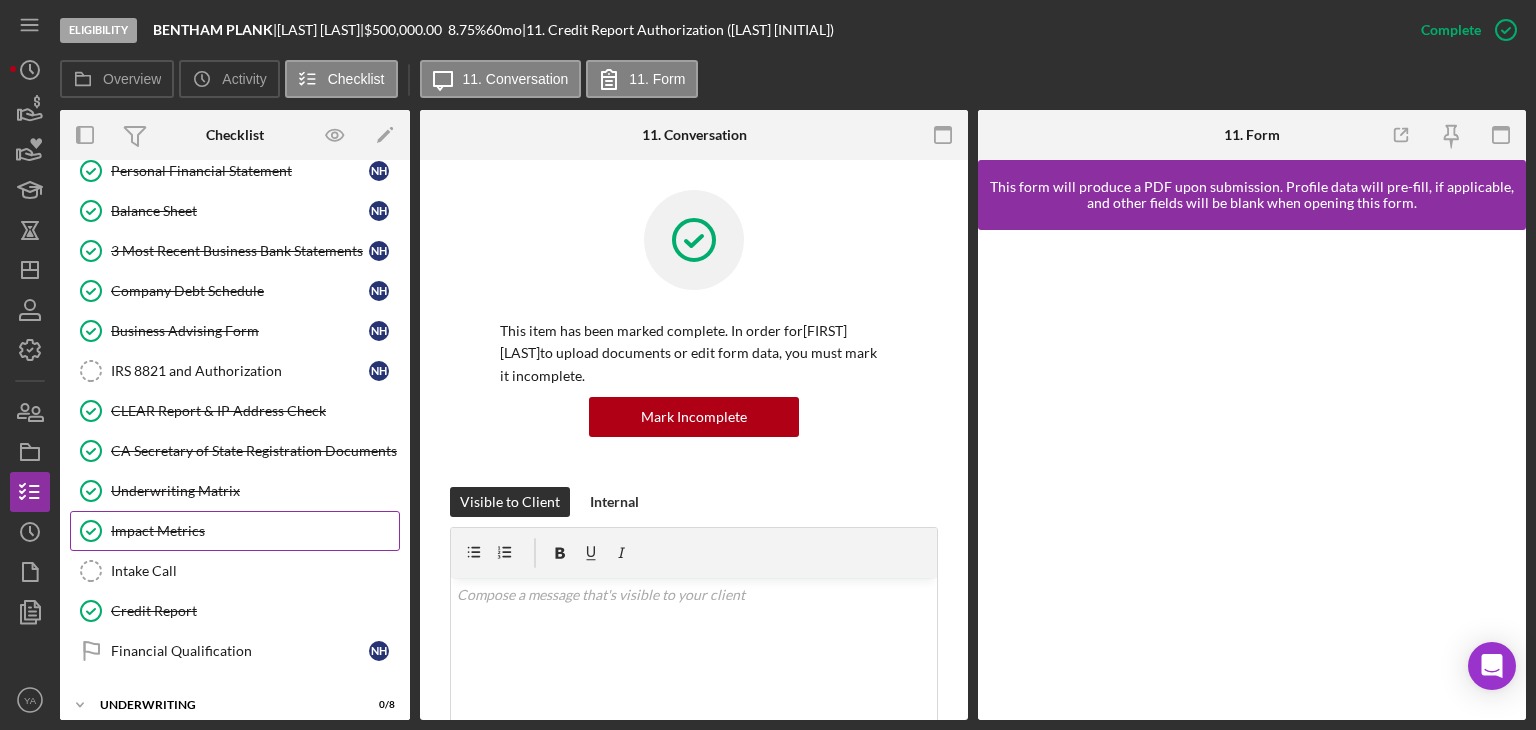 scroll, scrollTop: 686, scrollLeft: 0, axis: vertical 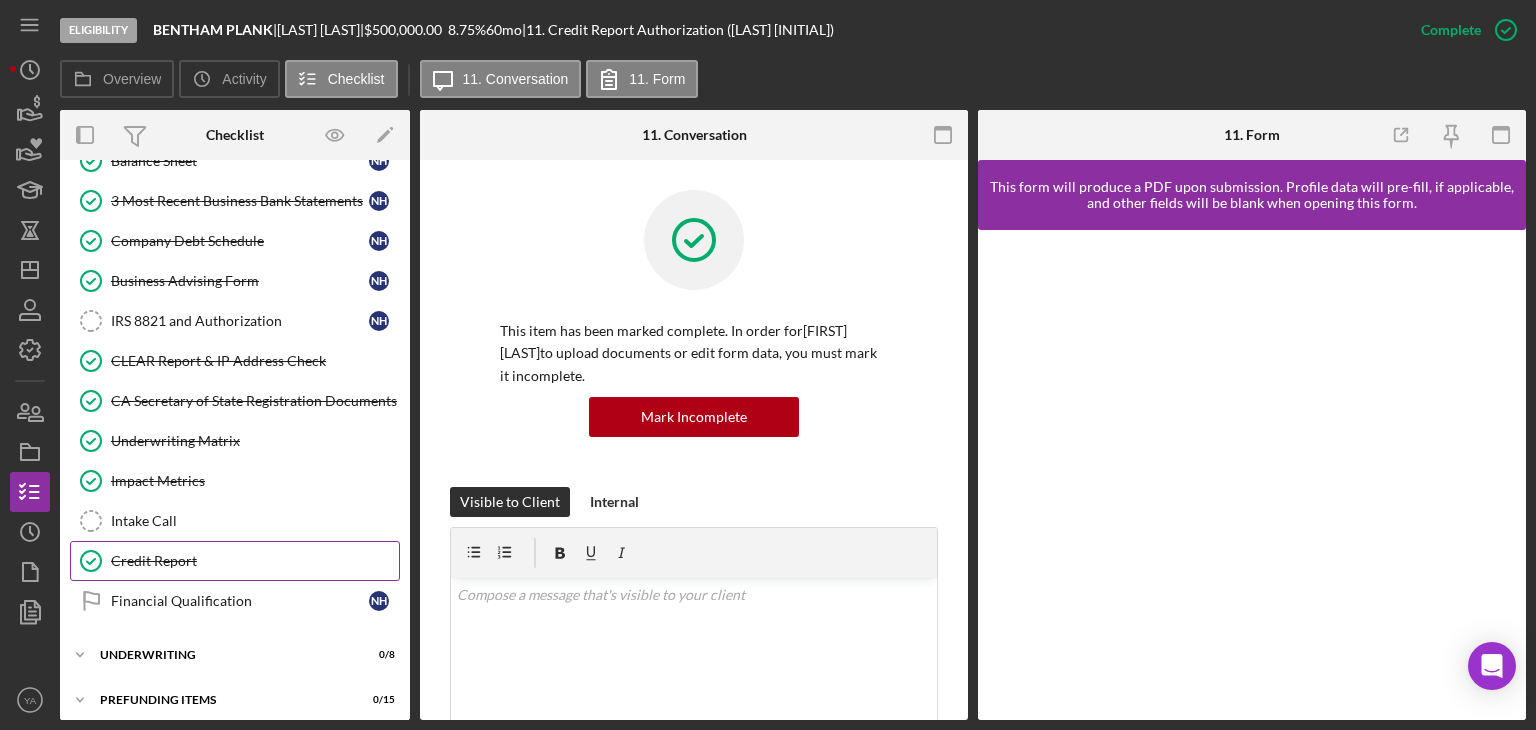 click on "Credit Report Credit Report" at bounding box center [235, 561] 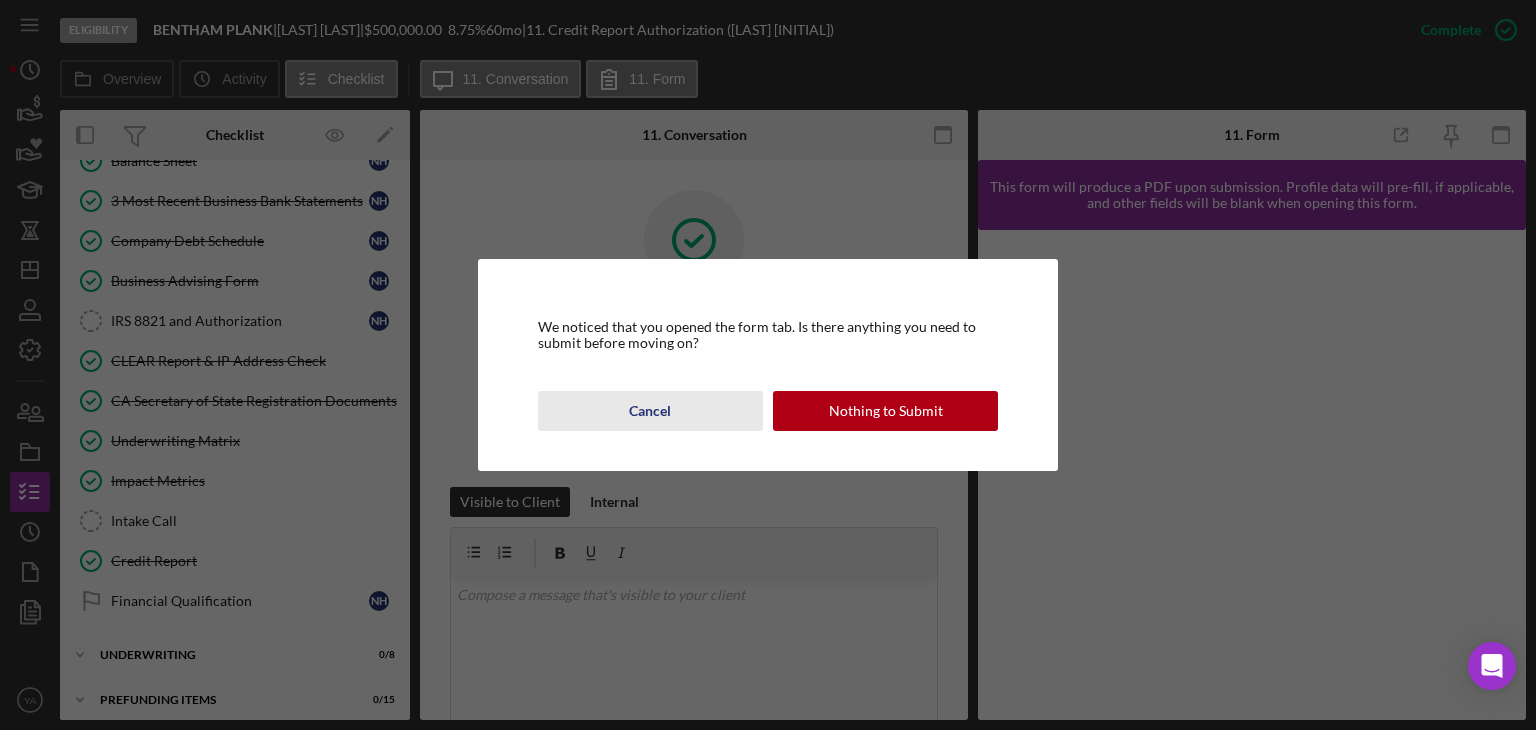 click on "Cancel" at bounding box center (650, 411) 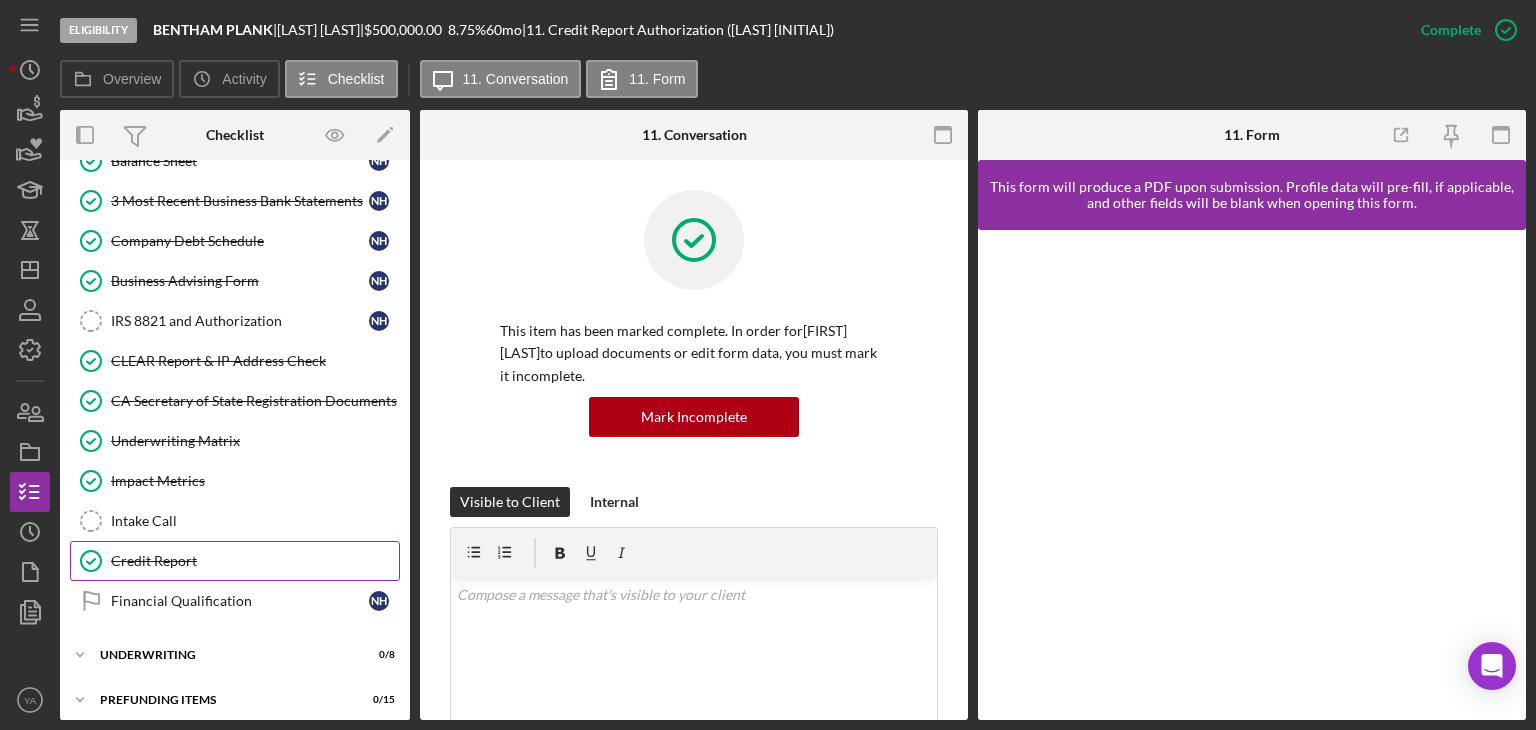 click on "Credit Report" at bounding box center (255, 561) 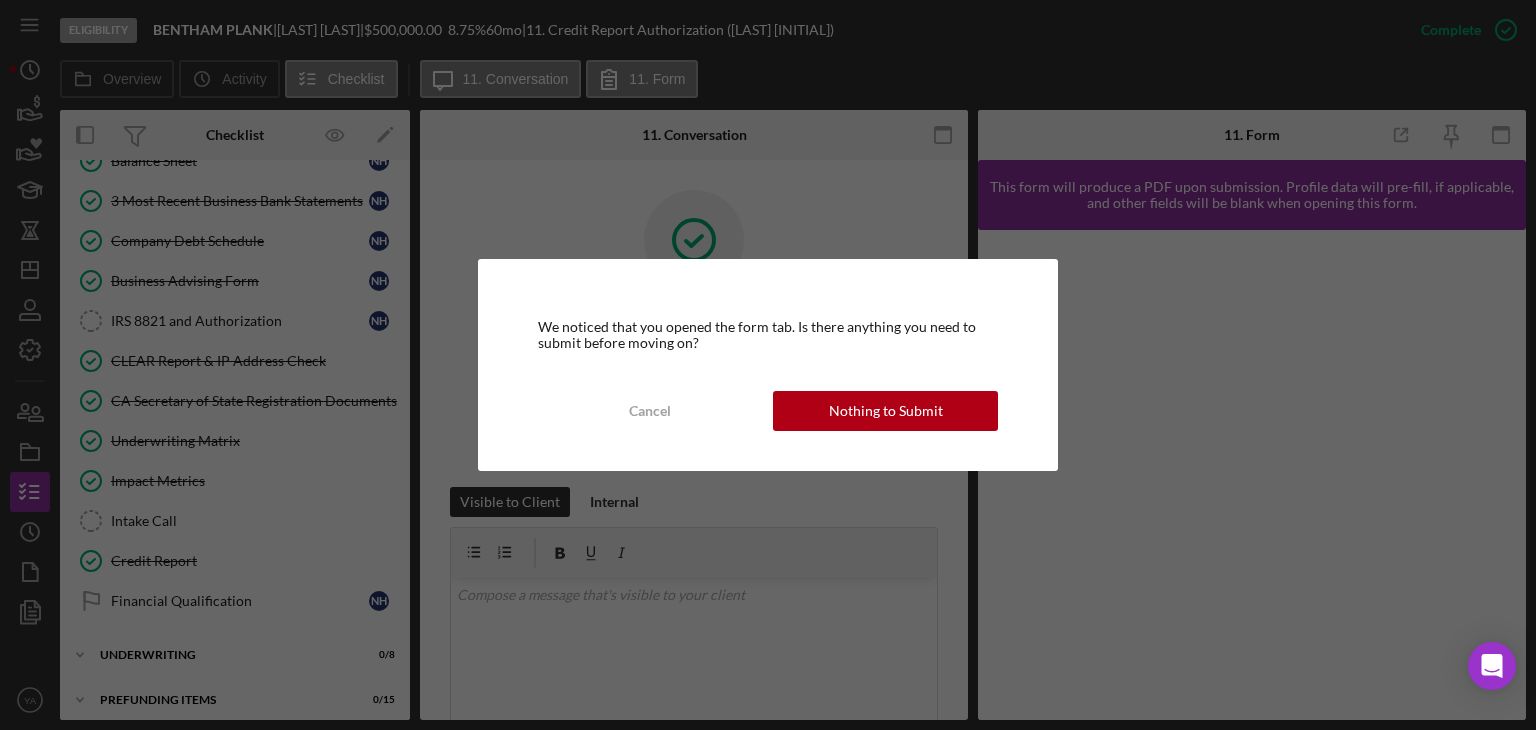 click on "We noticed that you opened the form tab. Is there anything you need to submit before moving on? Cancel Nothing to Submit" at bounding box center [768, 365] 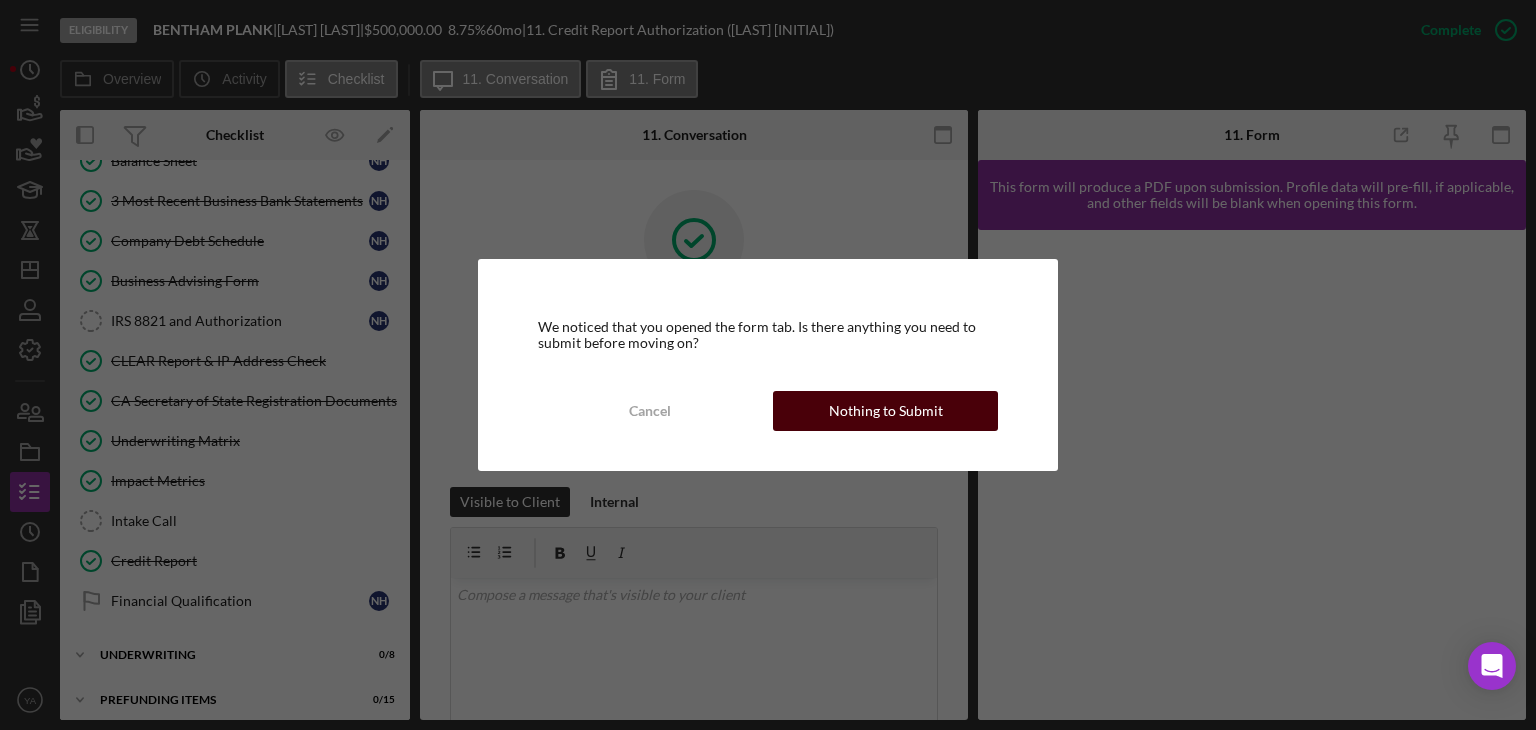 click on "Nothing to Submit" at bounding box center (886, 411) 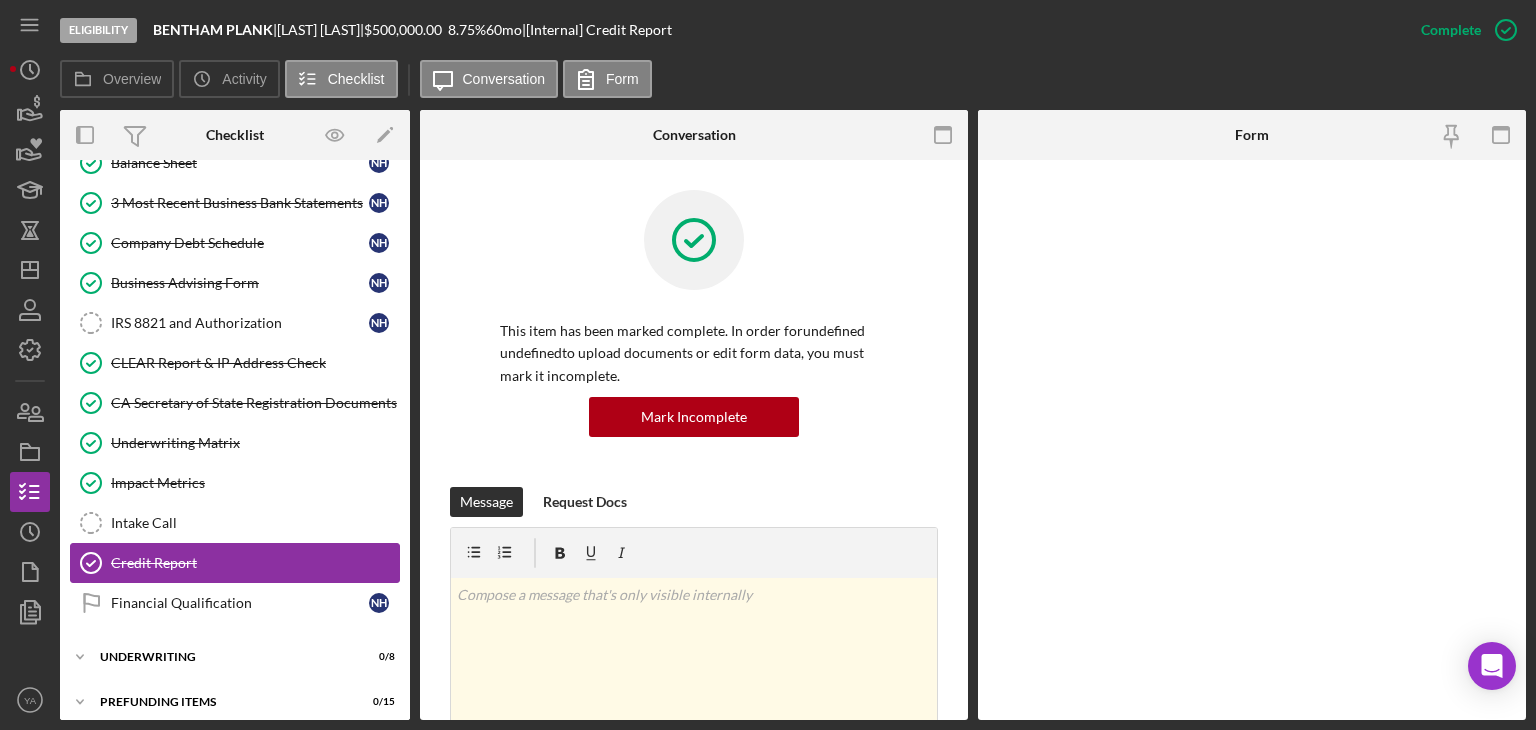 scroll, scrollTop: 686, scrollLeft: 0, axis: vertical 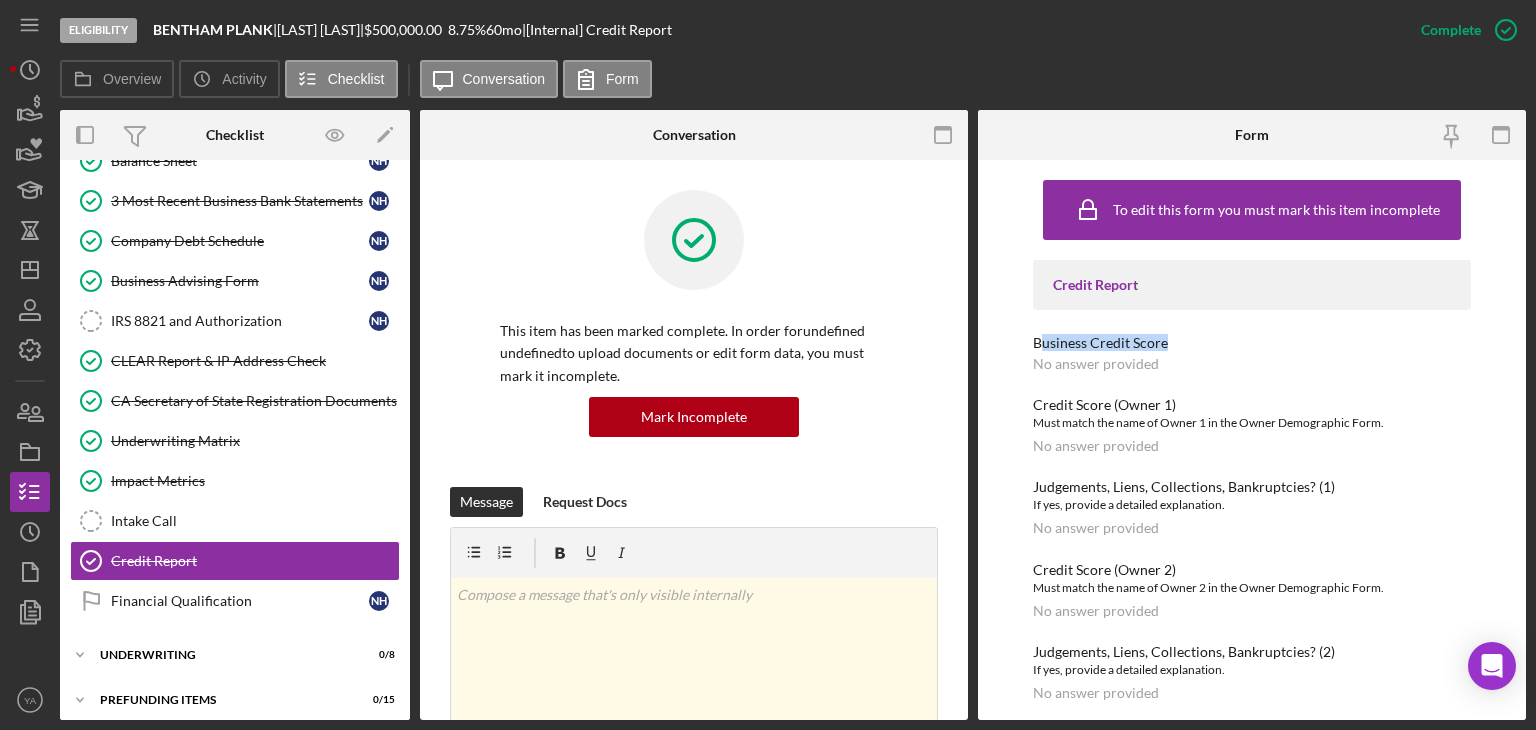 drag, startPoint x: 1040, startPoint y: 345, endPoint x: 1164, endPoint y: 345, distance: 124 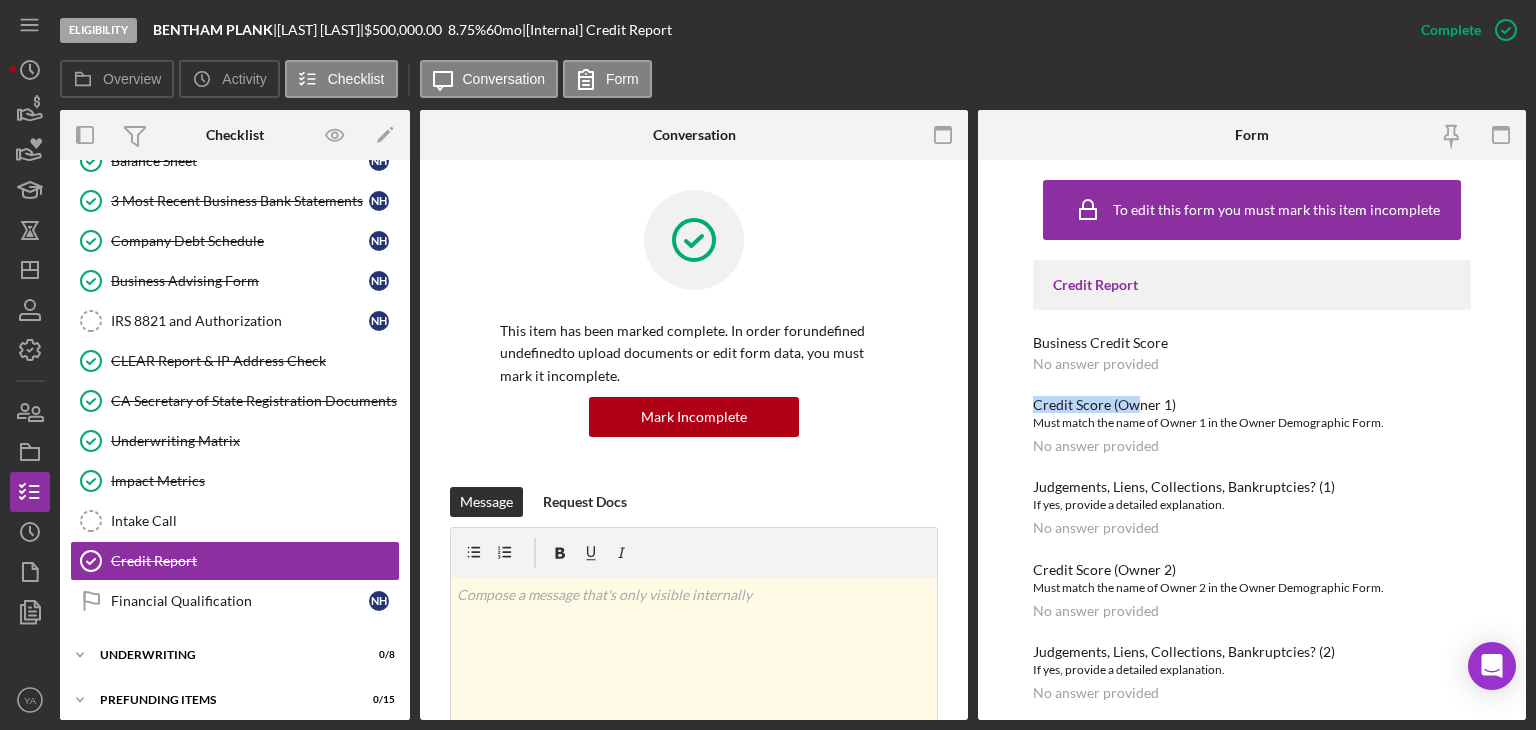 drag, startPoint x: 1036, startPoint y: 411, endPoint x: 1138, endPoint y: 402, distance: 102.396286 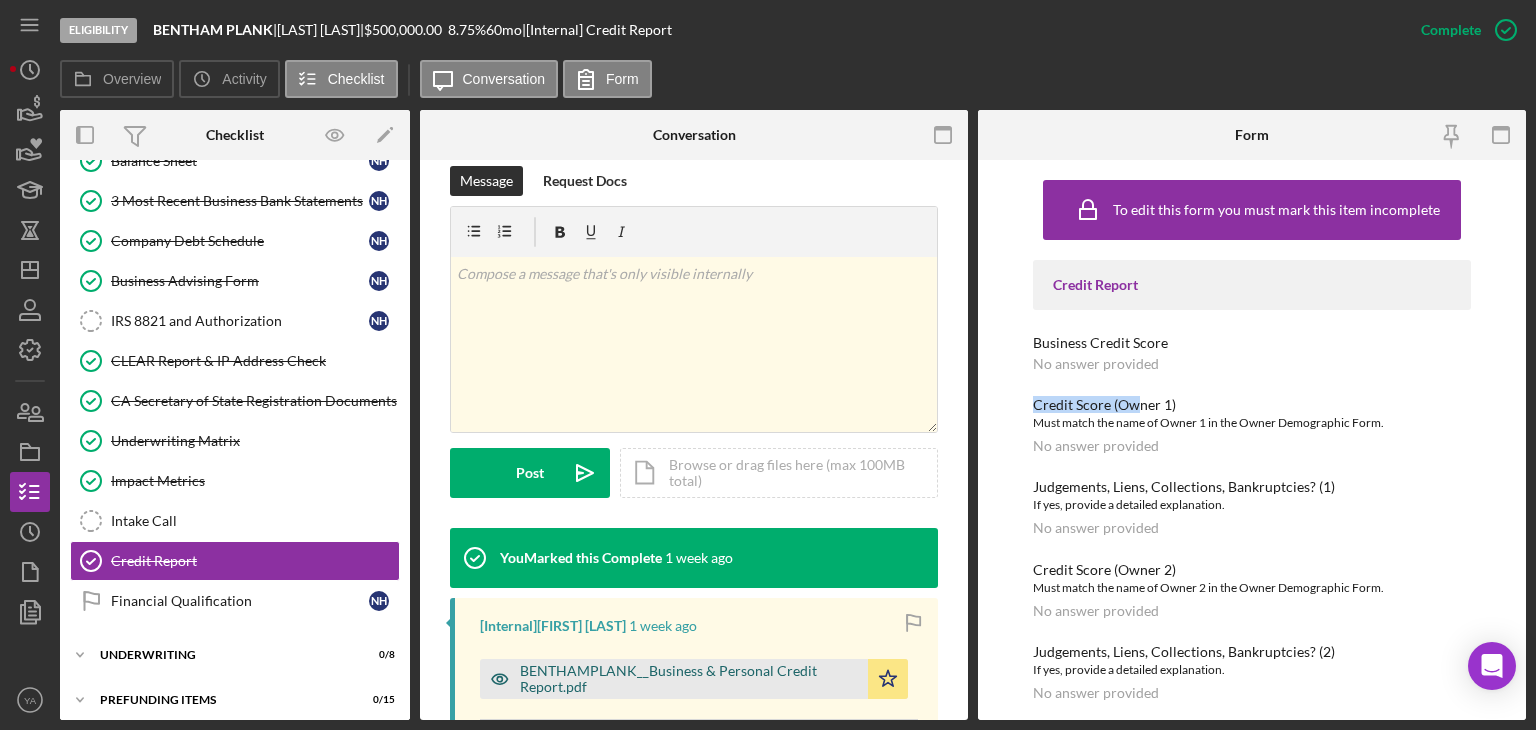 scroll, scrollTop: 500, scrollLeft: 0, axis: vertical 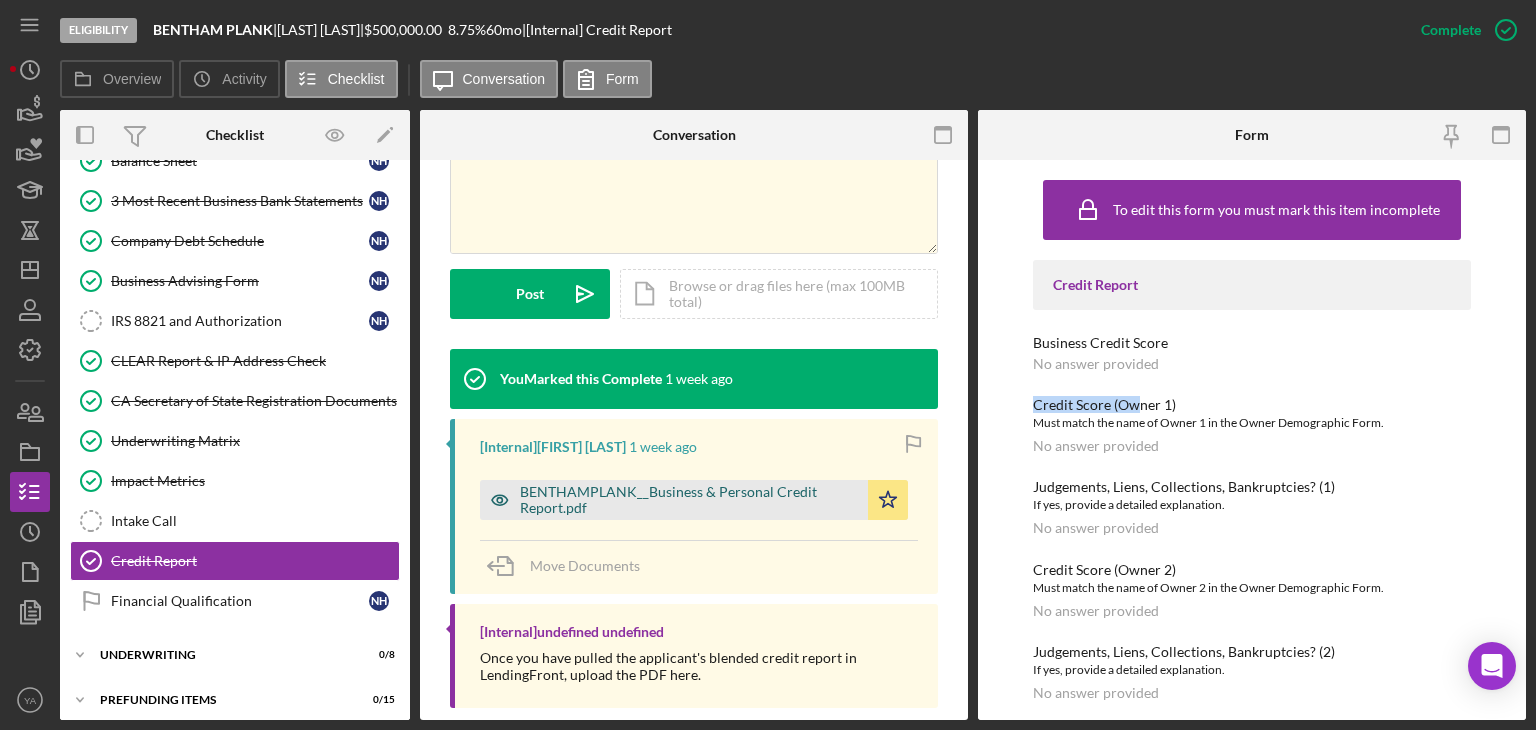 click on "BENTHAMPLANK__Business & Personal Credit Report.pdf" at bounding box center (689, 500) 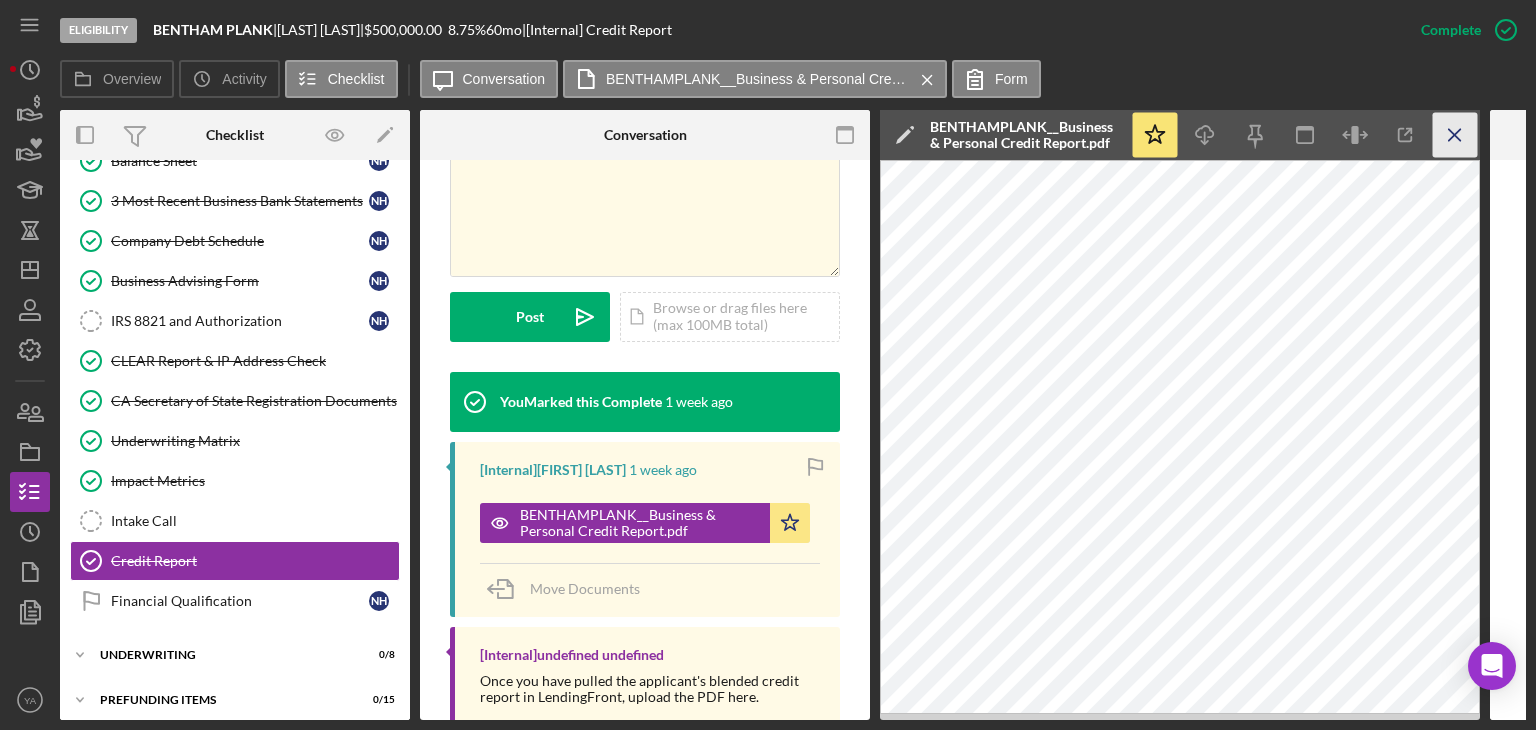 click on "Icon/Menu Close" 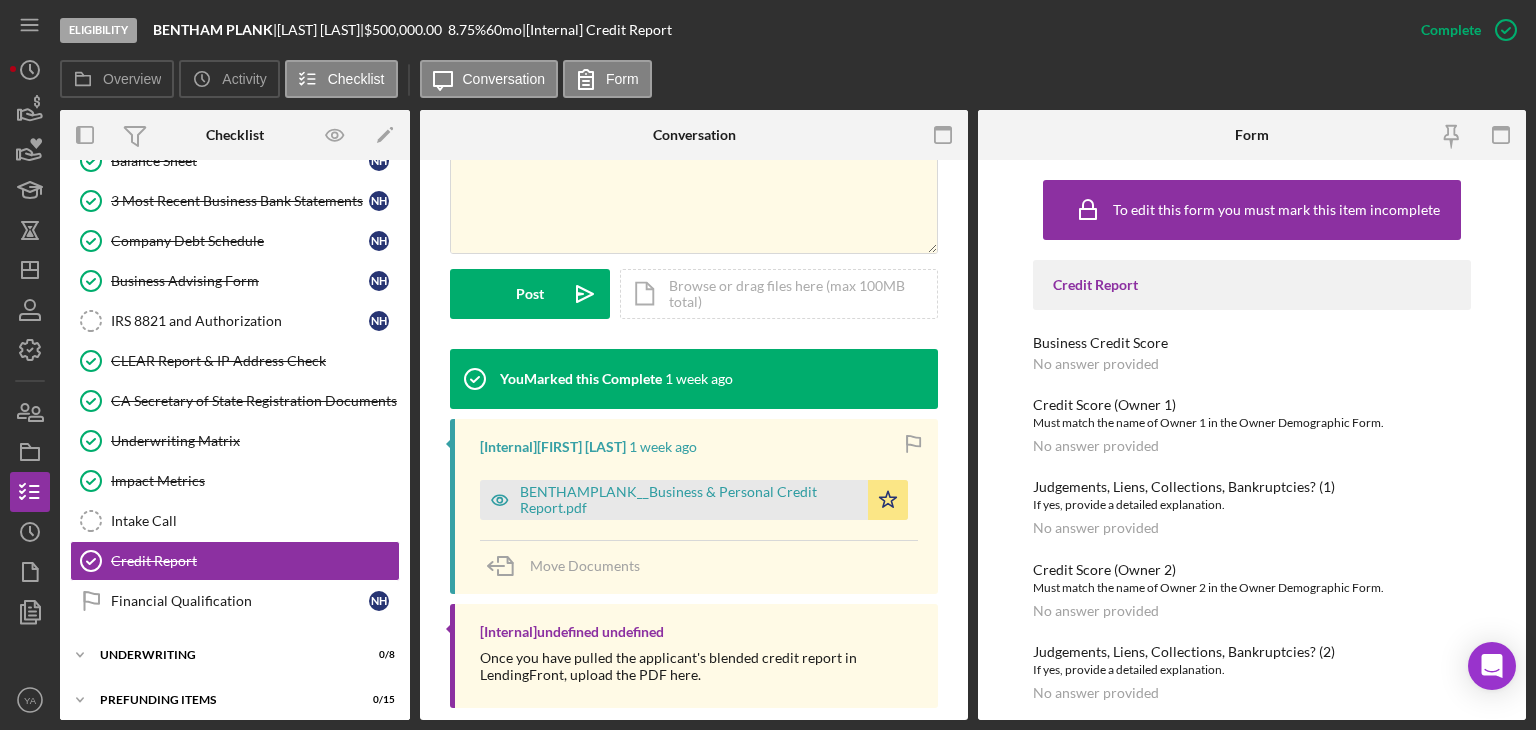click on "Must match the name of Owner 1 in the Owner Demographic Form." at bounding box center [1252, 423] 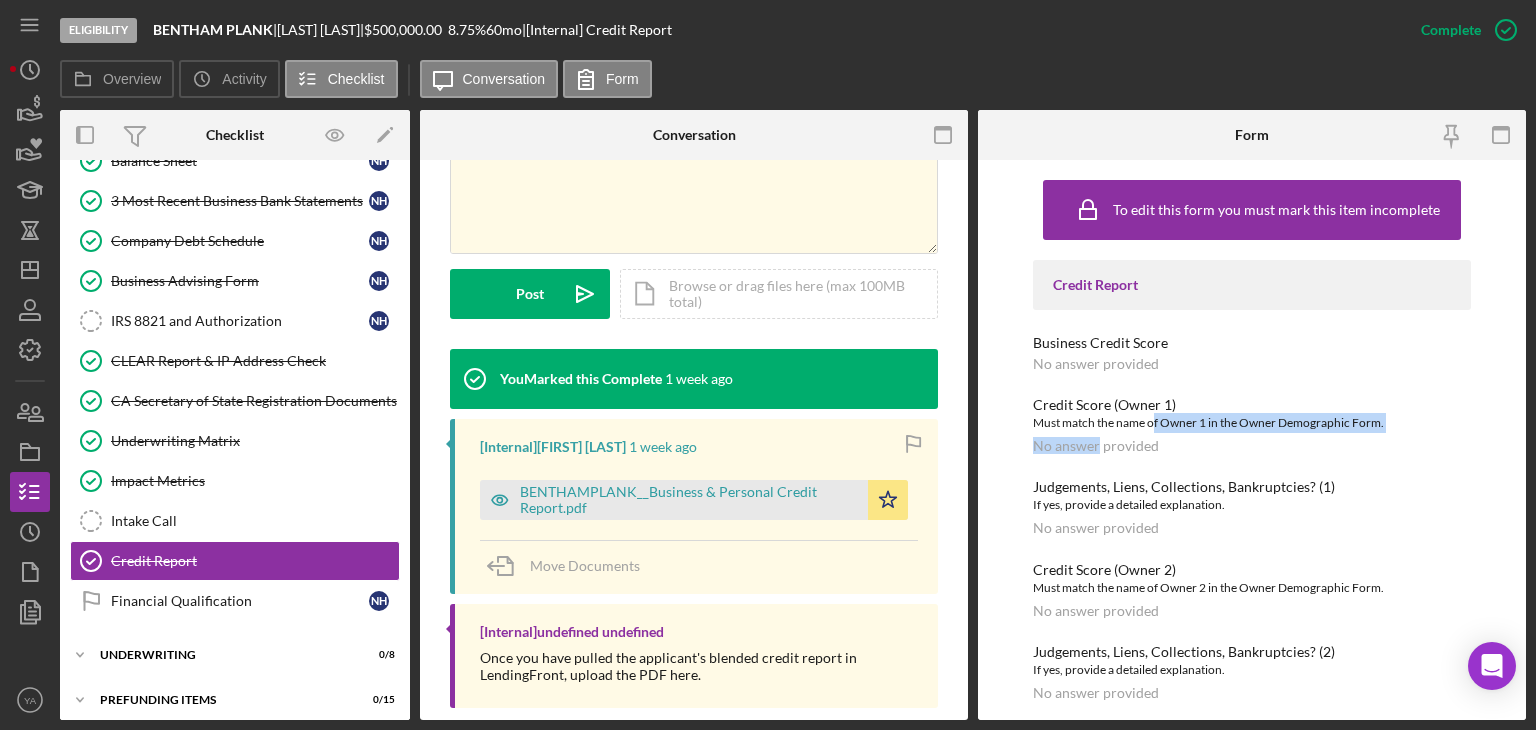 drag, startPoint x: 1153, startPoint y: 432, endPoint x: 1097, endPoint y: 445, distance: 57.48913 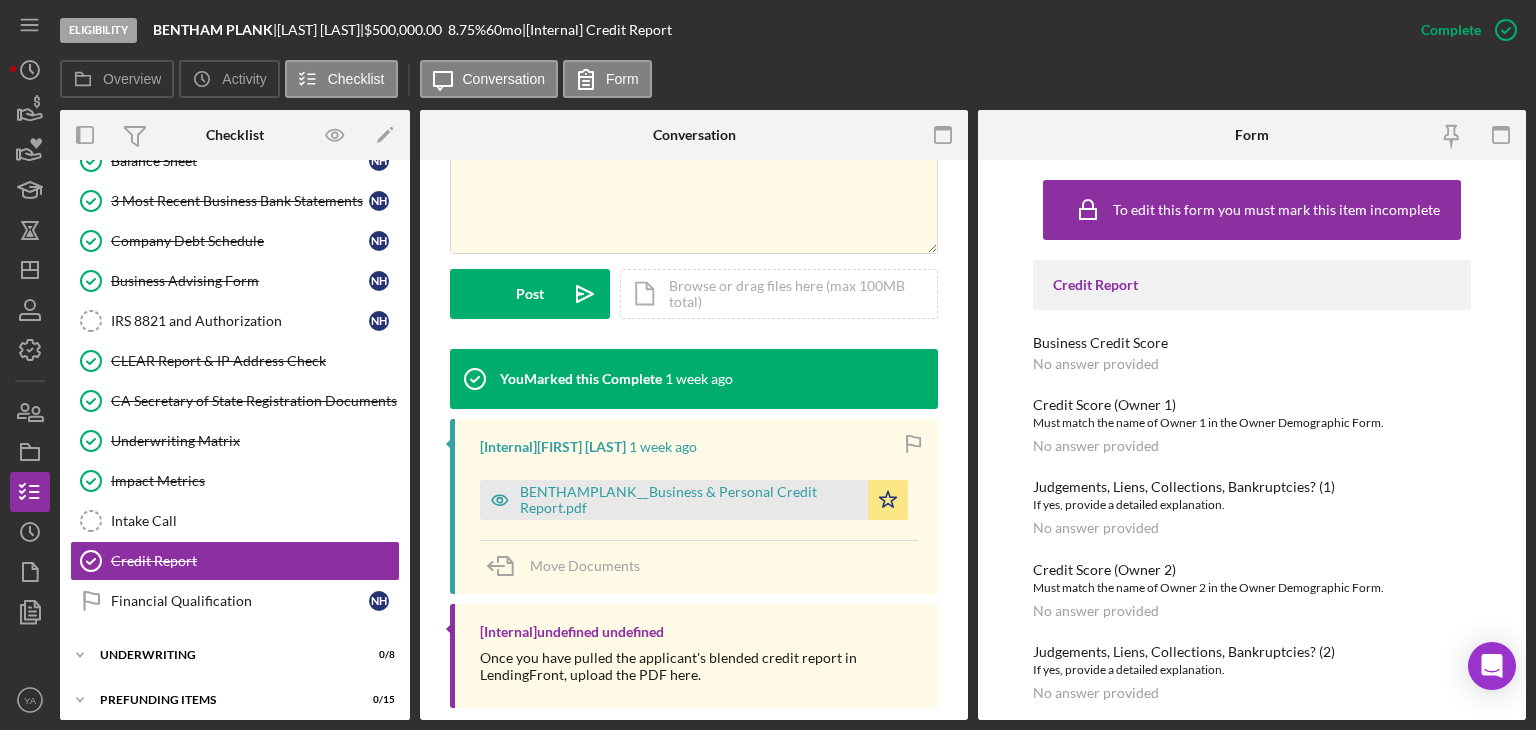 click on "No answer provided" at bounding box center (1096, 446) 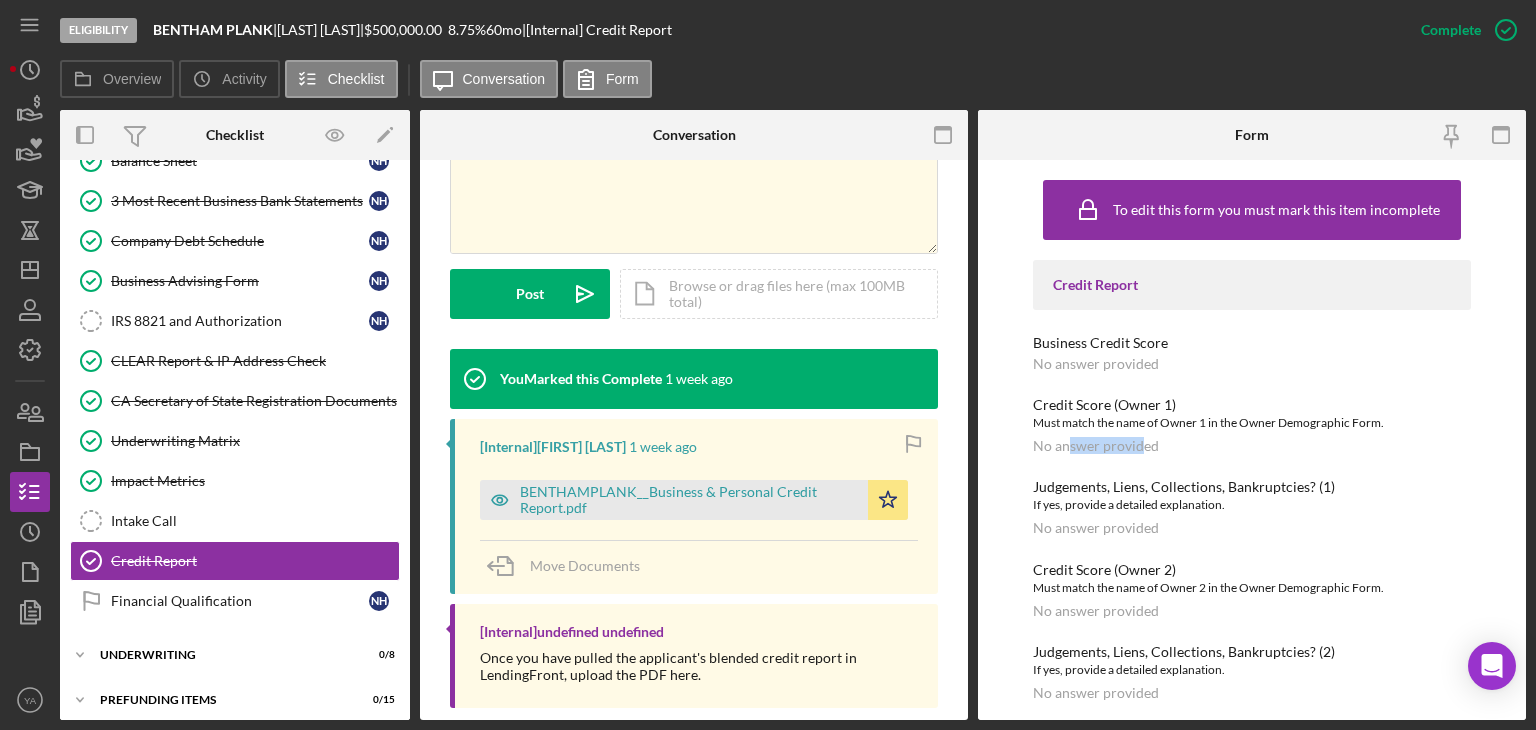 click on "No answer provided" at bounding box center [1096, 446] 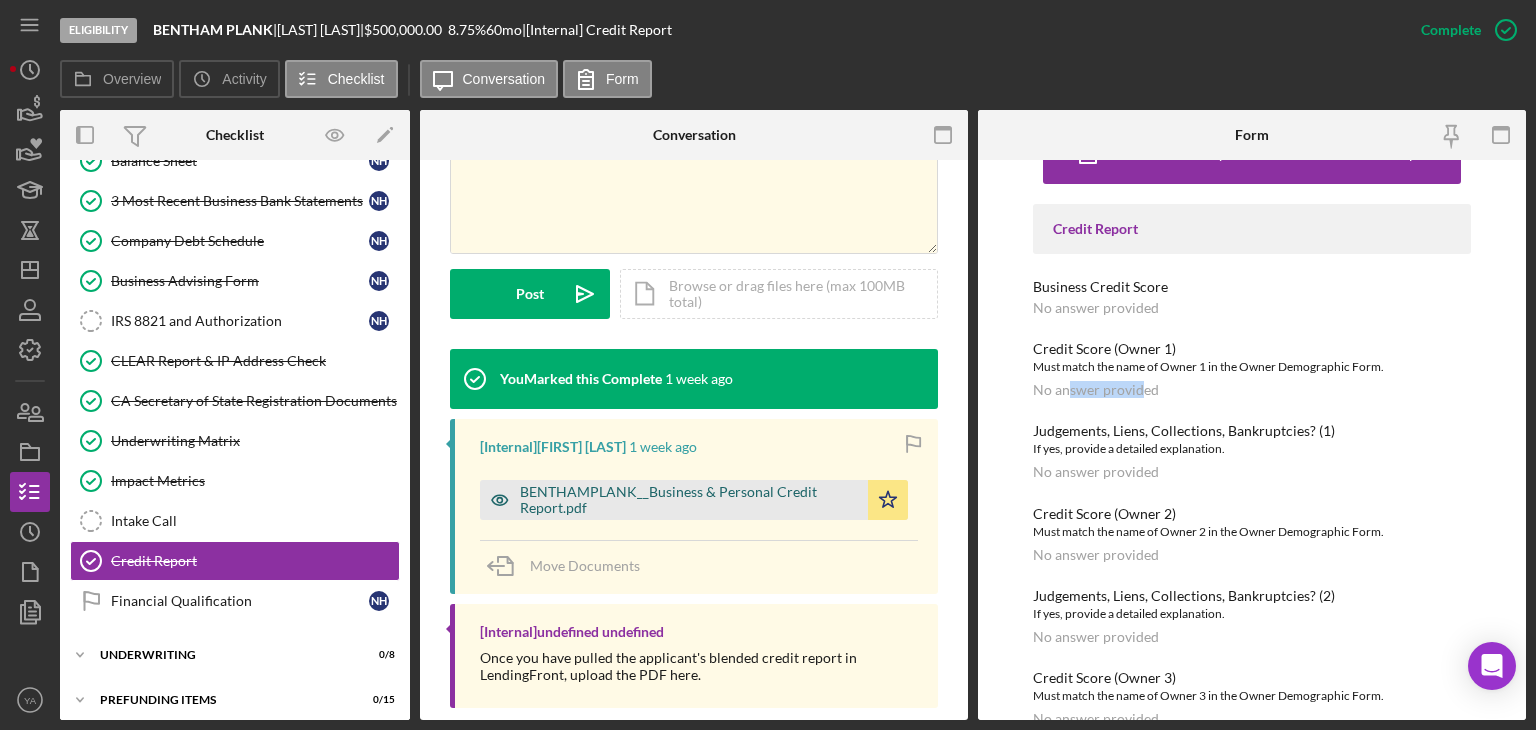 scroll, scrollTop: 100, scrollLeft: 0, axis: vertical 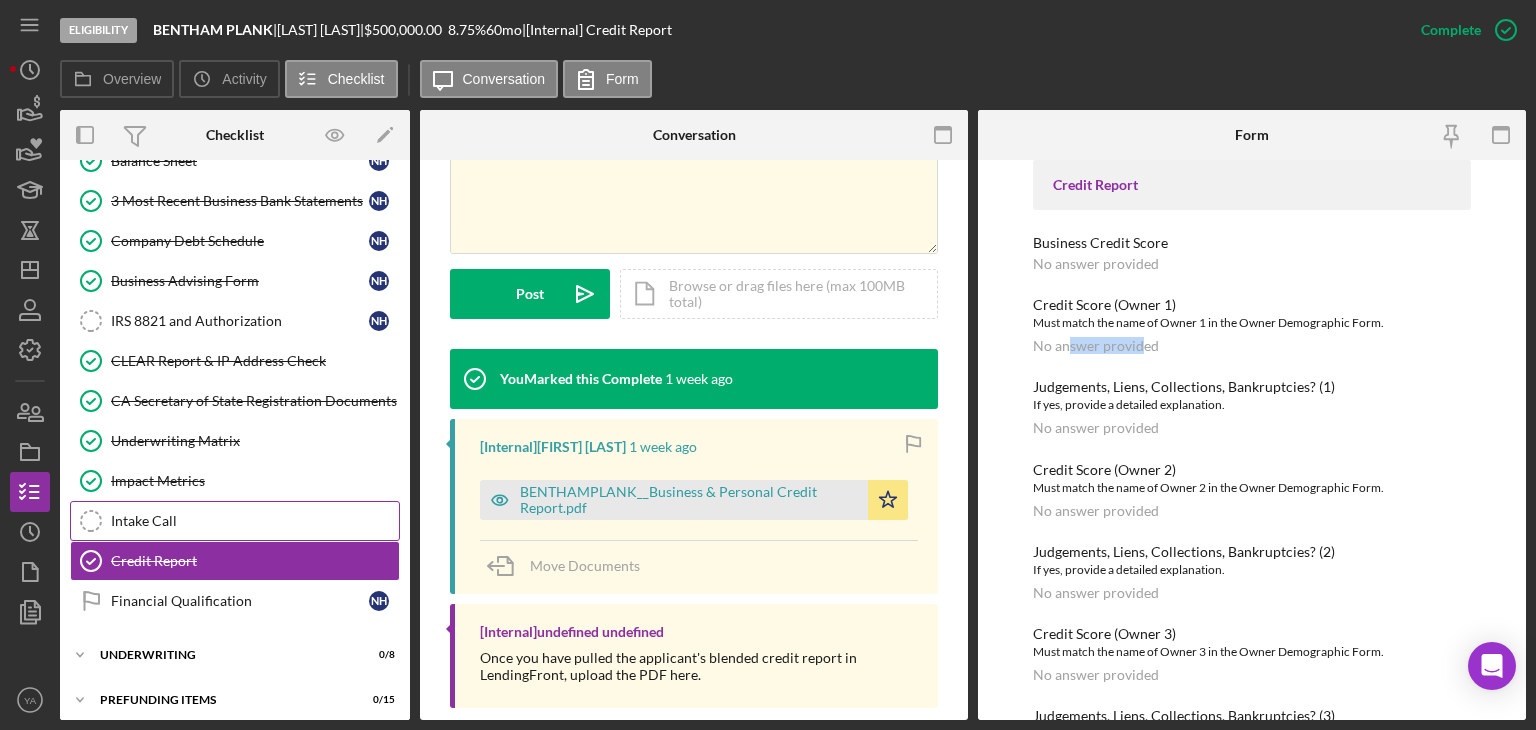 click on "Intake Call" at bounding box center (255, 521) 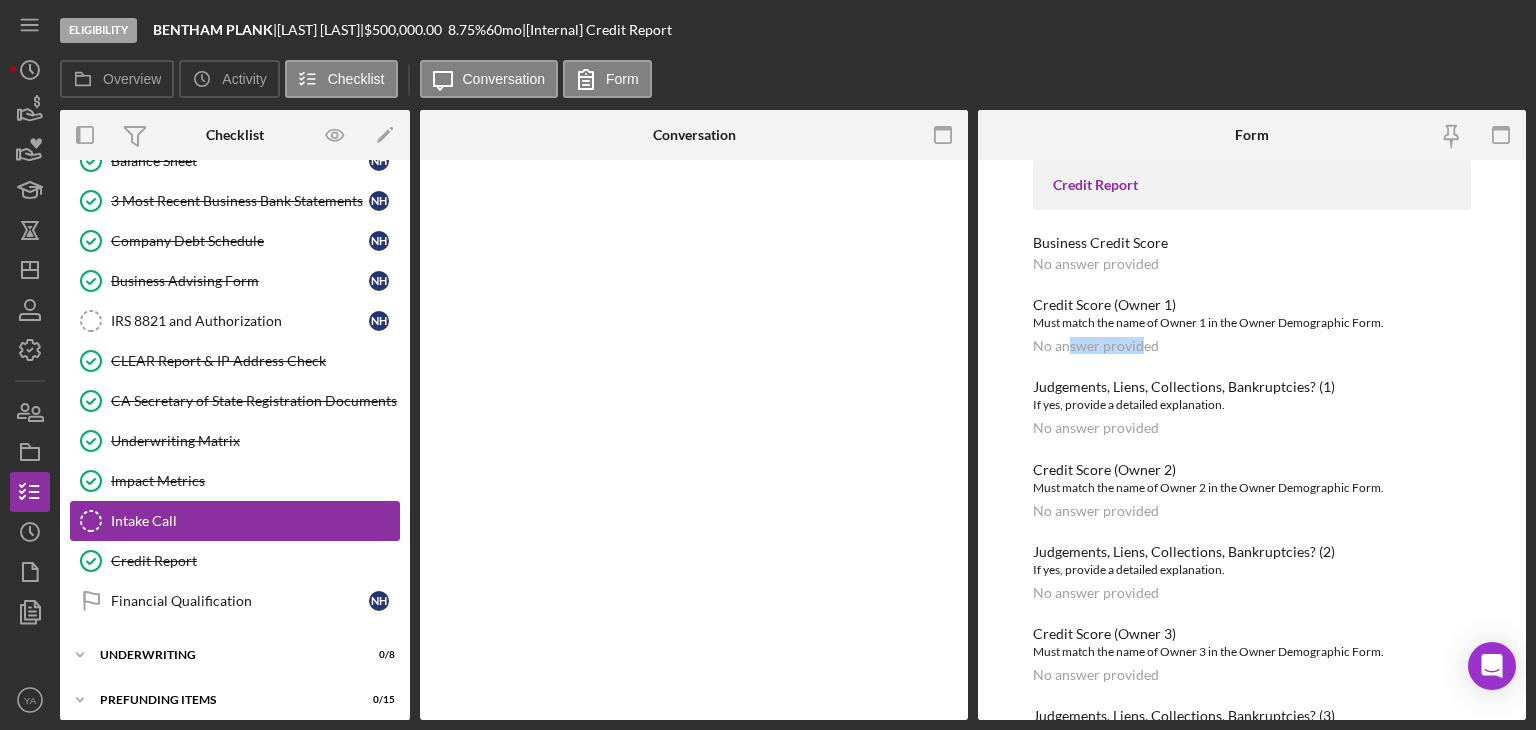 scroll, scrollTop: 0, scrollLeft: 0, axis: both 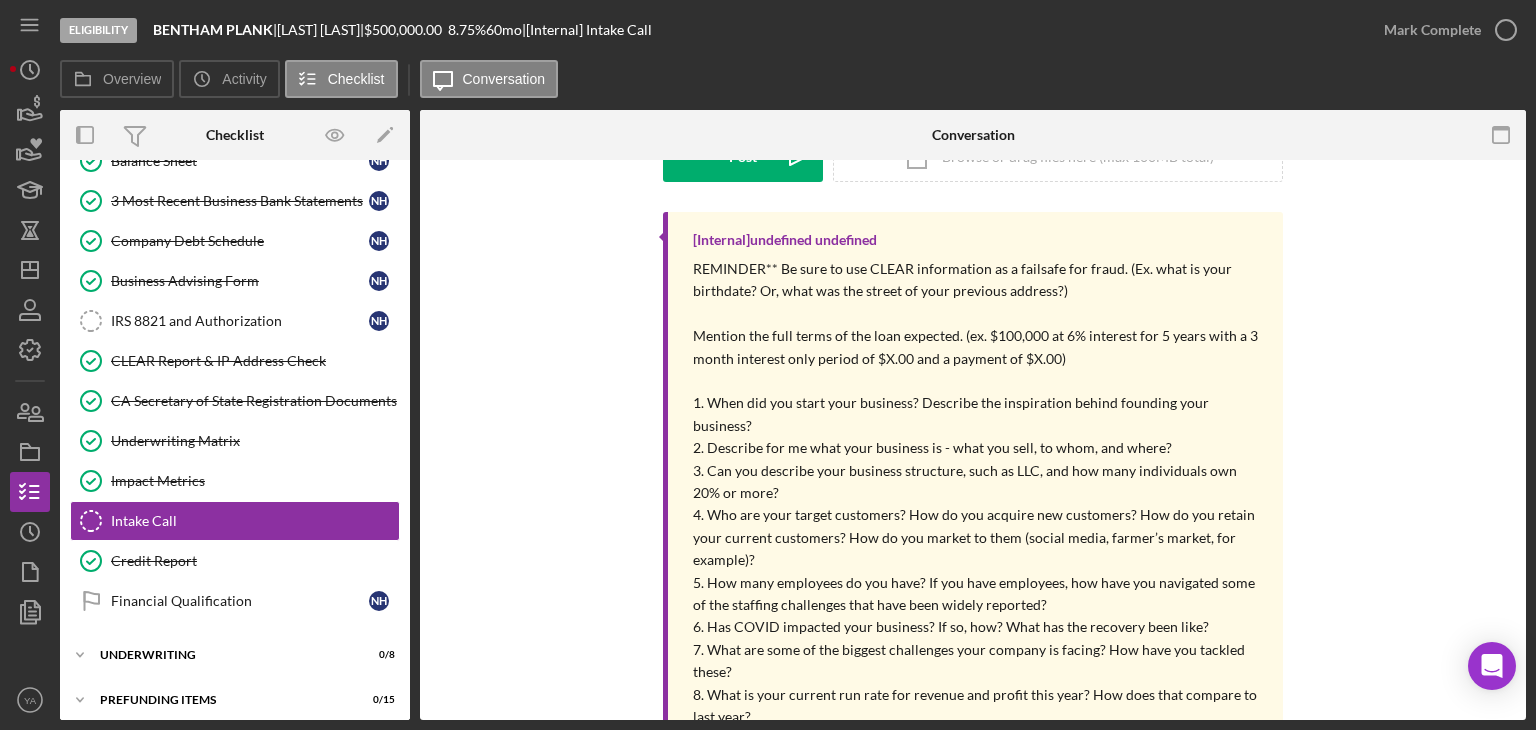 drag, startPoint x: 697, startPoint y: 325, endPoint x: 755, endPoint y: 404, distance: 98.005104 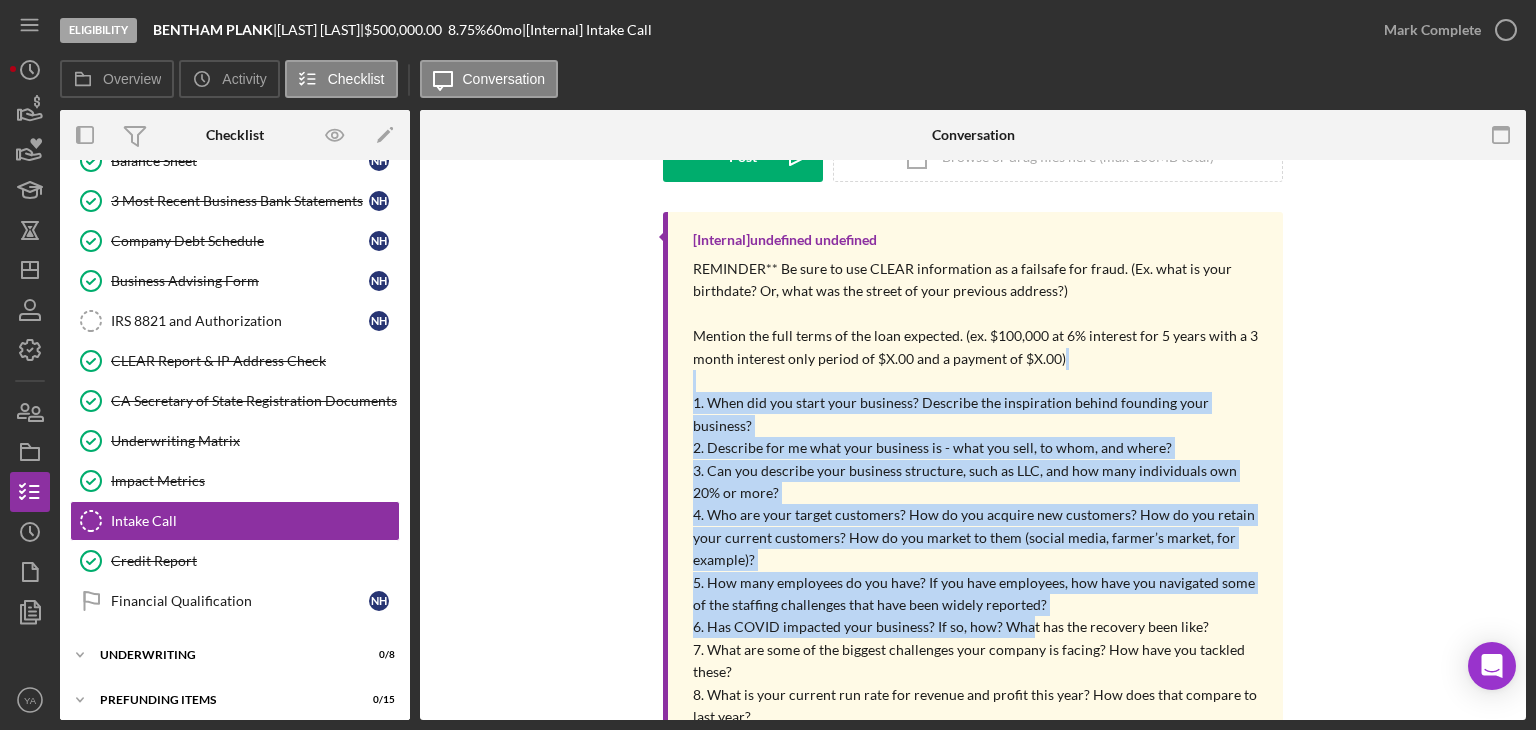 drag, startPoint x: 712, startPoint y: 385, endPoint x: 1024, endPoint y: 597, distance: 377.21082 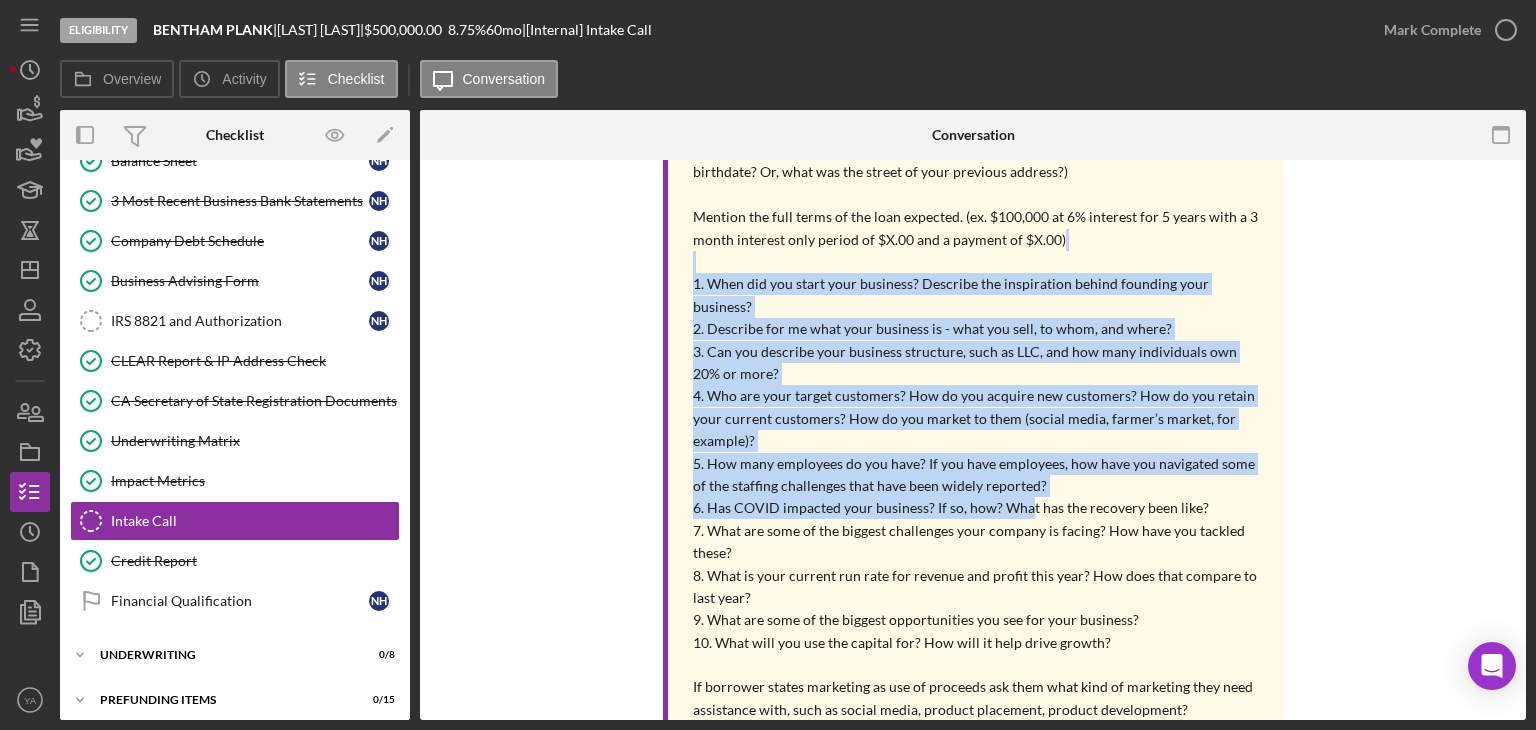 scroll, scrollTop: 600, scrollLeft: 0, axis: vertical 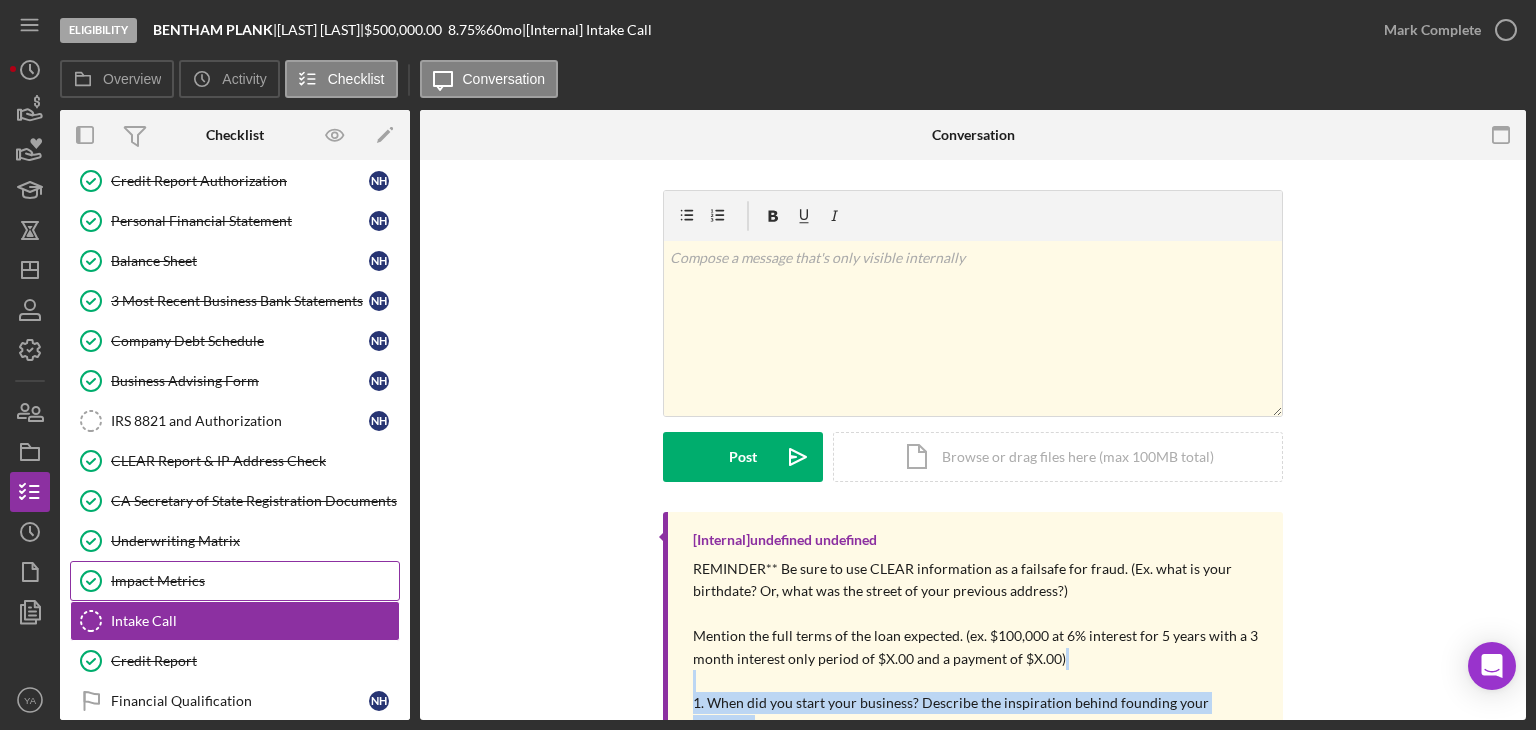 click on "Impact Metrics Impact Metrics" at bounding box center (235, 581) 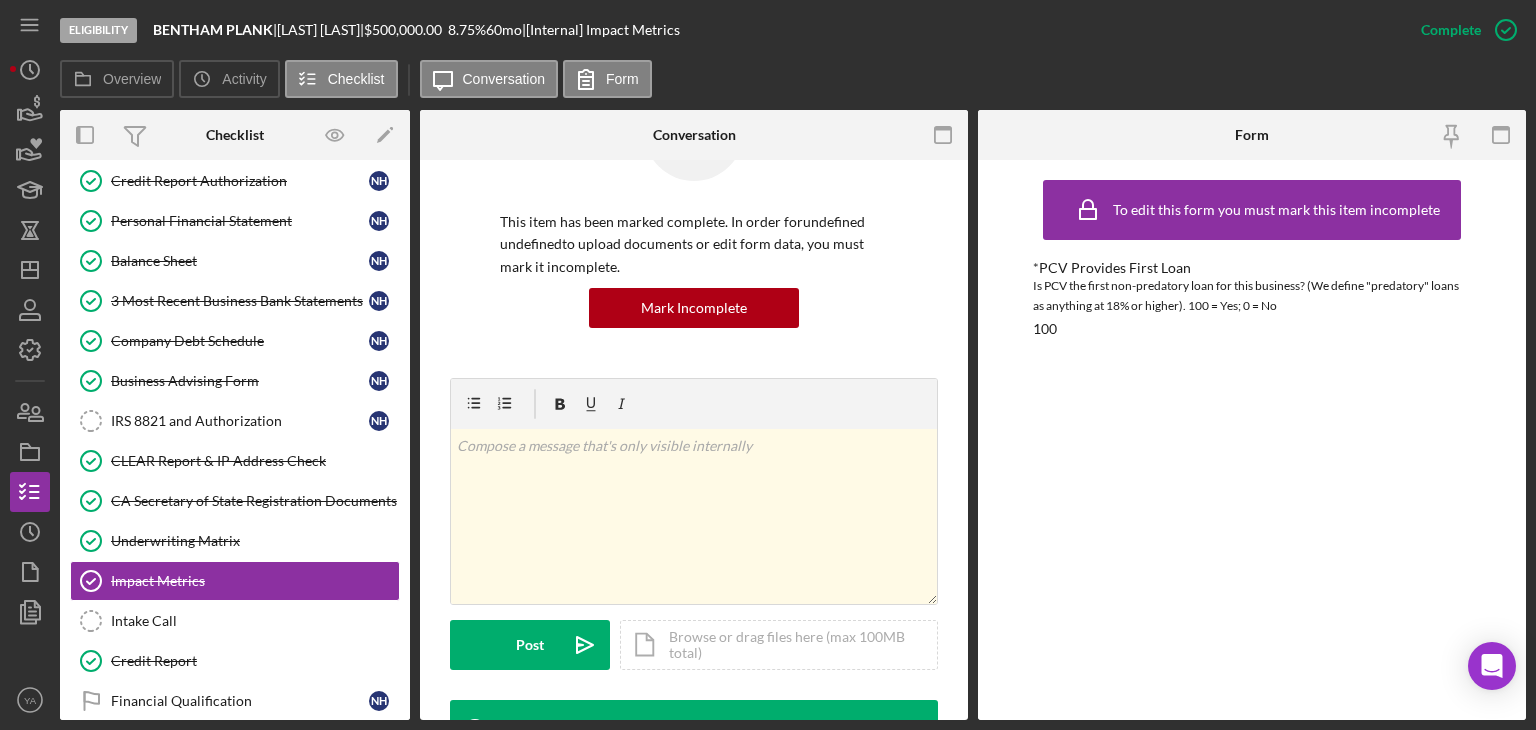 scroll, scrollTop: 400, scrollLeft: 0, axis: vertical 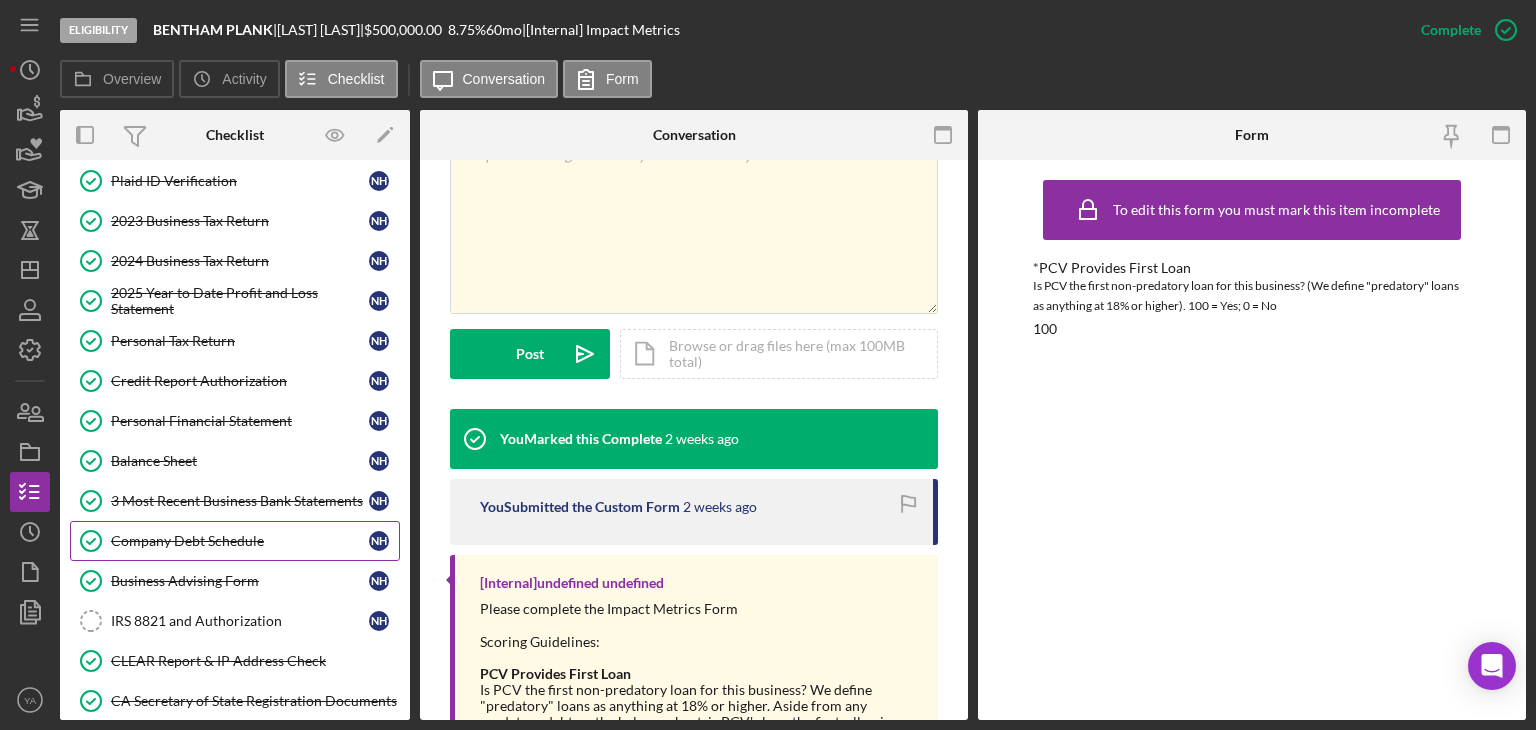 click on "Company Debt Schedule" at bounding box center [240, 541] 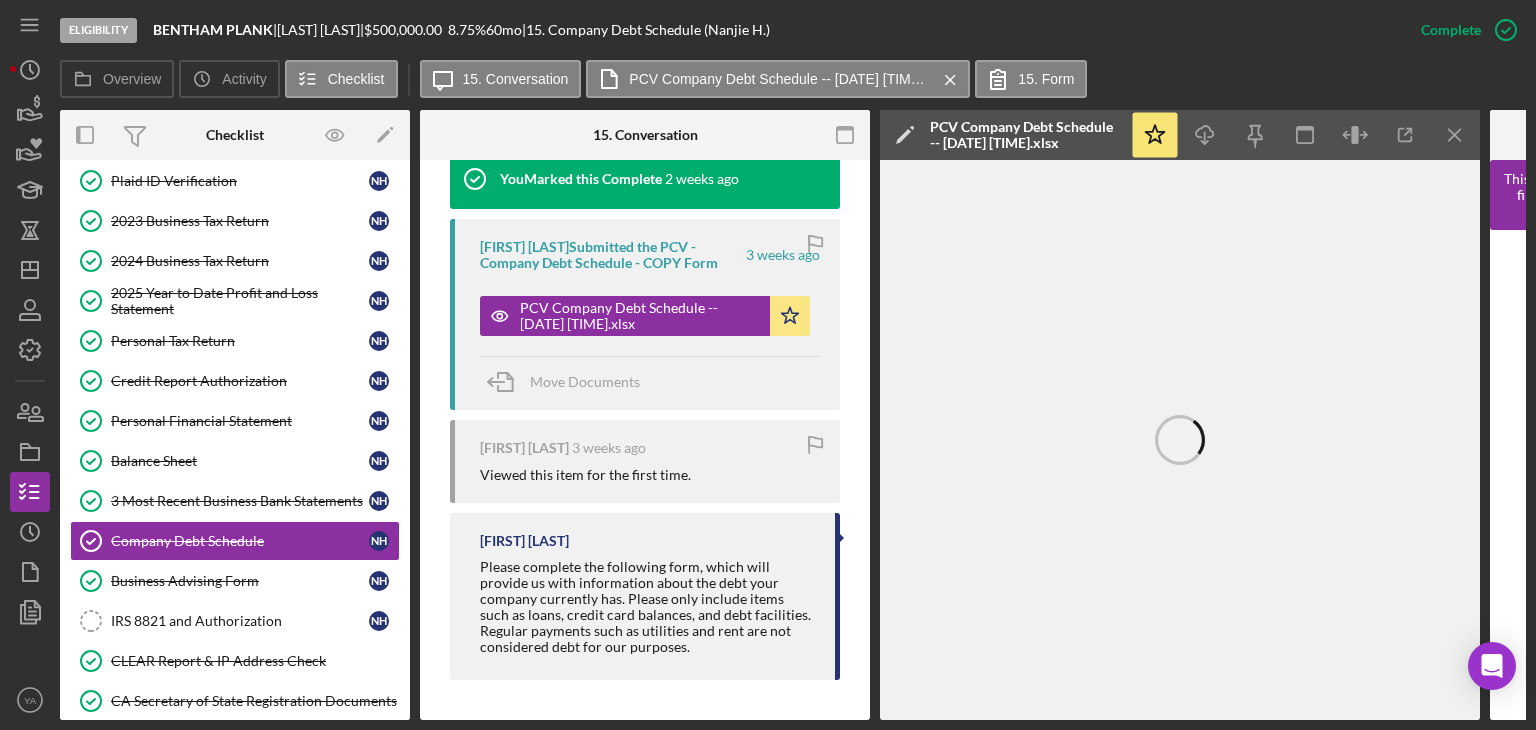 scroll, scrollTop: 600, scrollLeft: 0, axis: vertical 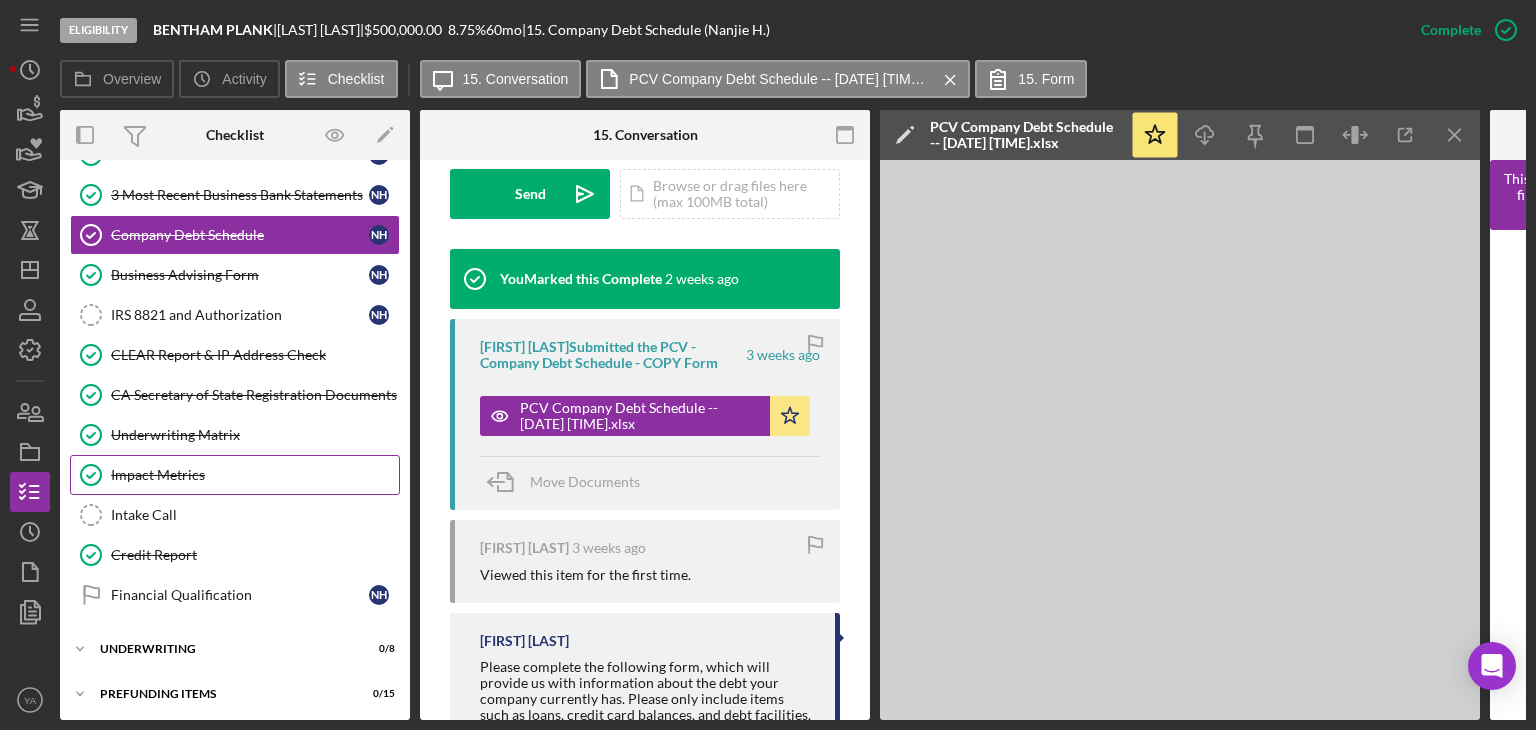 click on "Impact Metrics" at bounding box center (255, 475) 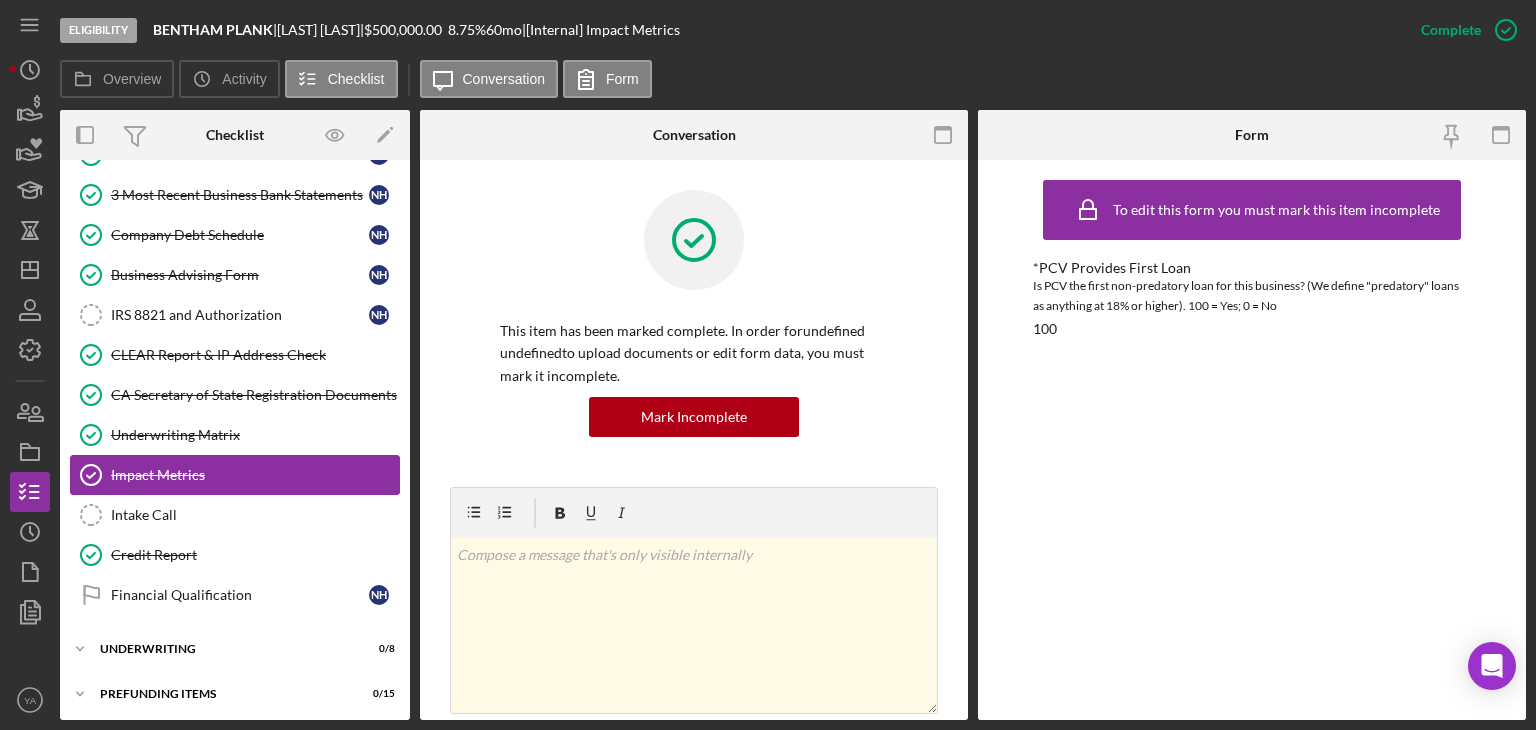 scroll, scrollTop: 686, scrollLeft: 0, axis: vertical 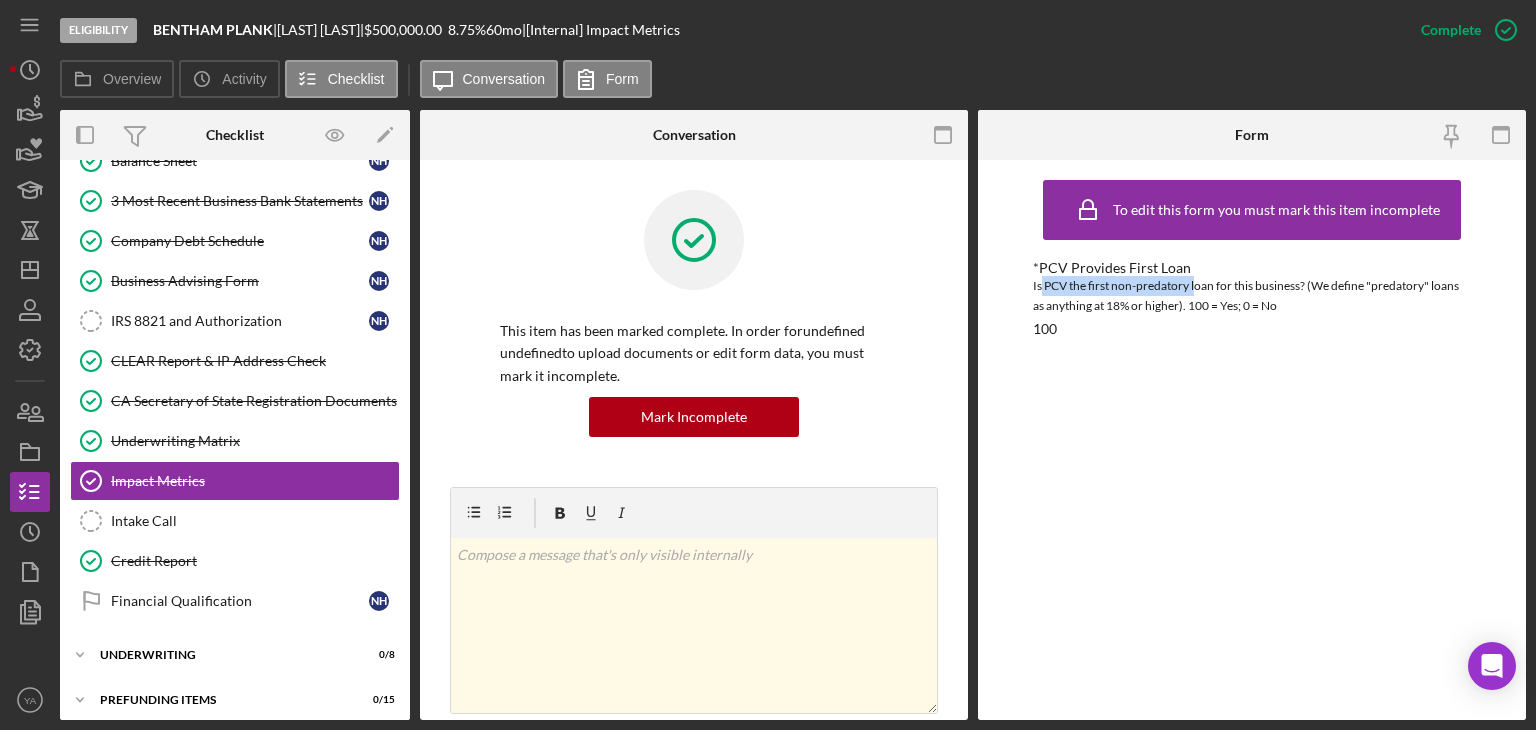 drag, startPoint x: 1039, startPoint y: 281, endPoint x: 1197, endPoint y: 281, distance: 158 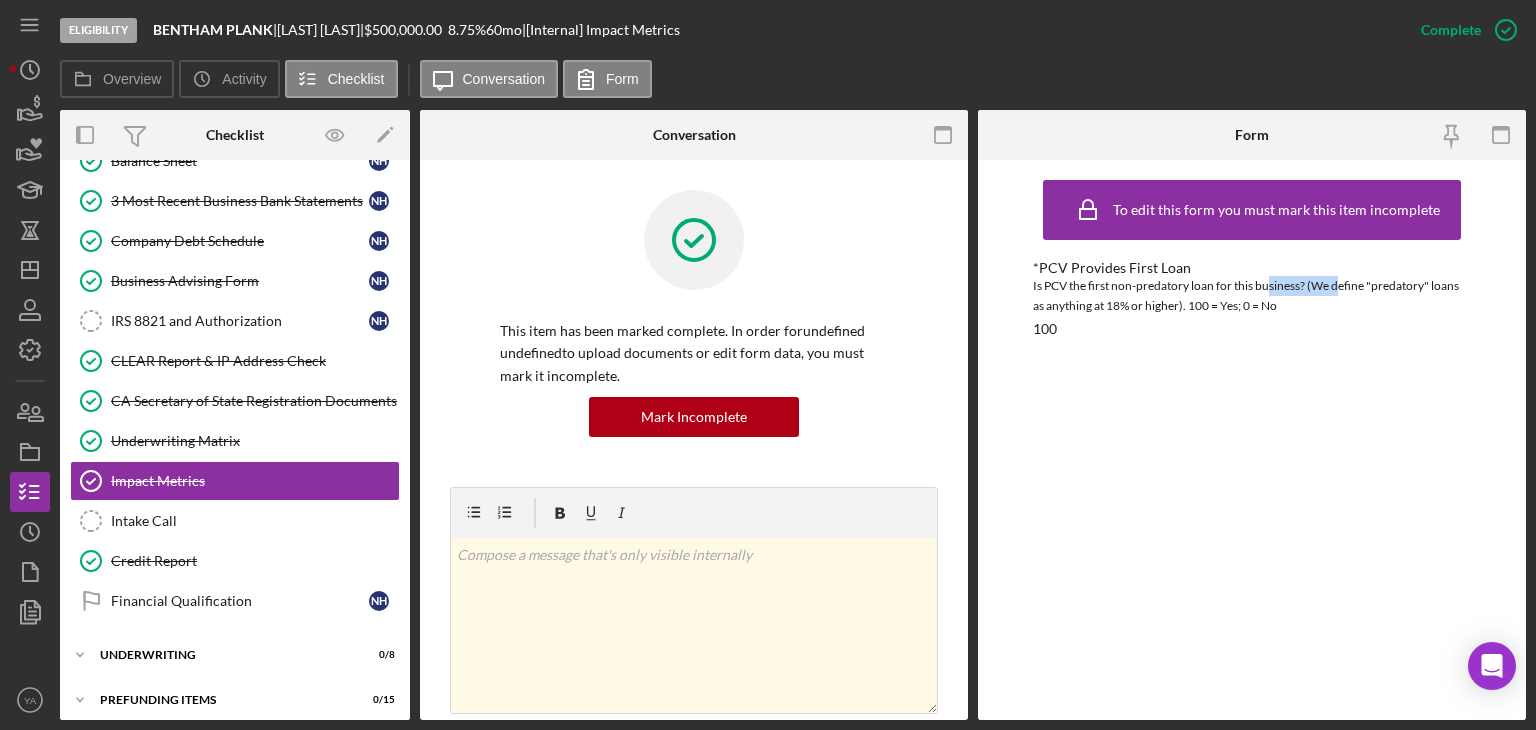 drag, startPoint x: 1340, startPoint y: 285, endPoint x: 1270, endPoint y: 288, distance: 70.064255 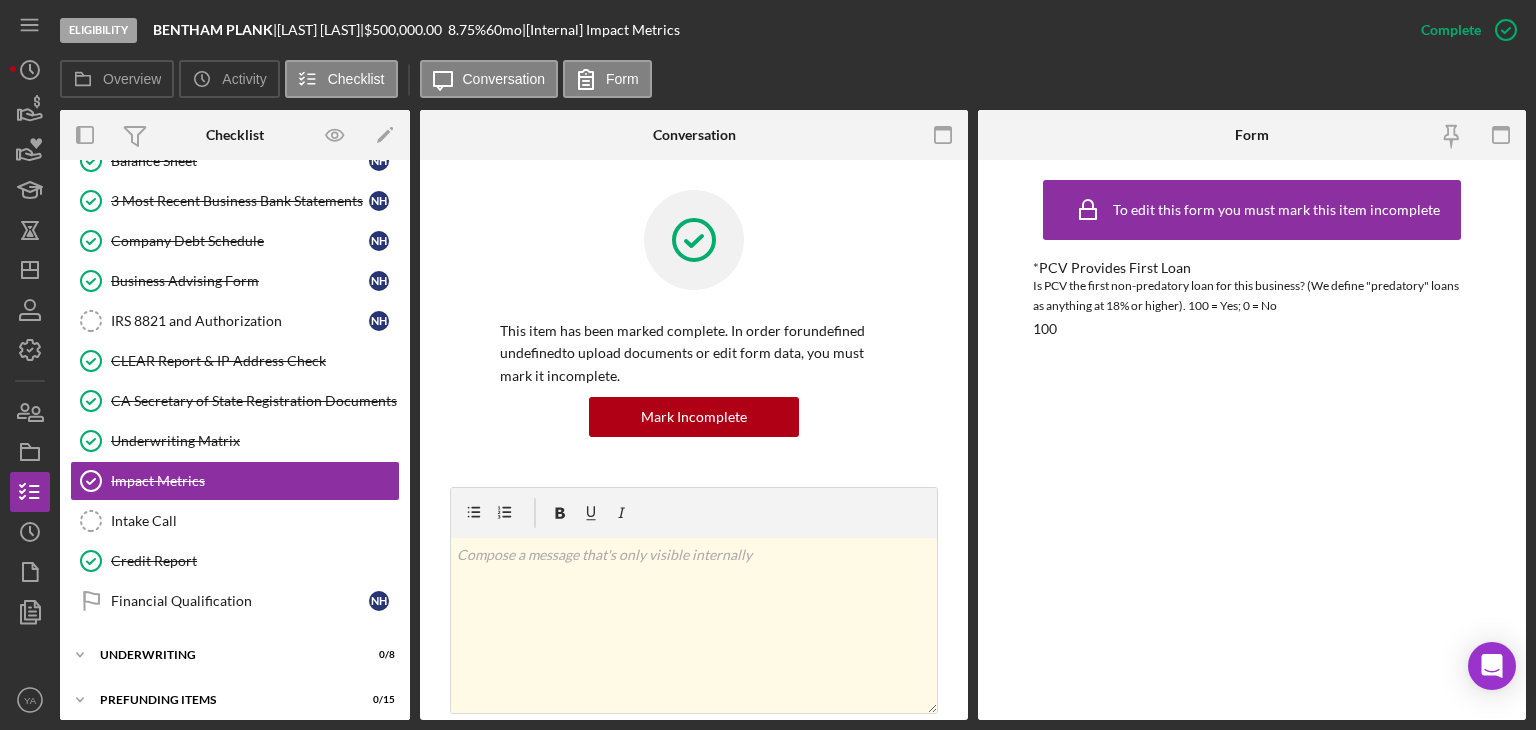 click on "Is PCV the first non-predatory loan for this business? (We define "predatory" loans as anything at 18% or higher). 100 = Yes; 0 = No" at bounding box center [1252, 296] 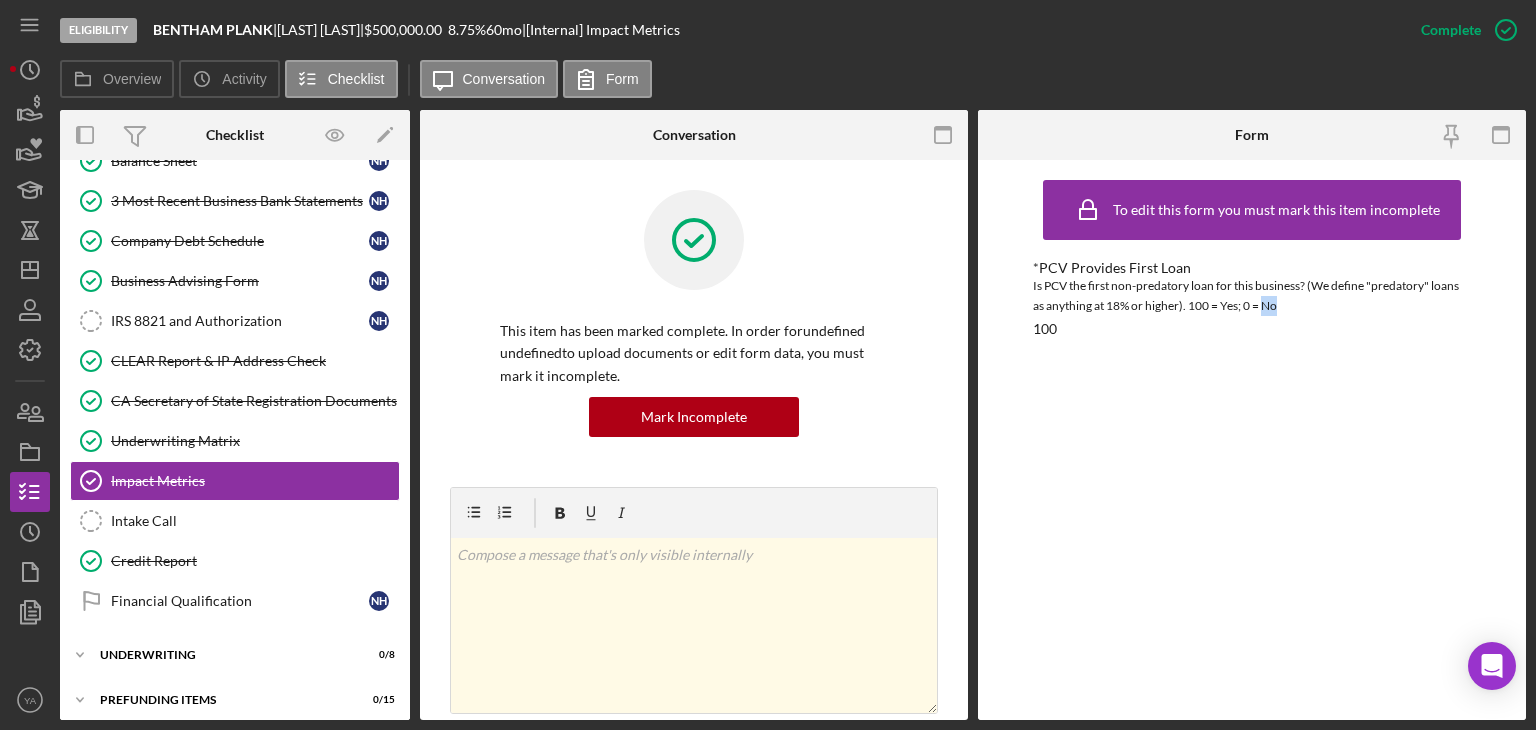click on "Is PCV the first non-predatory loan for this business? (We define "predatory" loans as anything at 18% or higher). 100 = Yes; 0 = No" at bounding box center [1252, 296] 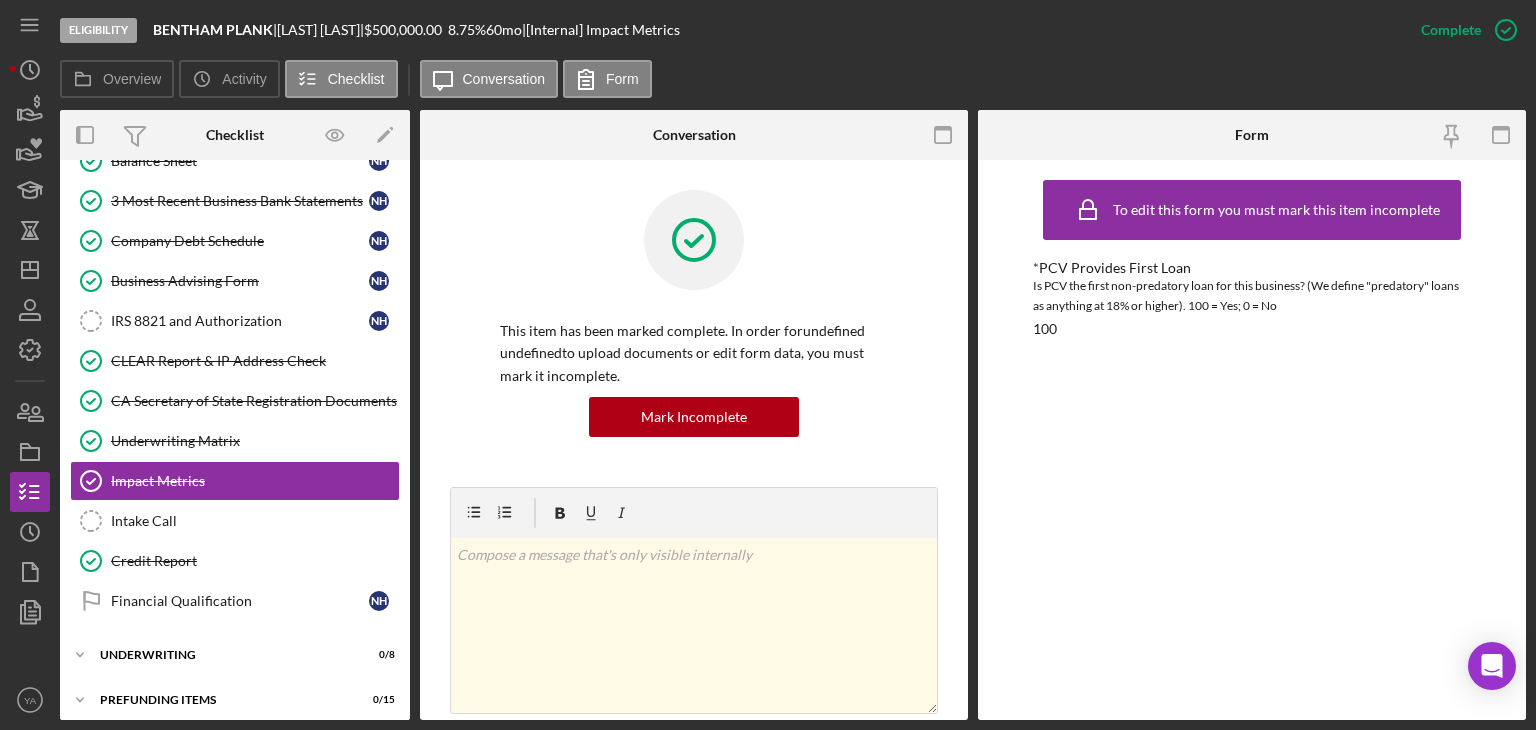 click on "Is PCV the first non-predatory loan for this business? (We define "predatory" loans as anything at 18% or higher). 100 = Yes; 0 = No" at bounding box center [1252, 296] 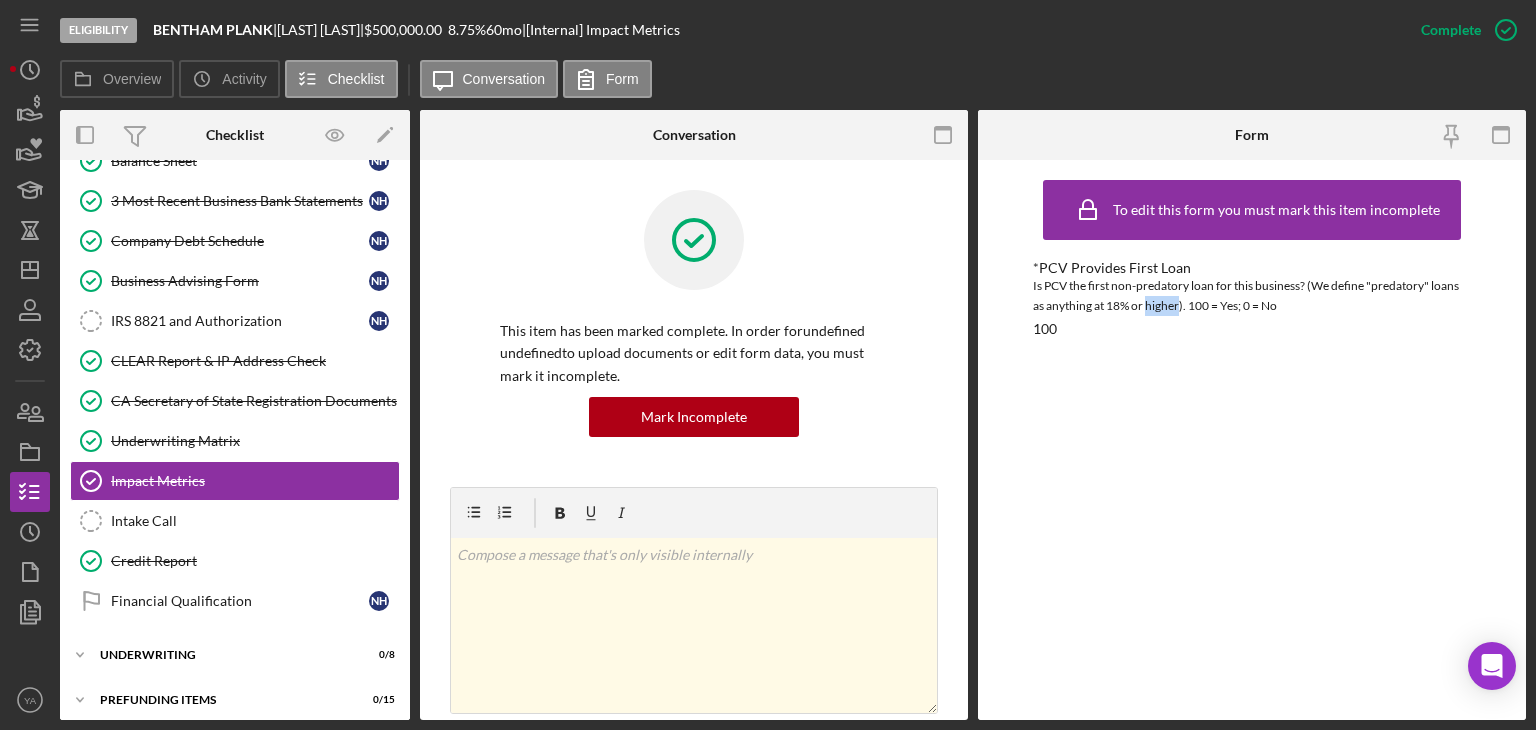 click on "Is PCV the first non-predatory loan for this business? (We define "predatory" loans as anything at 18% or higher). 100 = Yes; 0 = No" at bounding box center [1252, 296] 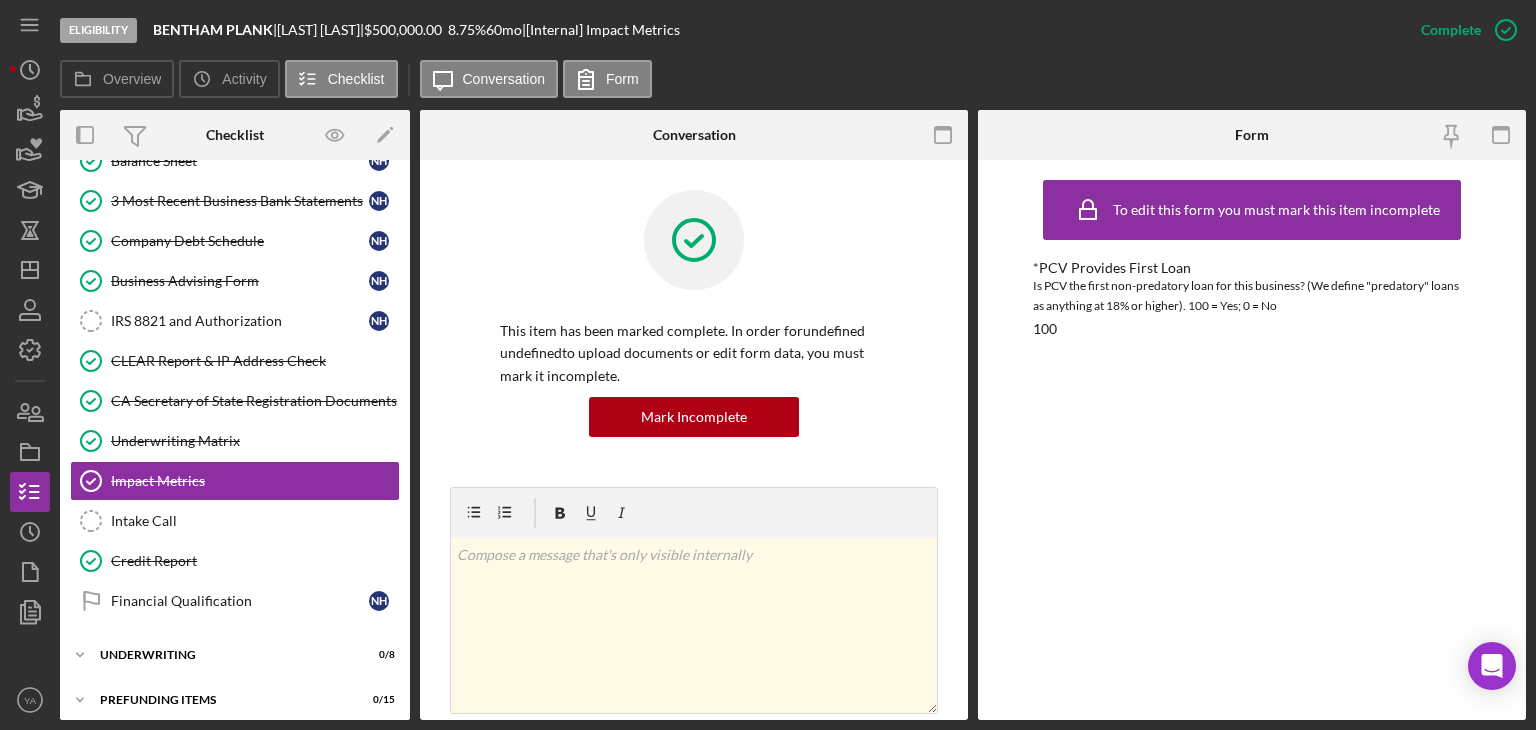 click on "100" at bounding box center (1045, 329) 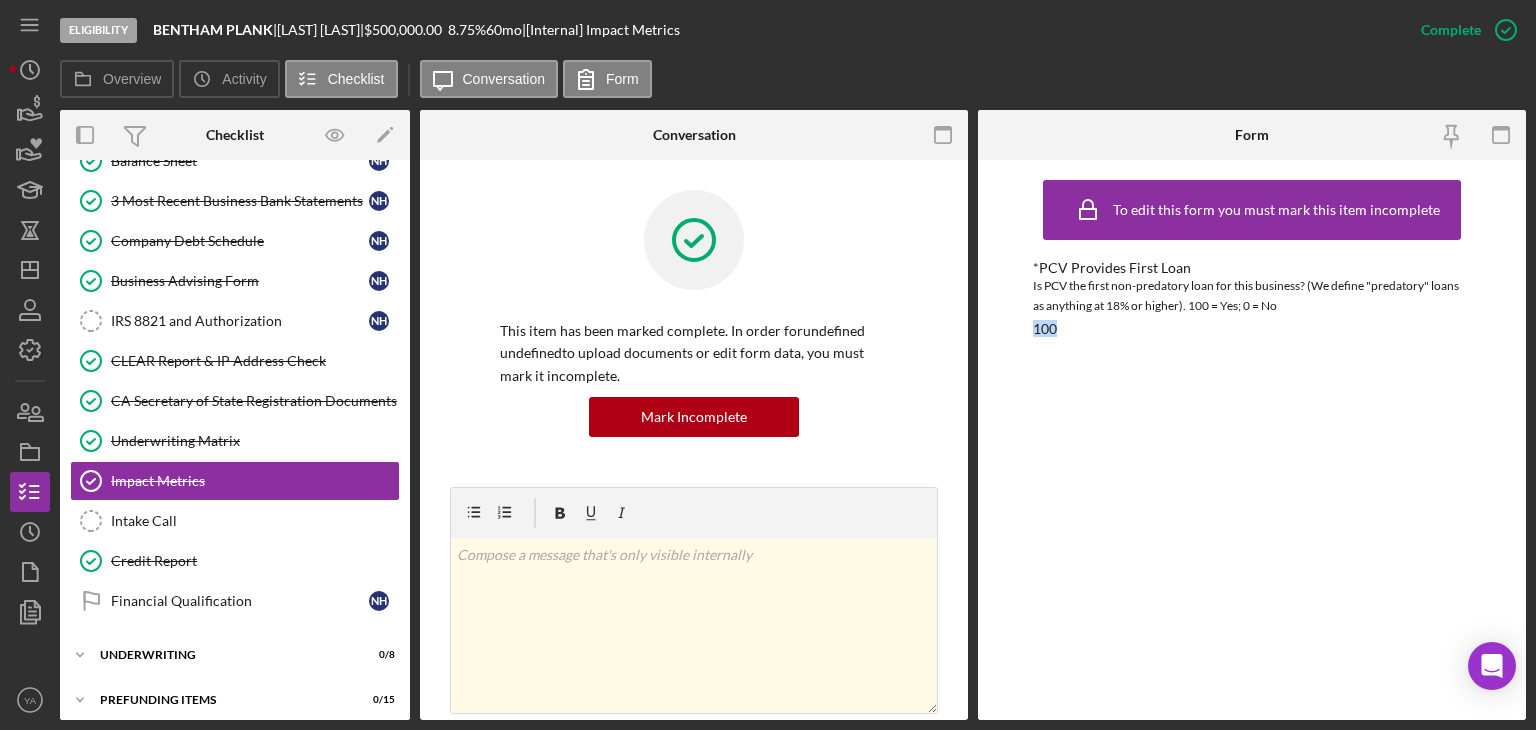 drag, startPoint x: 1034, startPoint y: 328, endPoint x: 1085, endPoint y: 329, distance: 51.009804 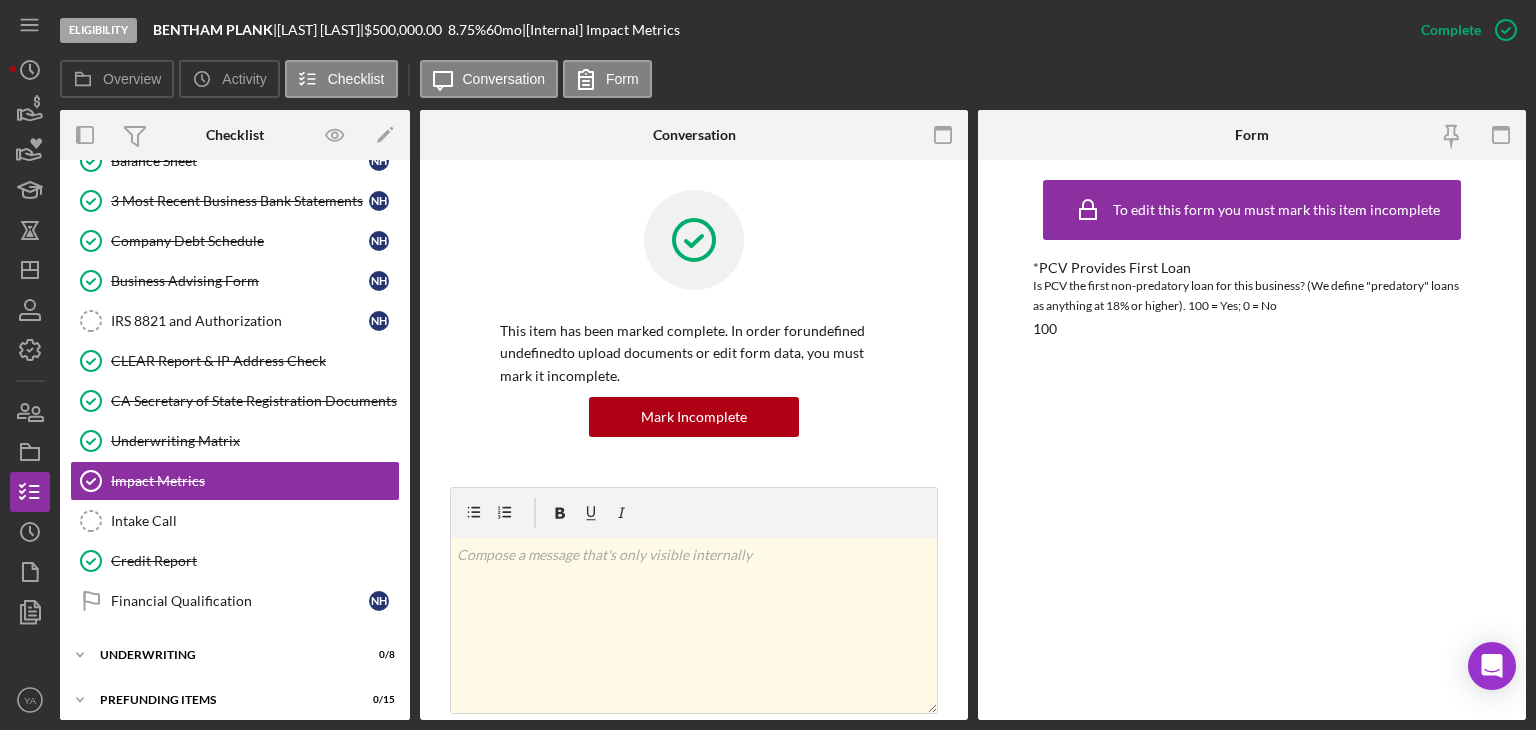 click on "Is PCV the first non-predatory loan for this business? (We define "predatory" loans as anything at 18% or higher). 100 = Yes; 0 = No" at bounding box center [1252, 296] 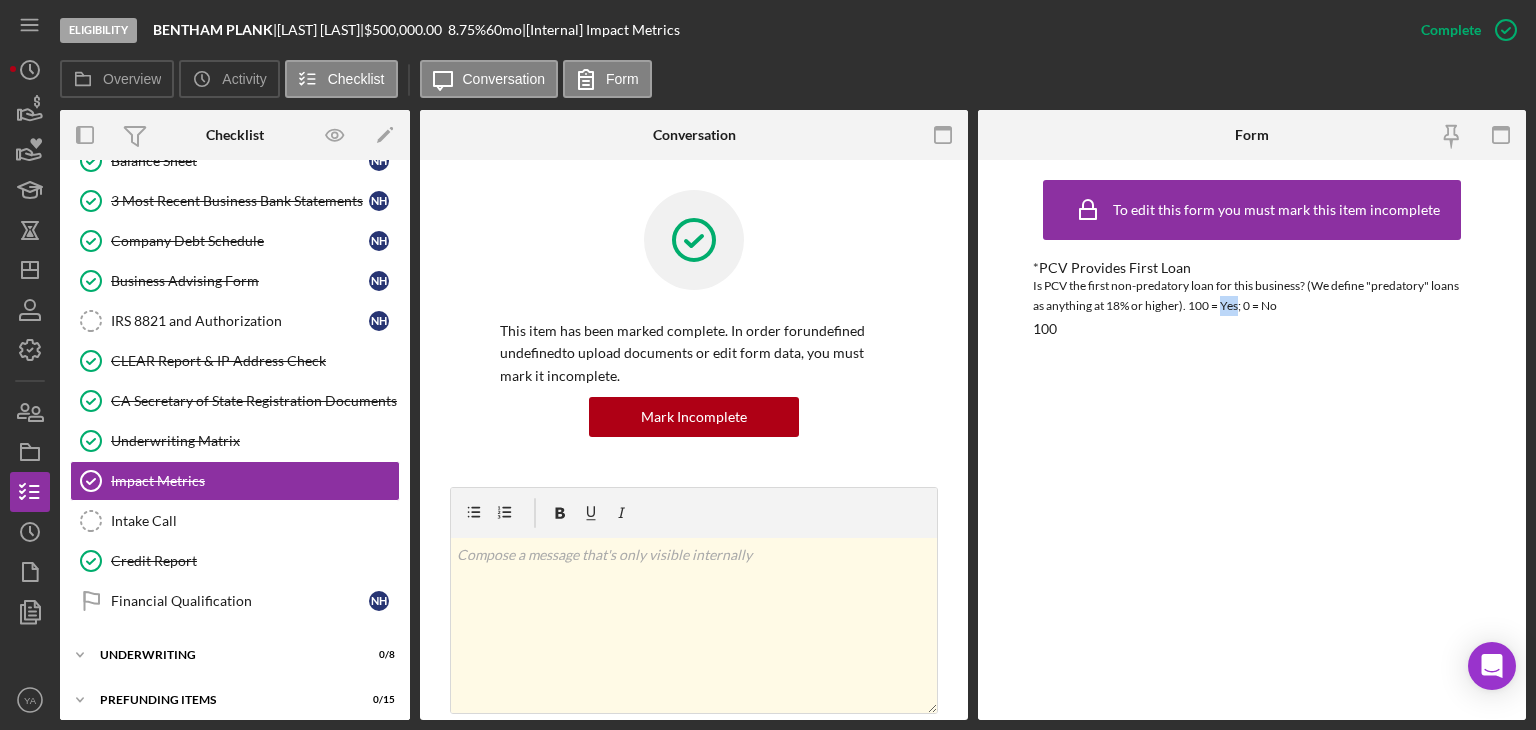 click on "Is PCV the first non-predatory loan for this business? (We define "predatory" loans as anything at 18% or higher). 100 = Yes; 0 = No" at bounding box center (1252, 296) 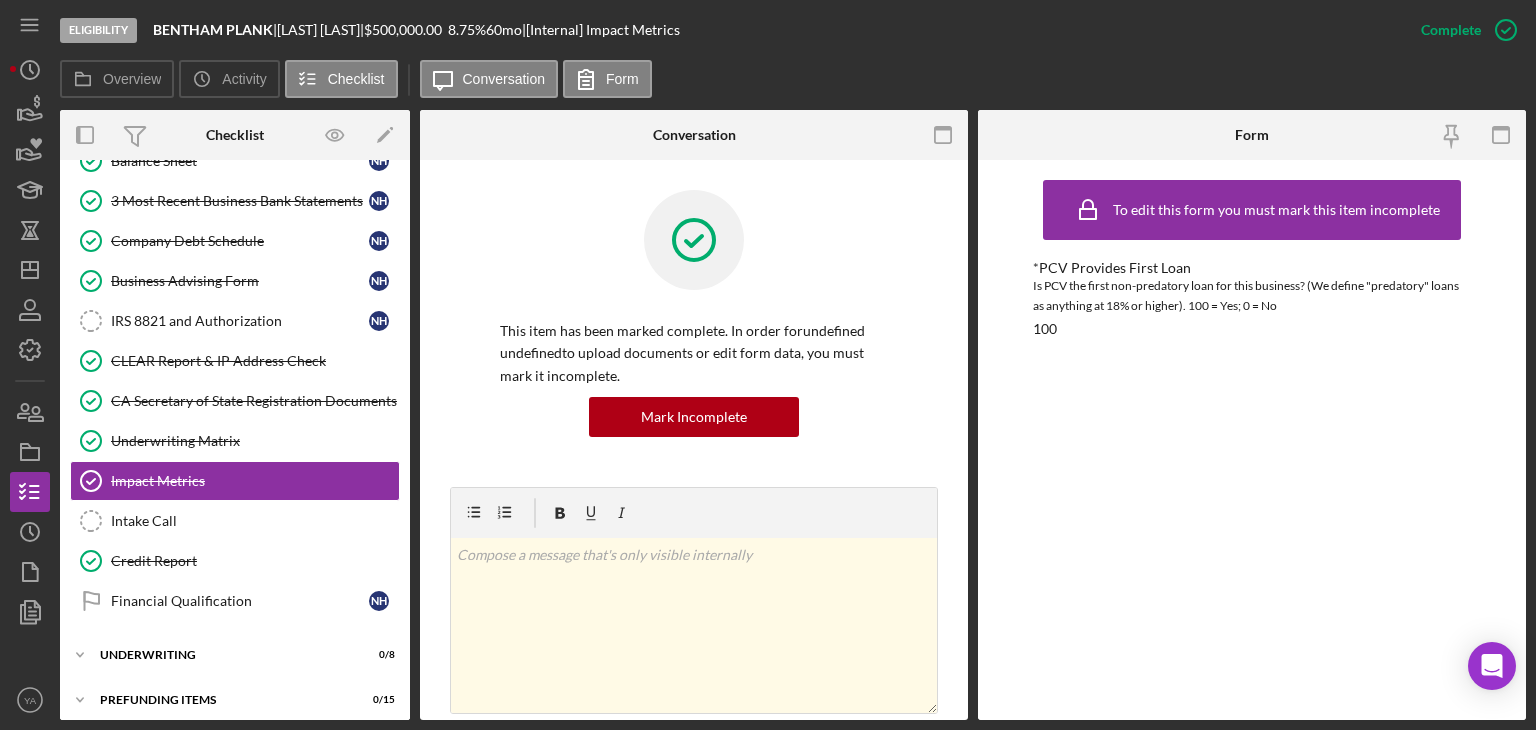 click on "*PCV Provides First Loan Is PCV the first non-predatory loan for this business? (We define "predatory" loans as anything at 18% or higher). 100 = Yes; 0 = No 100" at bounding box center [1252, 298] 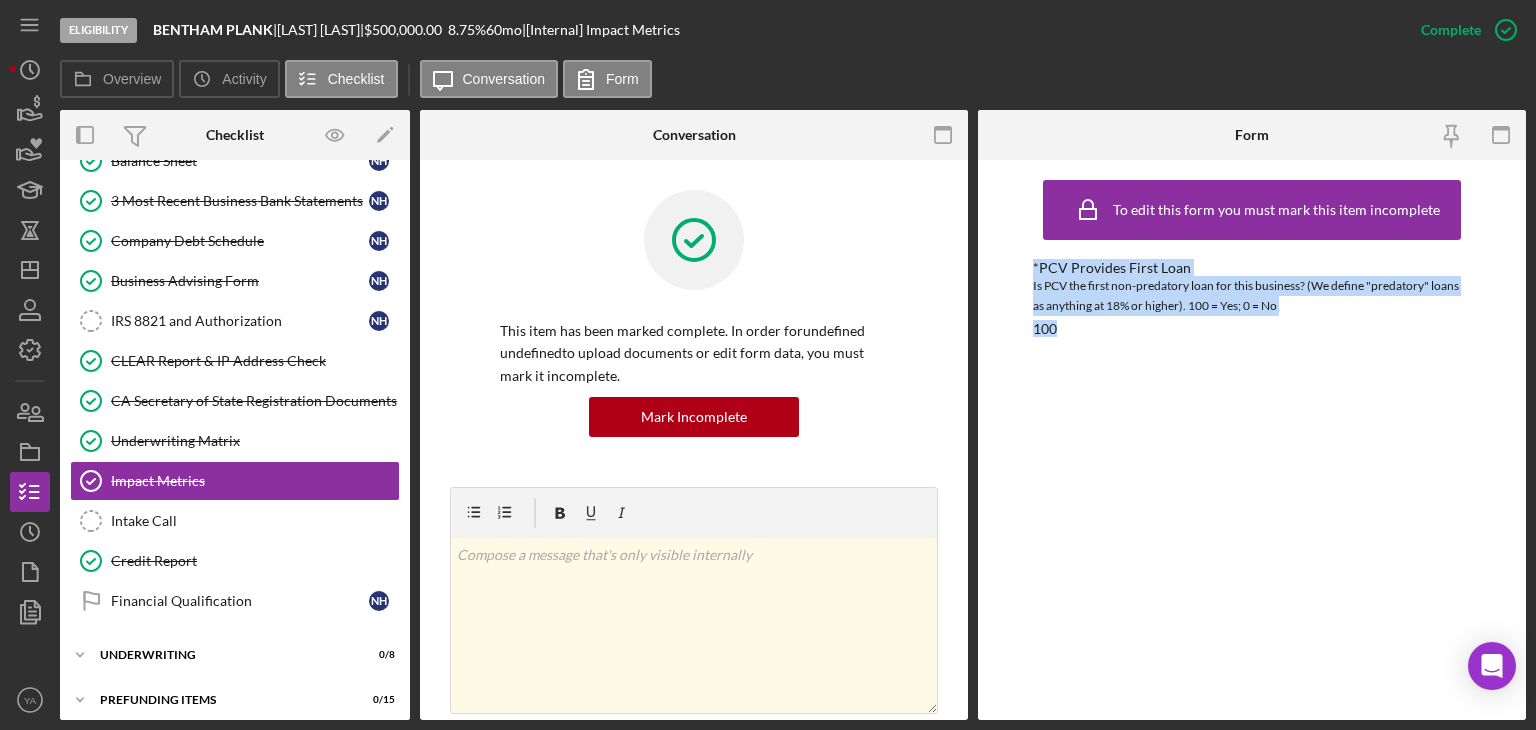 drag, startPoint x: 1103, startPoint y: 335, endPoint x: 1032, endPoint y: 248, distance: 112.29426 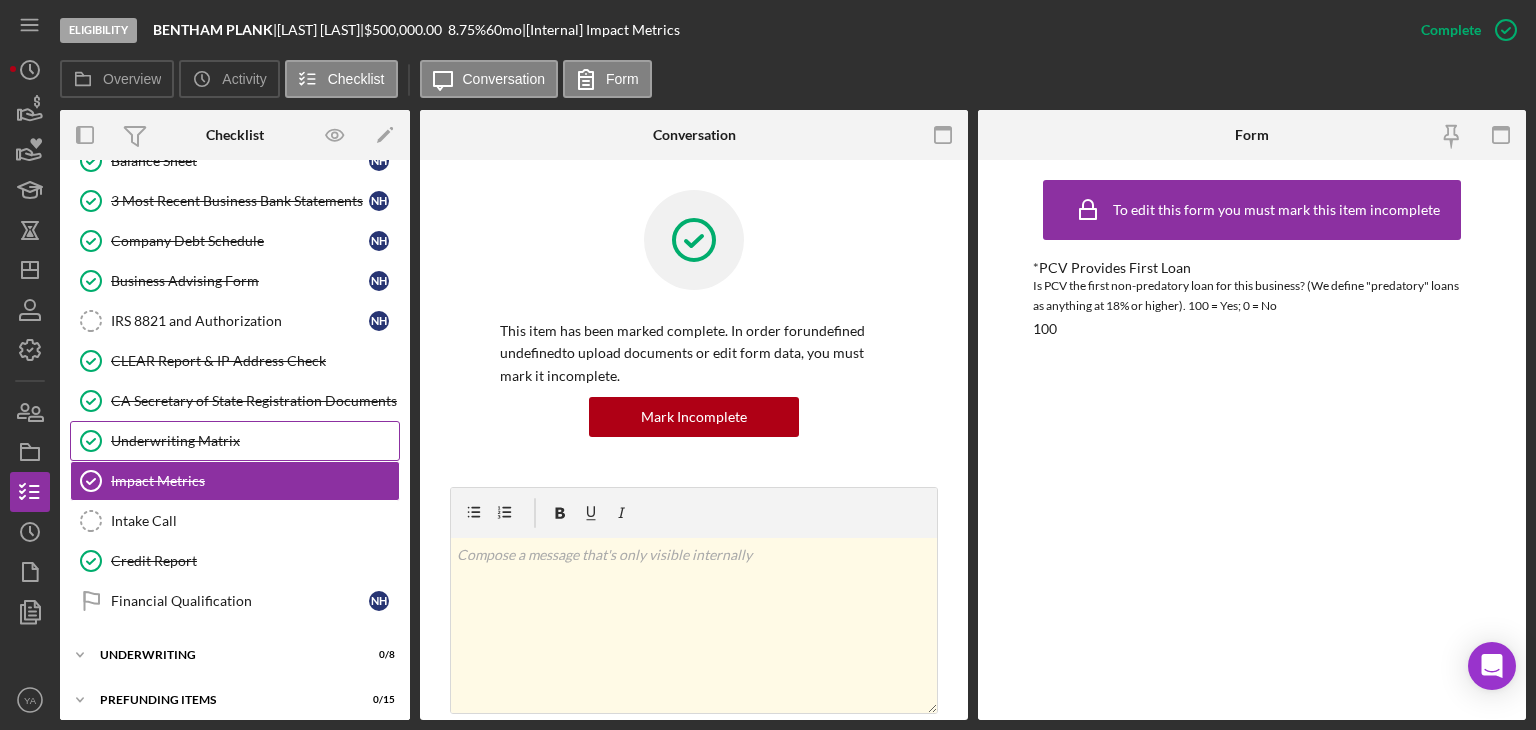 click on "Underwriting Matrix" at bounding box center [255, 441] 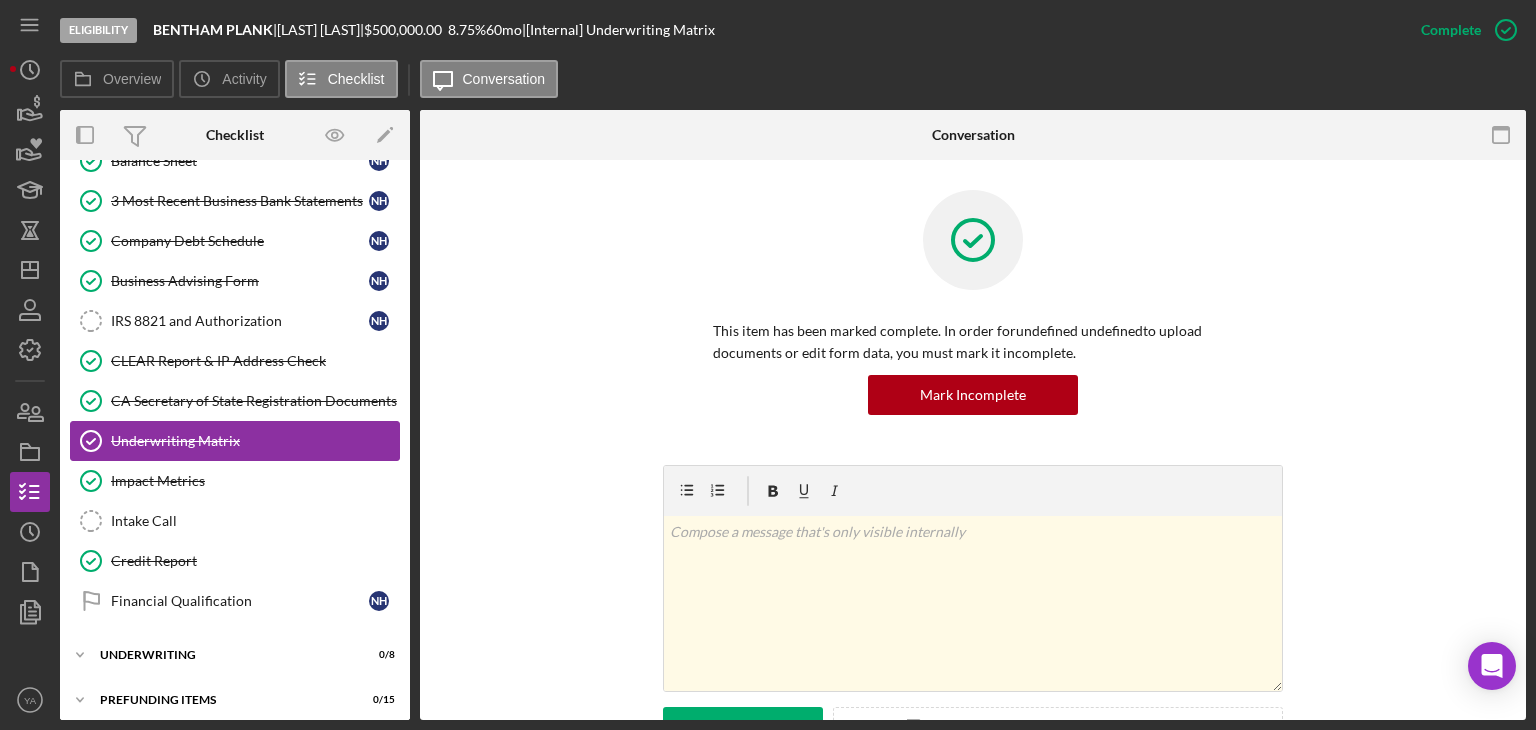 scroll, scrollTop: 686, scrollLeft: 0, axis: vertical 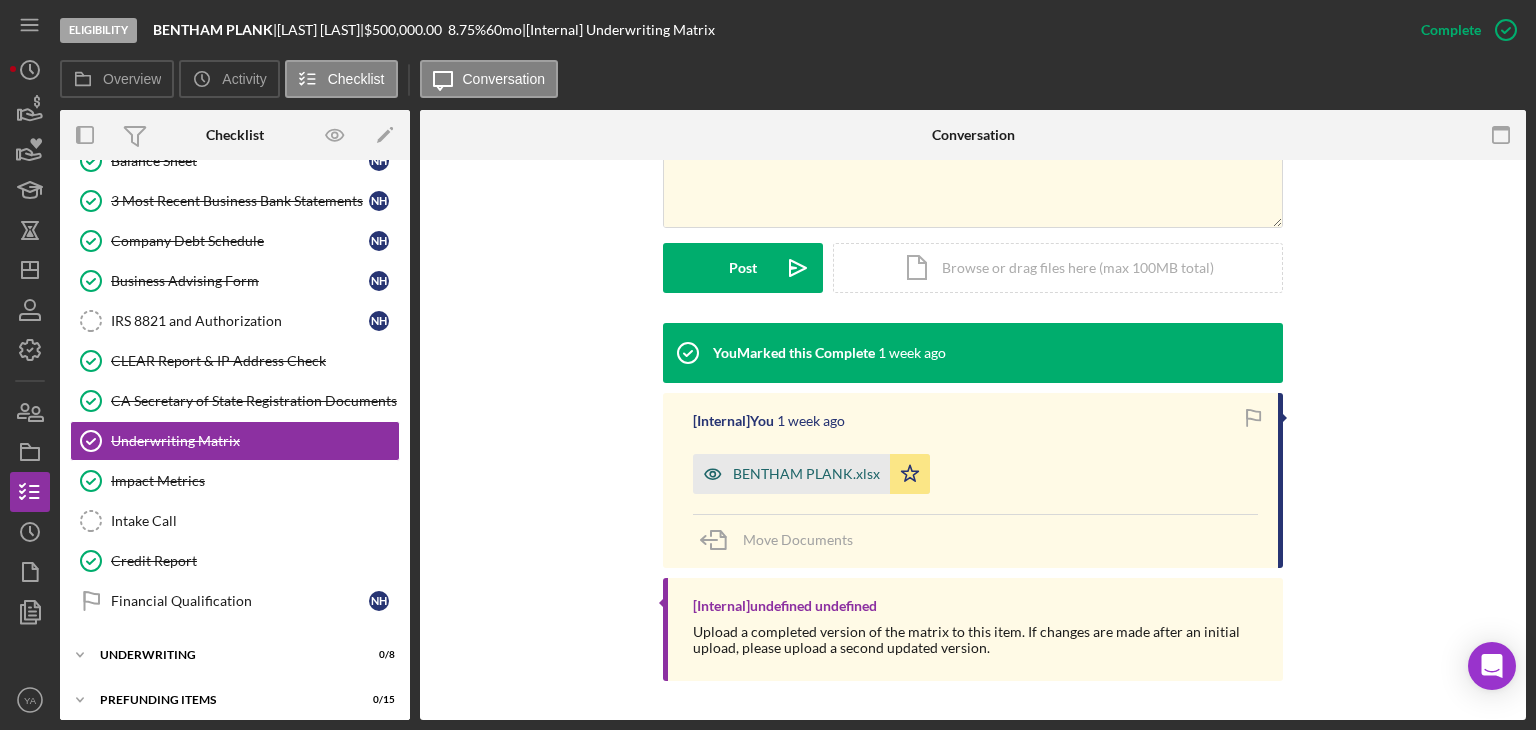 click on "BENTHAM PLANK.xlsx" at bounding box center (806, 474) 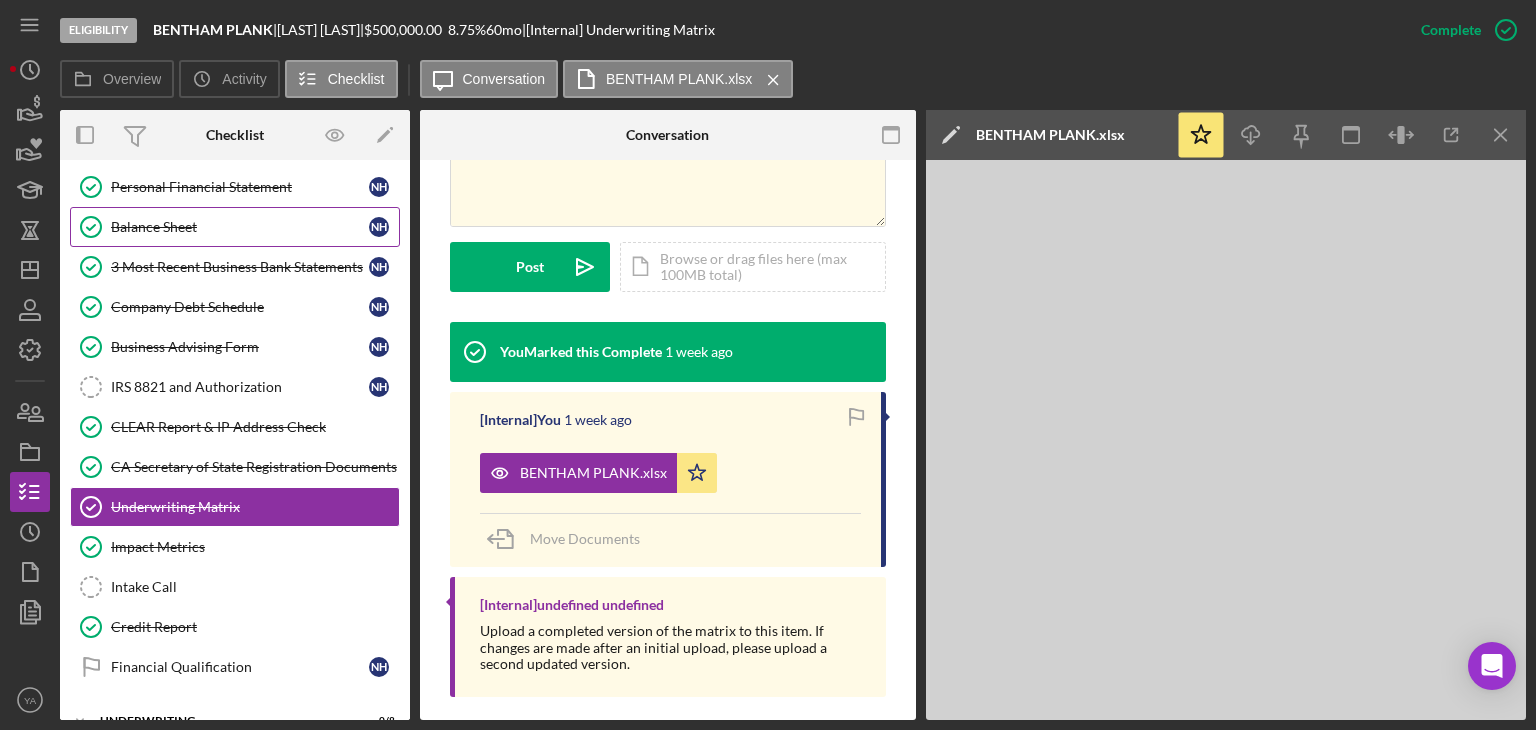 scroll, scrollTop: 486, scrollLeft: 0, axis: vertical 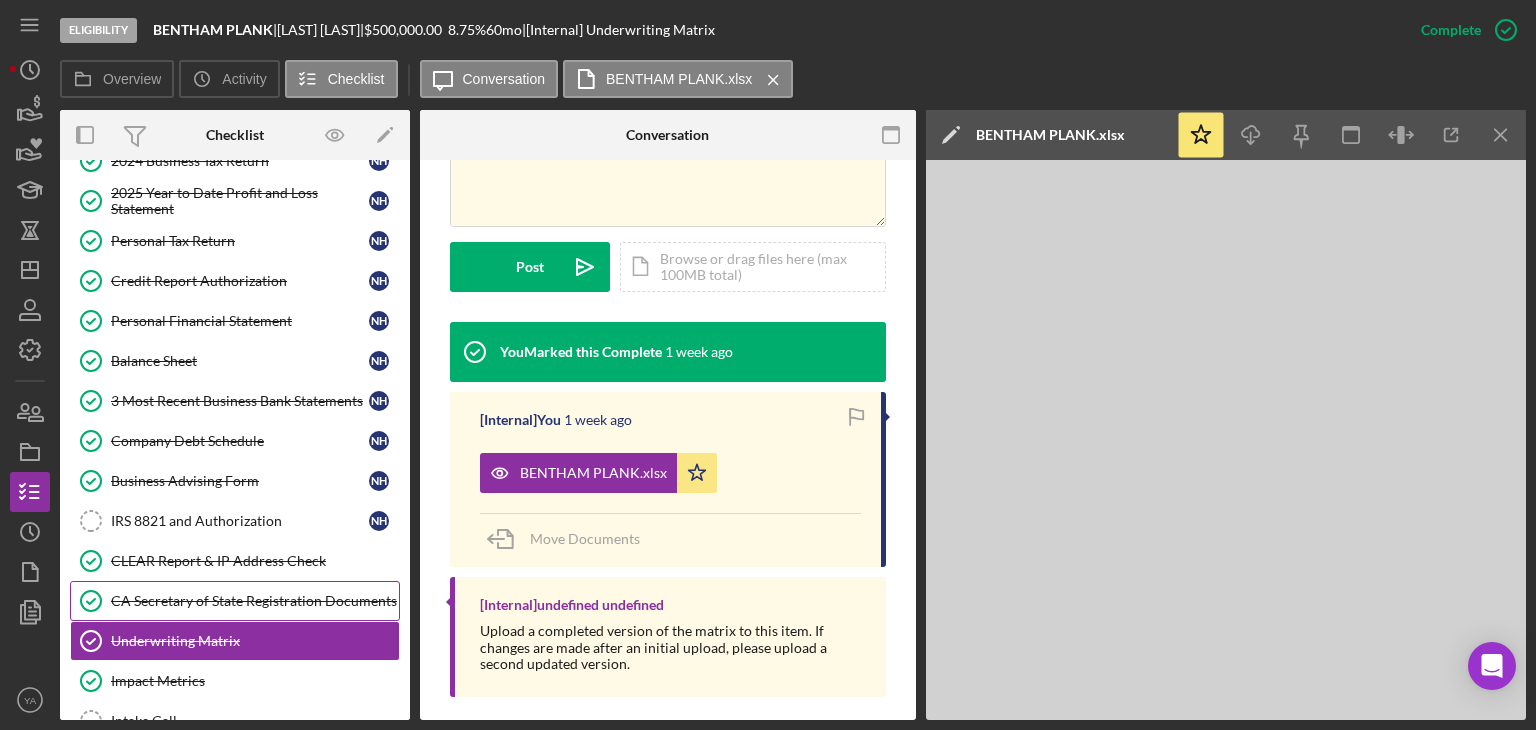 click on "CA Secretary of State Registration Documents CA Secretary of State Registration Documents" at bounding box center (235, 601) 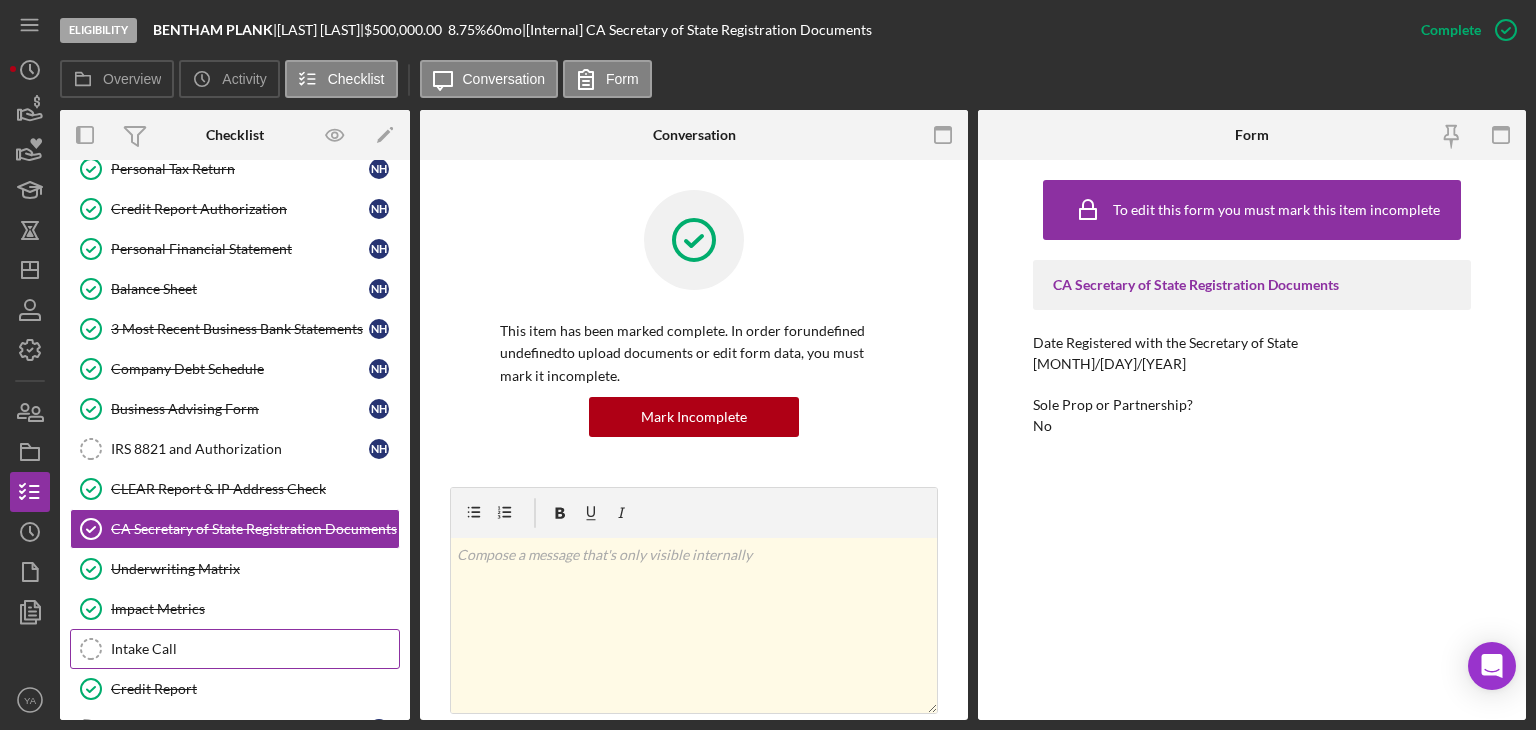 scroll, scrollTop: 686, scrollLeft: 0, axis: vertical 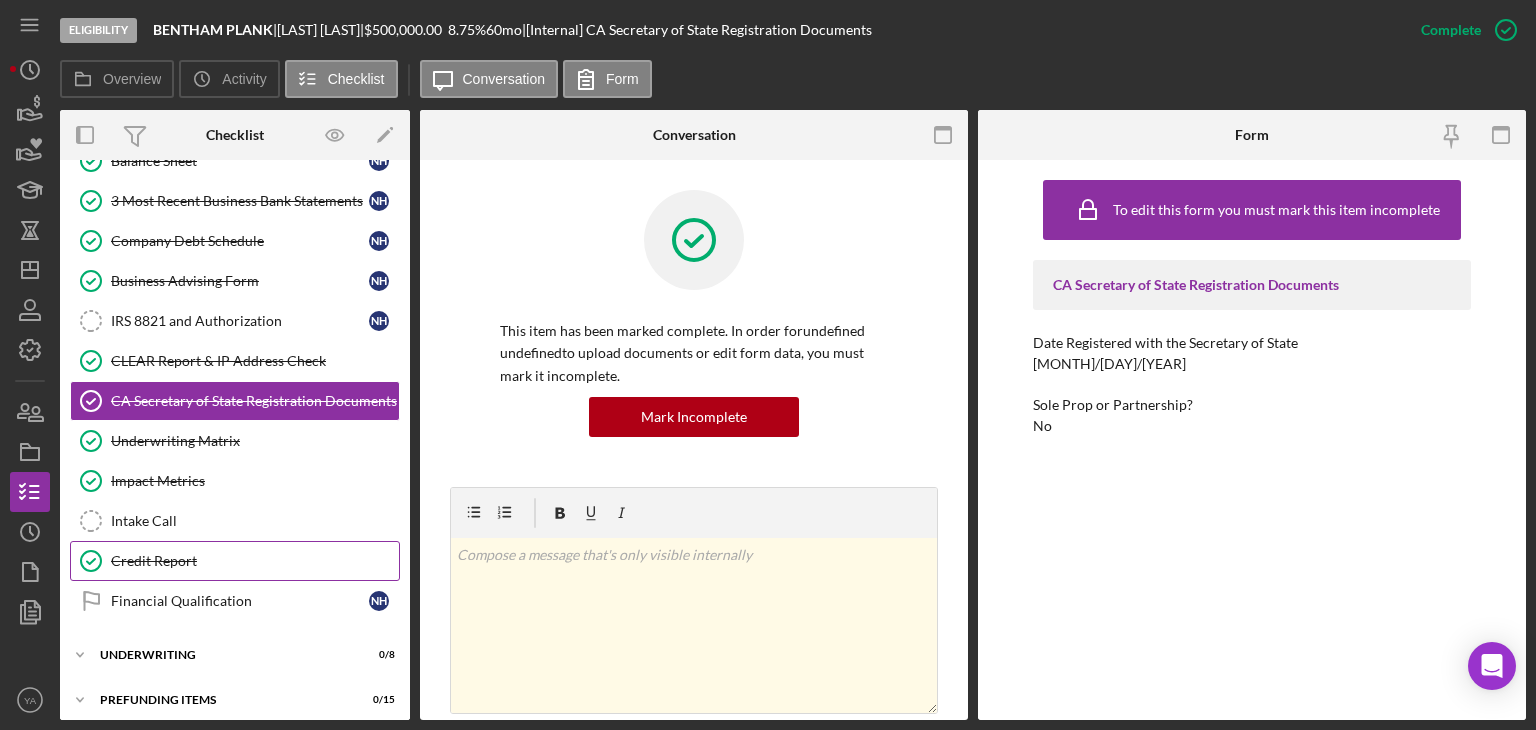 click on "Credit Report" at bounding box center (255, 561) 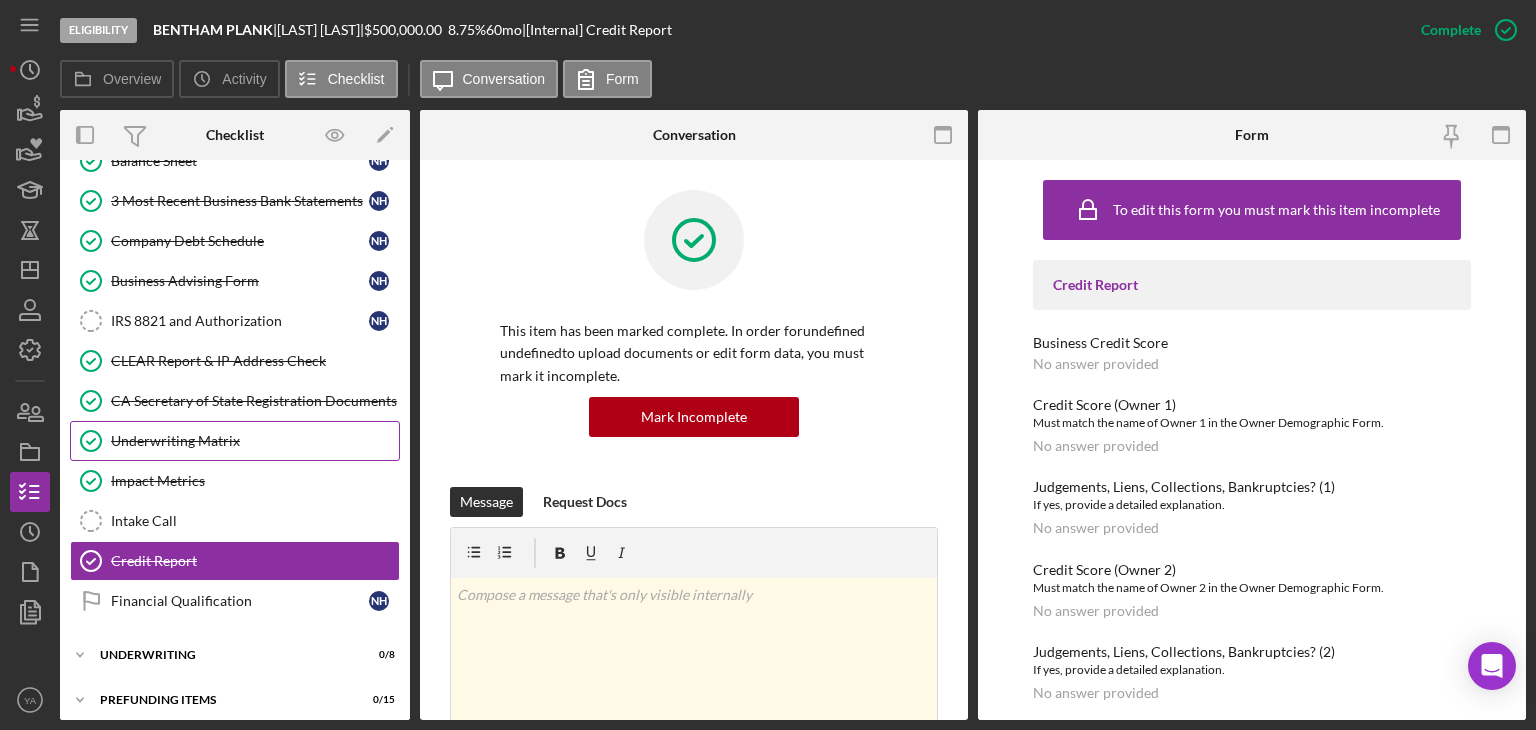 click on "Underwriting Matrix" at bounding box center [255, 441] 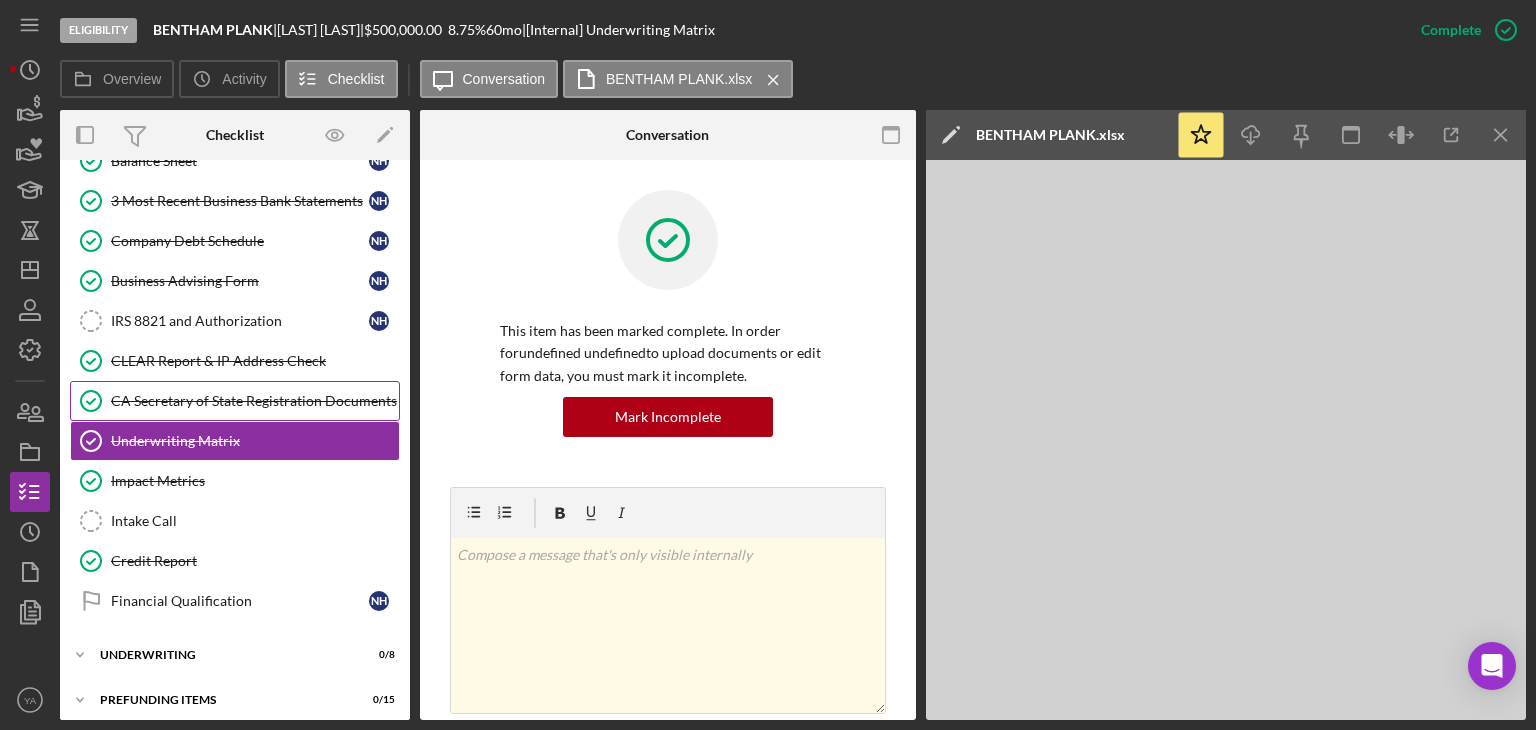 click on "CA Secretary of State Registration Documents CA Secretary of State Registration Documents" at bounding box center [235, 401] 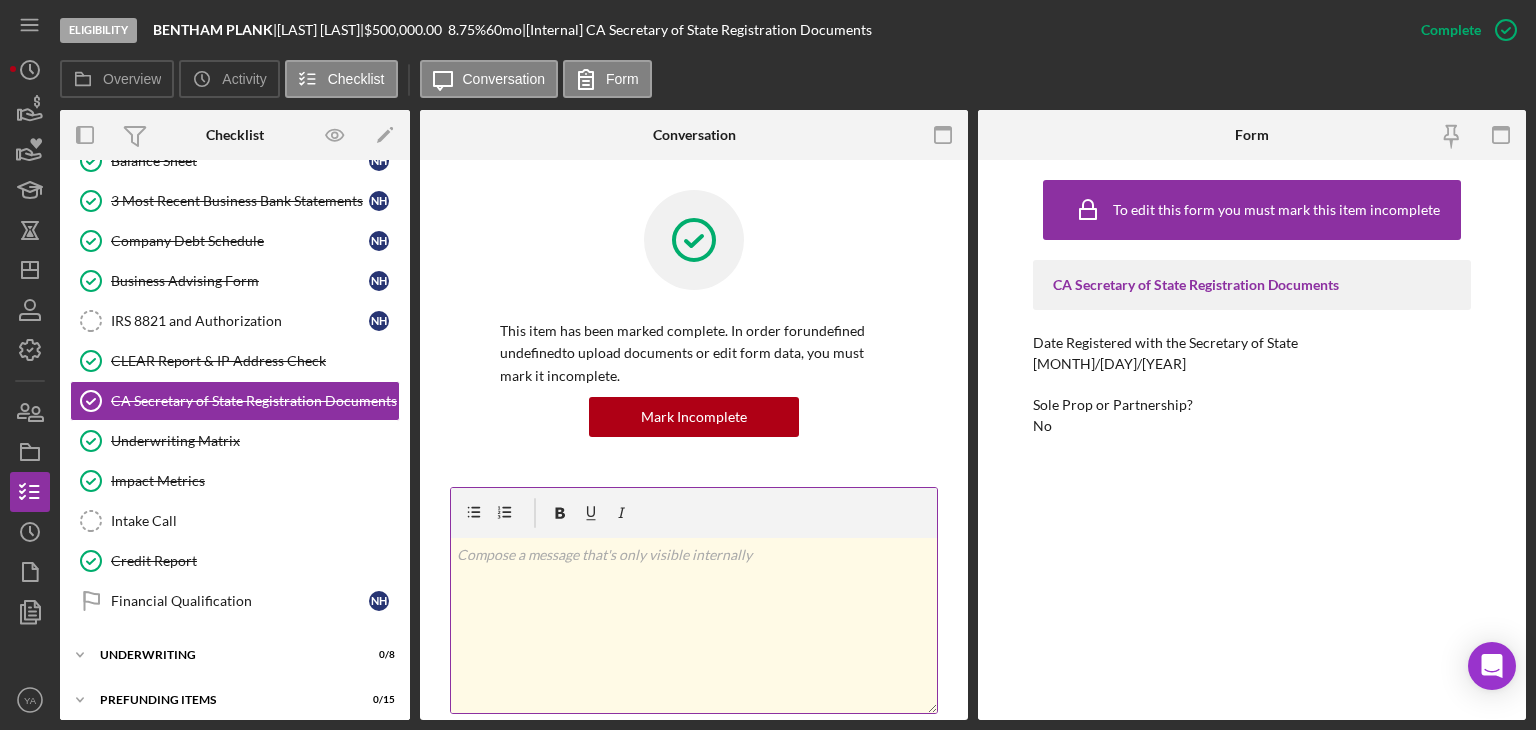 click on "v Color teal Color pink Remove color Add row above Add row below Add column before Add column after Merge cells Split cells Remove column Remove row Remove table" at bounding box center [694, 625] 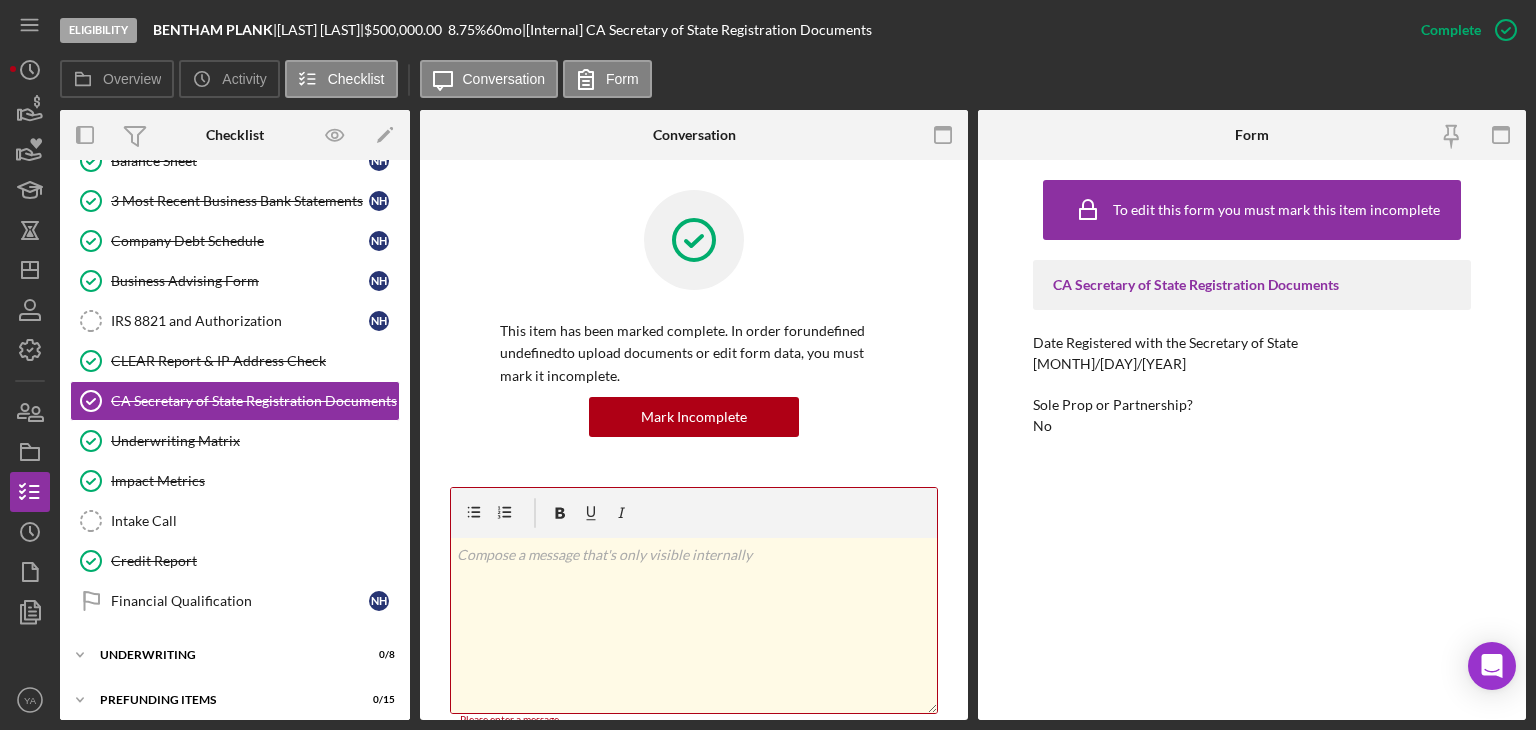 click on "BENTHAM PLANK" at bounding box center [213, 29] 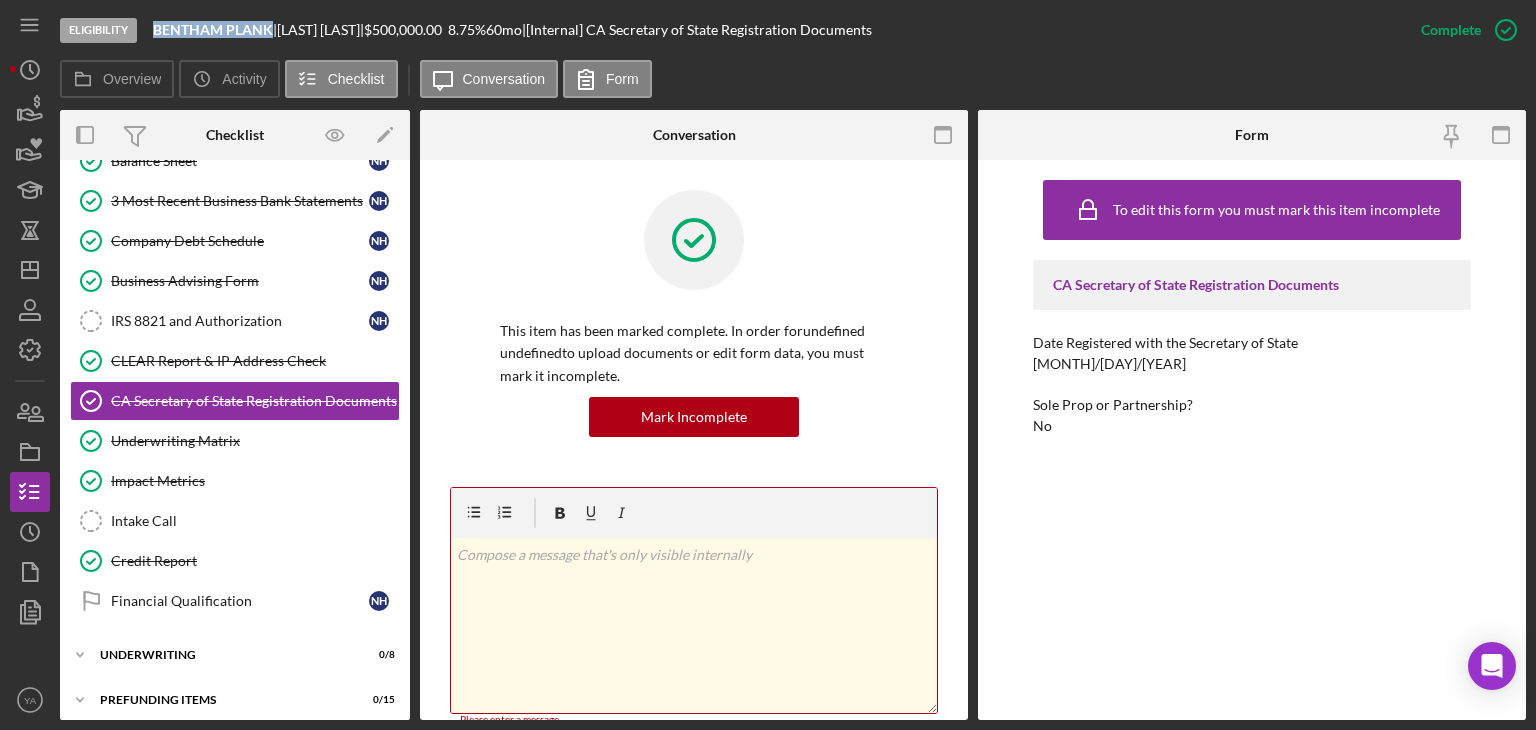 drag, startPoint x: 165, startPoint y: 24, endPoint x: 248, endPoint y: 41, distance: 84.723076 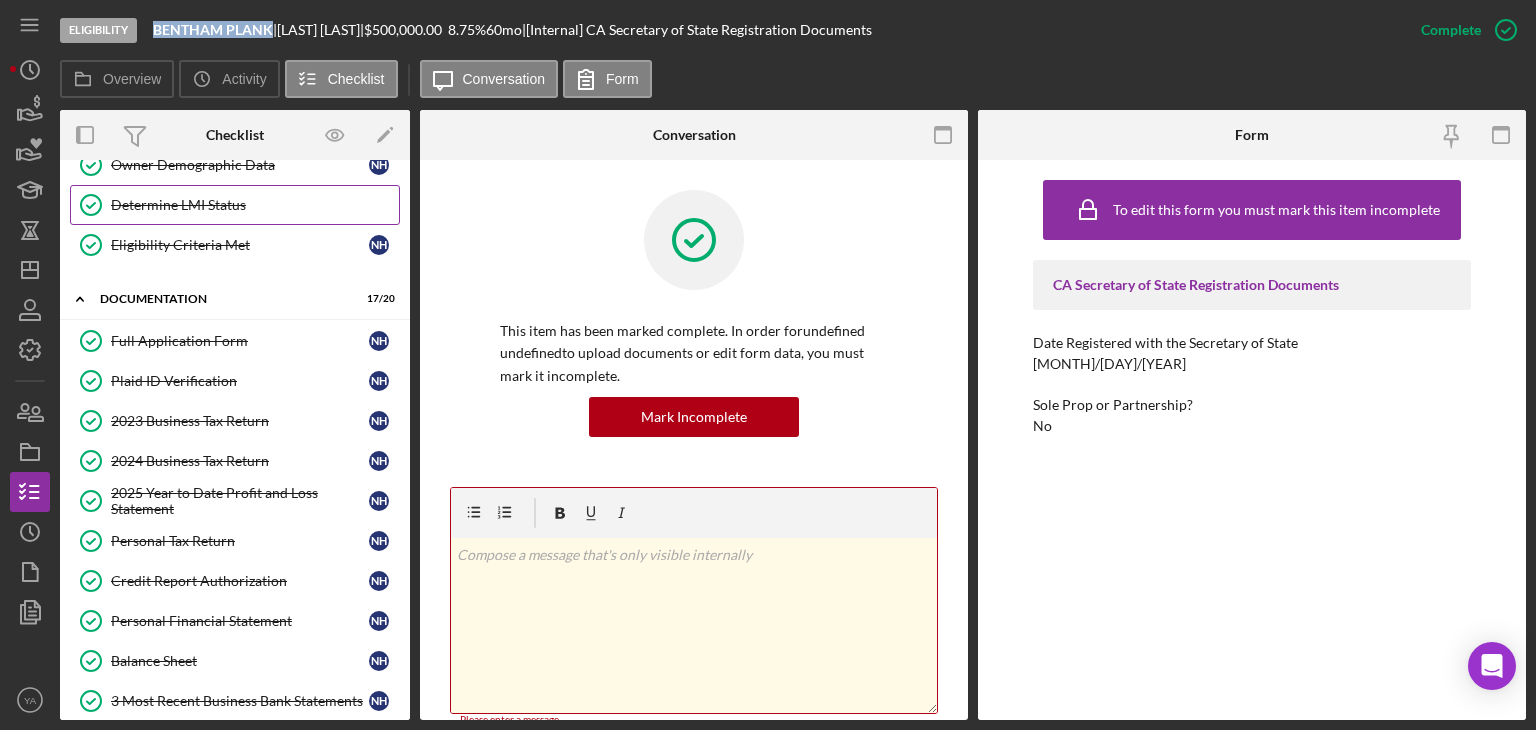 scroll, scrollTop: 0, scrollLeft: 0, axis: both 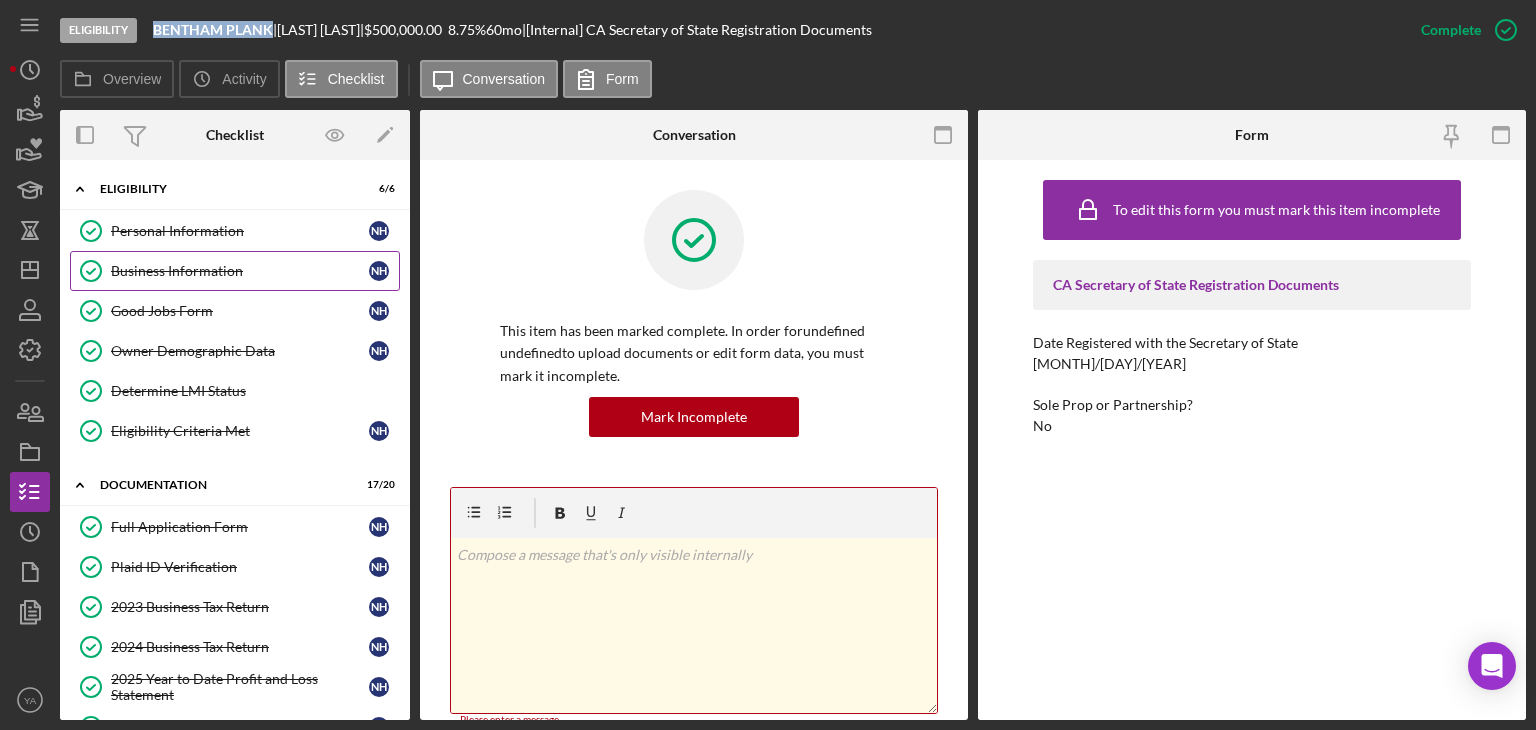 click on "Business Information" at bounding box center (240, 271) 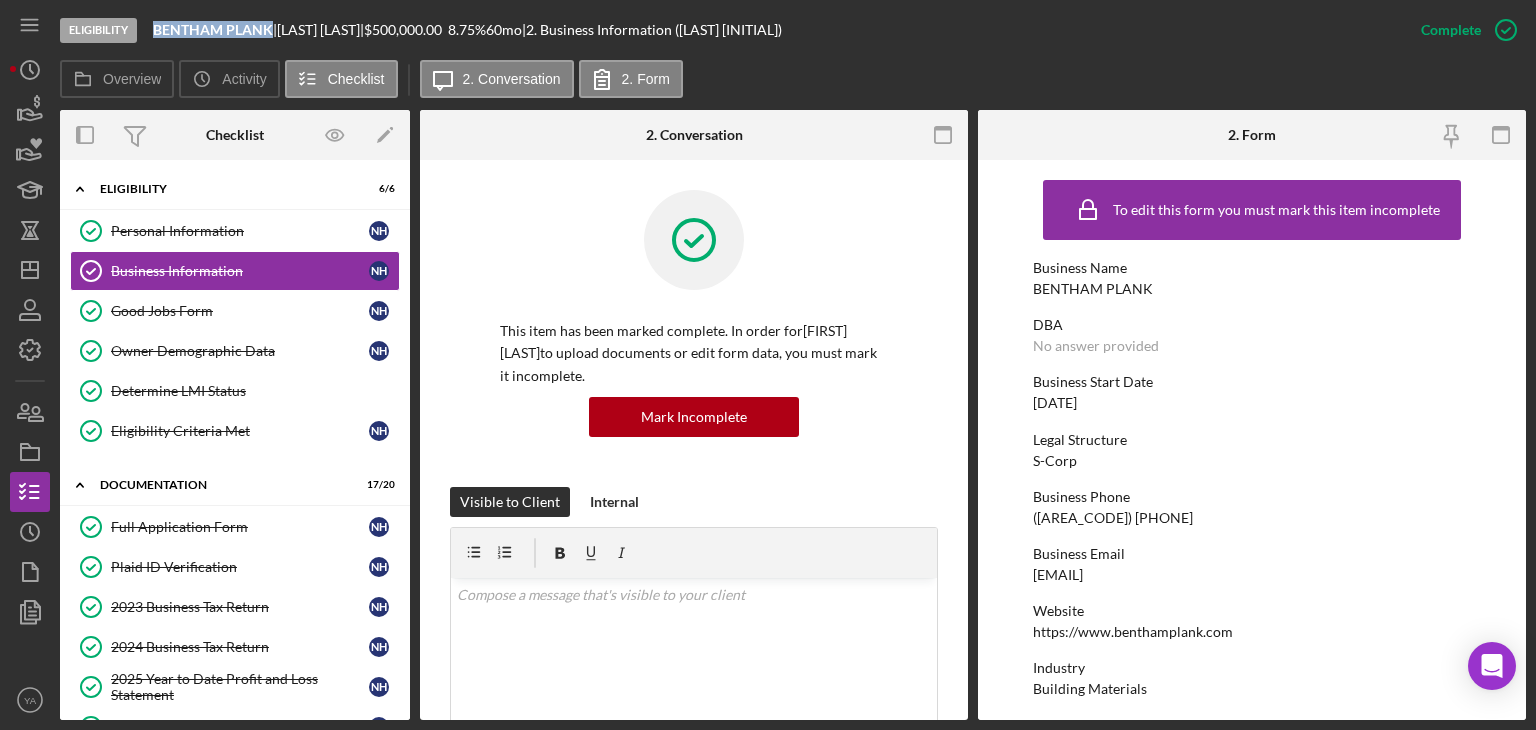 drag, startPoint x: 1112, startPoint y: 403, endPoint x: 1028, endPoint y: 406, distance: 84.05355 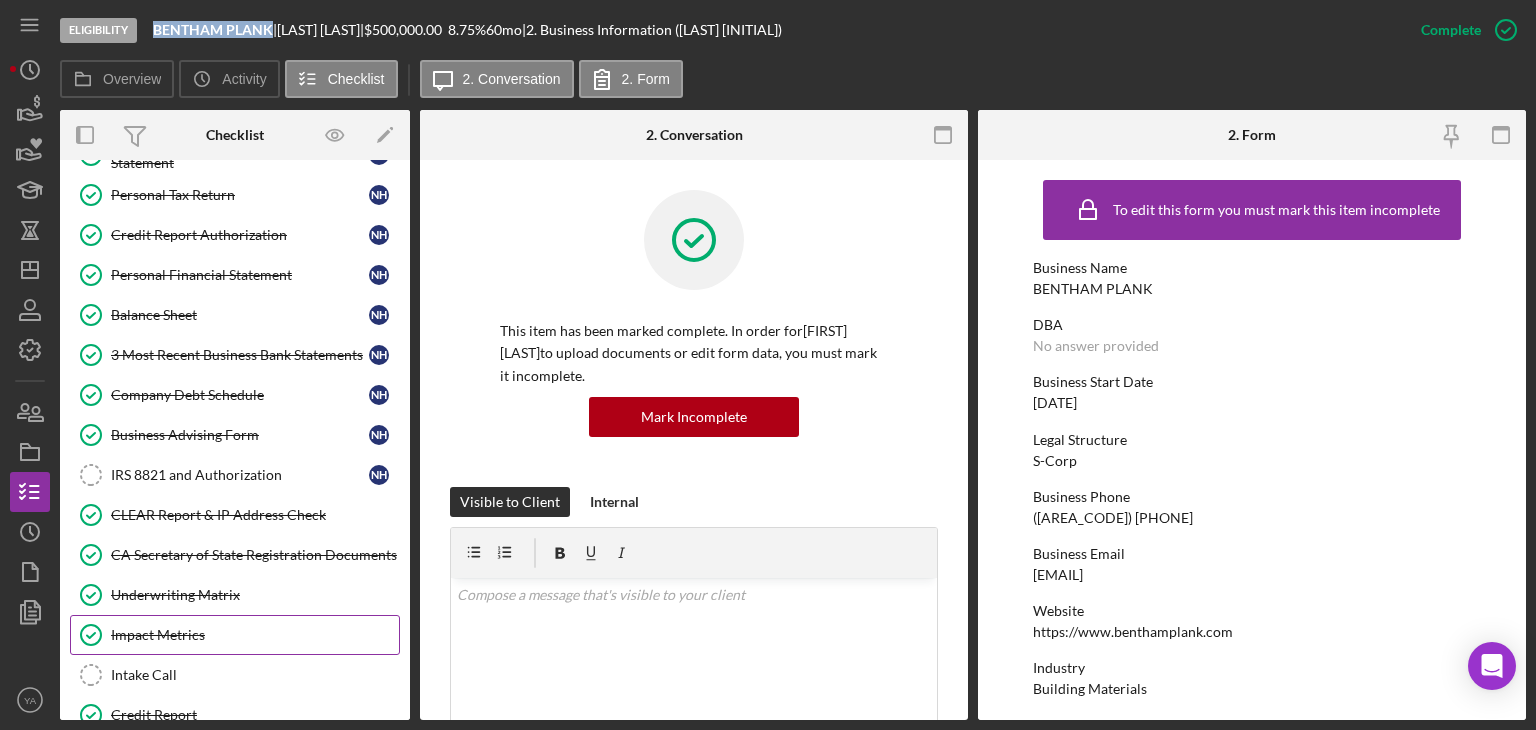 scroll, scrollTop: 686, scrollLeft: 0, axis: vertical 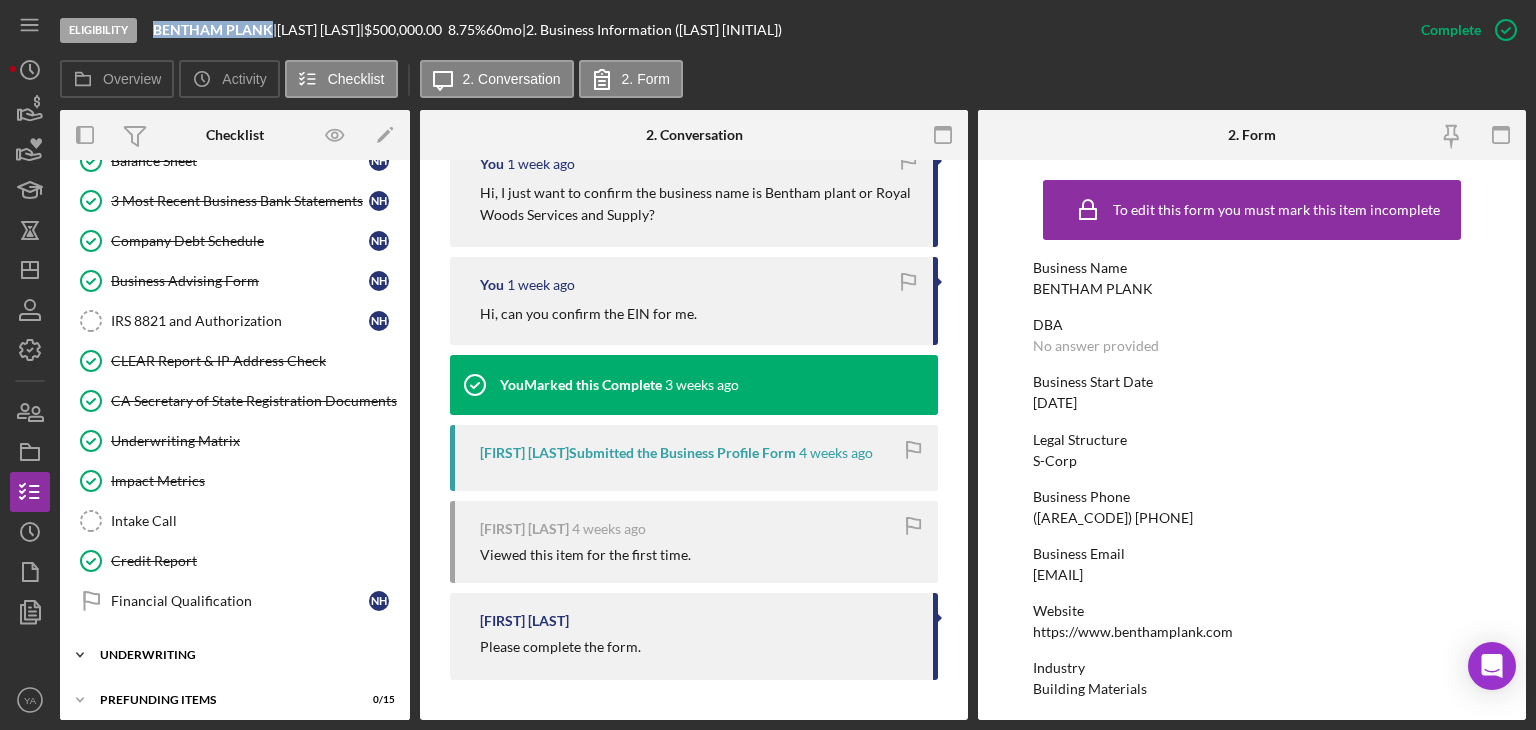 click on "Underwriting" at bounding box center [242, 655] 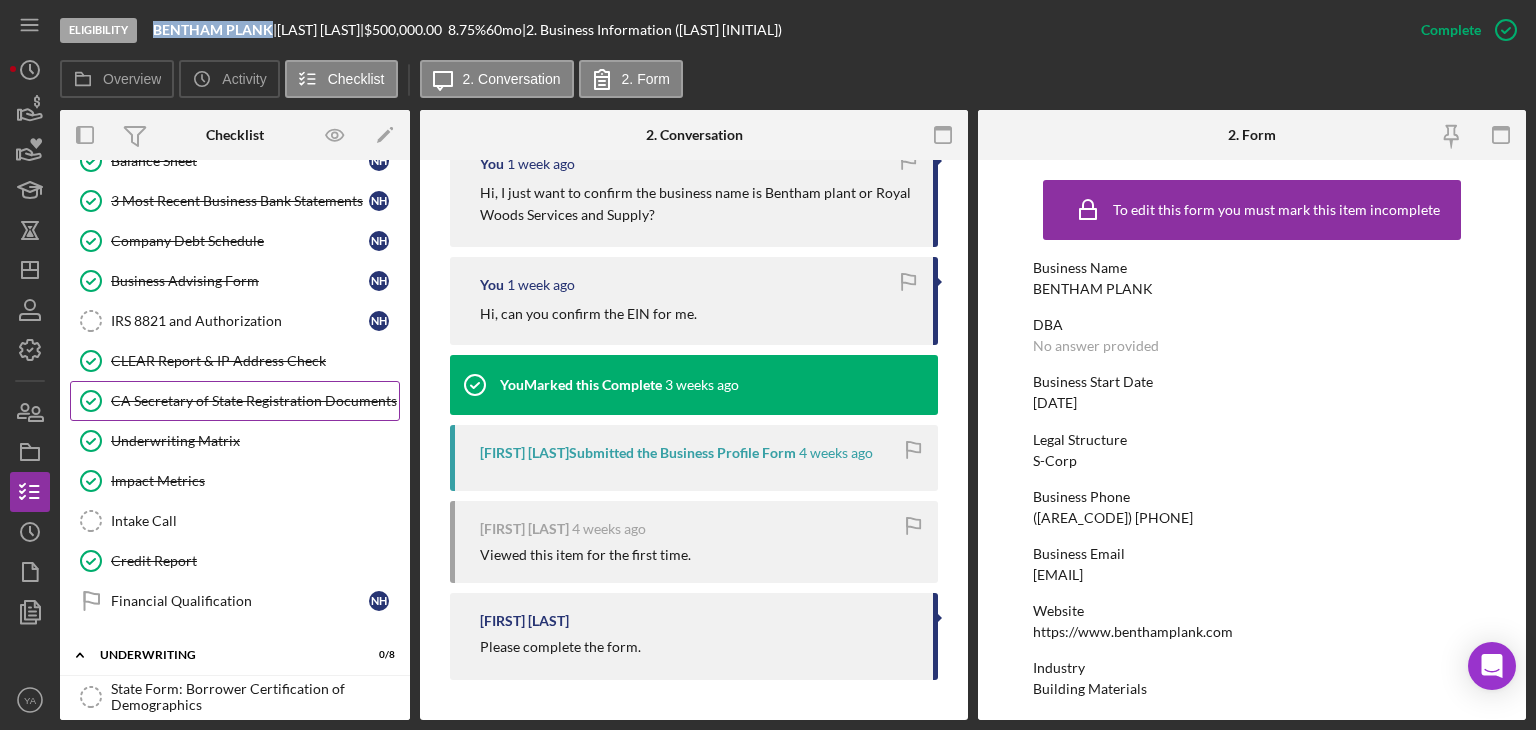 click on "CA Secretary of State Registration Documents CA Secretary of State Registration Documents" at bounding box center (235, 401) 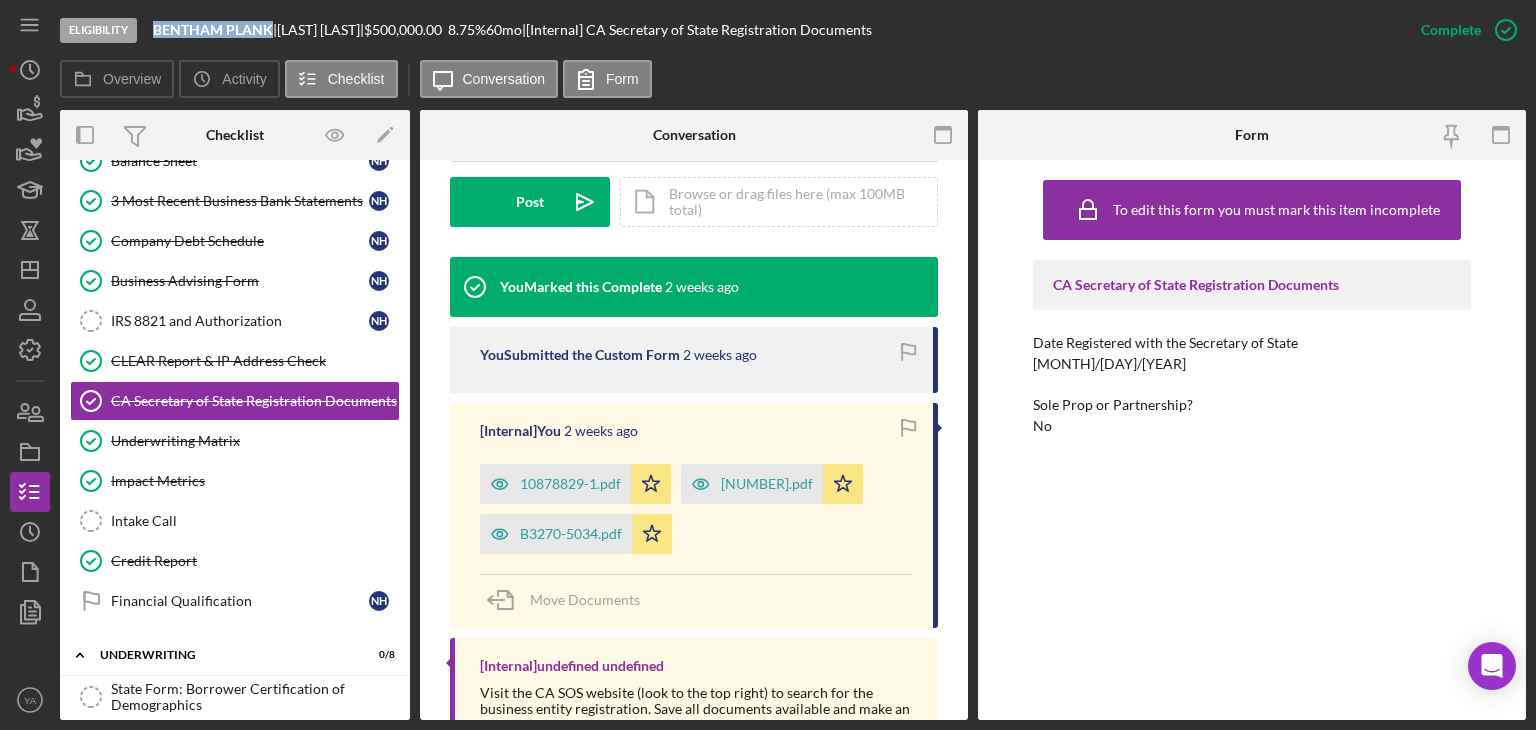 scroll, scrollTop: 728, scrollLeft: 0, axis: vertical 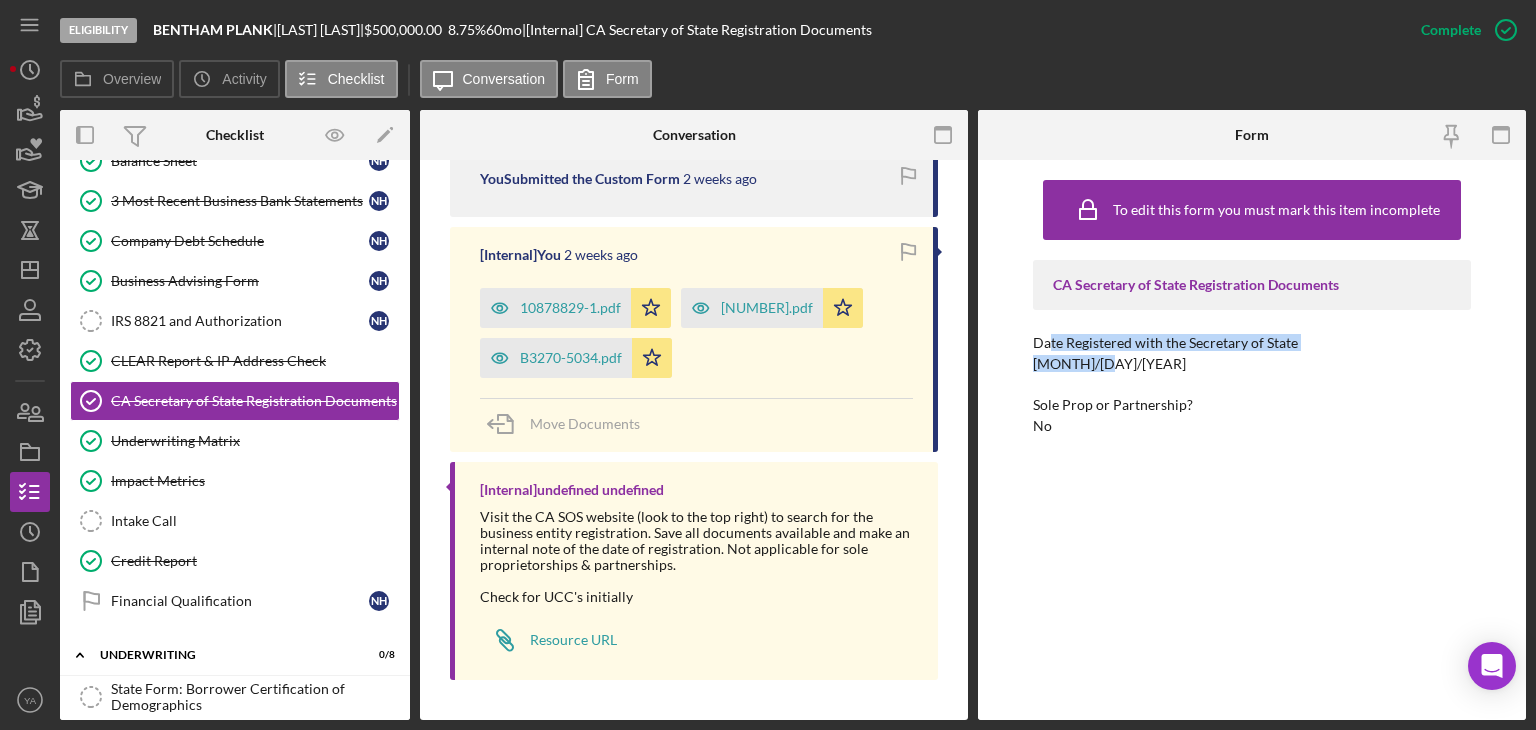 drag, startPoint x: 1052, startPoint y: 331, endPoint x: 1172, endPoint y: 361, distance: 123.69317 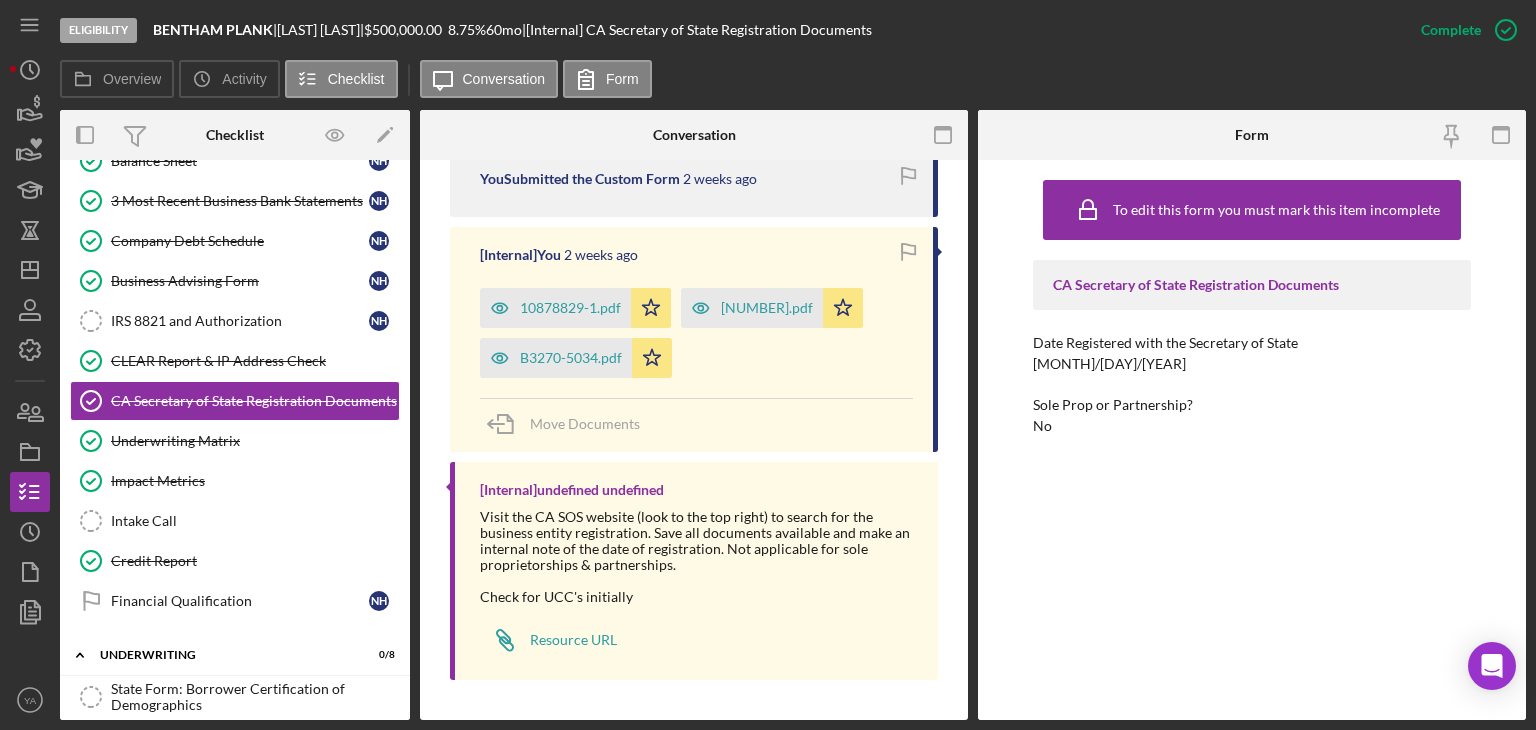 click on "Sole Prop or Partnership? No" at bounding box center [1252, 415] 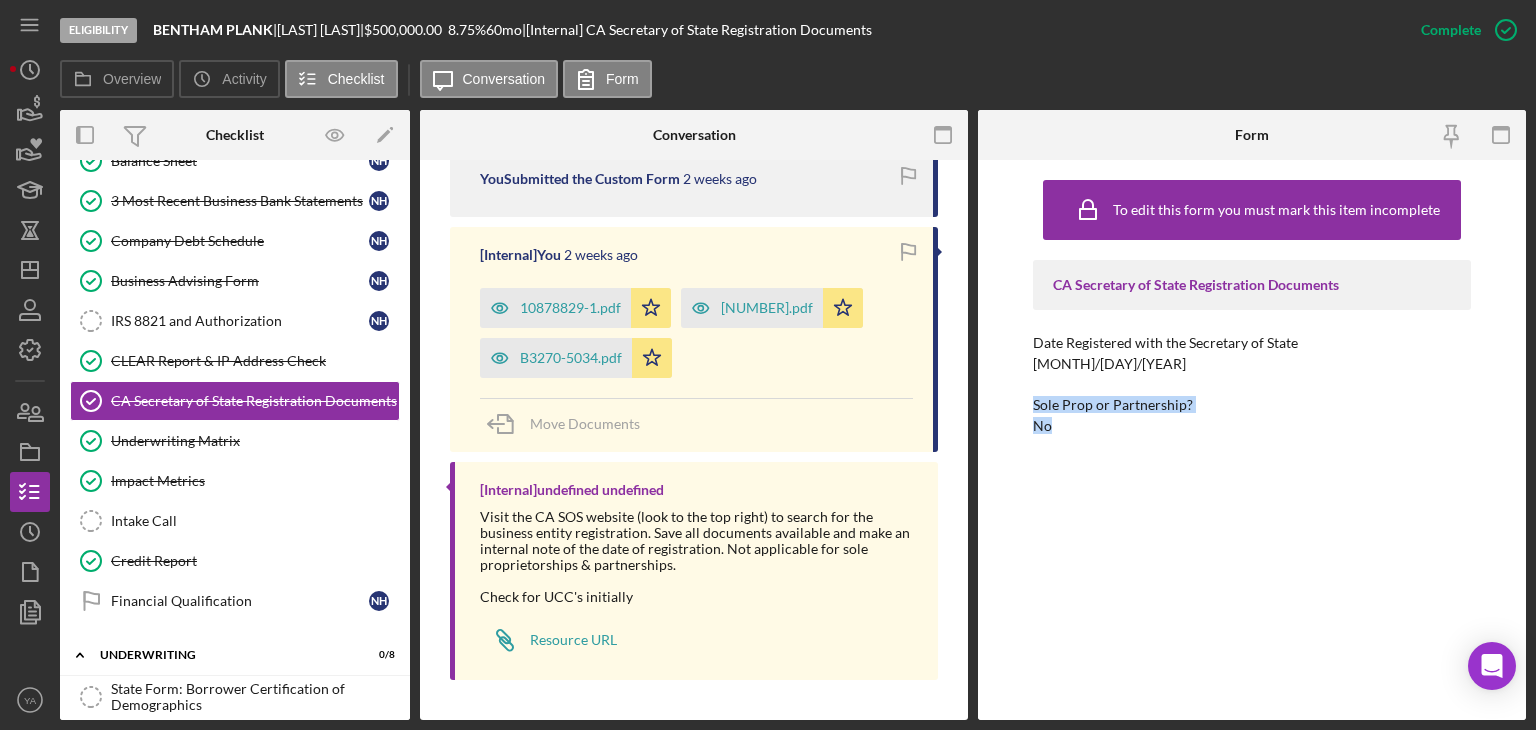 drag, startPoint x: 1032, startPoint y: 408, endPoint x: 1198, endPoint y: 413, distance: 166.07529 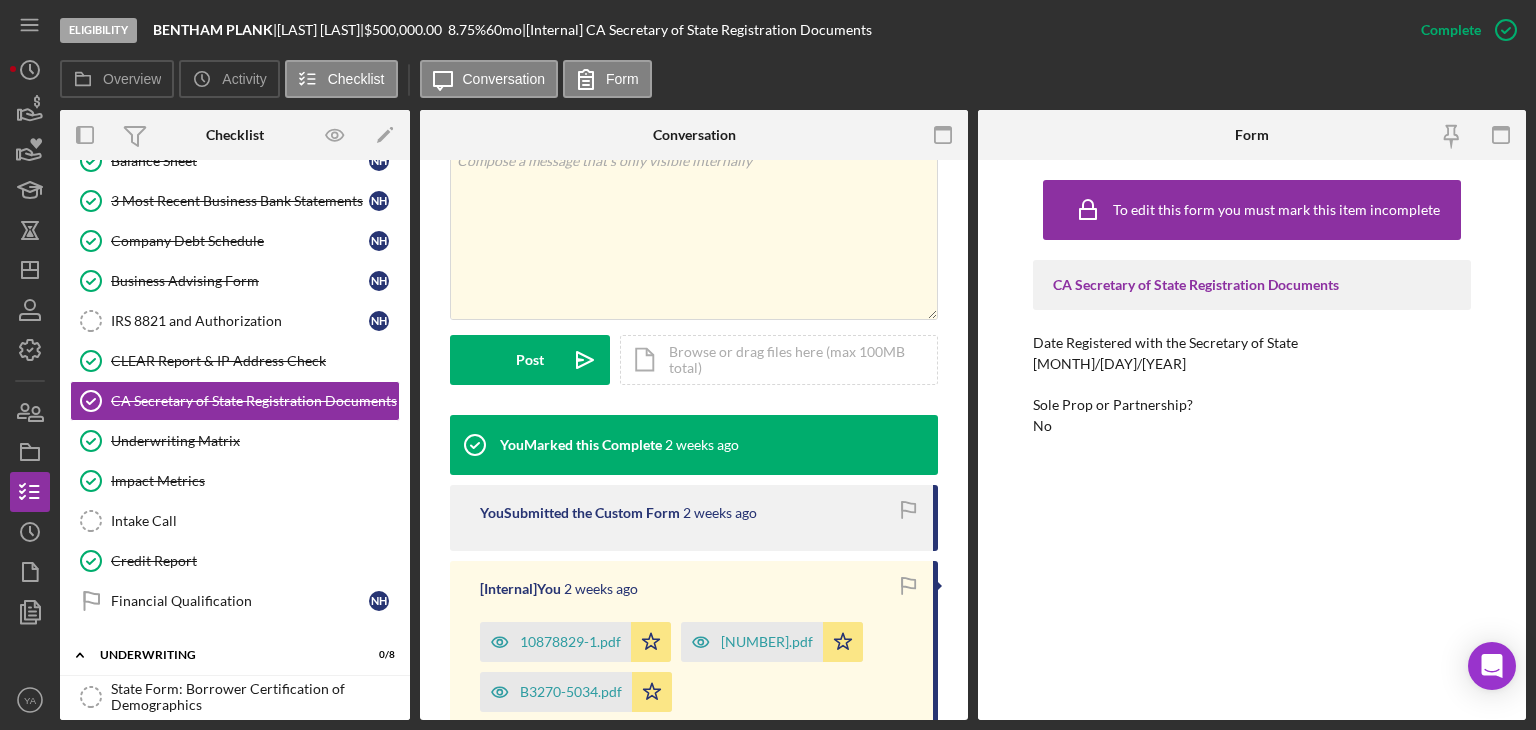 scroll, scrollTop: 428, scrollLeft: 0, axis: vertical 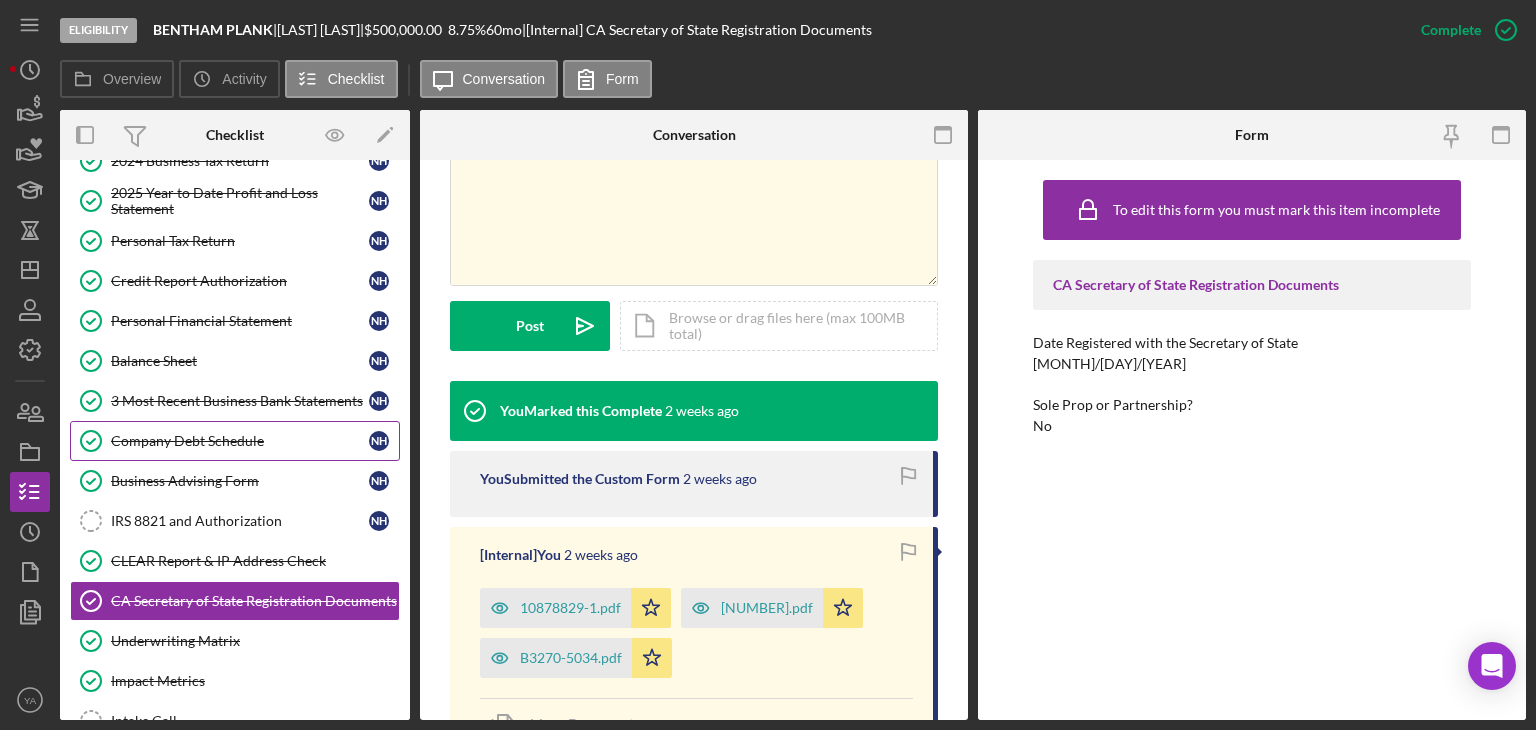 click on "Company Debt Schedule Company Debt Schedule N H" at bounding box center (235, 441) 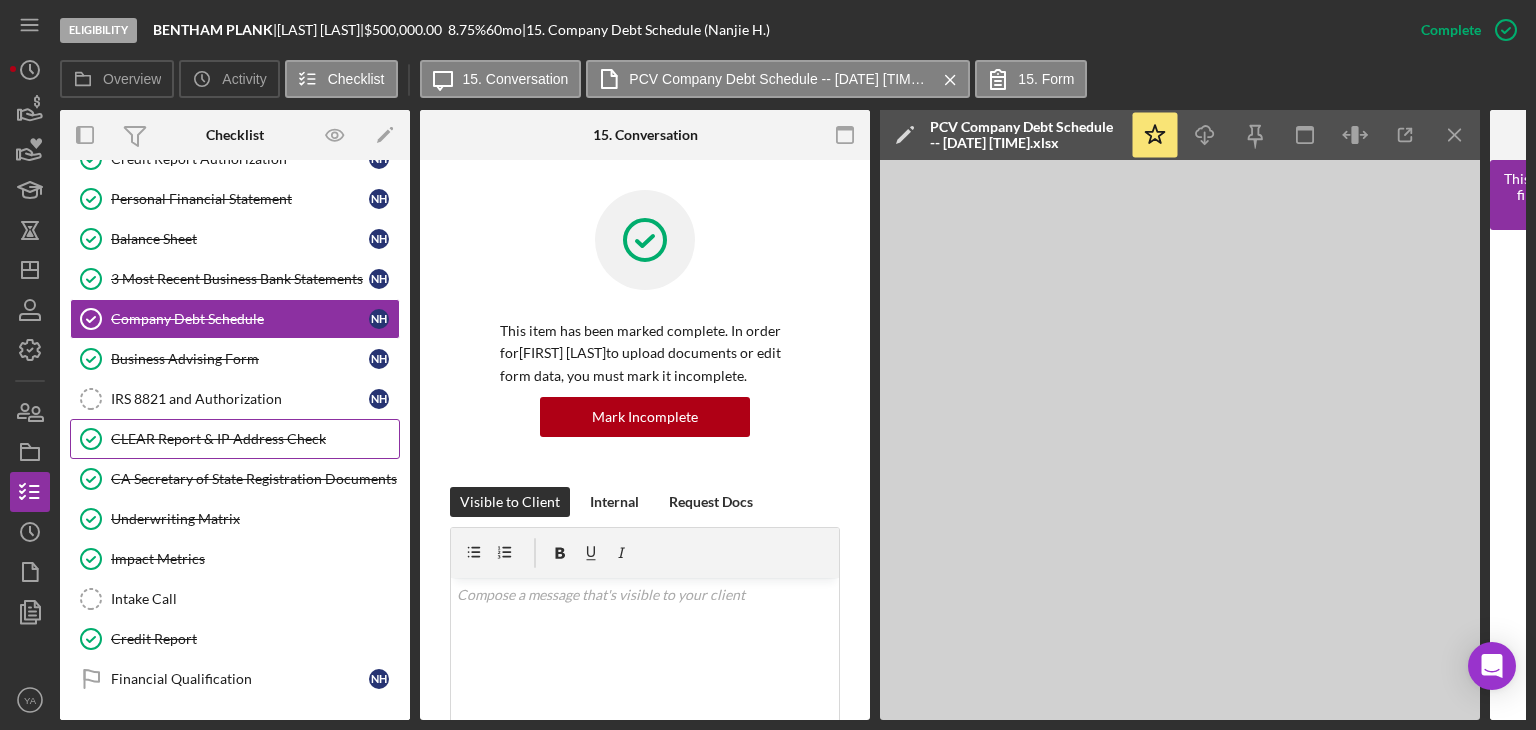 scroll, scrollTop: 586, scrollLeft: 0, axis: vertical 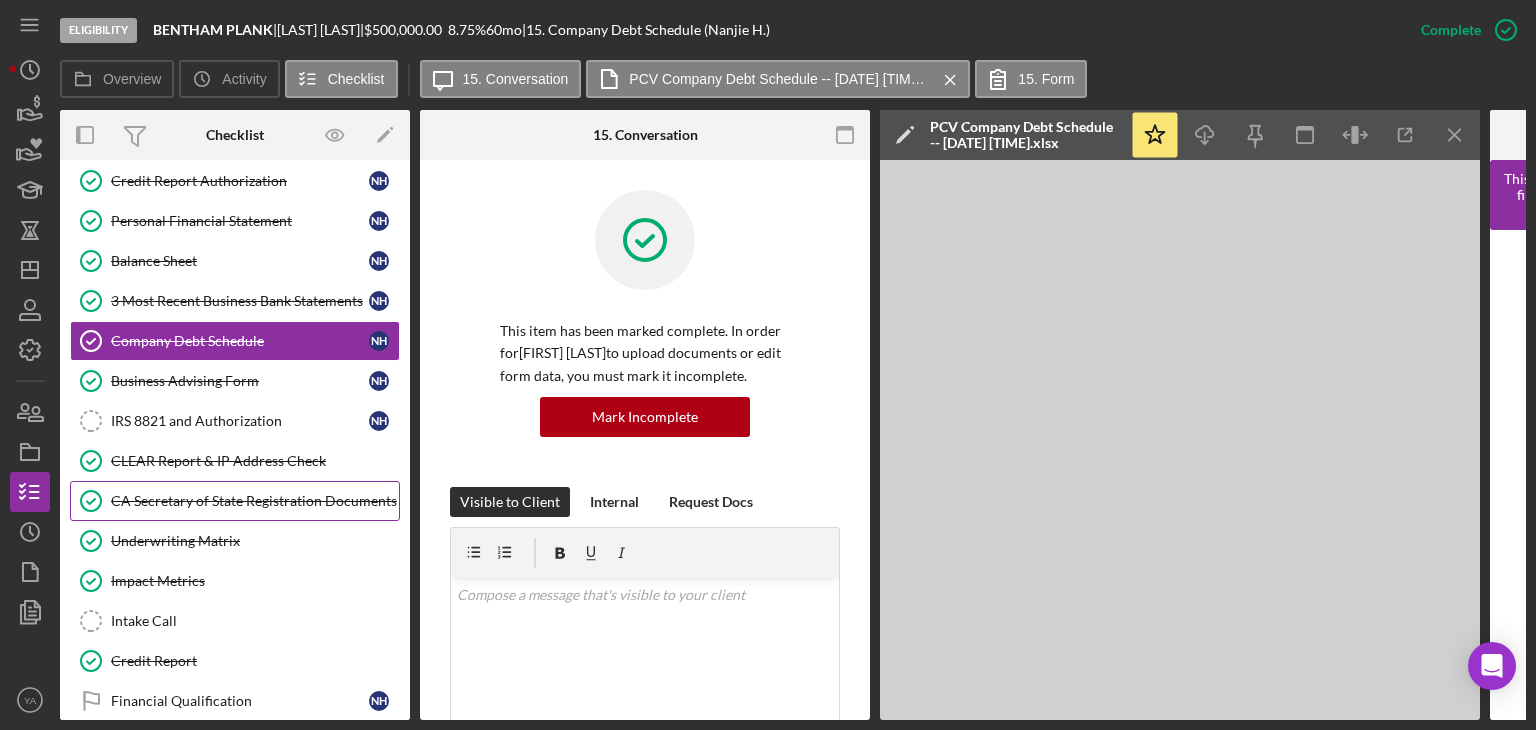 click on "CA Secretary of State Registration Documents" at bounding box center (255, 501) 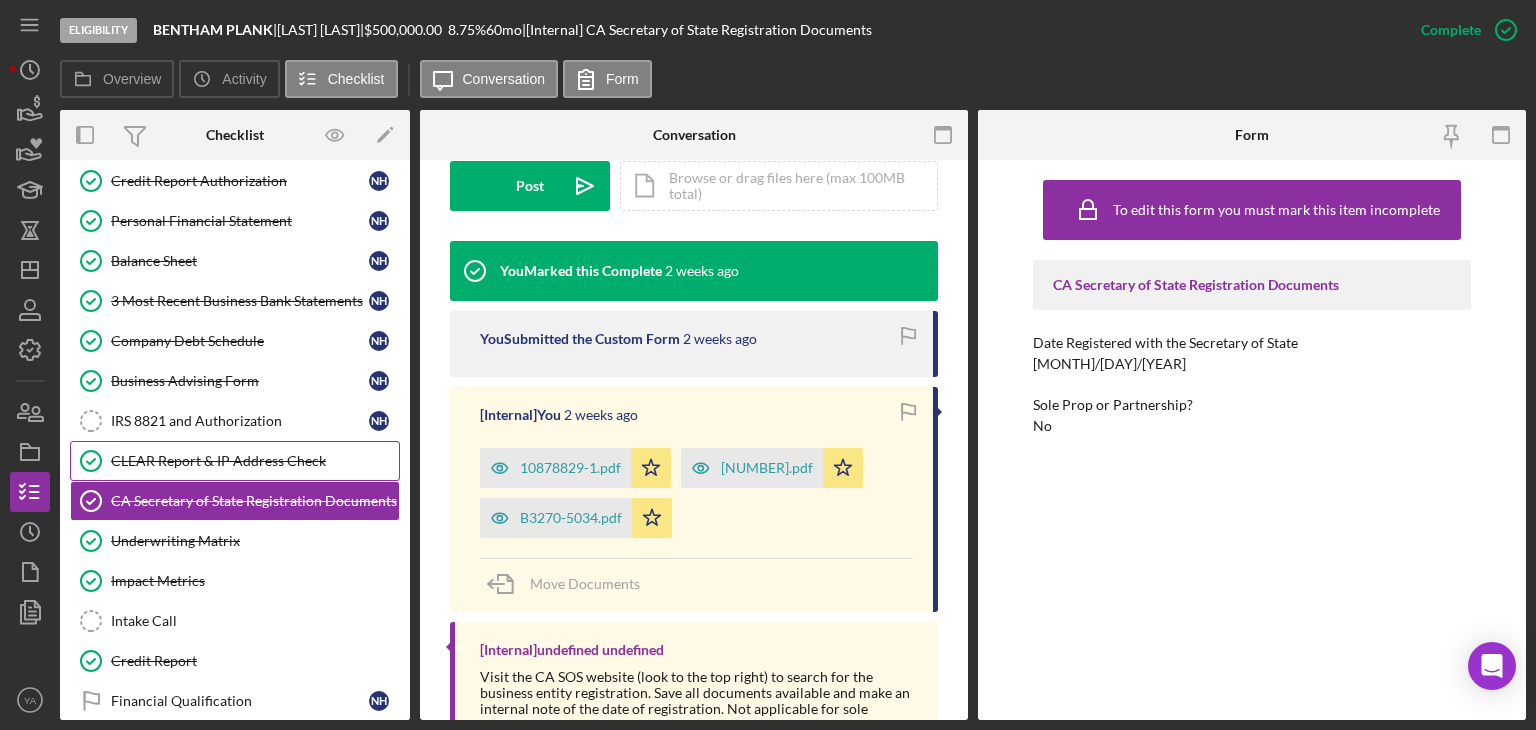 scroll, scrollTop: 600, scrollLeft: 0, axis: vertical 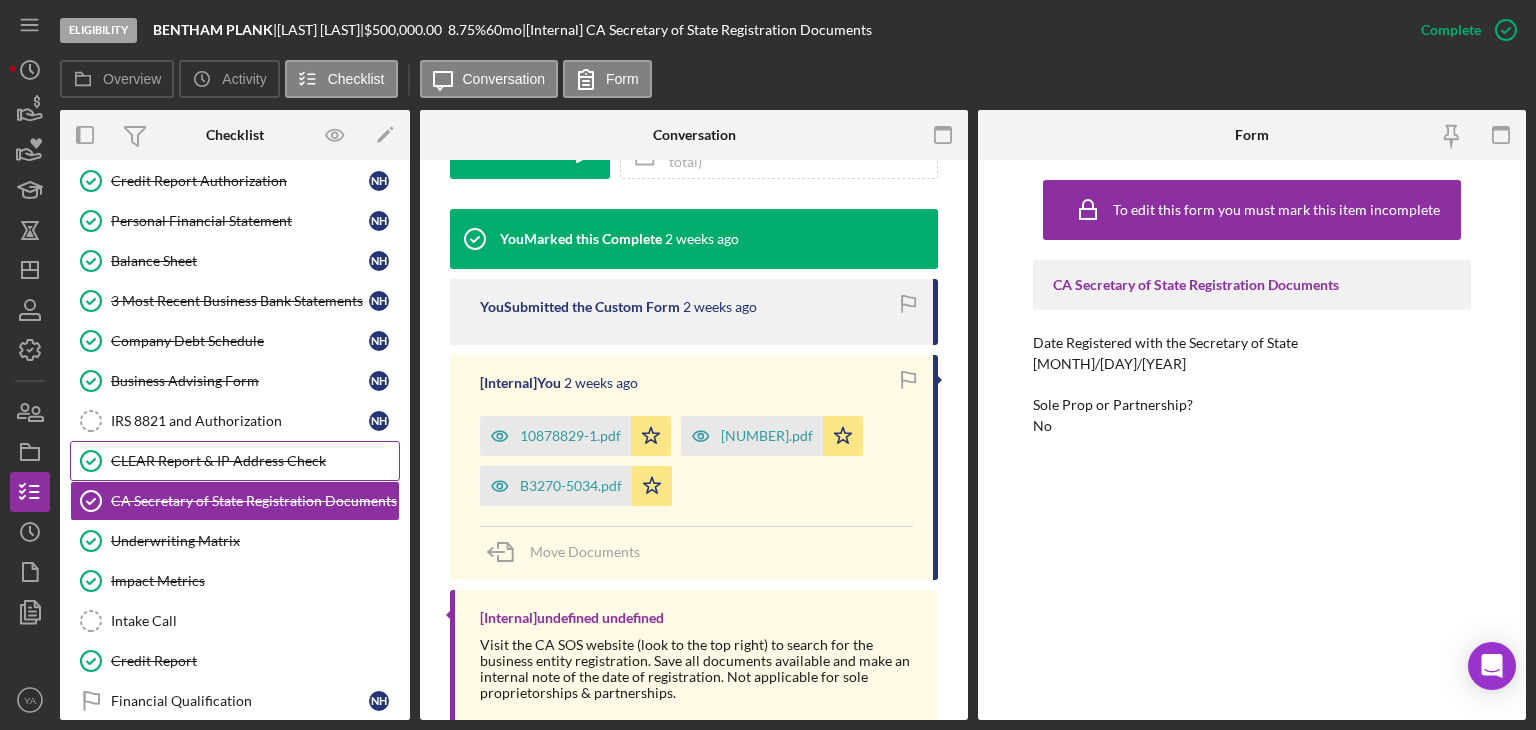 click on "CLEAR Report & IP Address Check" at bounding box center (255, 461) 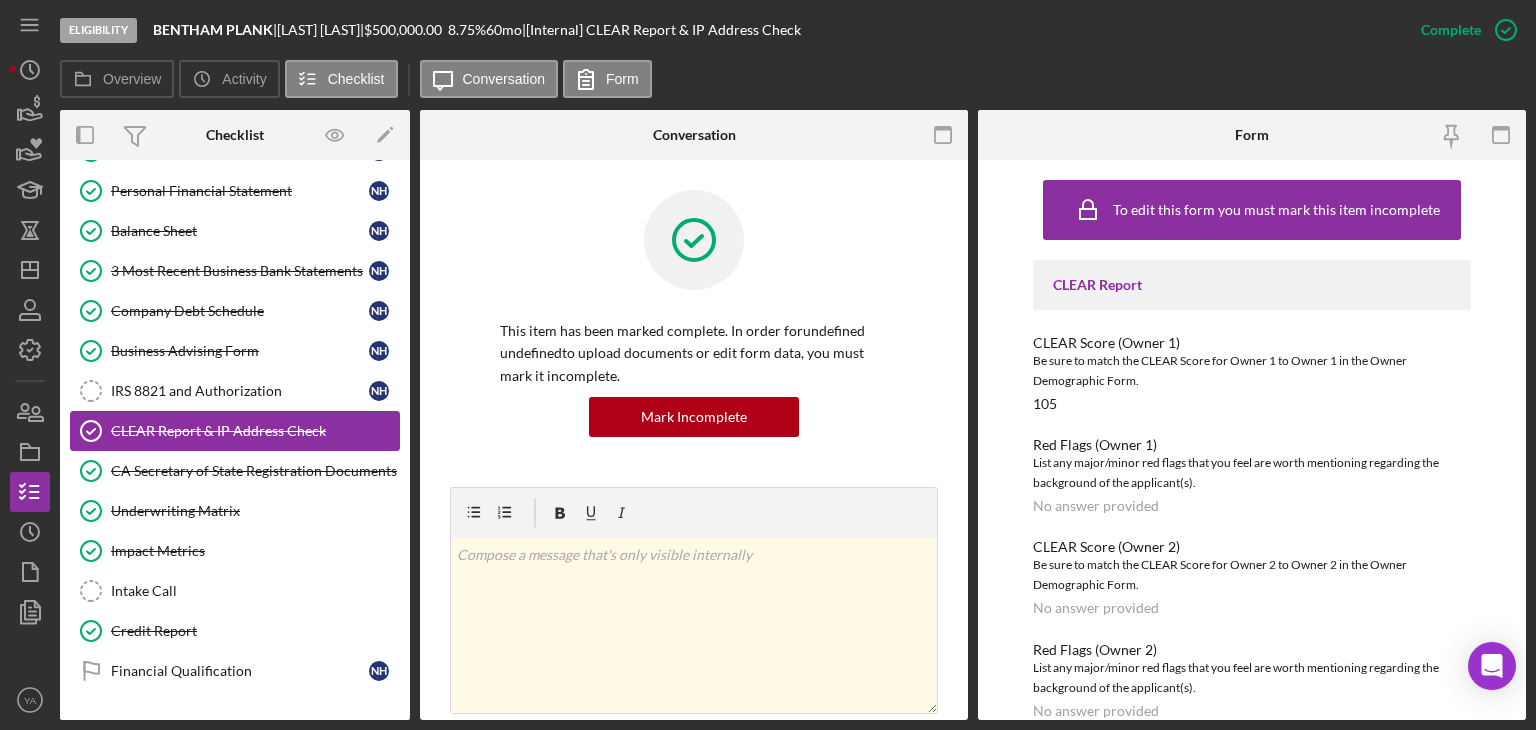 scroll, scrollTop: 586, scrollLeft: 0, axis: vertical 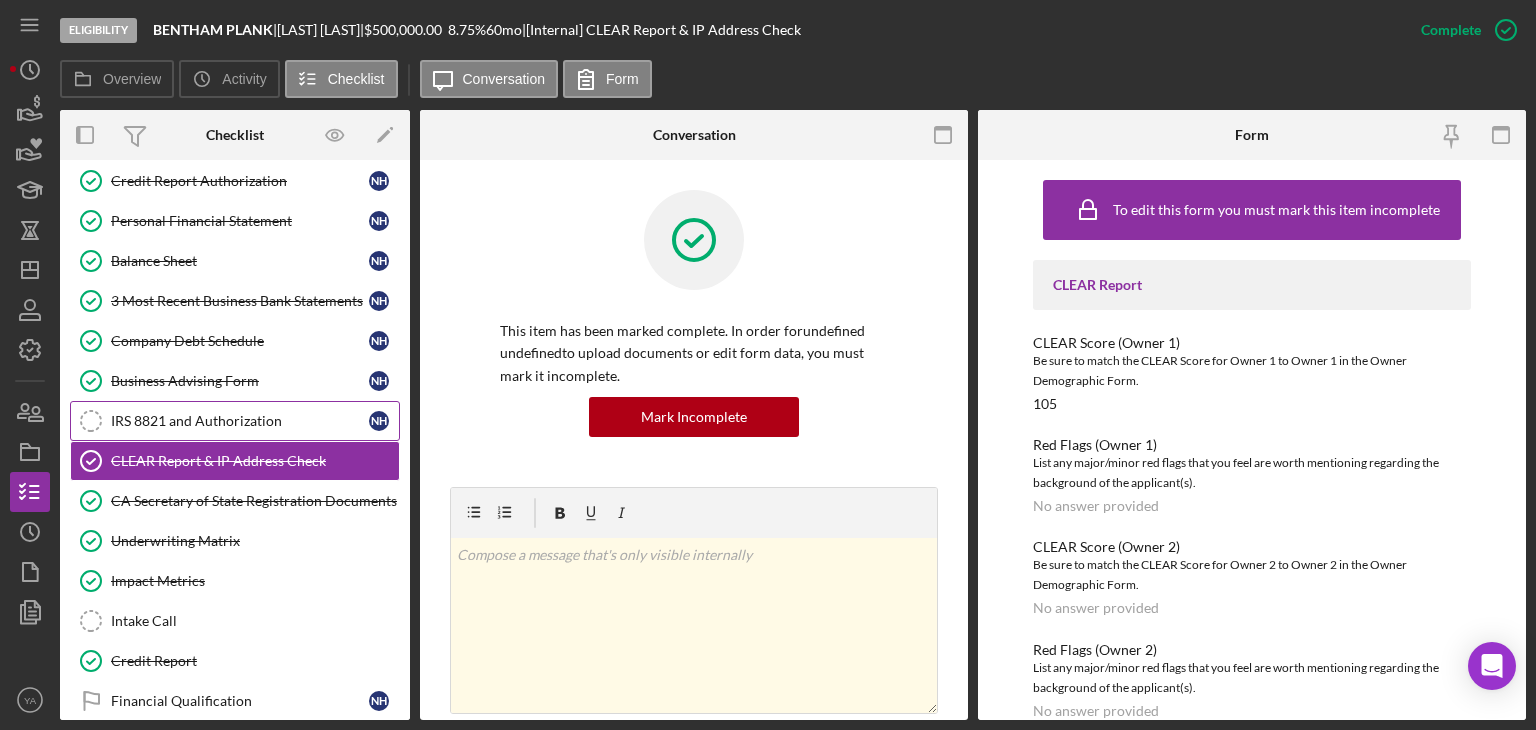 click on "IRS 8821 and Authorization IRS 8821 and Authorization N H" at bounding box center [235, 421] 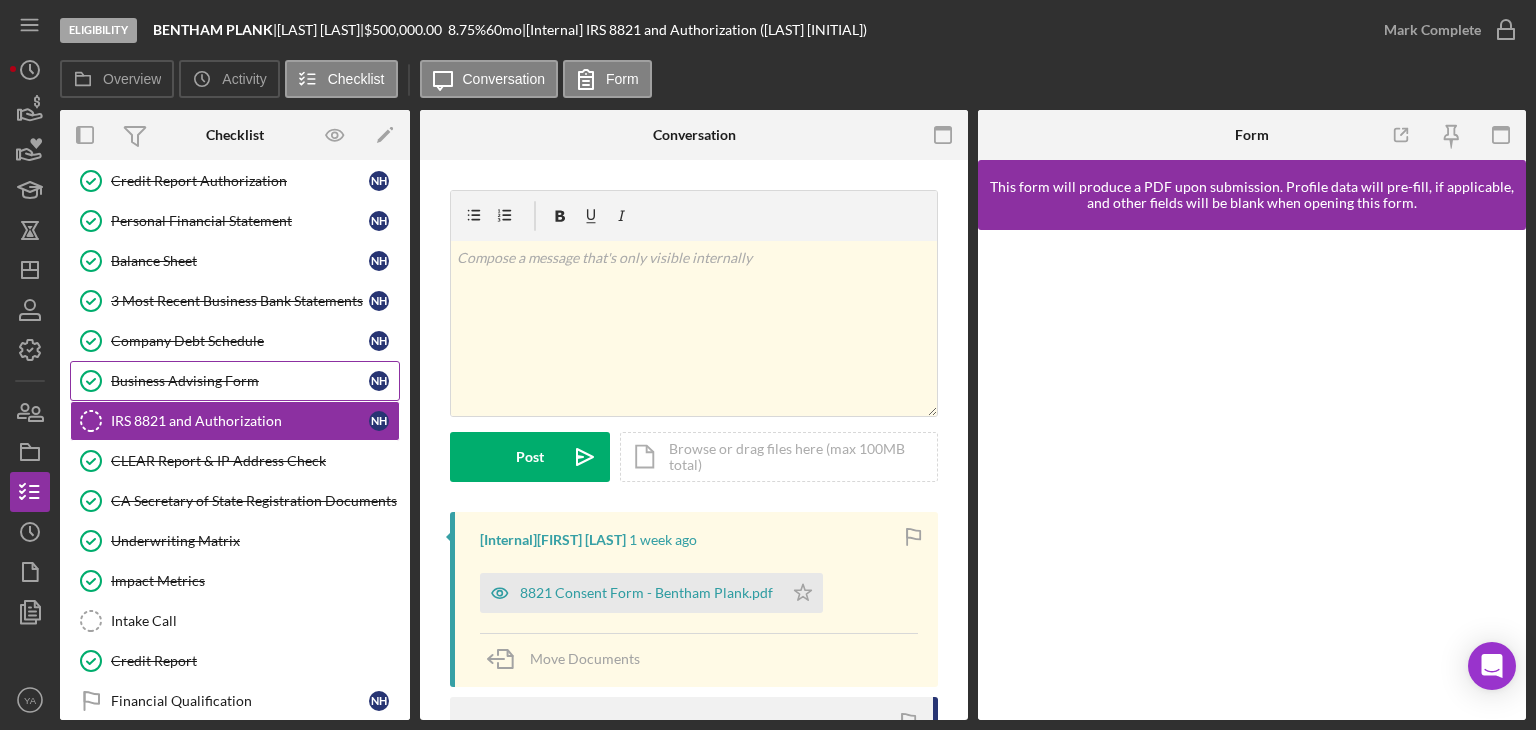 click on "Business Advising Form" at bounding box center [240, 381] 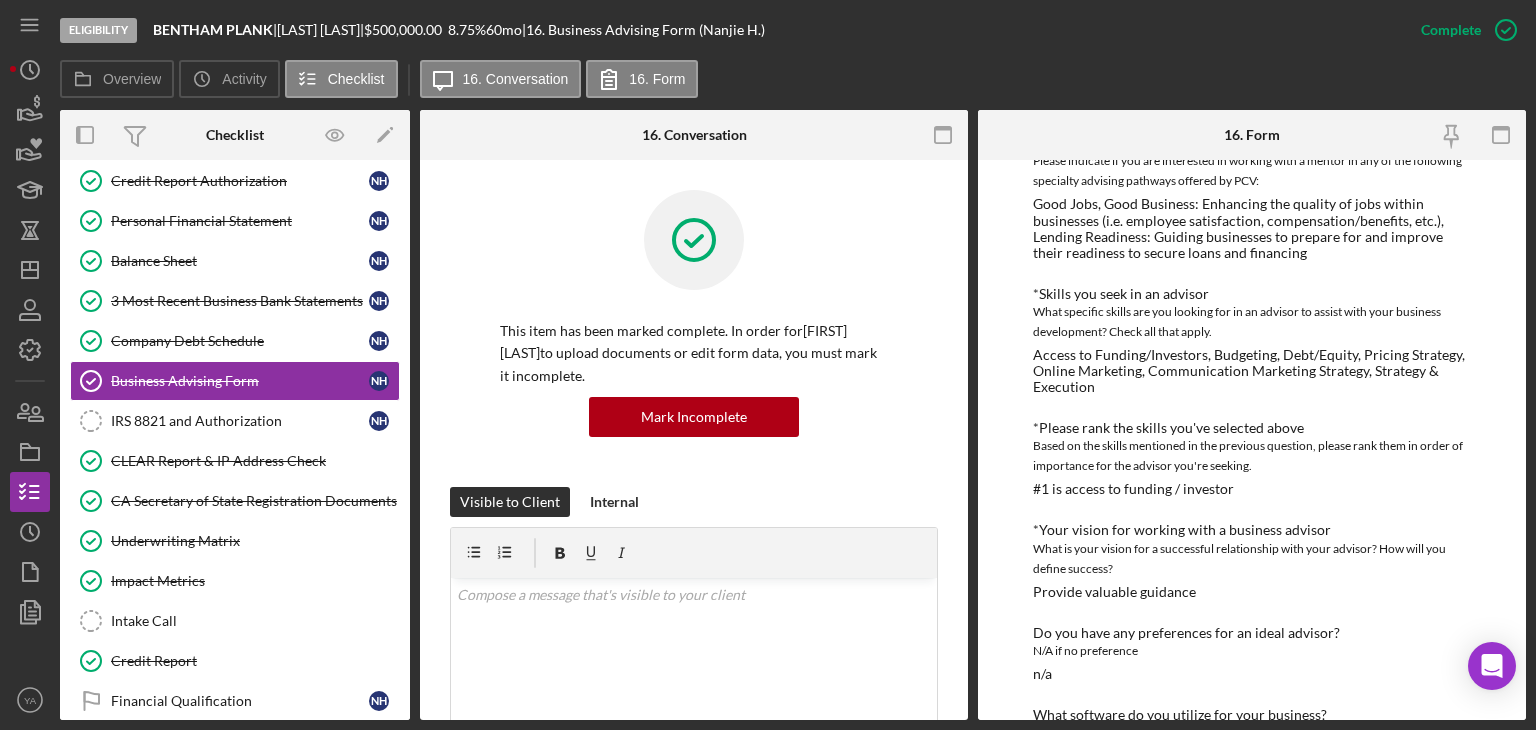 scroll, scrollTop: 405, scrollLeft: 0, axis: vertical 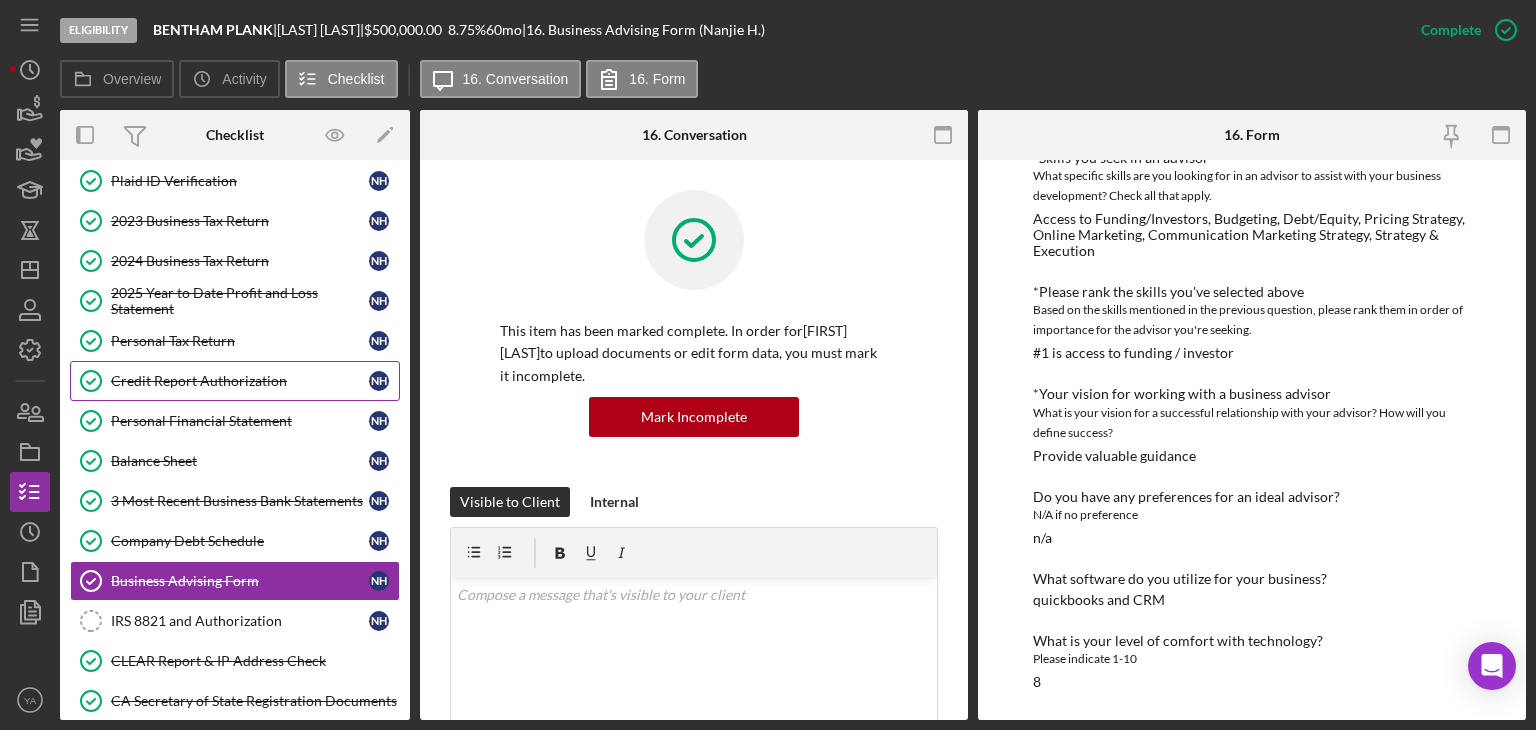 click on "Credit Report Authorization" at bounding box center [240, 381] 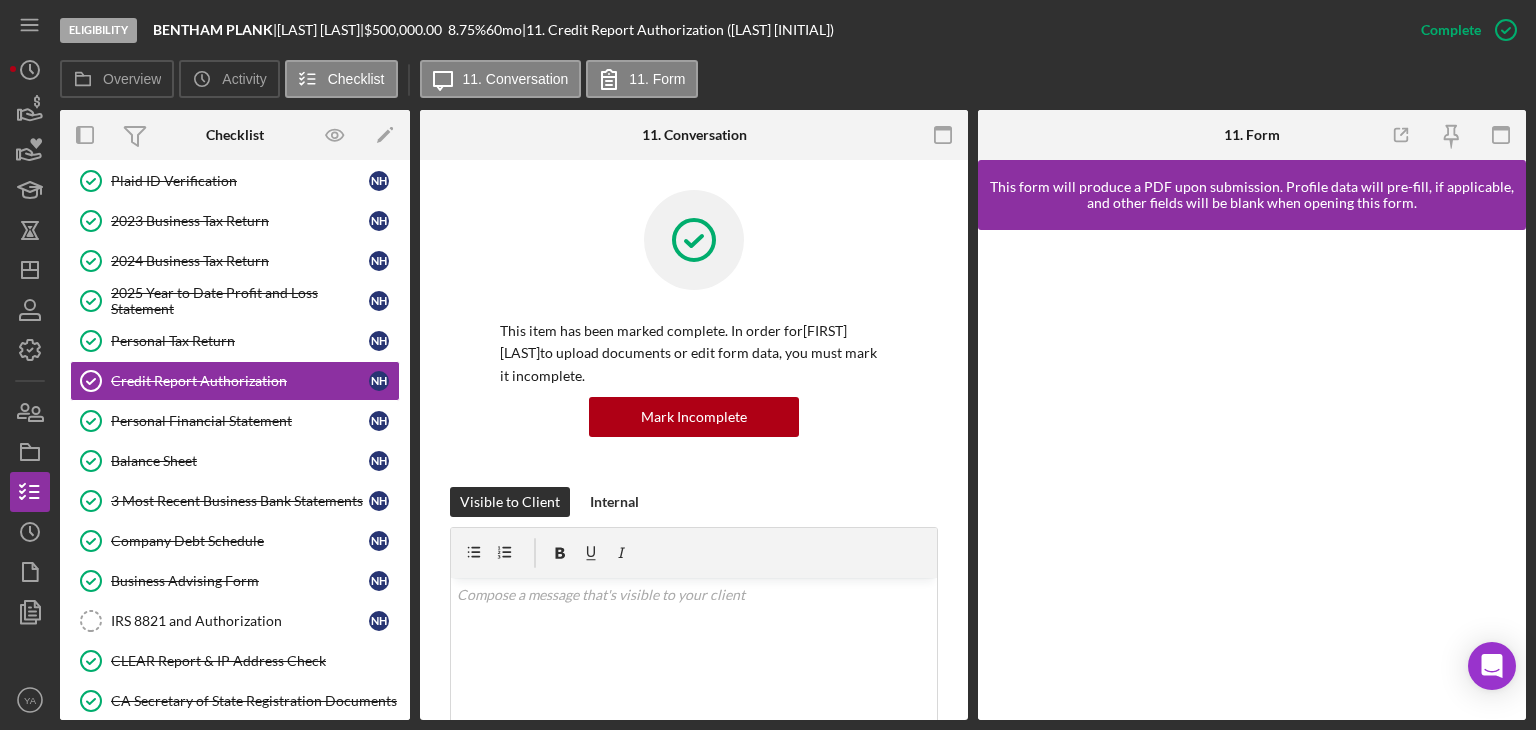 scroll, scrollTop: 600, scrollLeft: 0, axis: vertical 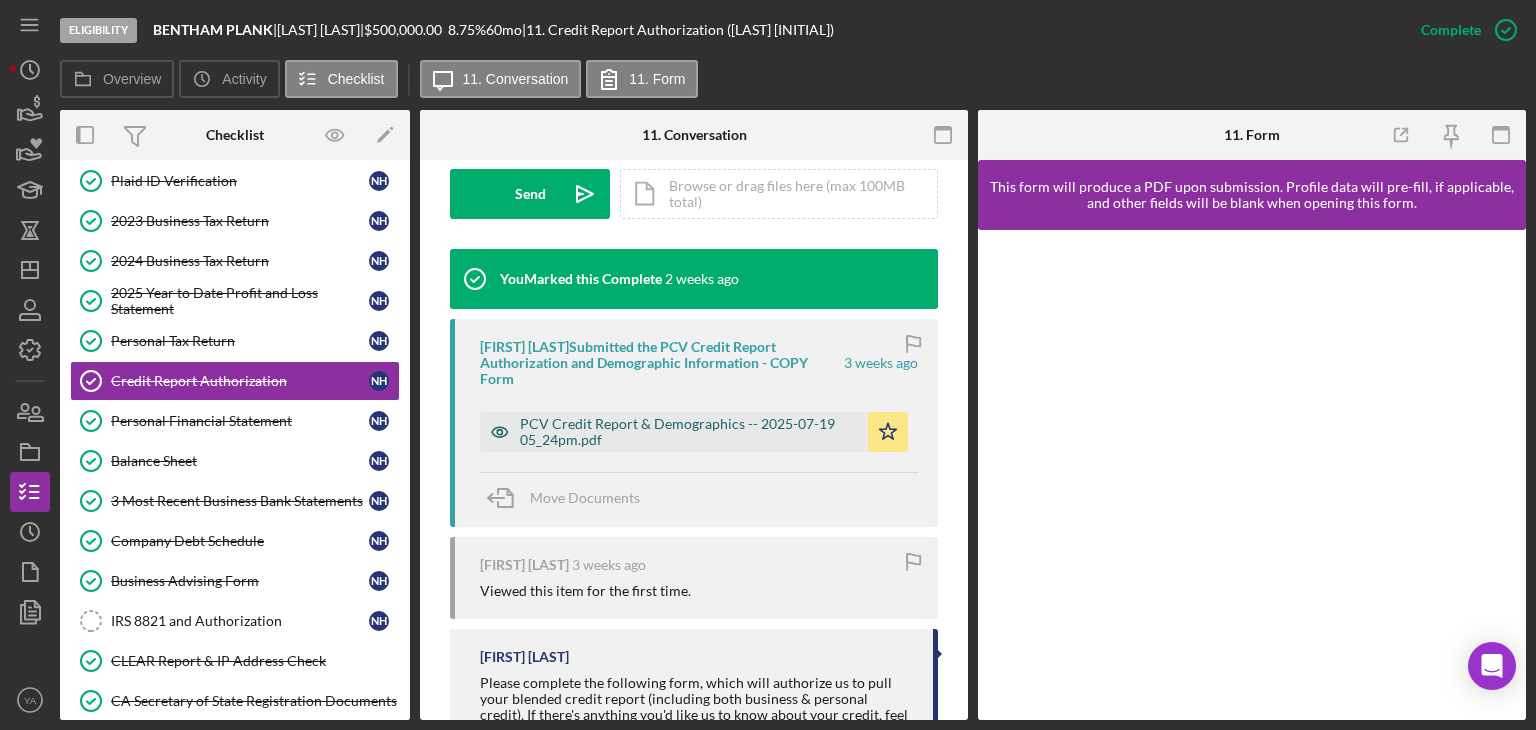 click on "PCV Credit Report & Demographics -- 2025-07-19 05_24pm.pdf" at bounding box center (689, 432) 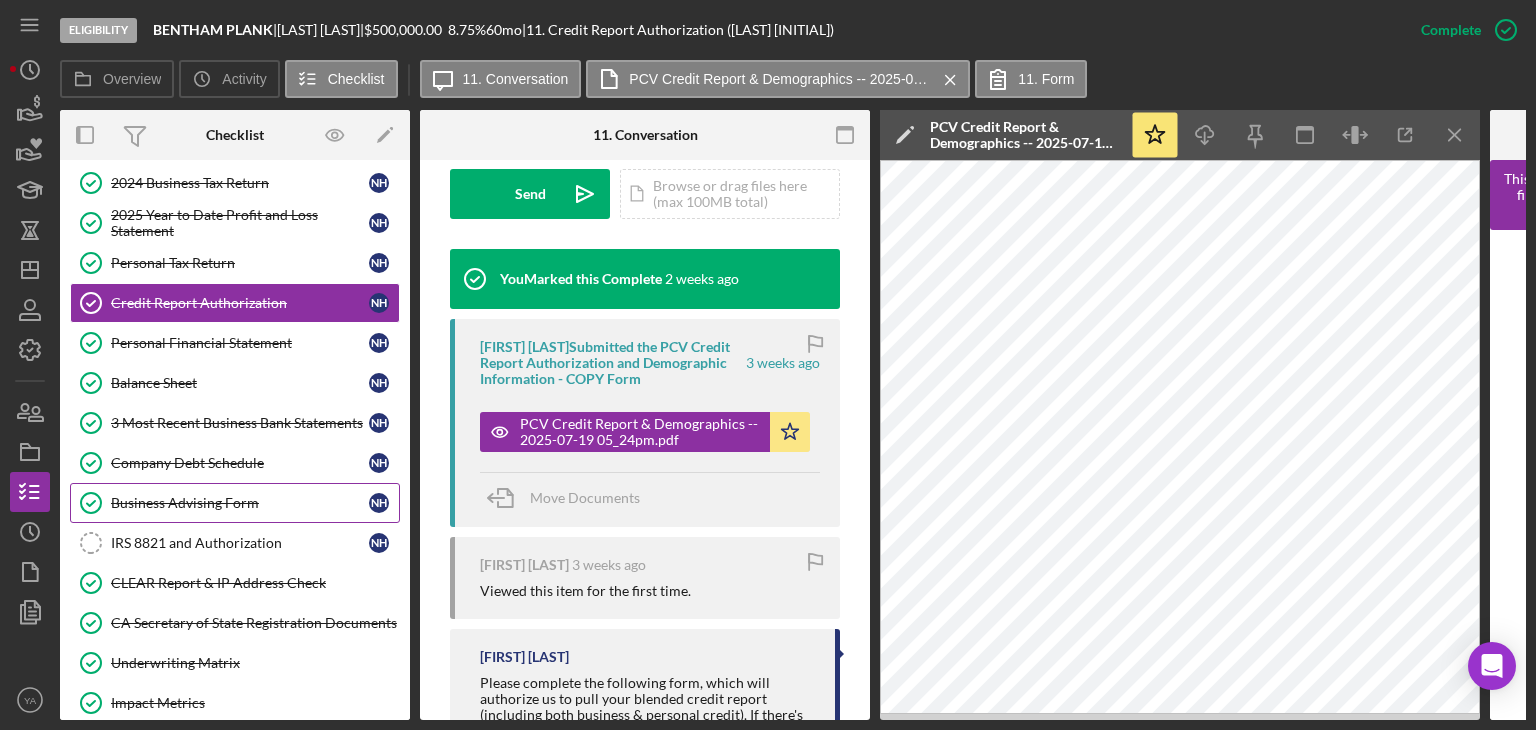 scroll, scrollTop: 586, scrollLeft: 0, axis: vertical 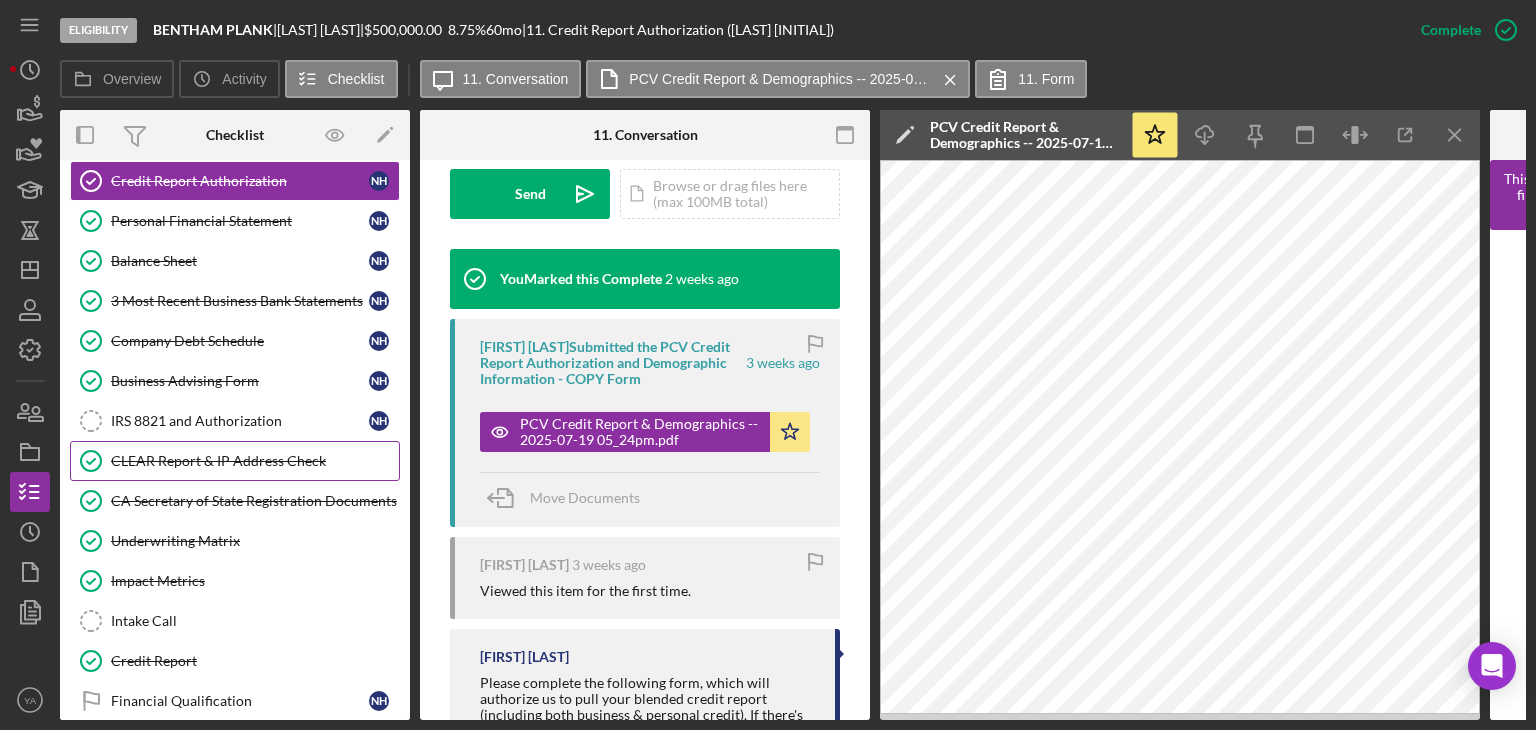 click on "CLEAR Report & IP Address Check" at bounding box center (255, 461) 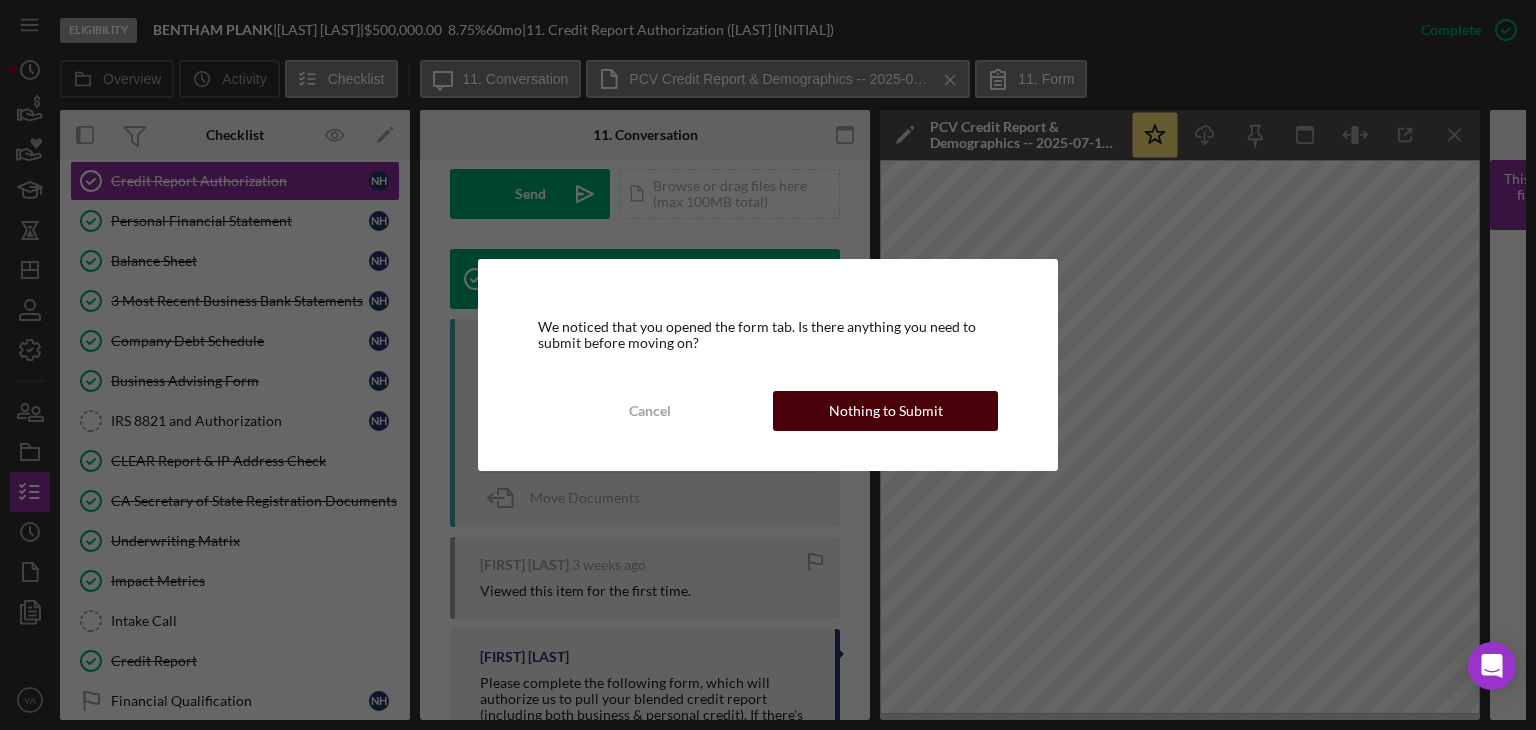 click on "Nothing to Submit" at bounding box center (886, 411) 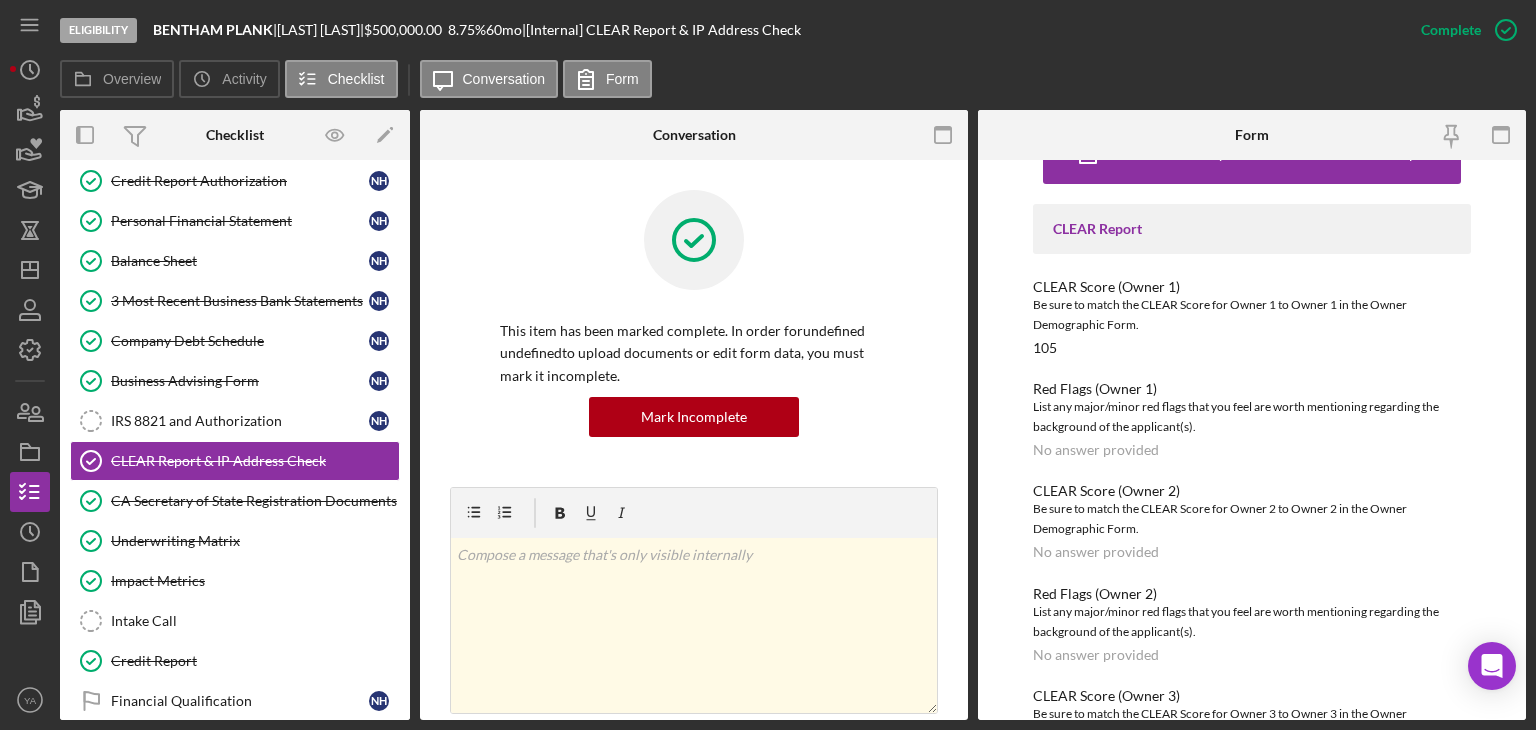 scroll, scrollTop: 100, scrollLeft: 0, axis: vertical 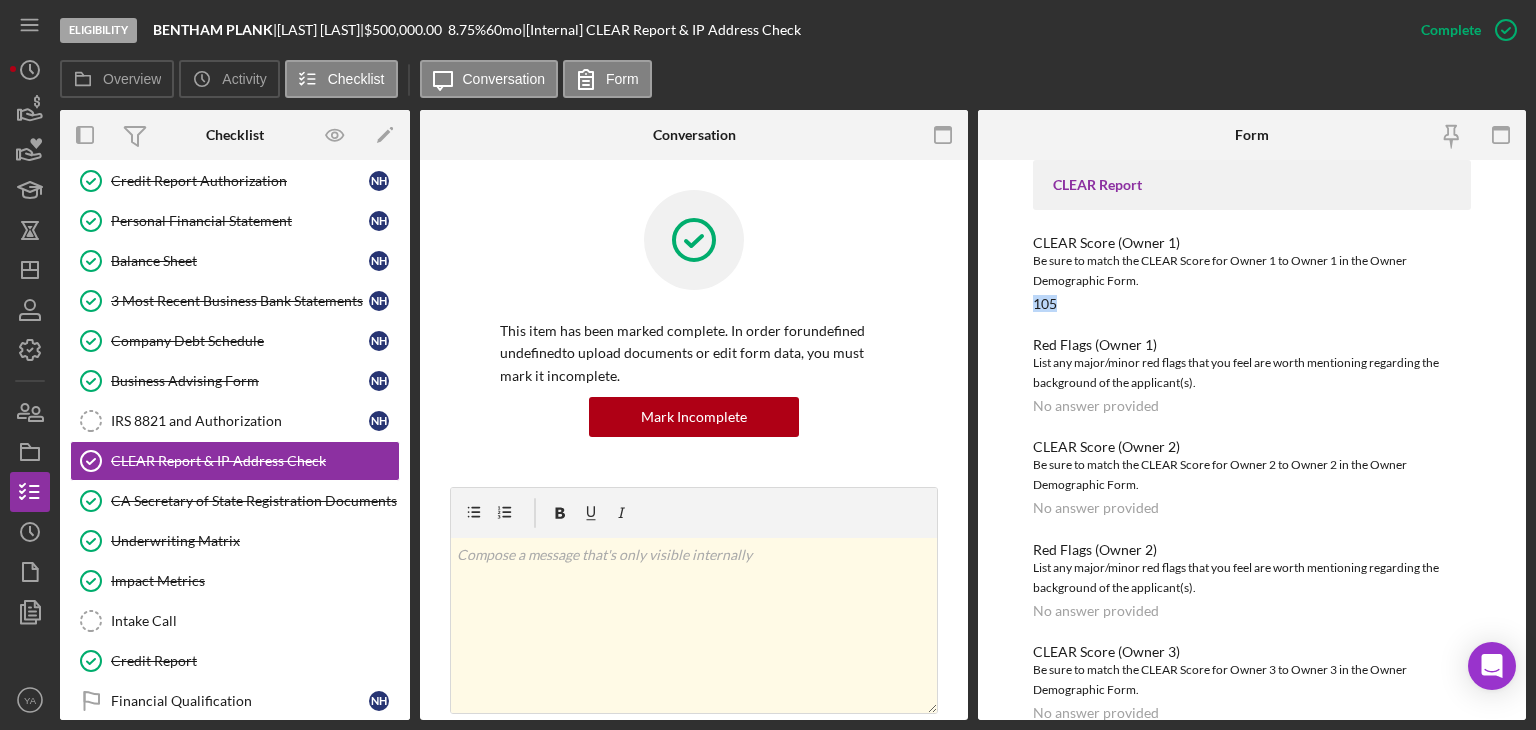 drag, startPoint x: 1072, startPoint y: 298, endPoint x: 1028, endPoint y: 298, distance: 44 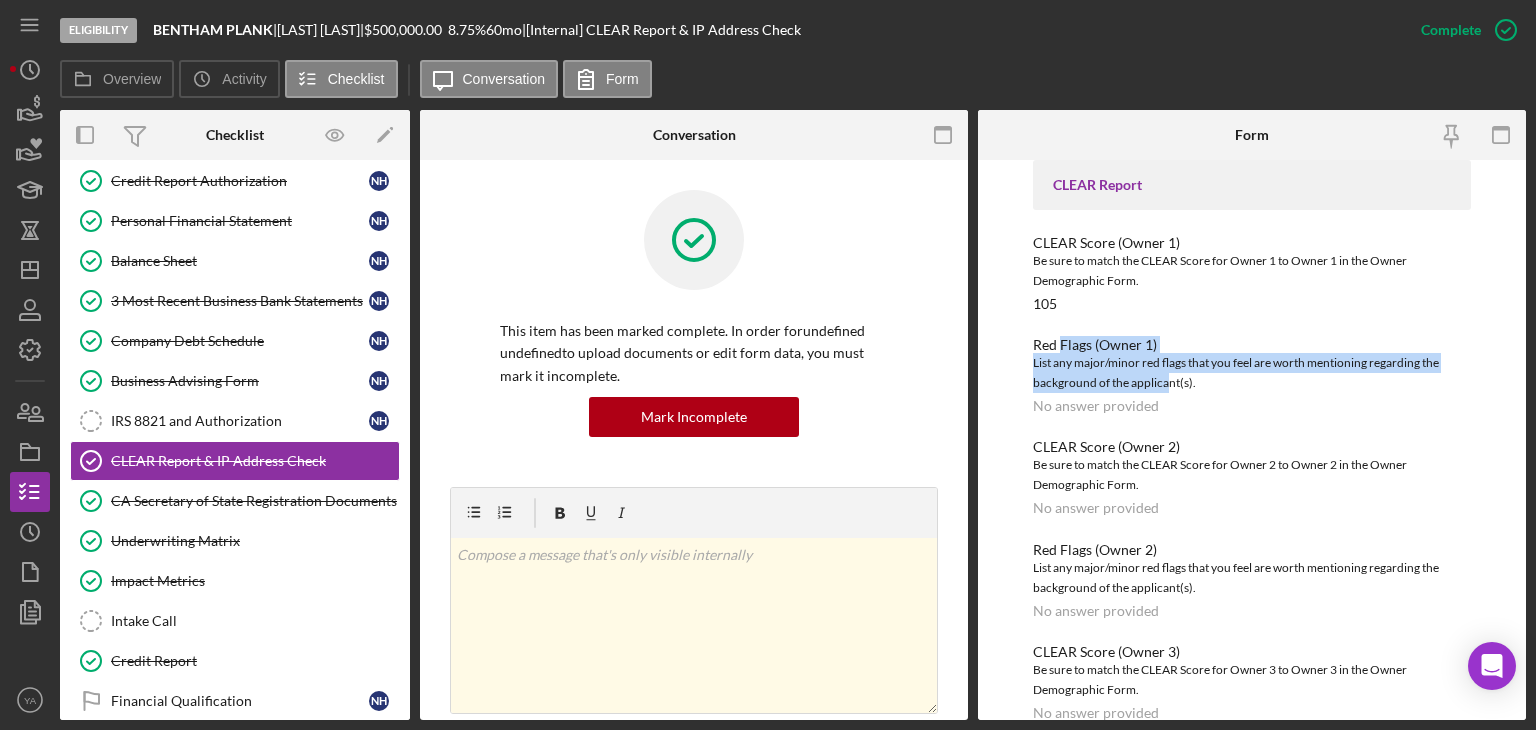 drag, startPoint x: 1059, startPoint y: 339, endPoint x: 1168, endPoint y: 377, distance: 115.43397 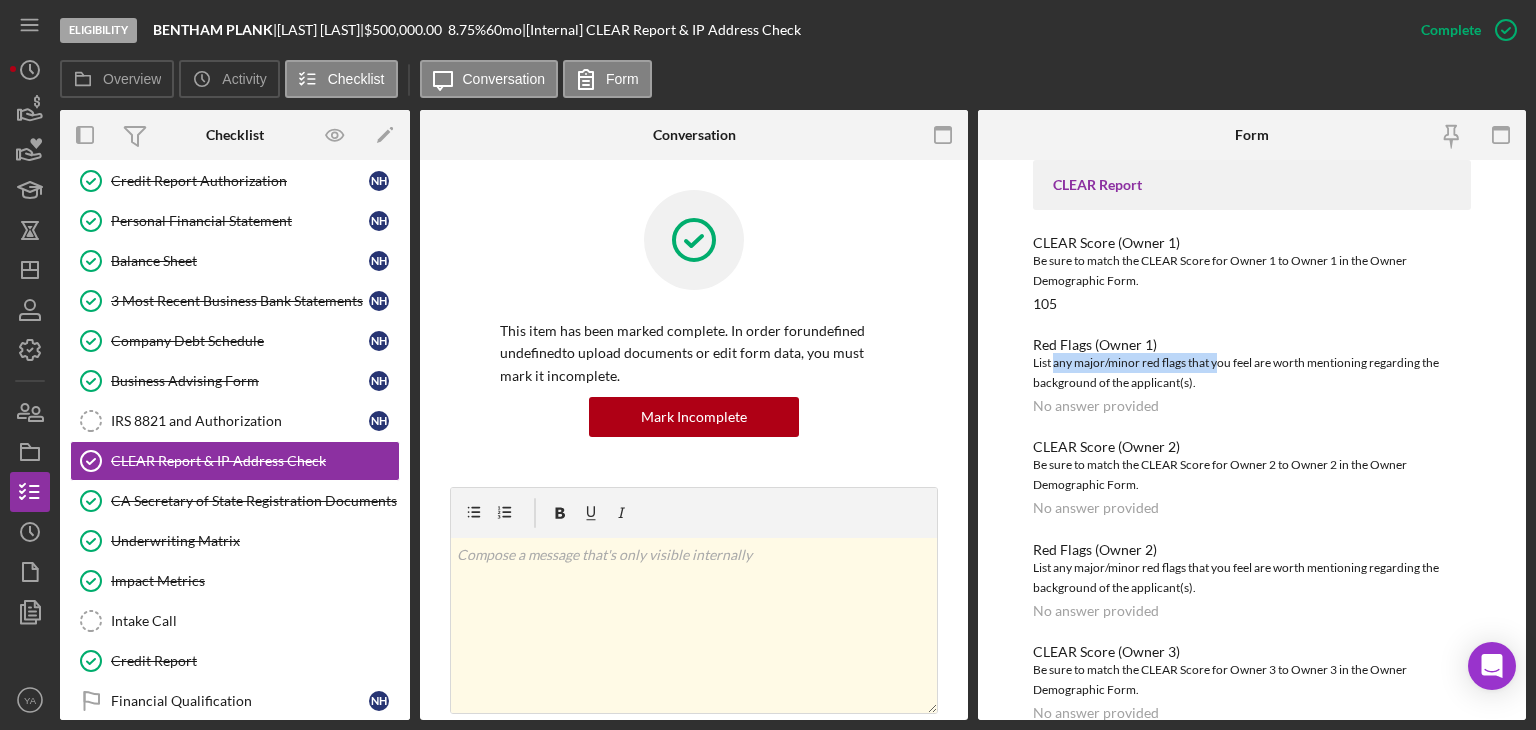 drag, startPoint x: 1053, startPoint y: 366, endPoint x: 1217, endPoint y: 368, distance: 164.01219 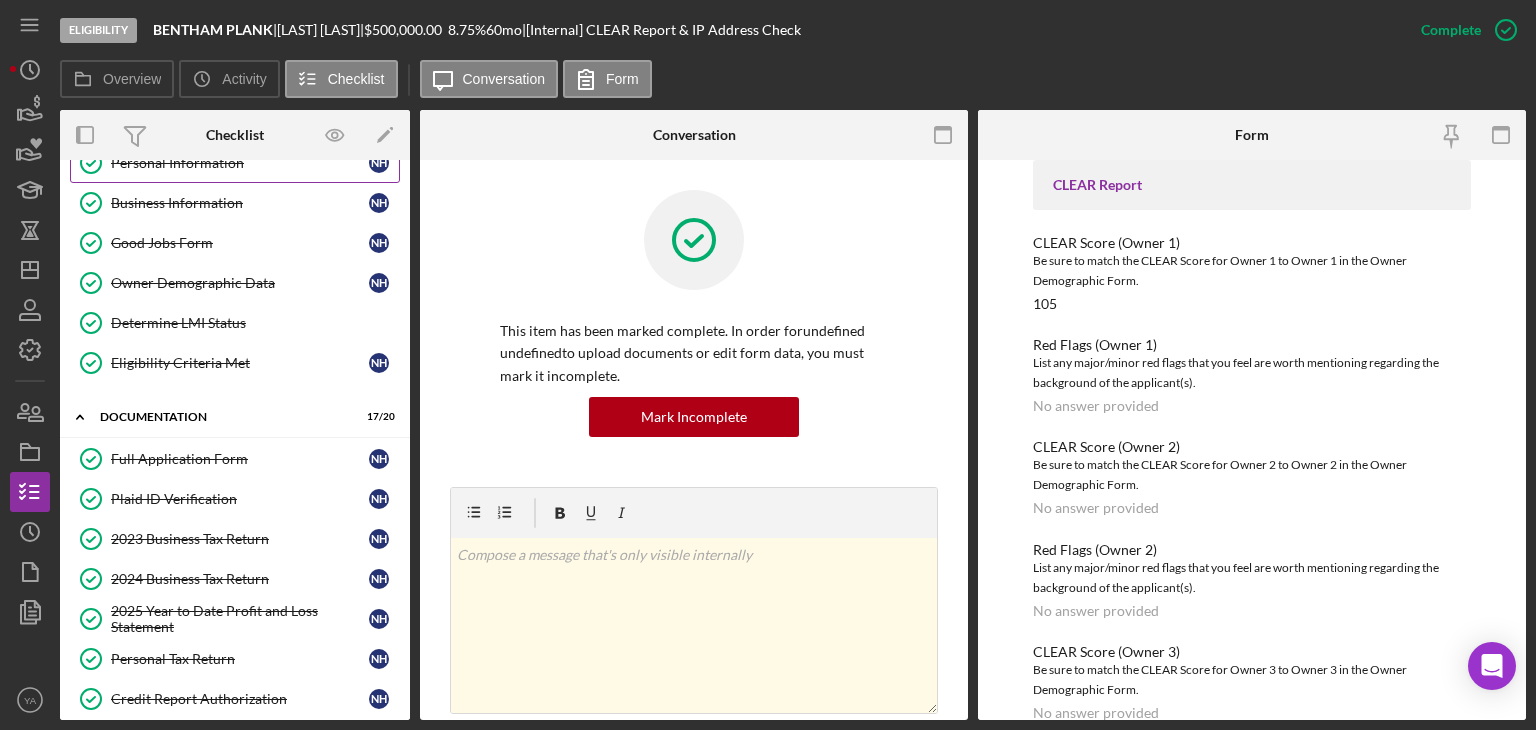 scroll, scrollTop: 0, scrollLeft: 0, axis: both 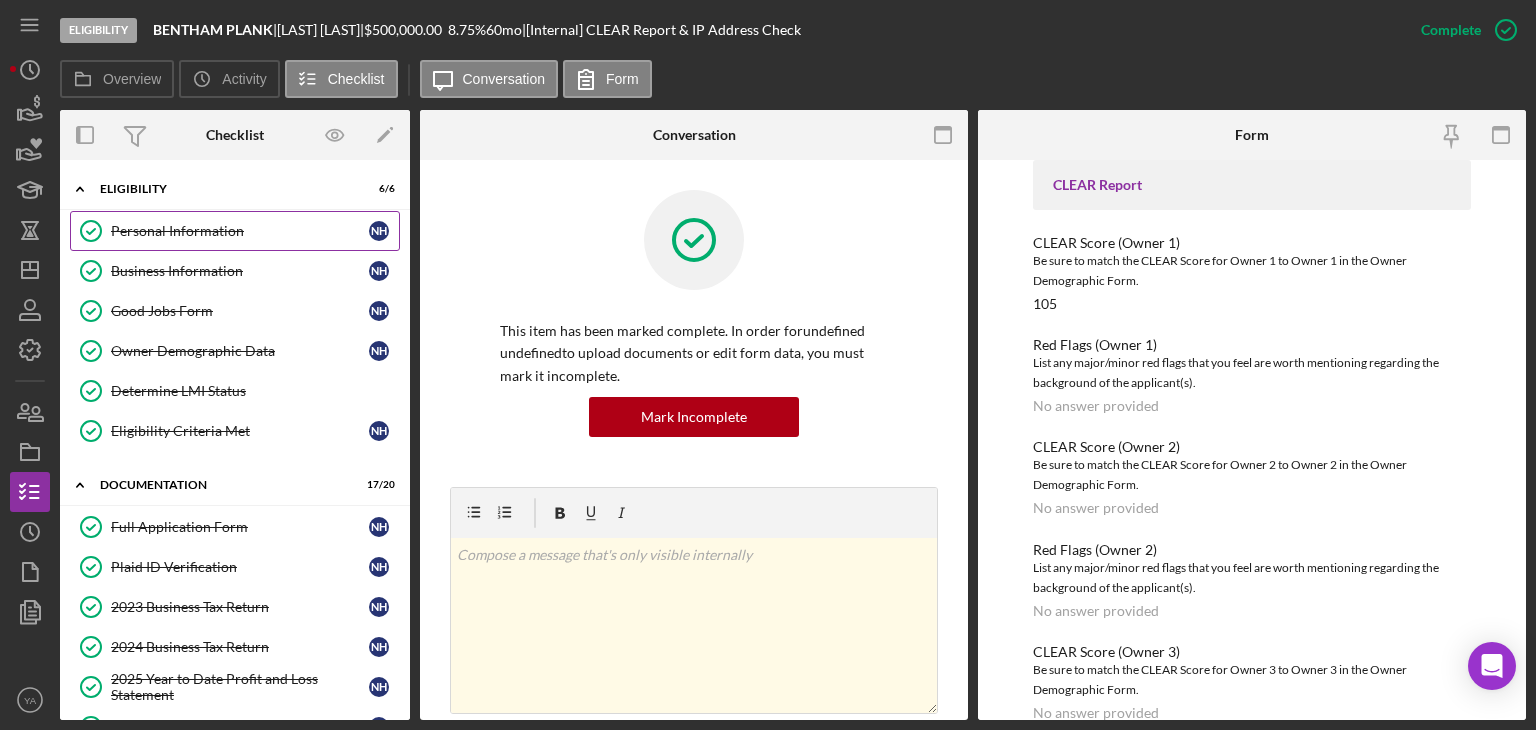 click on "Personal Information Personal Information [INITIAL] [INITIAL]" at bounding box center (235, 231) 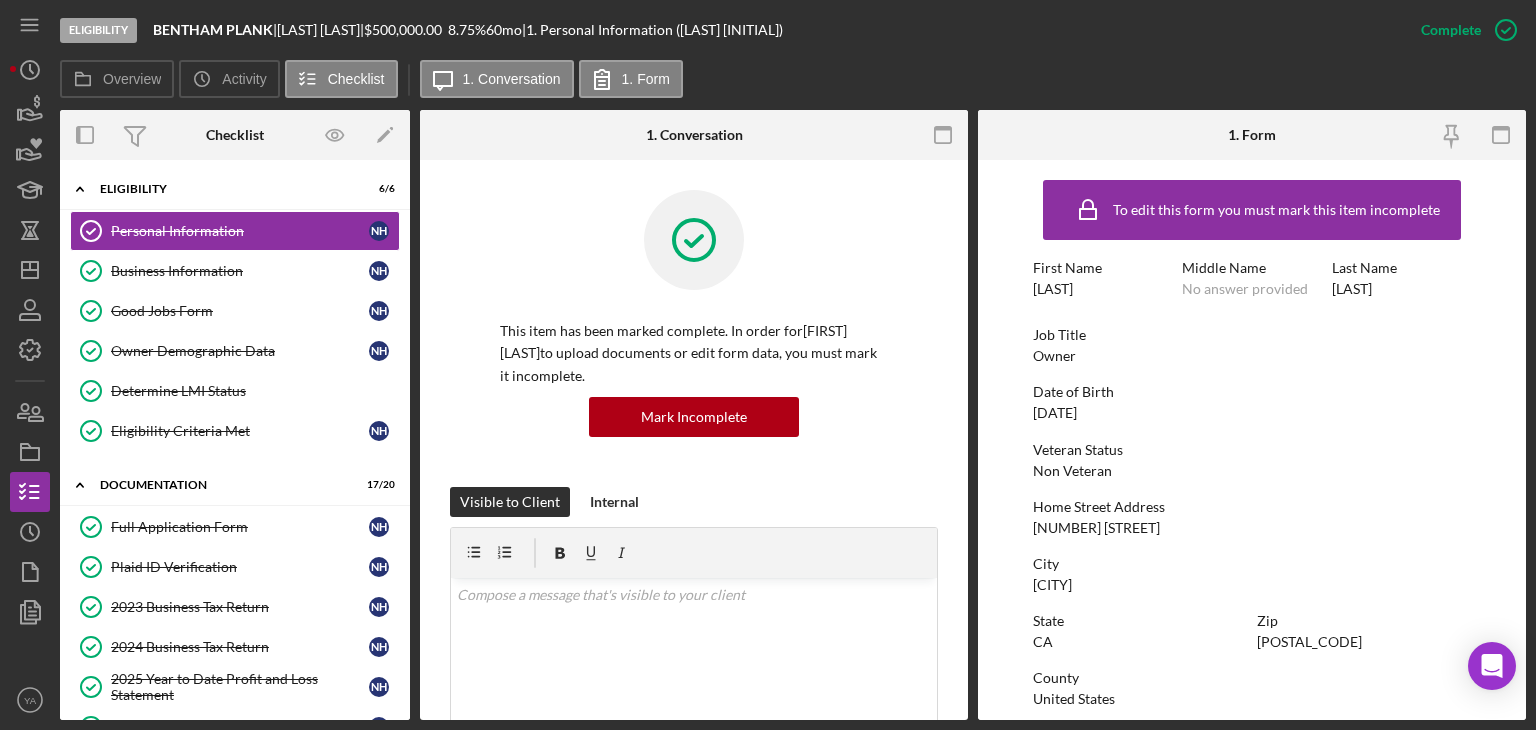 drag, startPoint x: 1124, startPoint y: 414, endPoint x: 1015, endPoint y: 417, distance: 109.041275 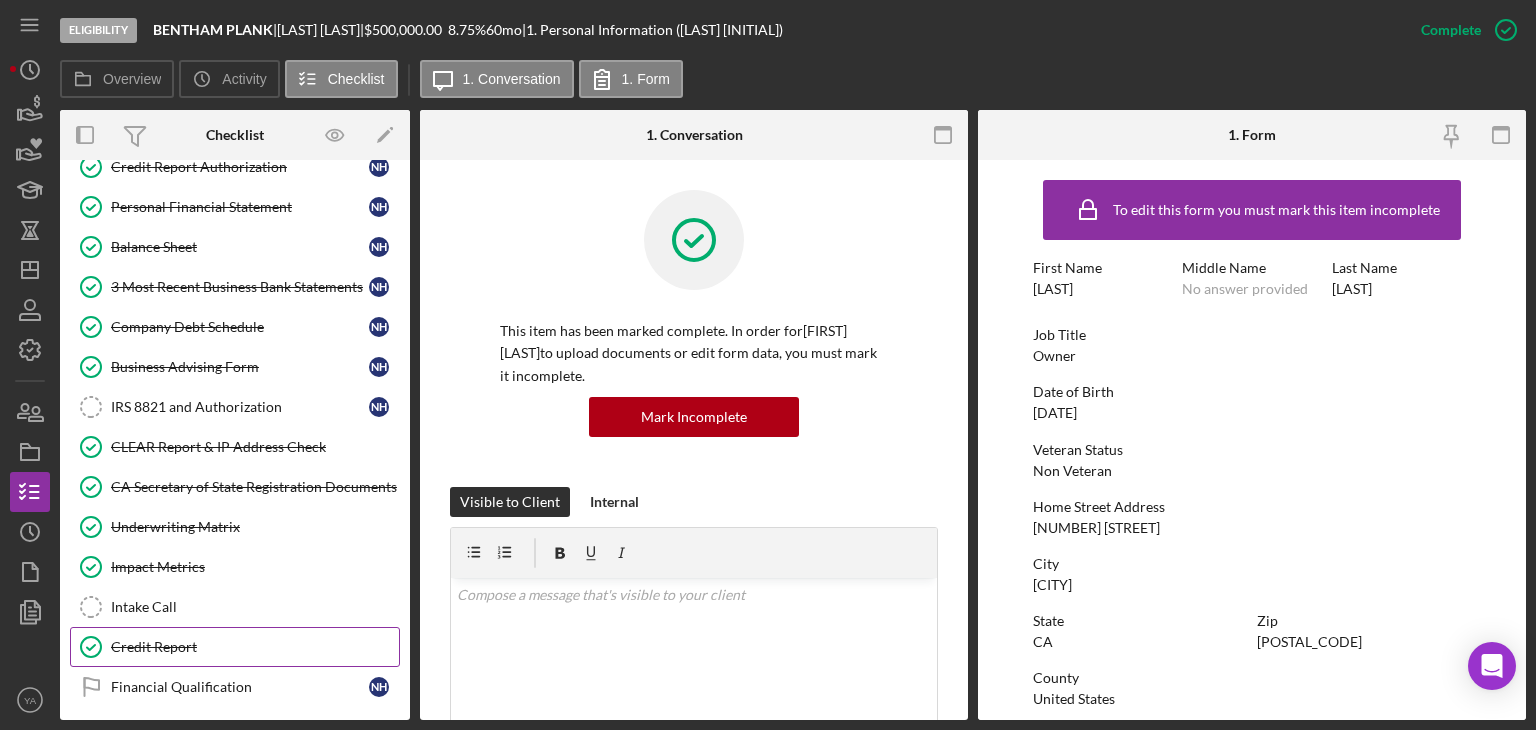 scroll, scrollTop: 1000, scrollLeft: 0, axis: vertical 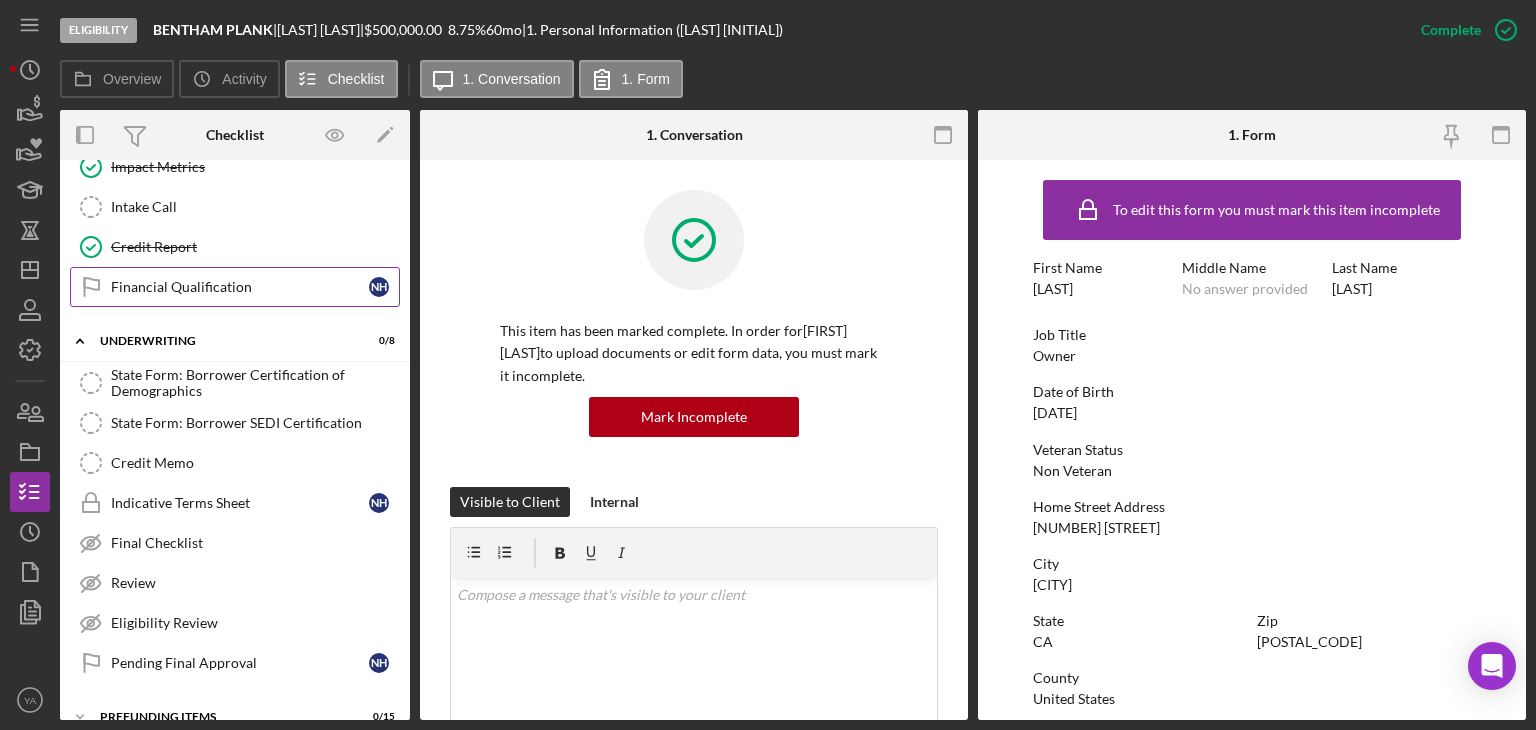 click on "Financial Qualification" at bounding box center [240, 287] 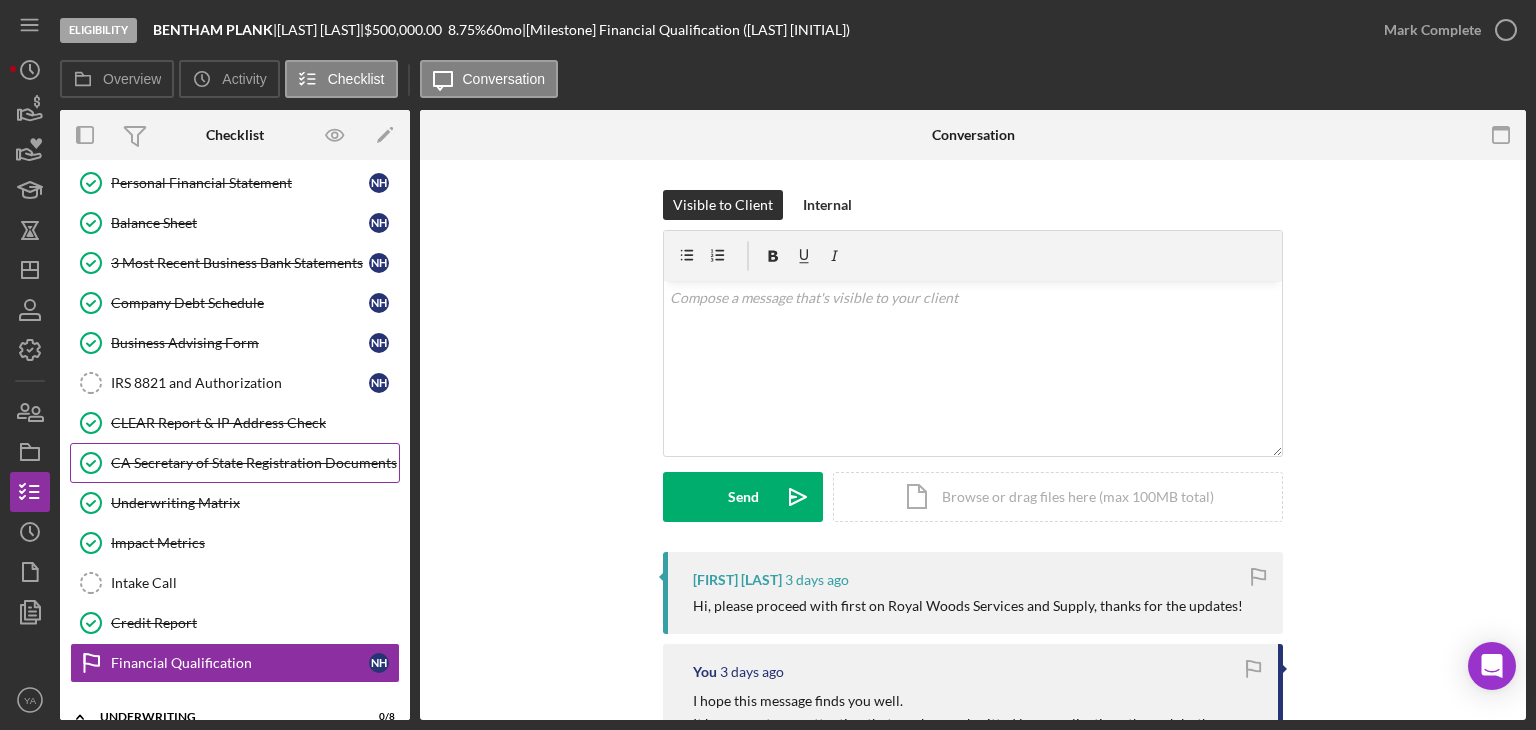 scroll, scrollTop: 600, scrollLeft: 0, axis: vertical 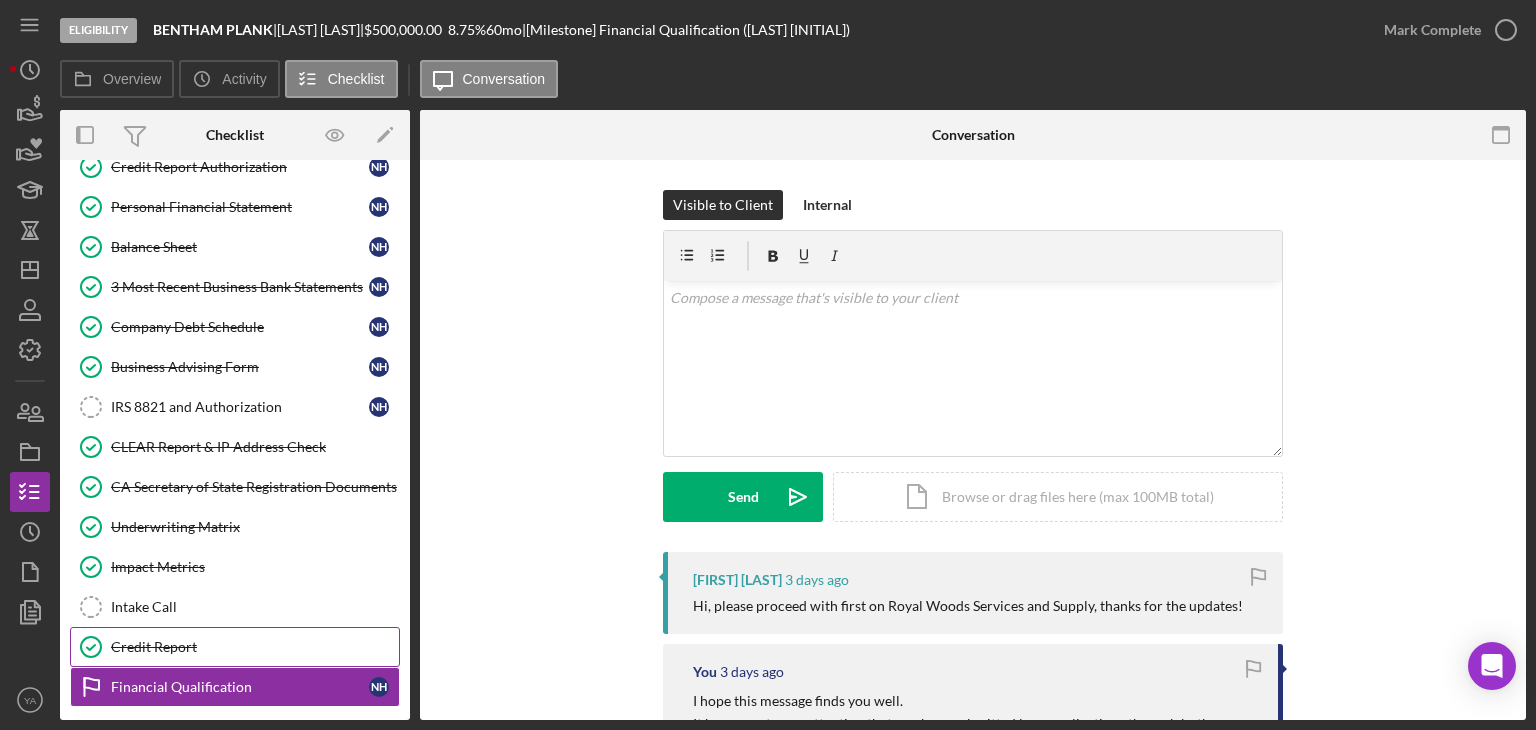 click on "Credit Report" at bounding box center (255, 647) 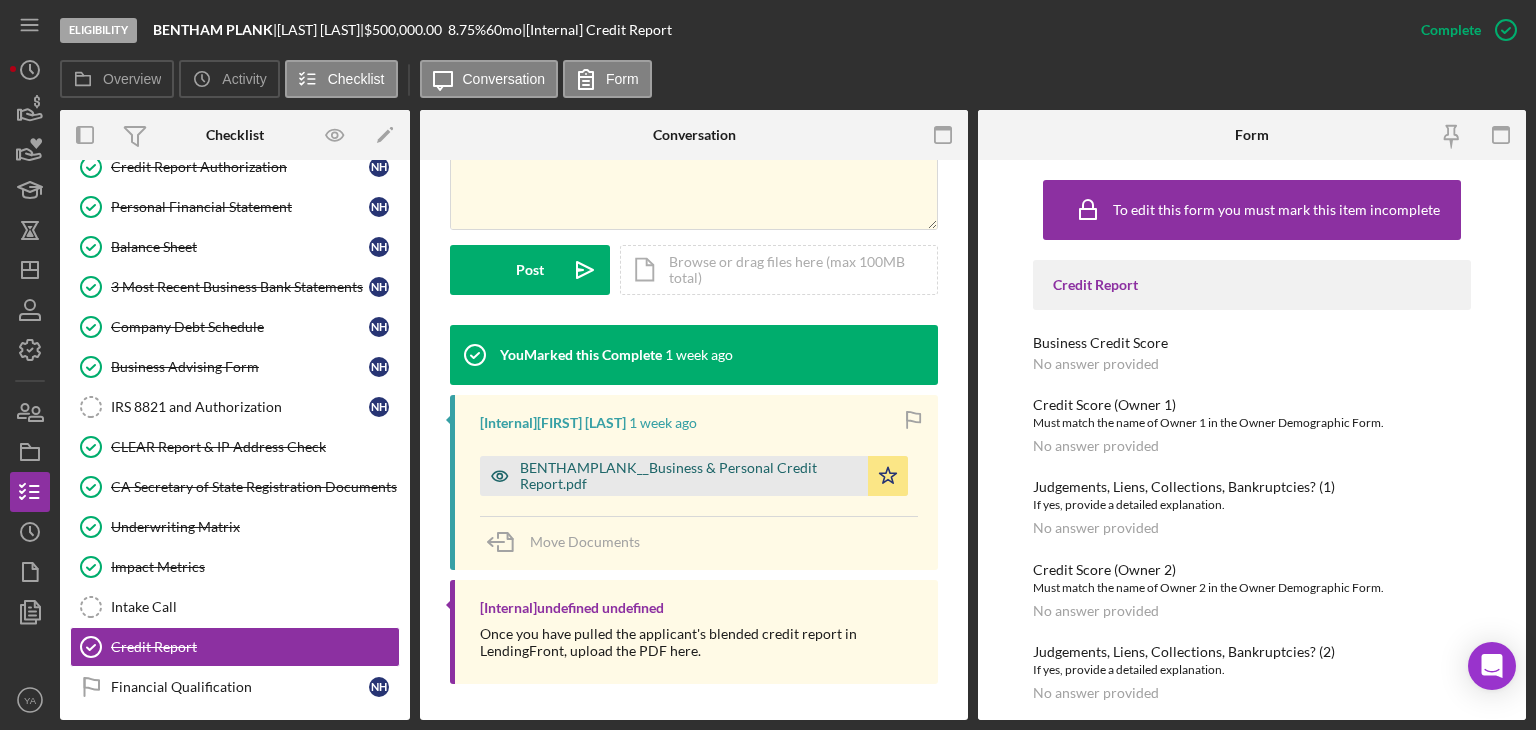 scroll, scrollTop: 527, scrollLeft: 0, axis: vertical 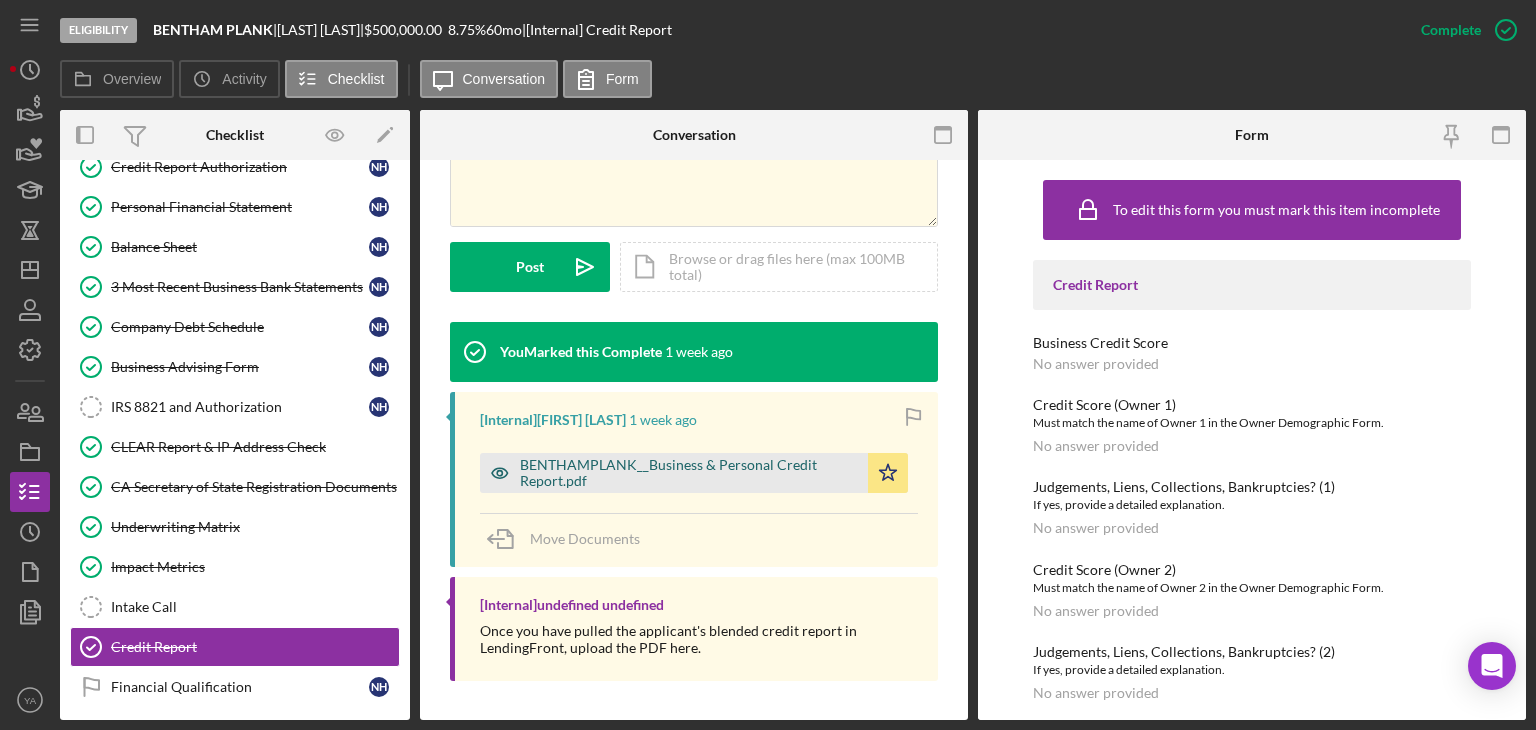 click on "BENTHAMPLANK__Business & Personal Credit Report.pdf" at bounding box center (689, 473) 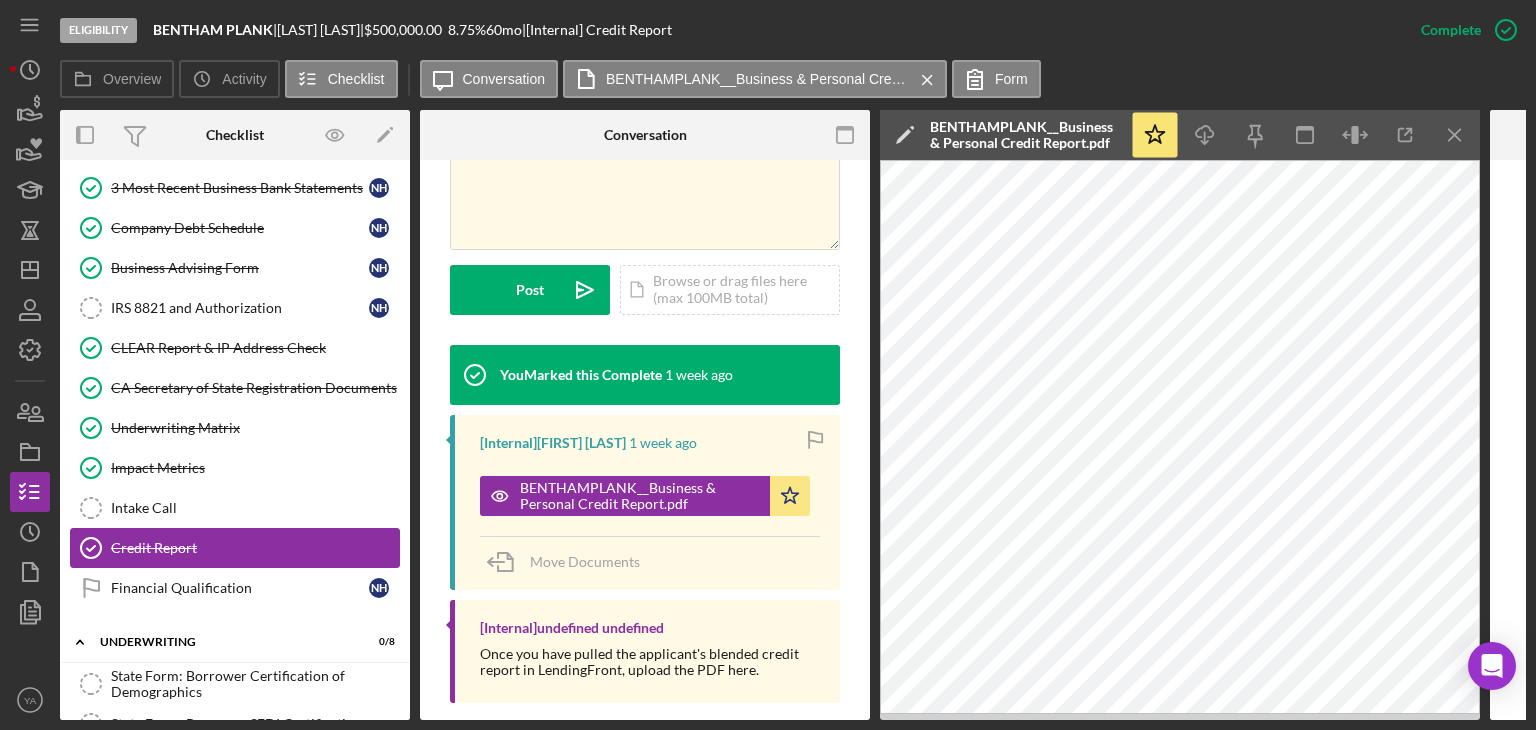 scroll, scrollTop: 700, scrollLeft: 0, axis: vertical 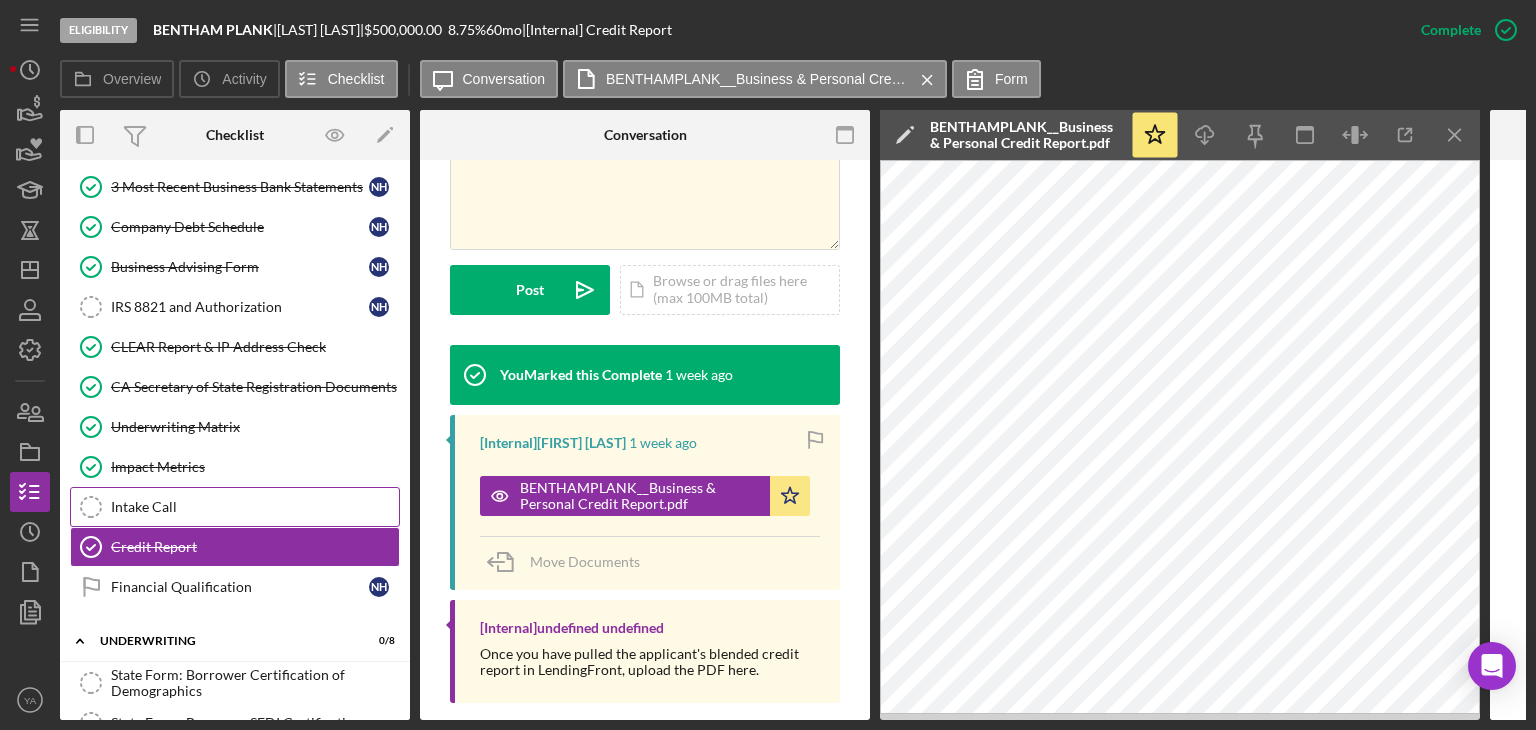 click on "Intake Call Intake Call" at bounding box center (235, 507) 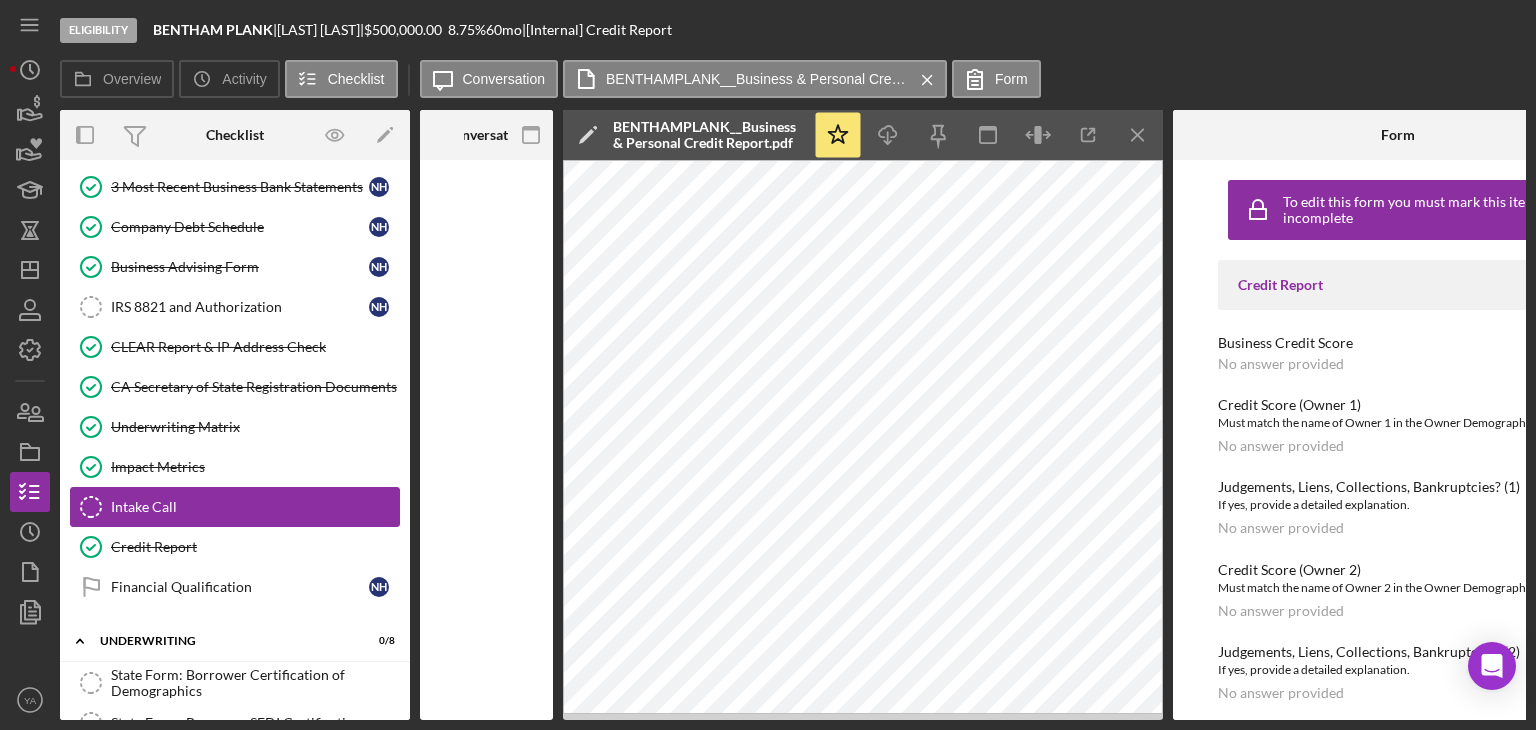 scroll, scrollTop: 0, scrollLeft: 0, axis: both 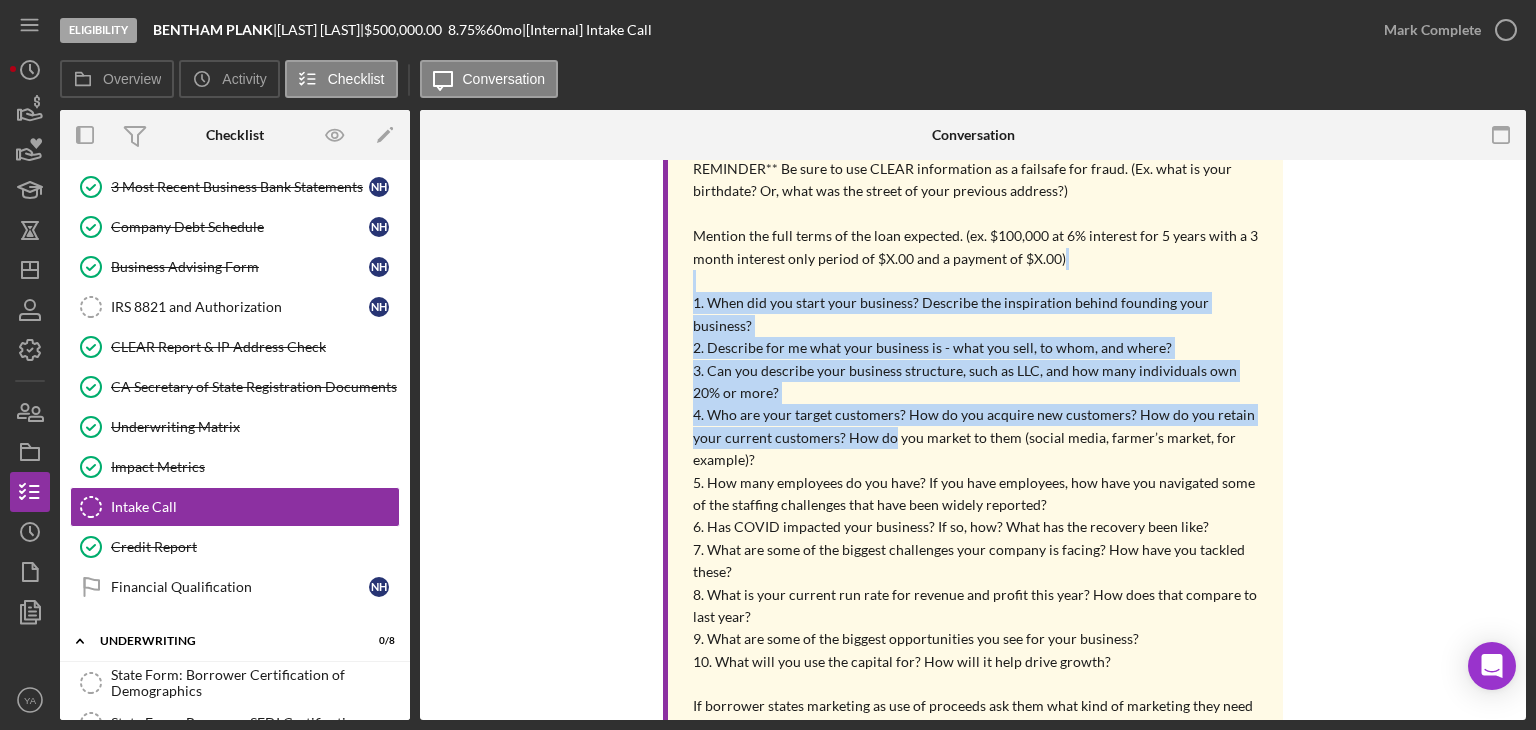 drag, startPoint x: 727, startPoint y: 277, endPoint x: 886, endPoint y: 409, distance: 206.65189 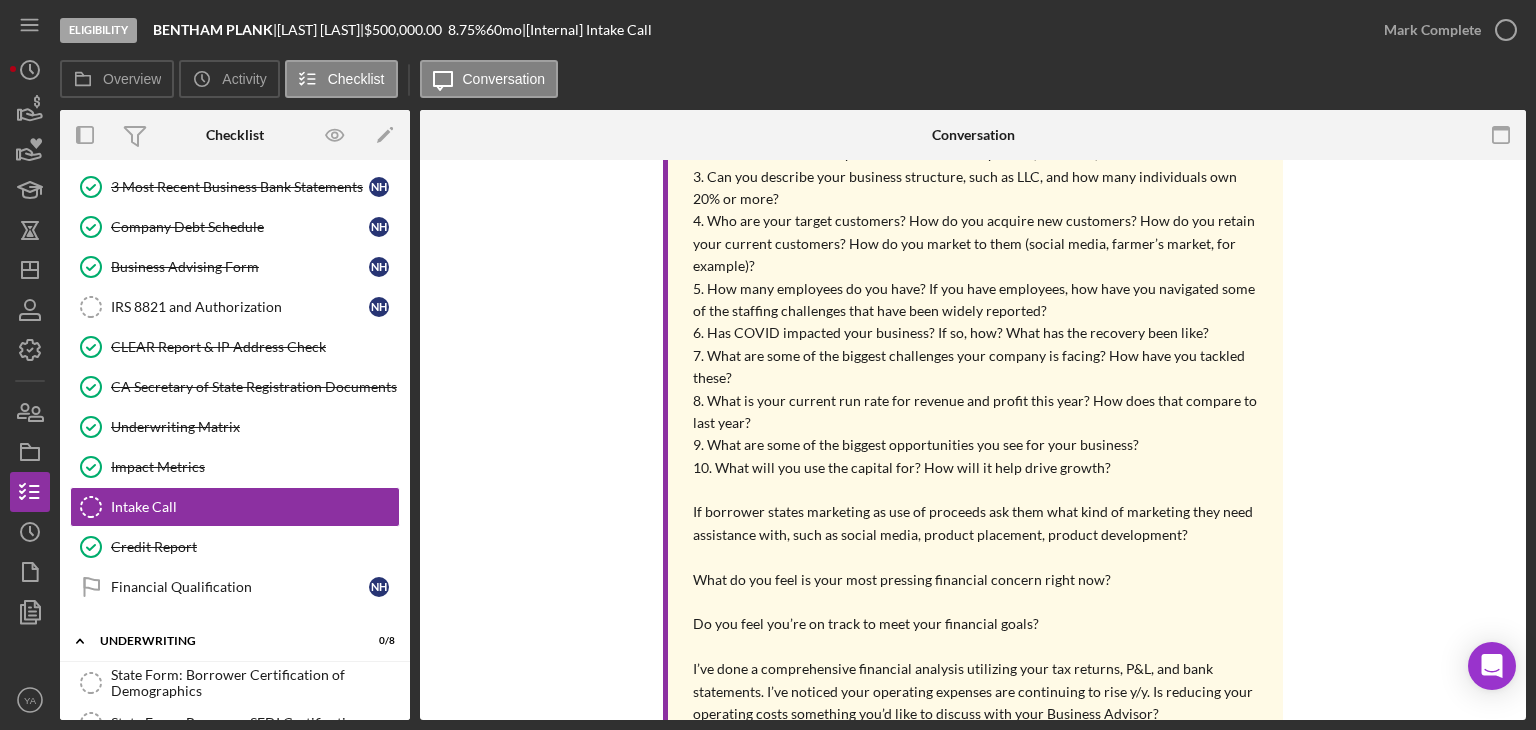 scroll, scrollTop: 692, scrollLeft: 0, axis: vertical 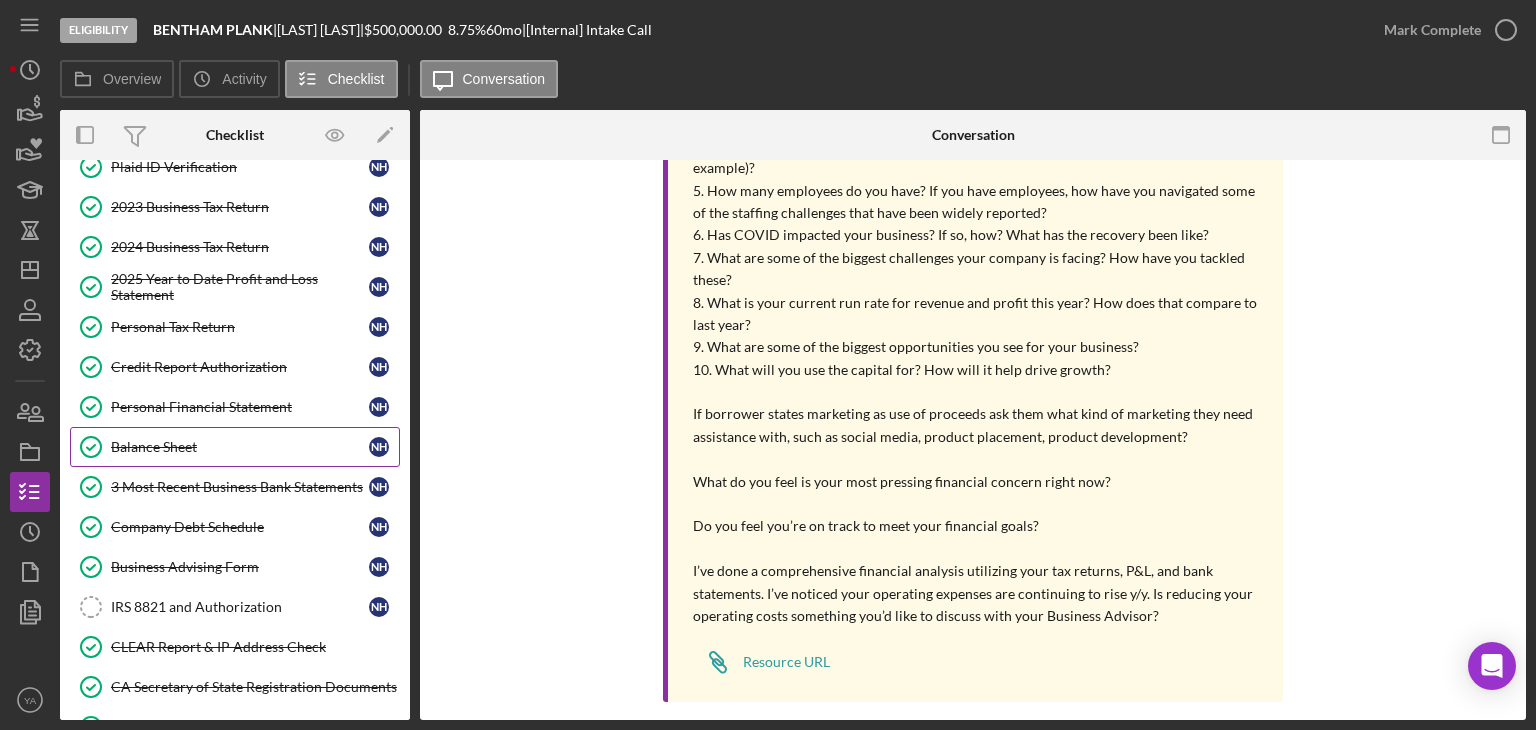 click on "Balance Sheet Balance Sheet [INITIAL] [INITIAL]" at bounding box center (235, 447) 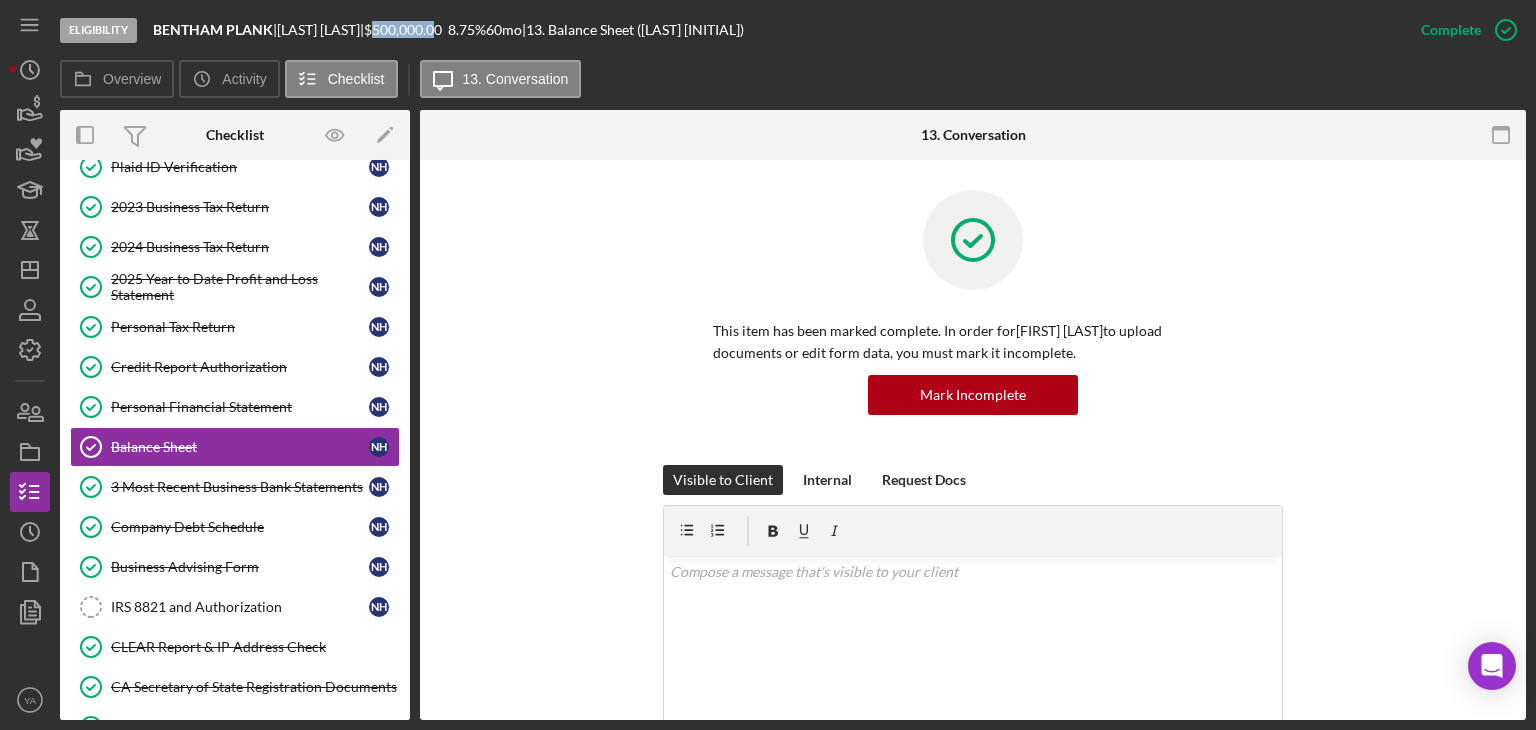 drag, startPoint x: 392, startPoint y: 25, endPoint x: 456, endPoint y: 24, distance: 64.00781 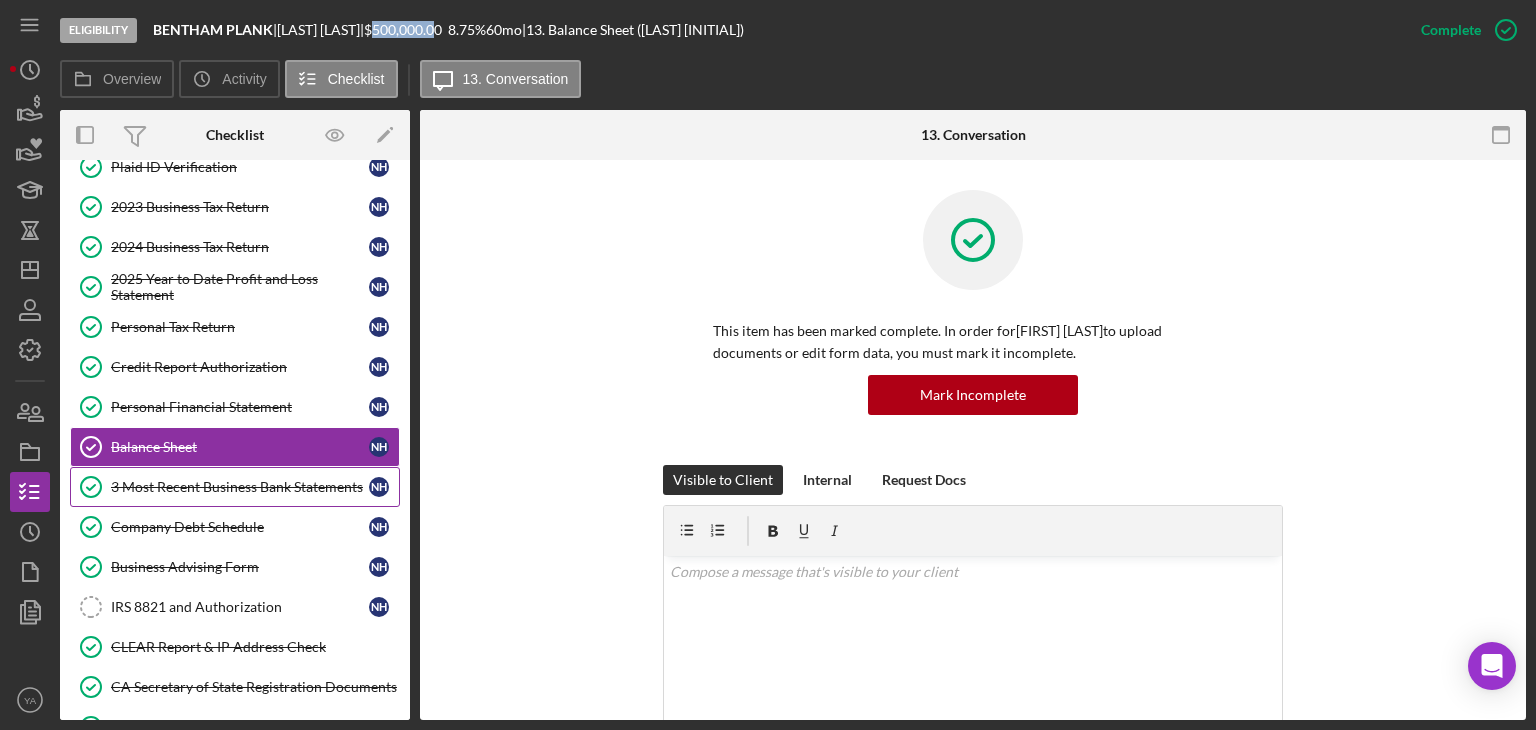 click on "3 Most Recent Business Bank Statements" at bounding box center (240, 487) 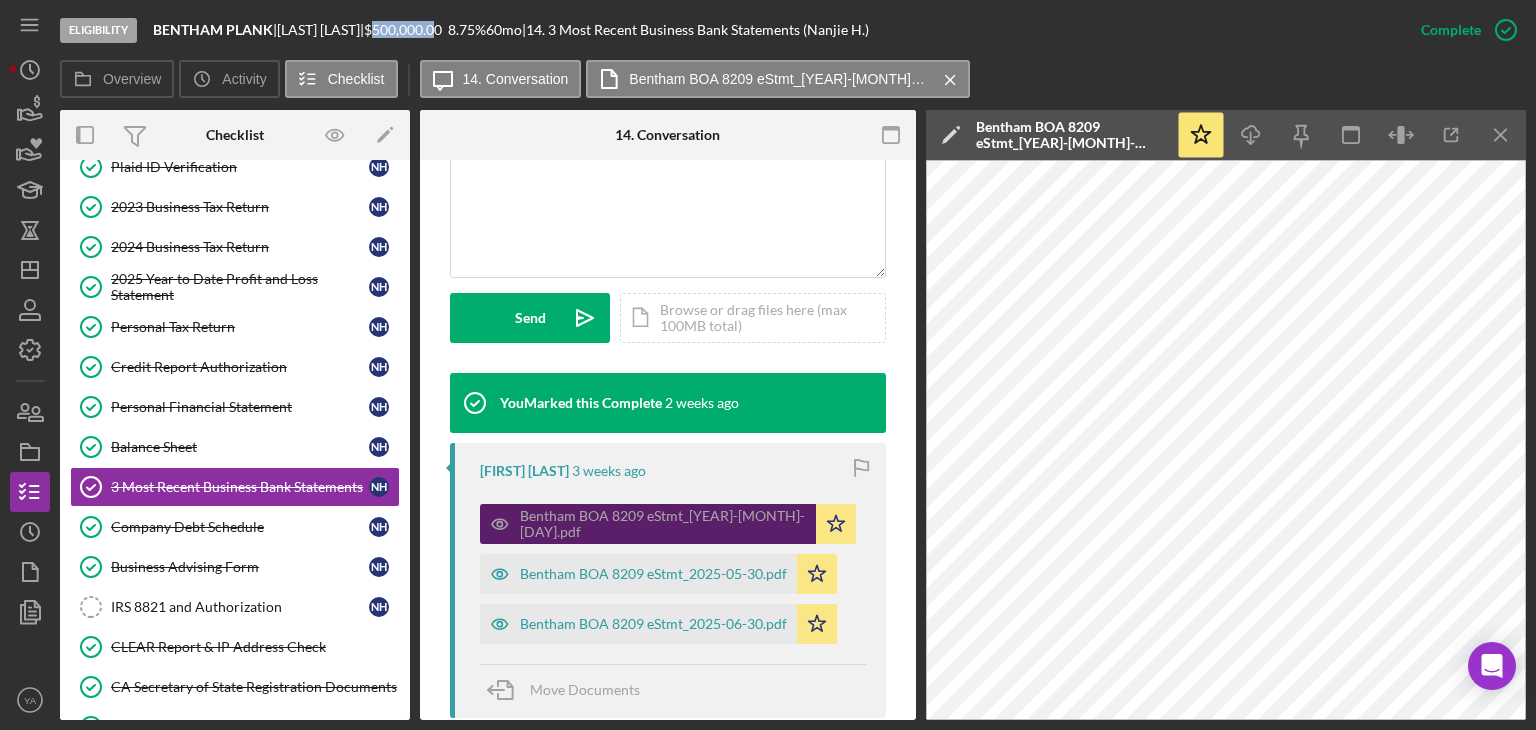 scroll, scrollTop: 500, scrollLeft: 0, axis: vertical 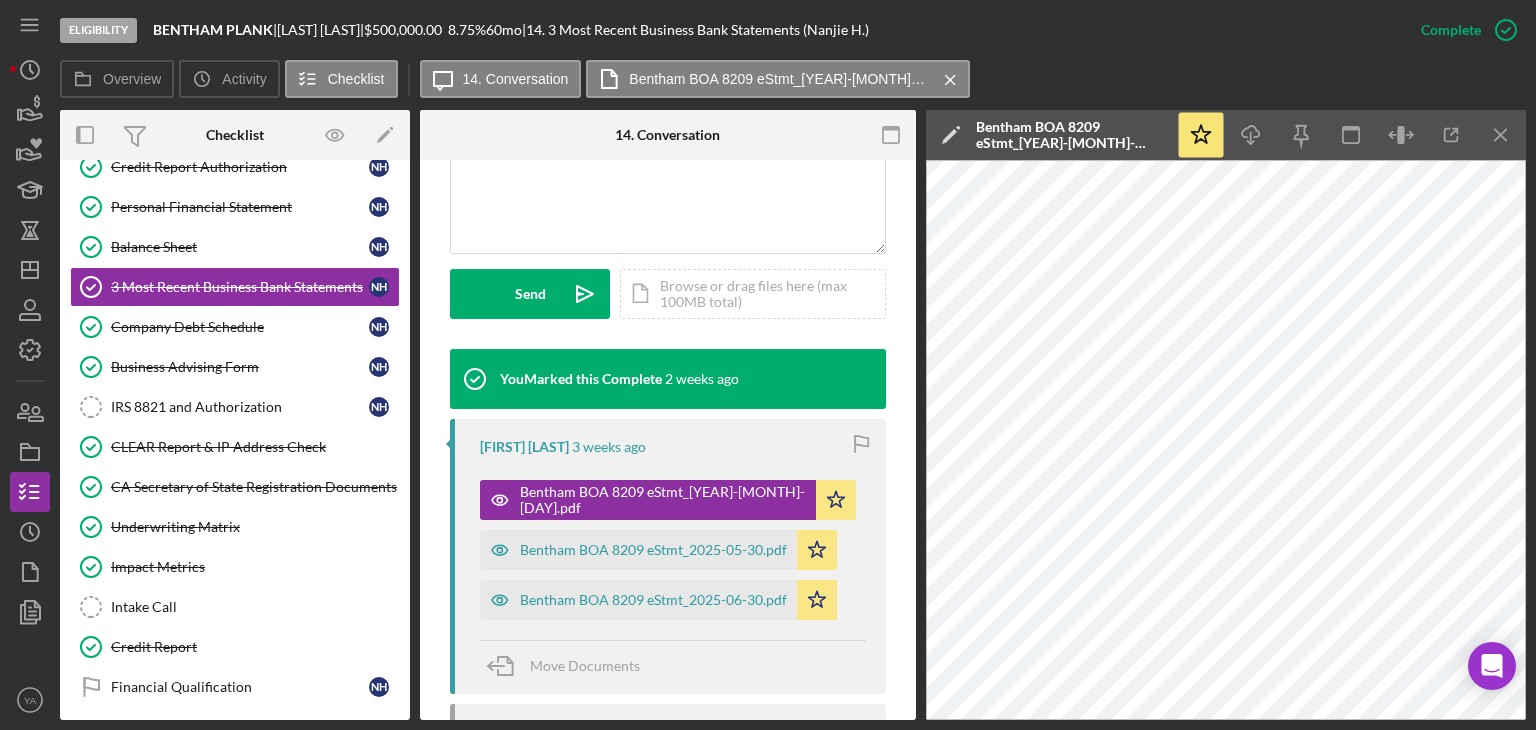 click on "[LAST] [INITIAL] |" at bounding box center [320, 30] 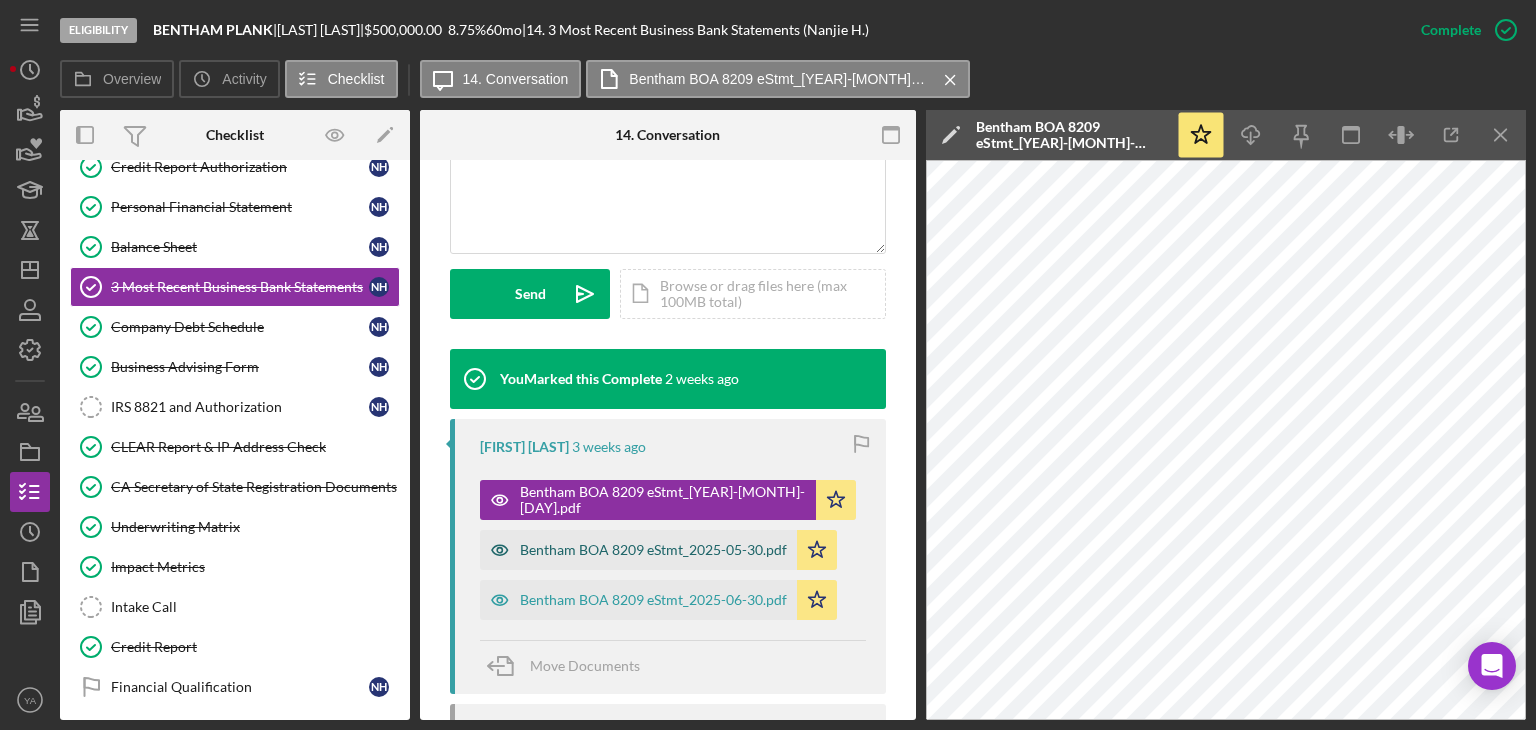 click on "Bentham BOA 8209  eStmt_2025-05-30.pdf" at bounding box center (638, 550) 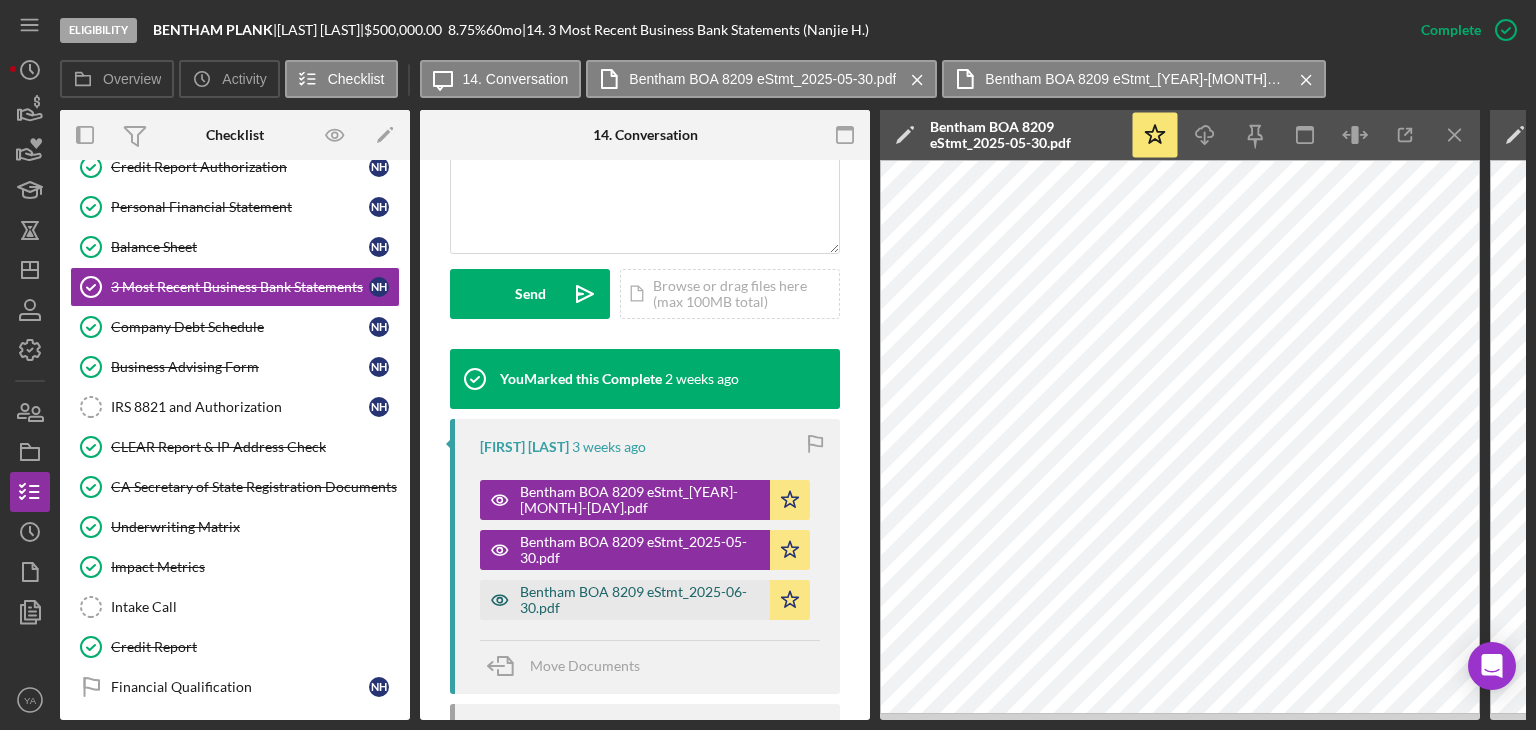 click on "Bentham BOA 8209 eStmt_2025-06-30.pdf" at bounding box center [625, 600] 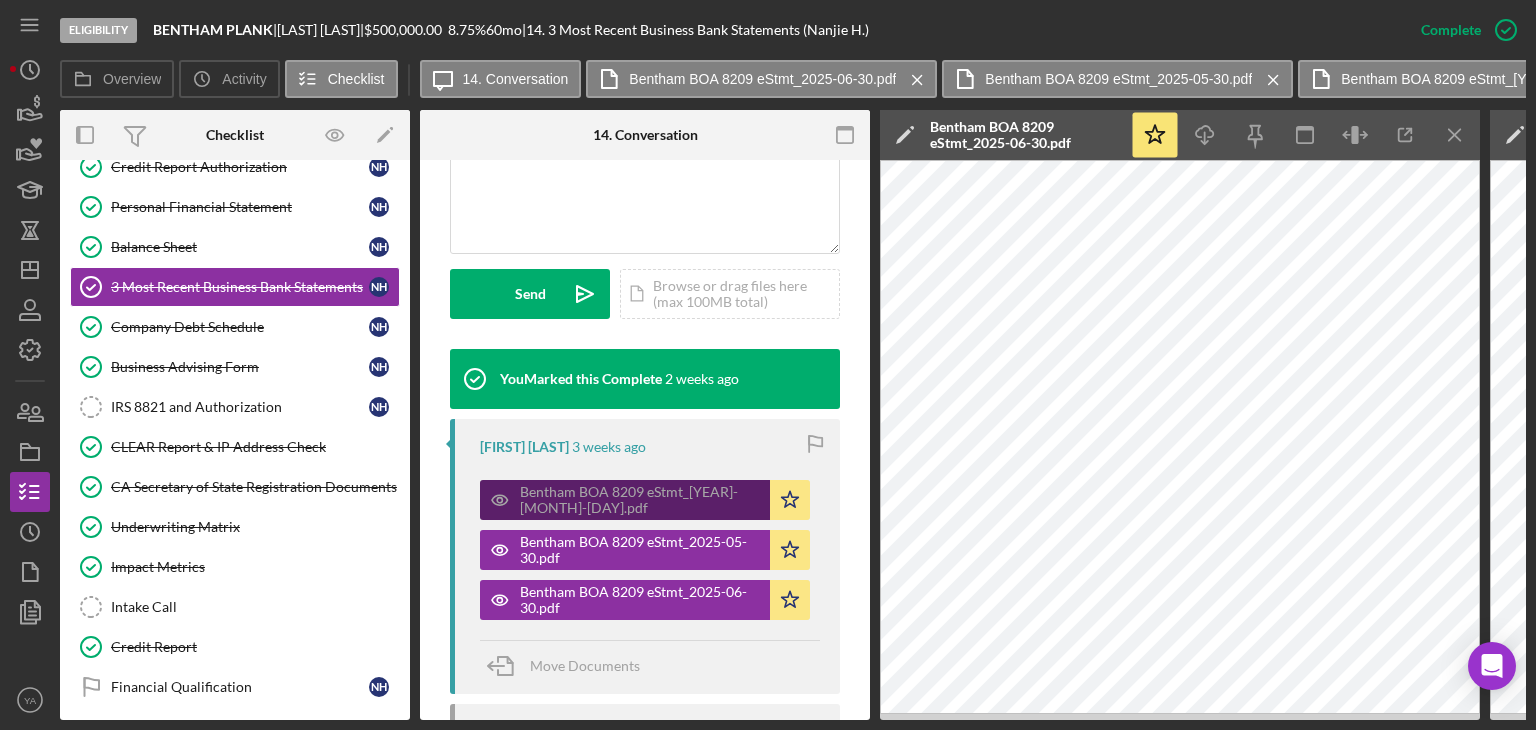 click on "Bentham BOA 8209 eStmt_[YEAR]-[MONTH]-[DAY].pdf" at bounding box center (640, 500) 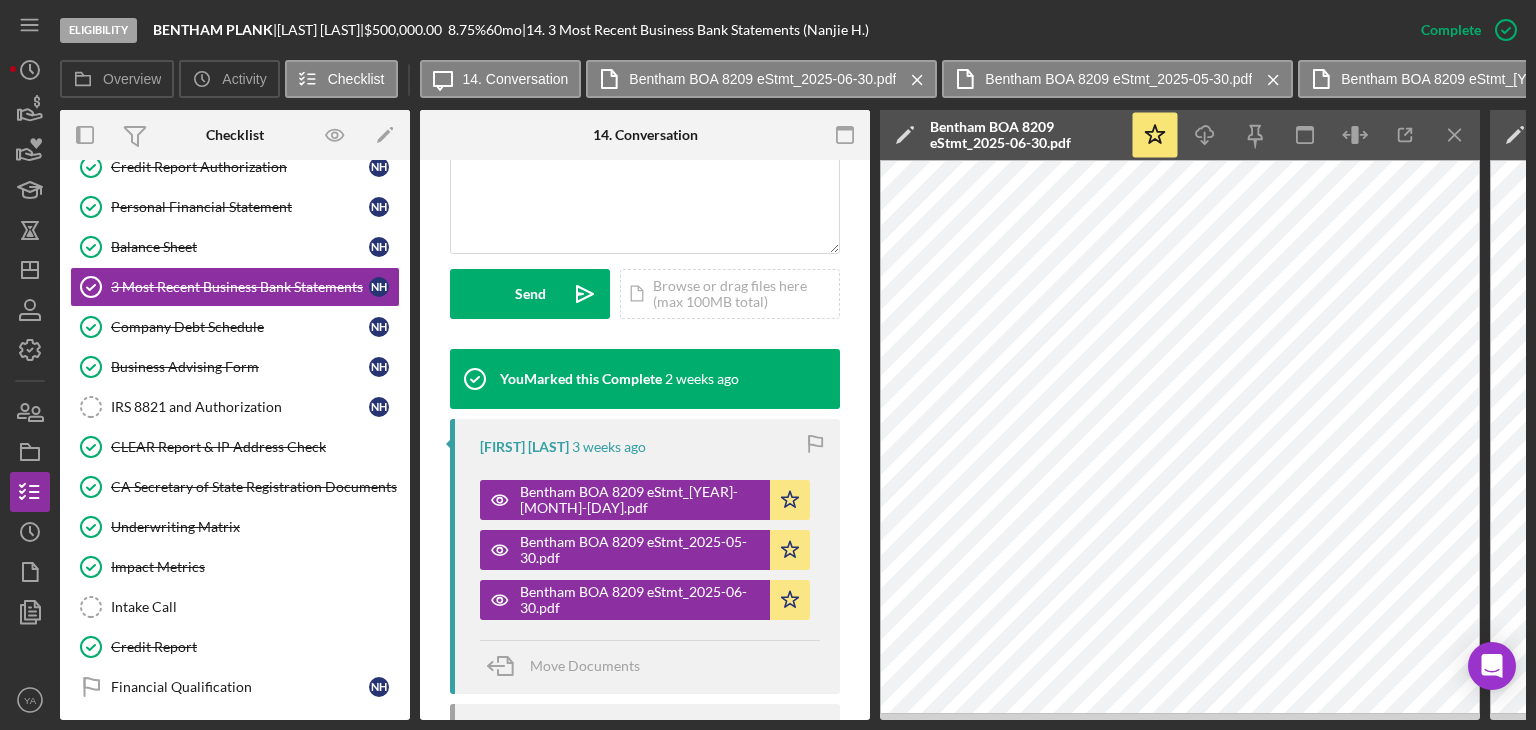 click on "Bentham BOA 8209  eStmt_2025-05-30.pdf Icon/Star" at bounding box center (650, 545) 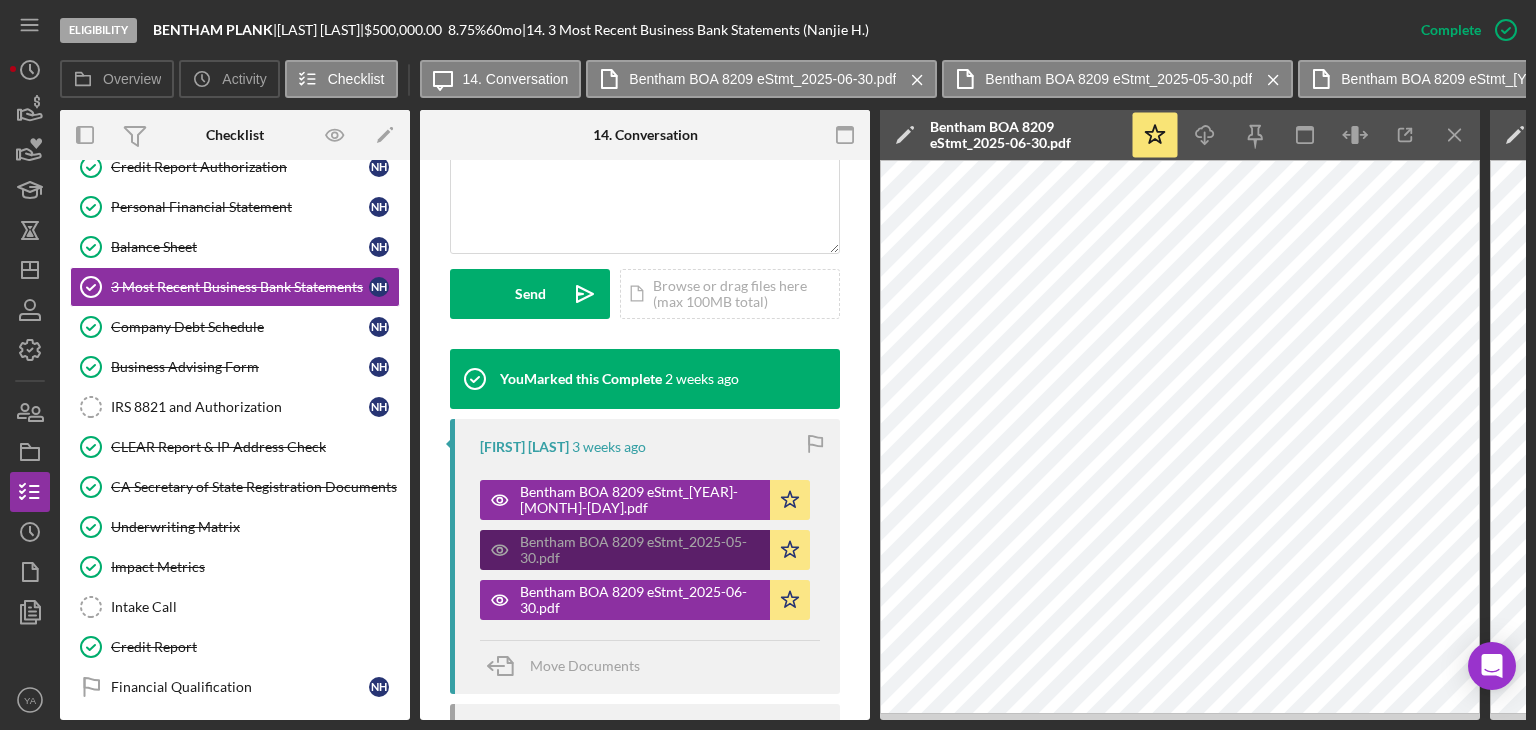 click on "Bentham BOA 8209  eStmt_2025-05-30.pdf" at bounding box center (640, 550) 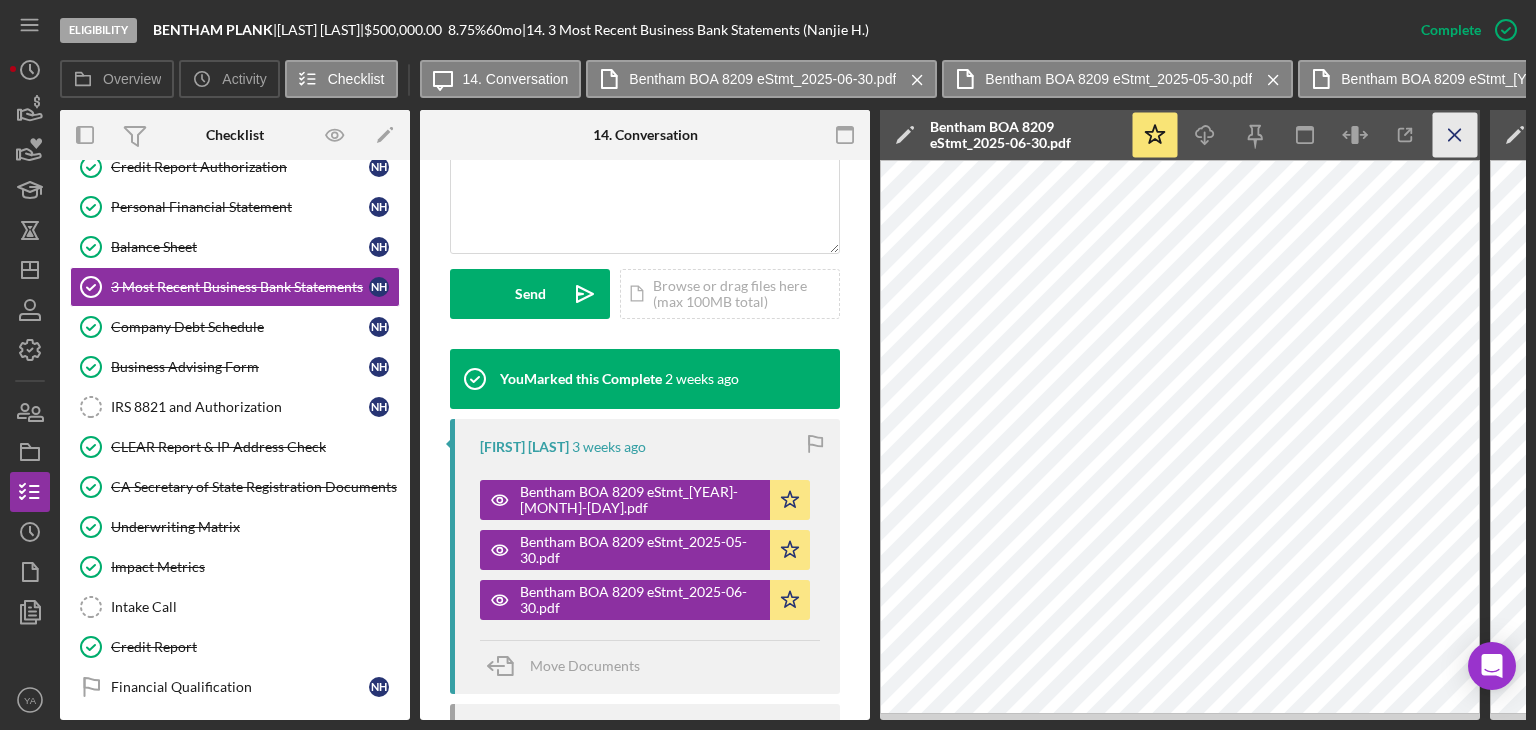 click on "Icon/Menu Close" 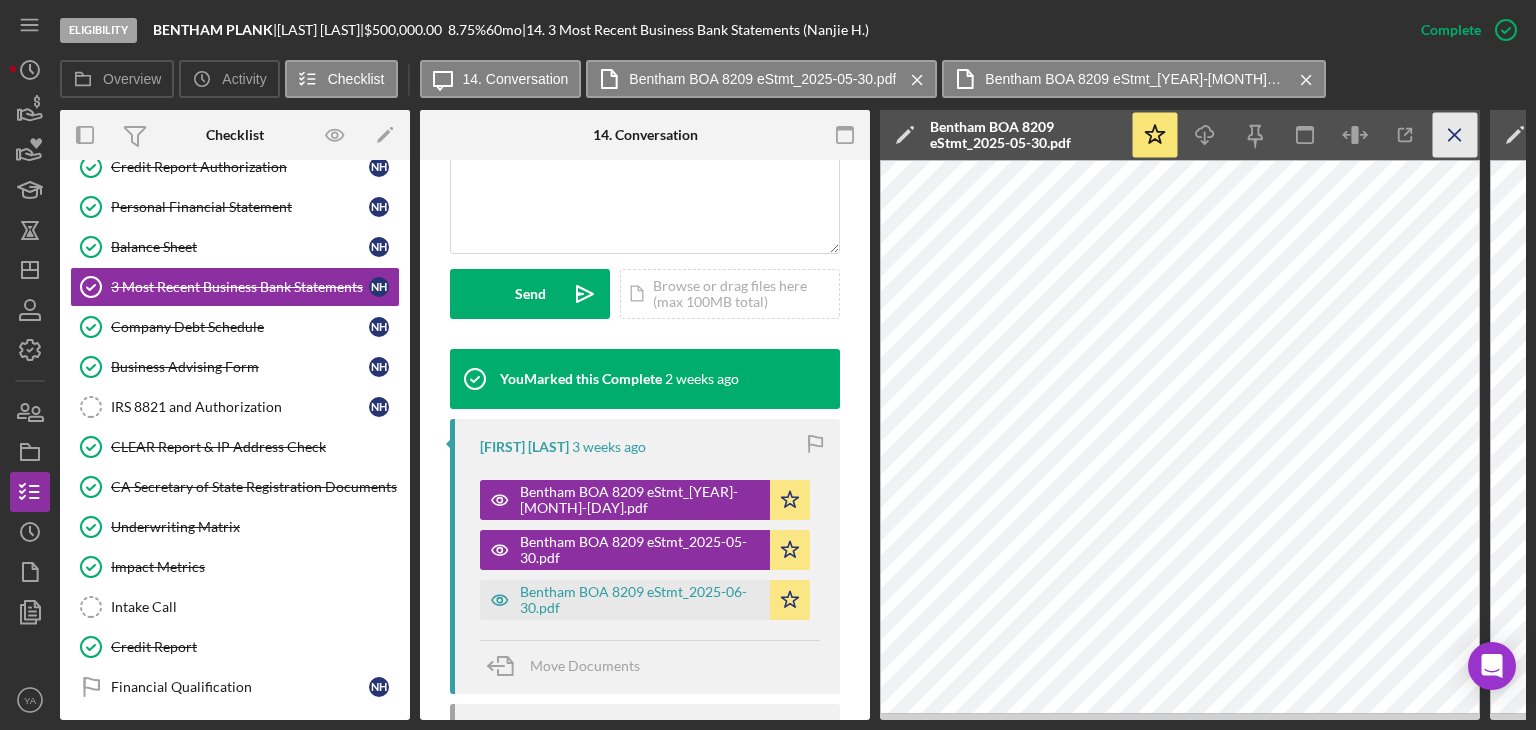 click on "Icon/Menu Close" 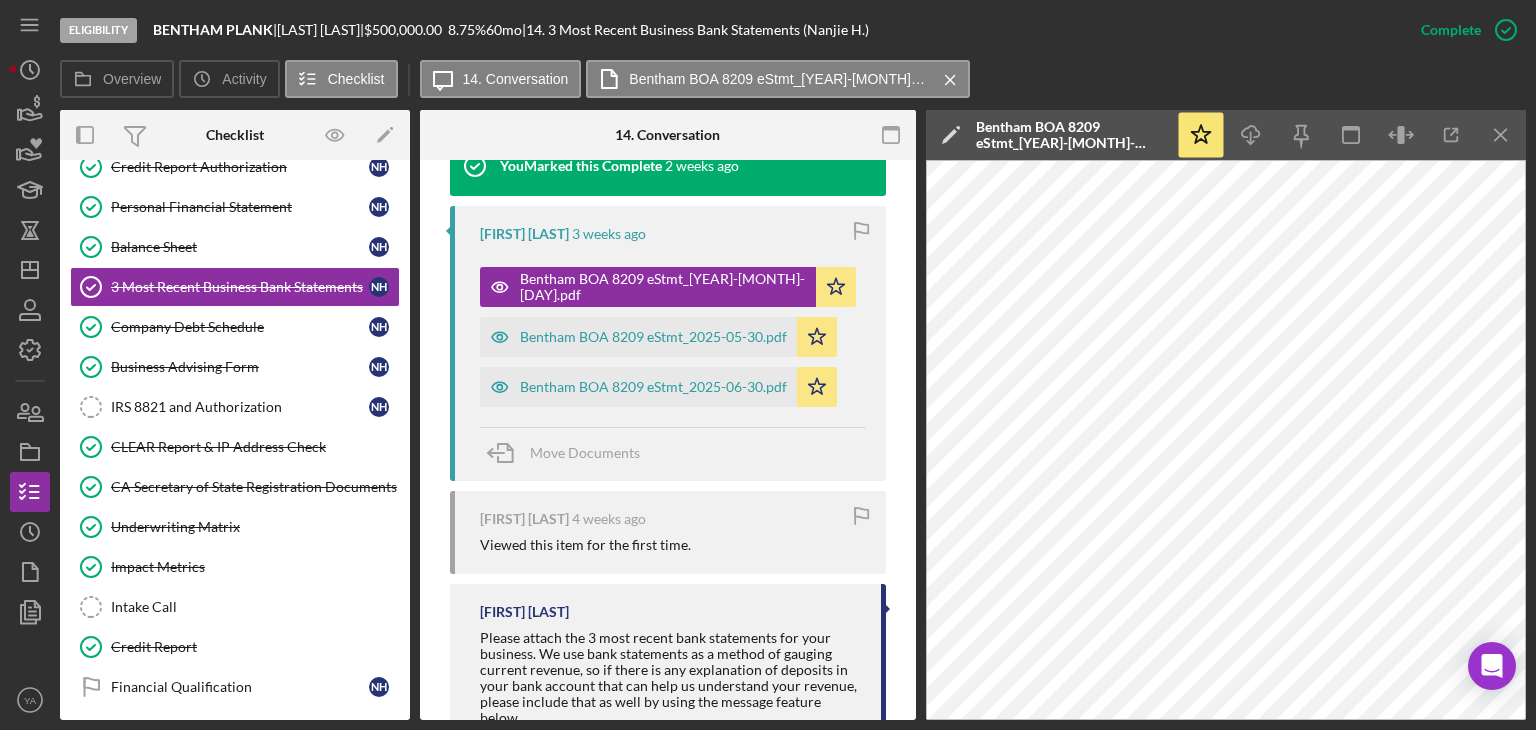 scroll, scrollTop: 784, scrollLeft: 0, axis: vertical 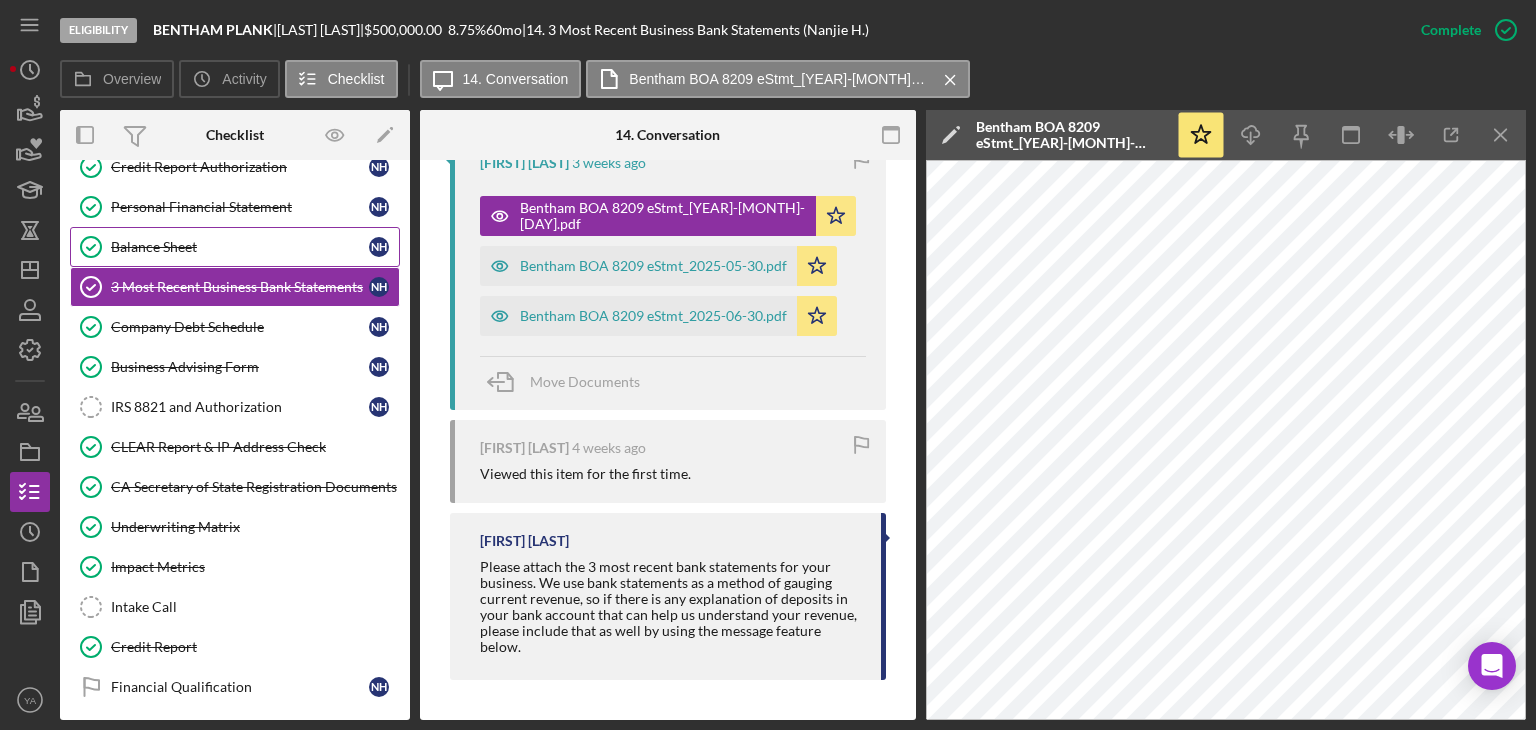 click on "Balance Sheet Balance Sheet [INITIAL] [INITIAL]" at bounding box center [235, 247] 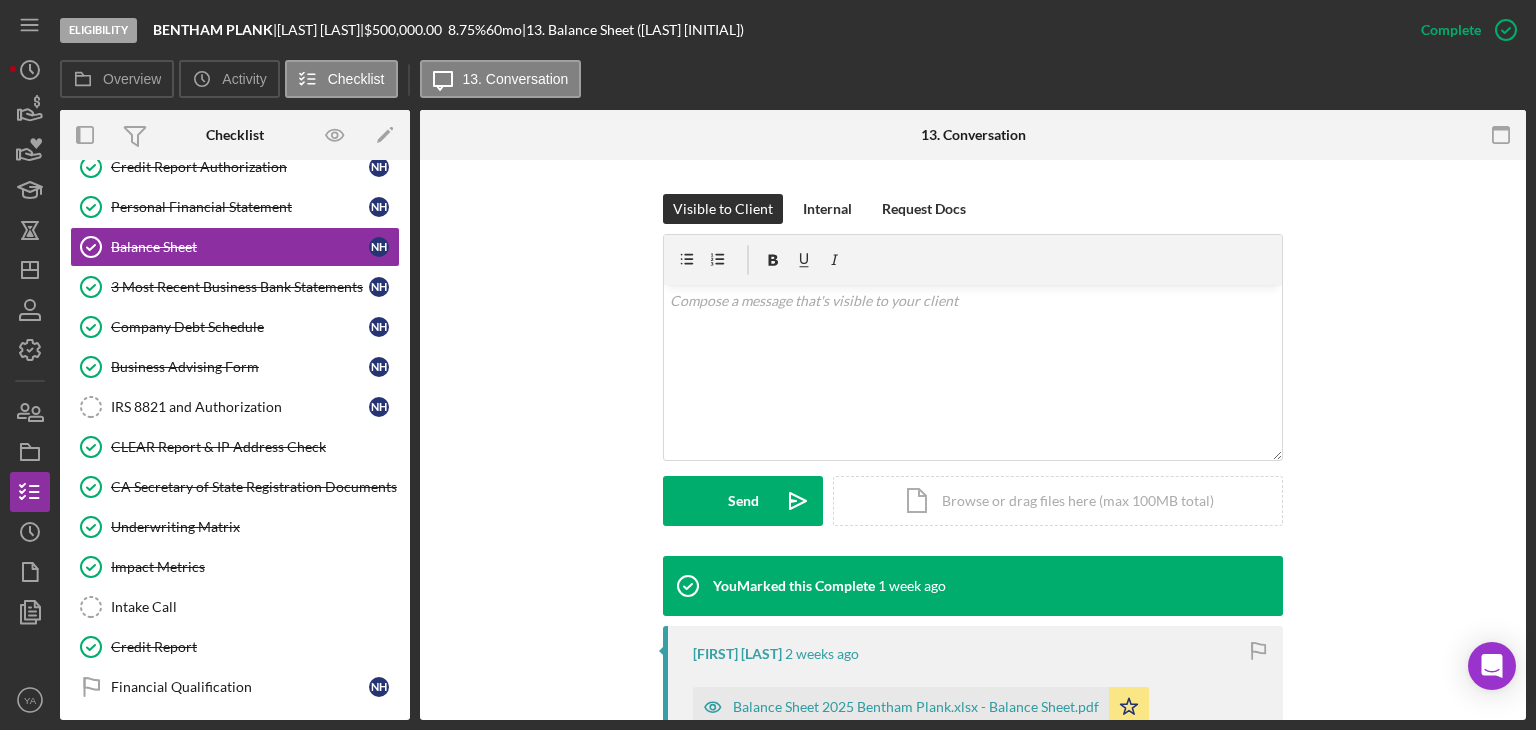 scroll, scrollTop: 500, scrollLeft: 0, axis: vertical 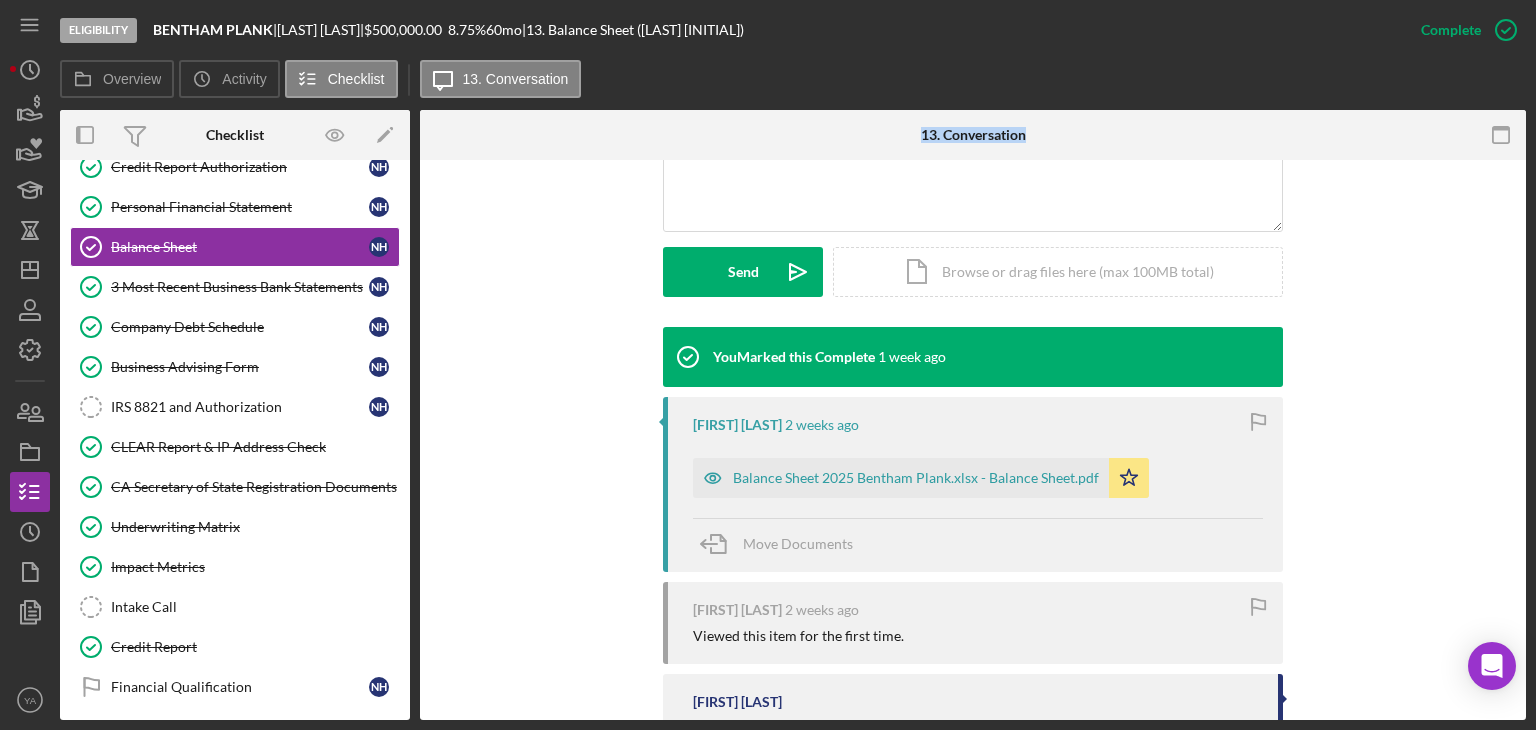 drag, startPoint x: 438, startPoint y: 154, endPoint x: 740, endPoint y: 426, distance: 406.43326 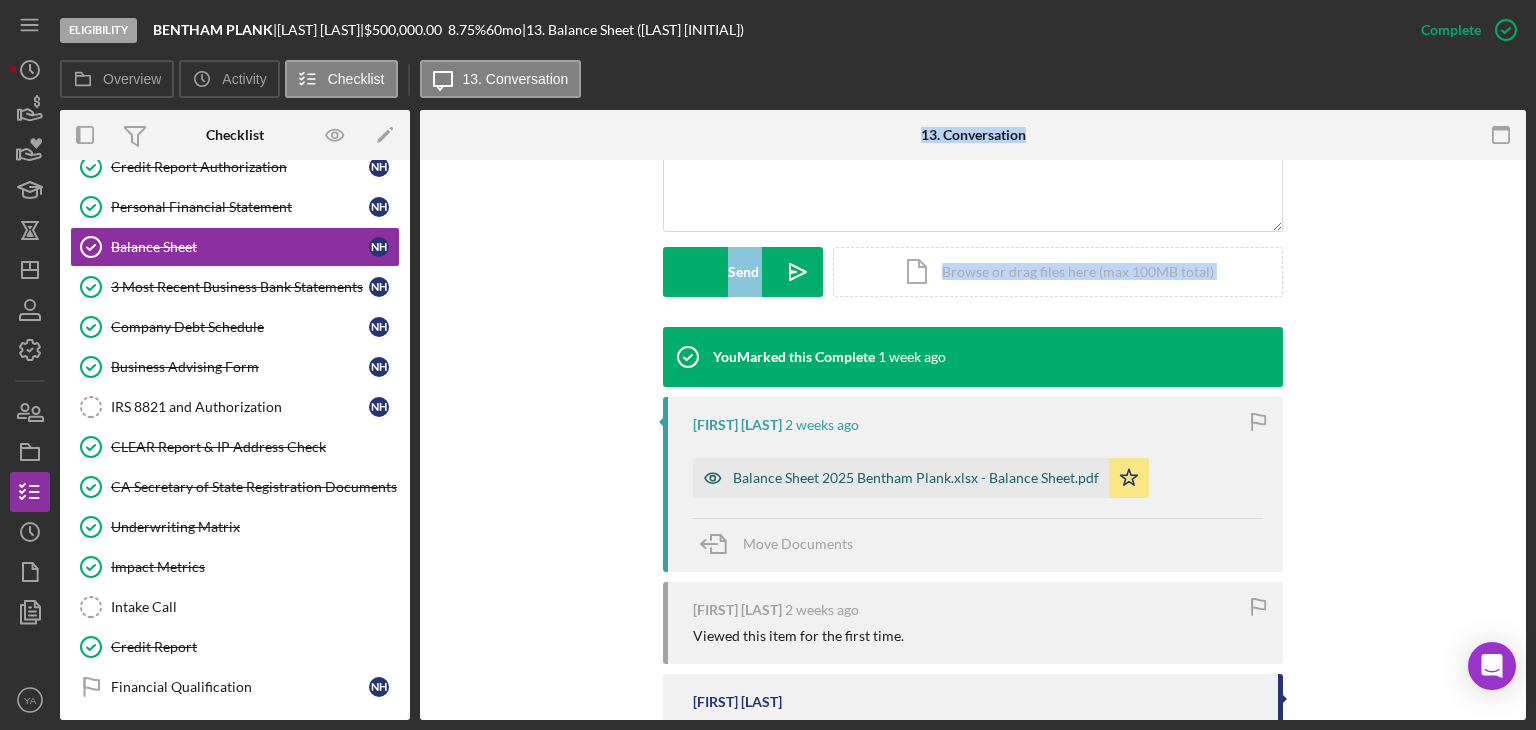 click on "Balance Sheet 2025 Bentham Plank.xlsx - Balance Sheet.pdf" at bounding box center (901, 478) 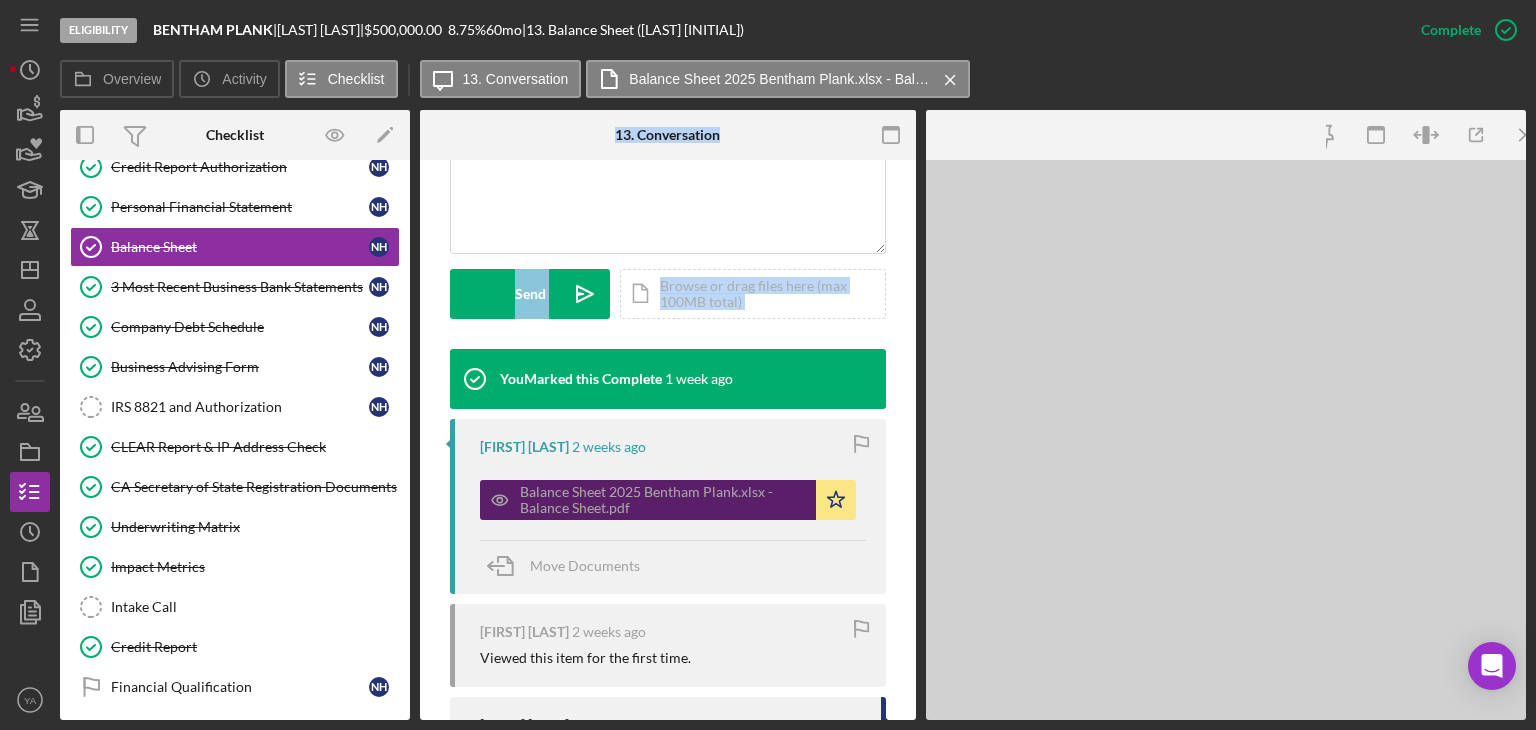 scroll, scrollTop: 522, scrollLeft: 0, axis: vertical 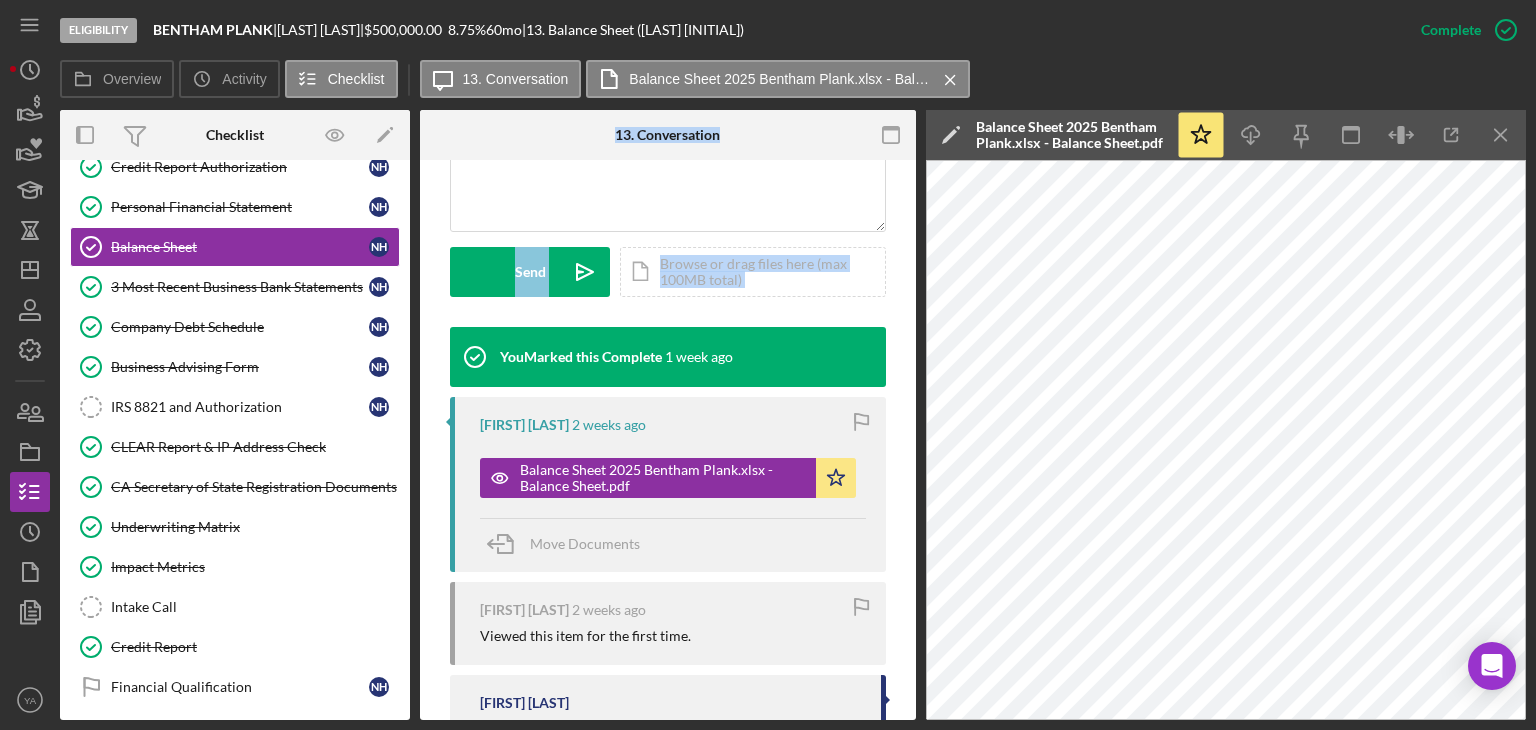 type 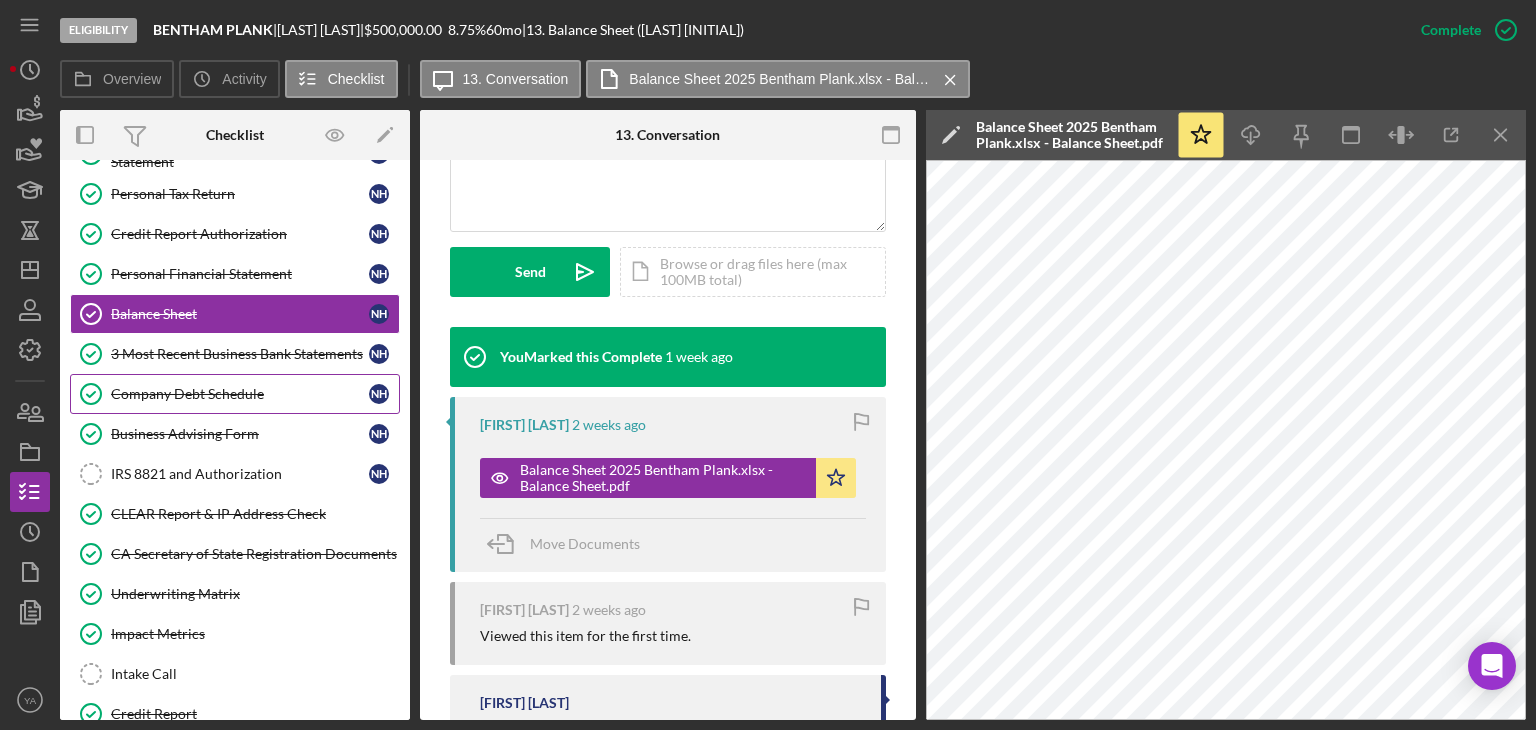 scroll, scrollTop: 500, scrollLeft: 0, axis: vertical 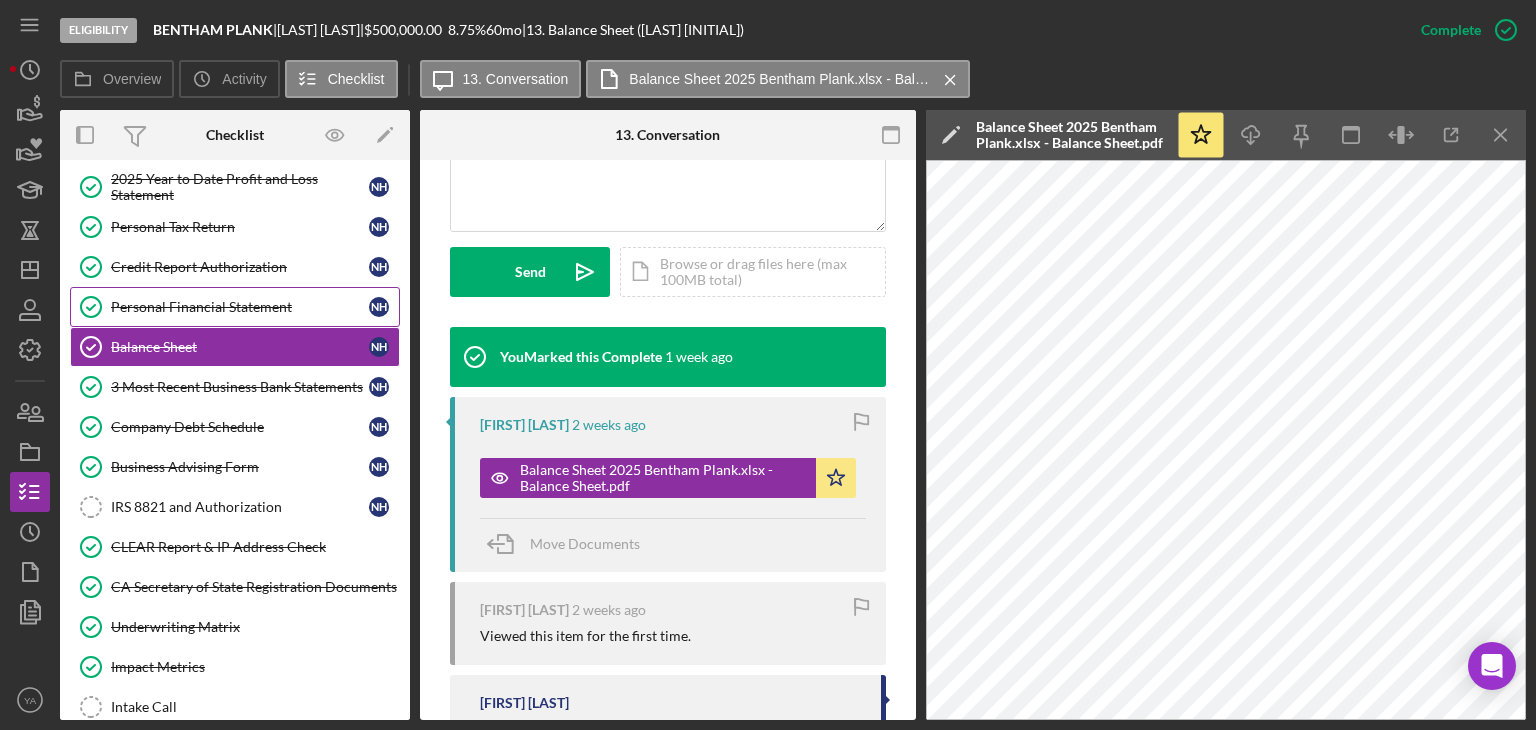 click on "Personal Financial Statement" at bounding box center (240, 307) 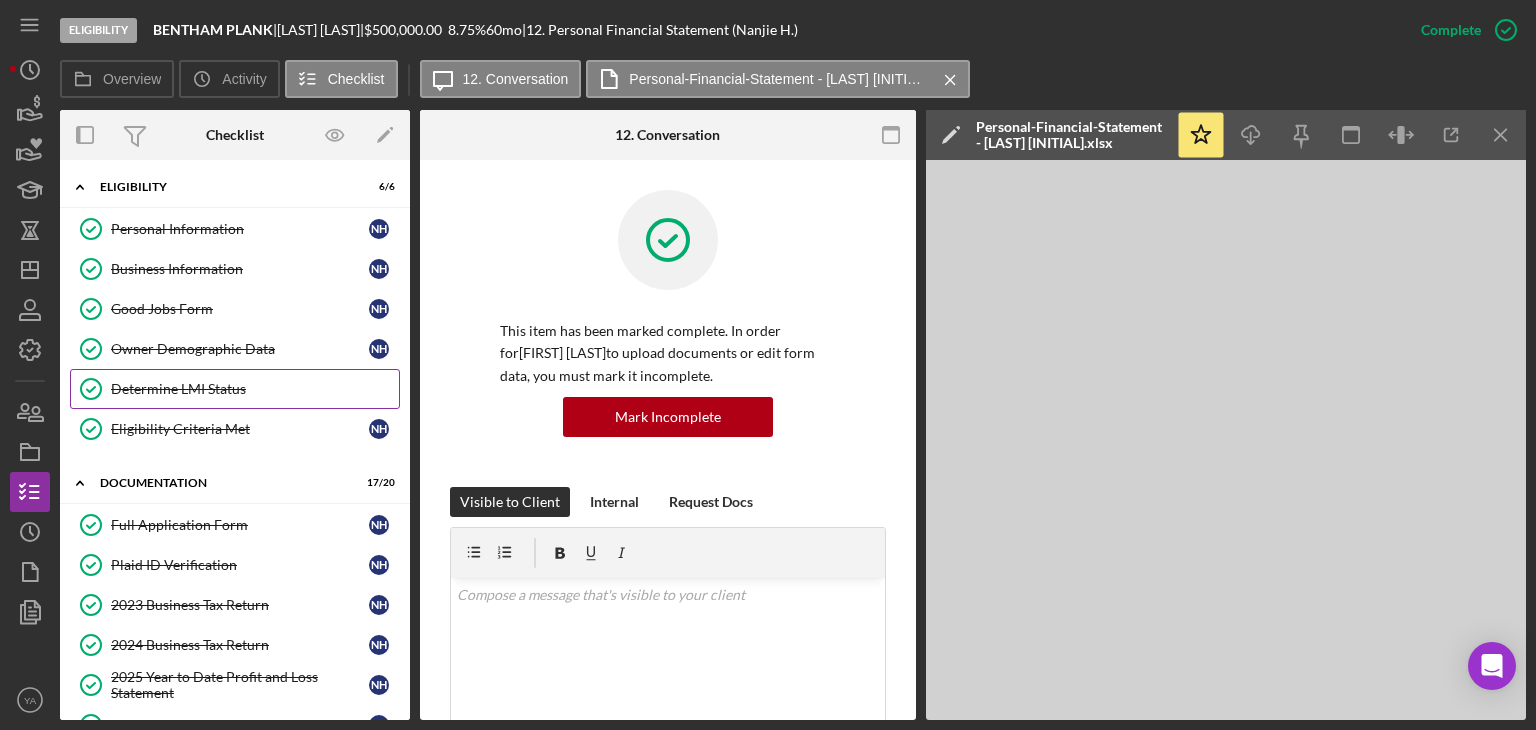 scroll, scrollTop: 0, scrollLeft: 0, axis: both 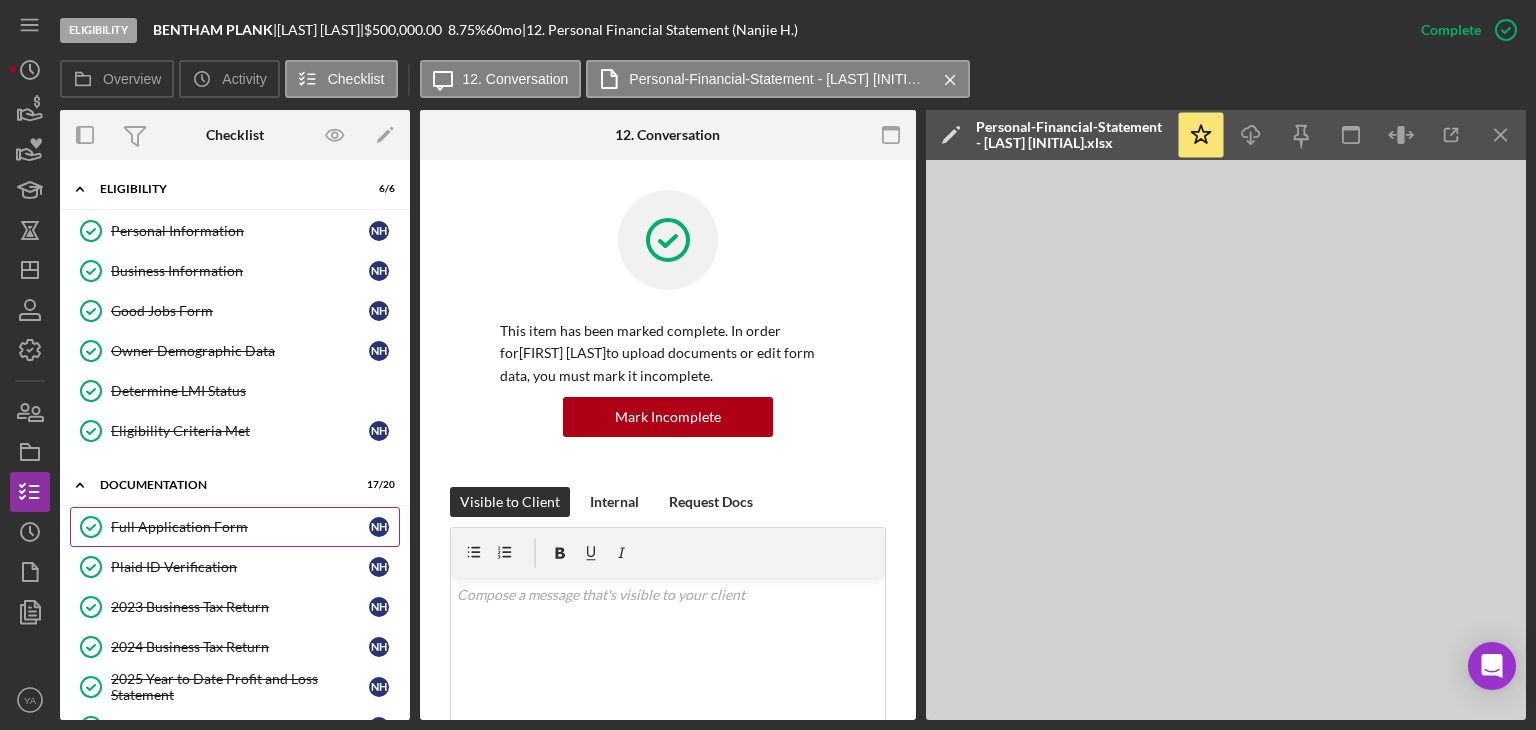 click on "Full Application Form" at bounding box center [240, 527] 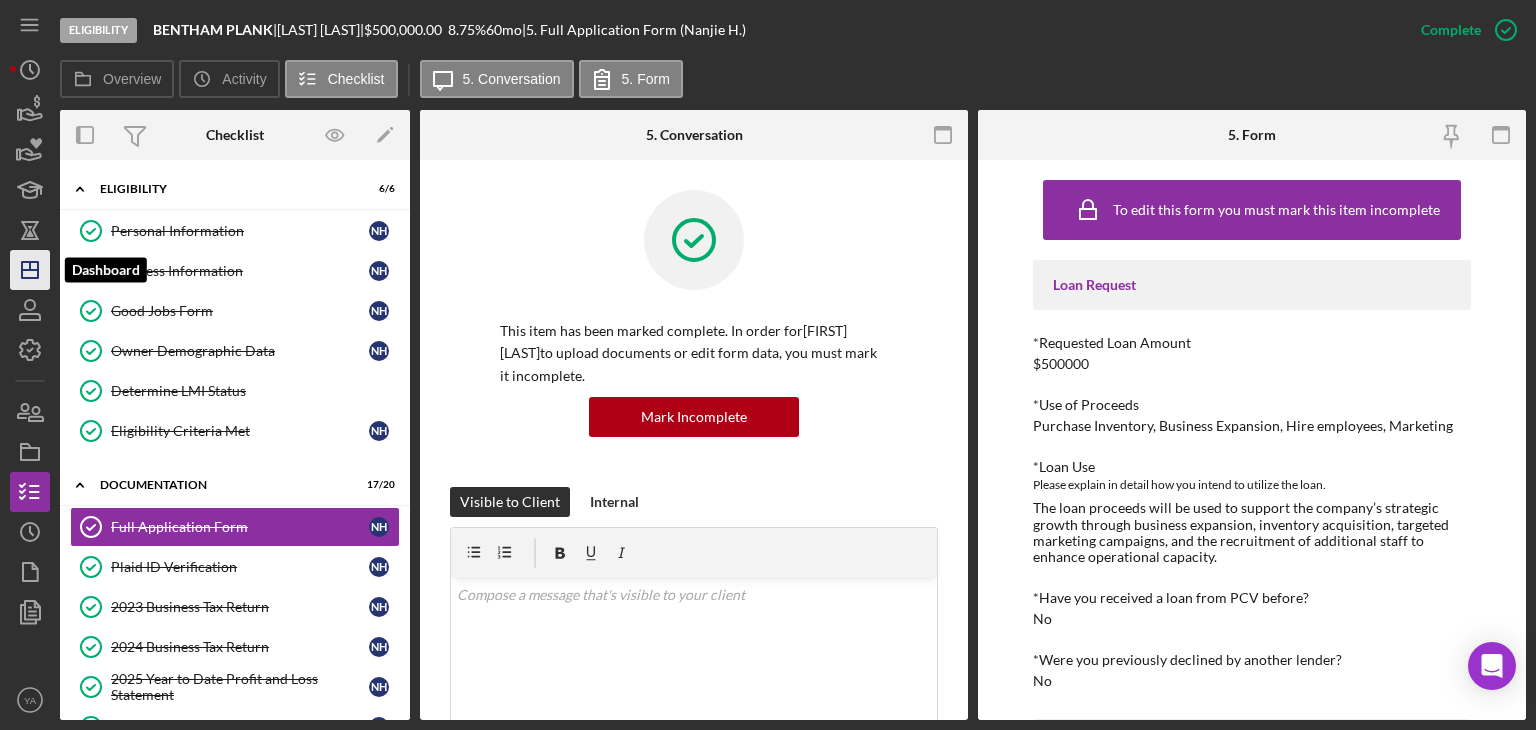 click on "Icon/Dashboard" 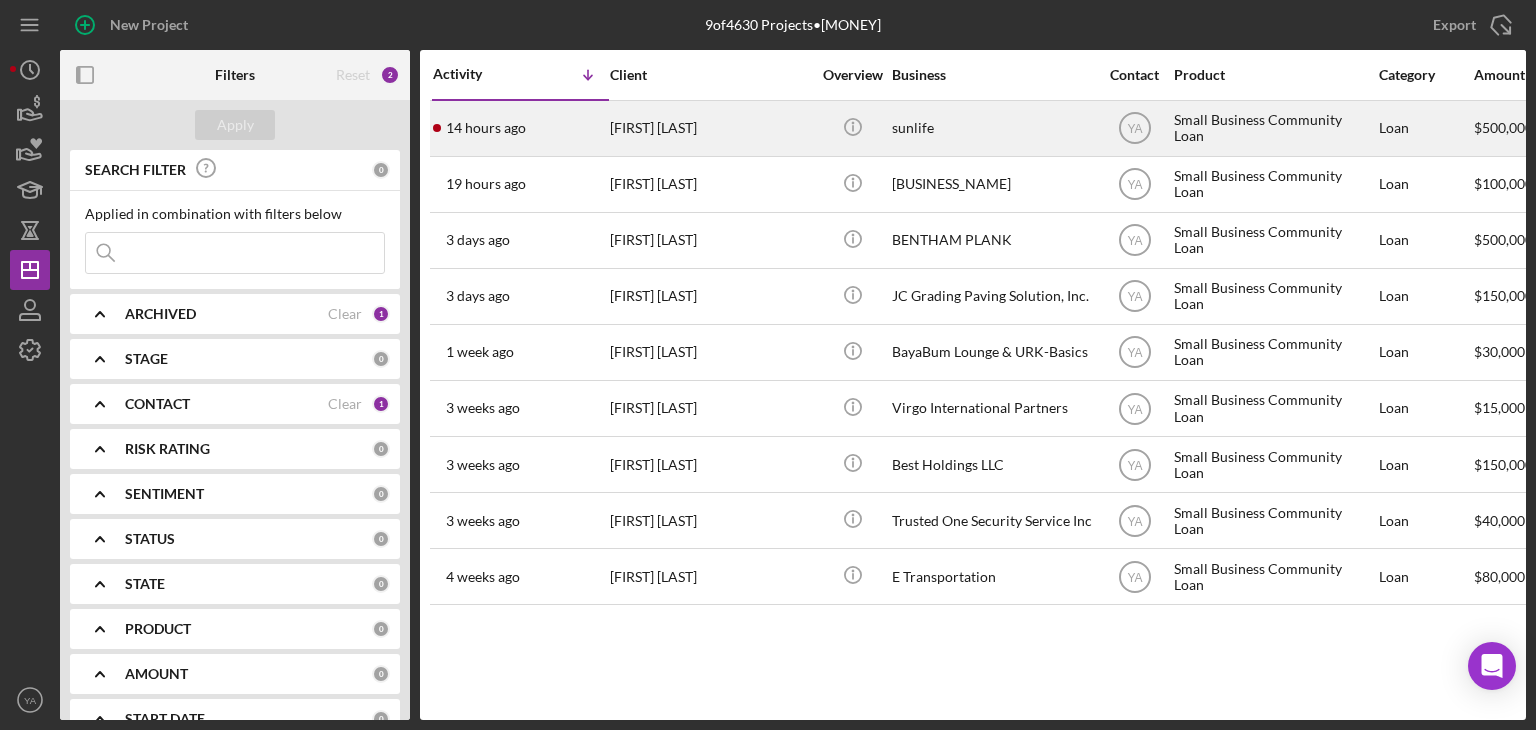 click on "sunlife" at bounding box center (992, 128) 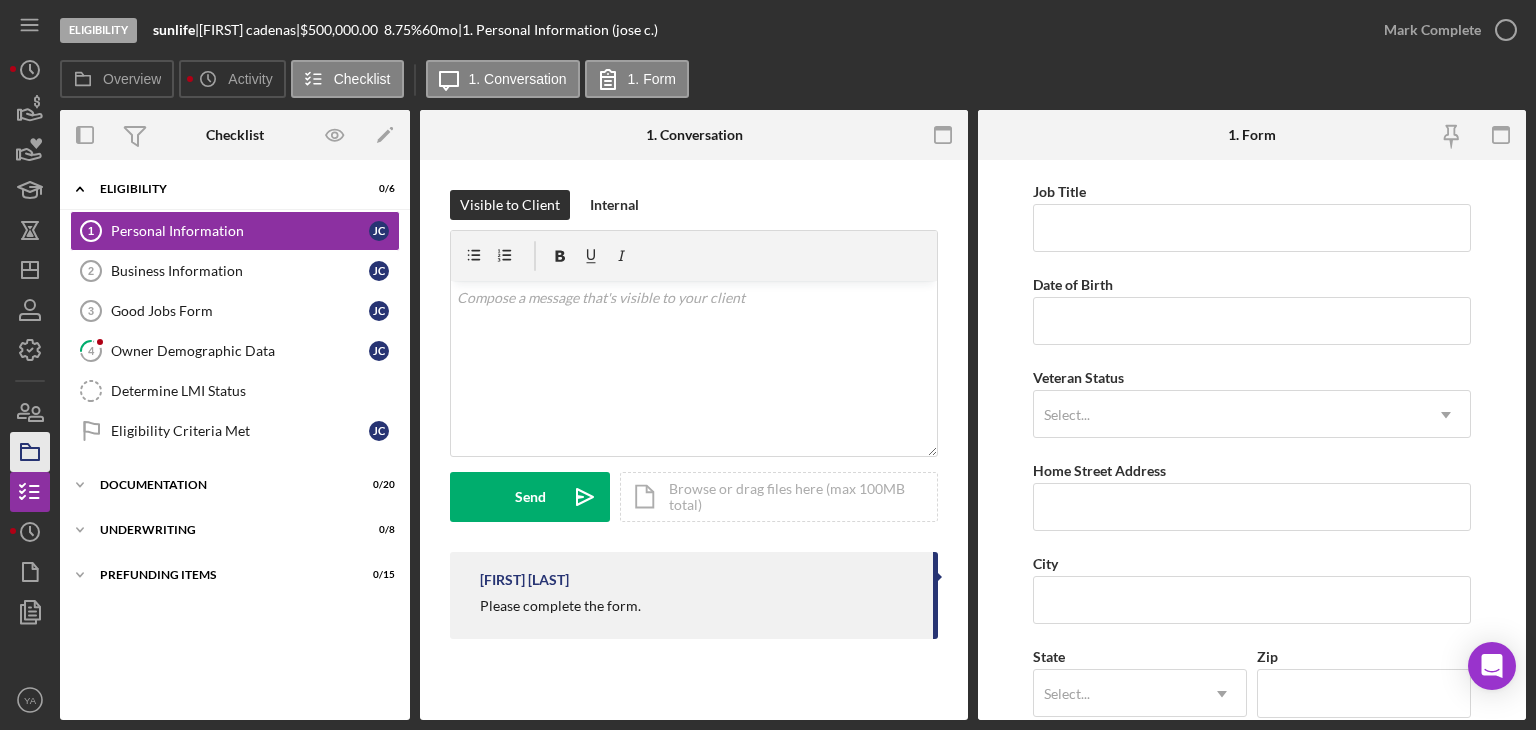 scroll, scrollTop: 0, scrollLeft: 0, axis: both 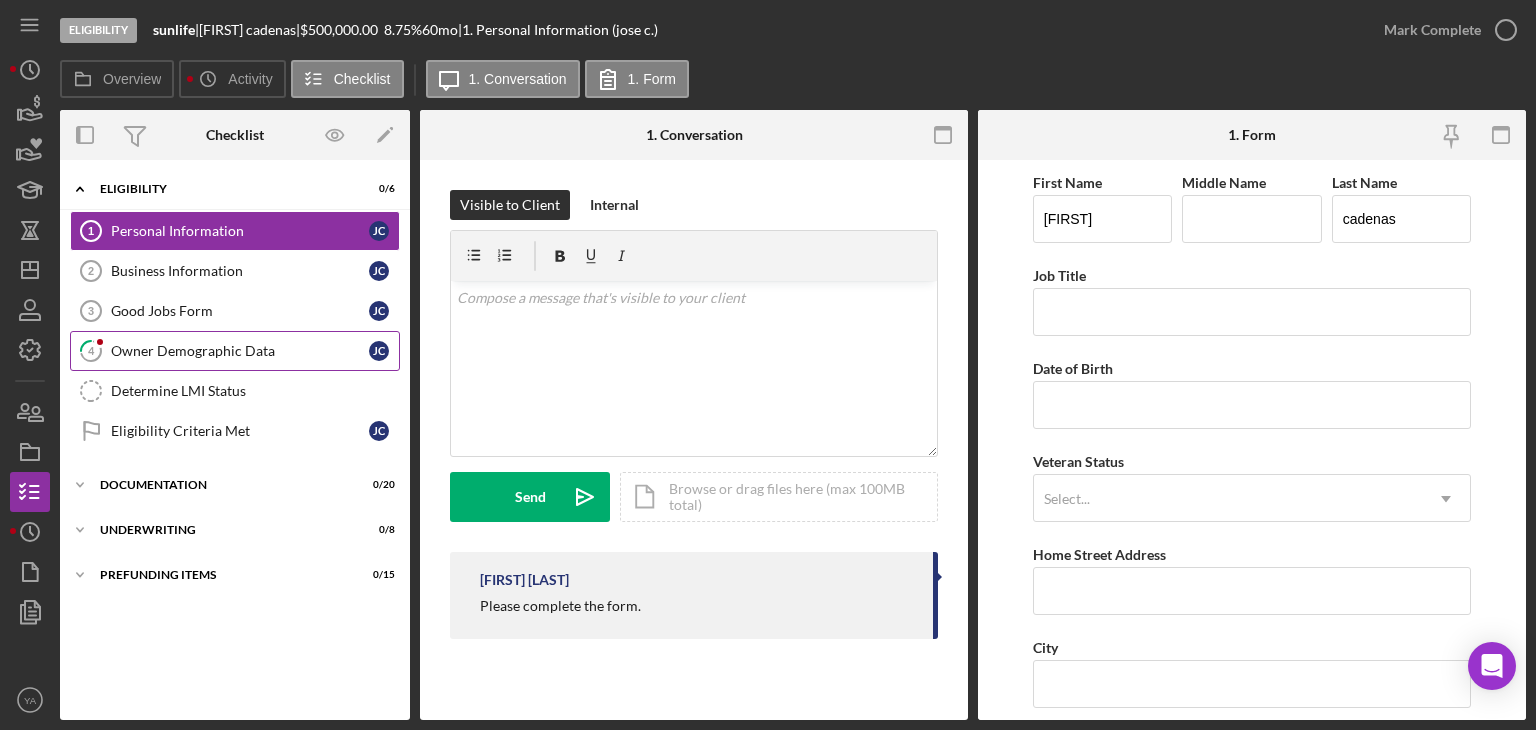 click on "Owner Demographic Data" at bounding box center (240, 351) 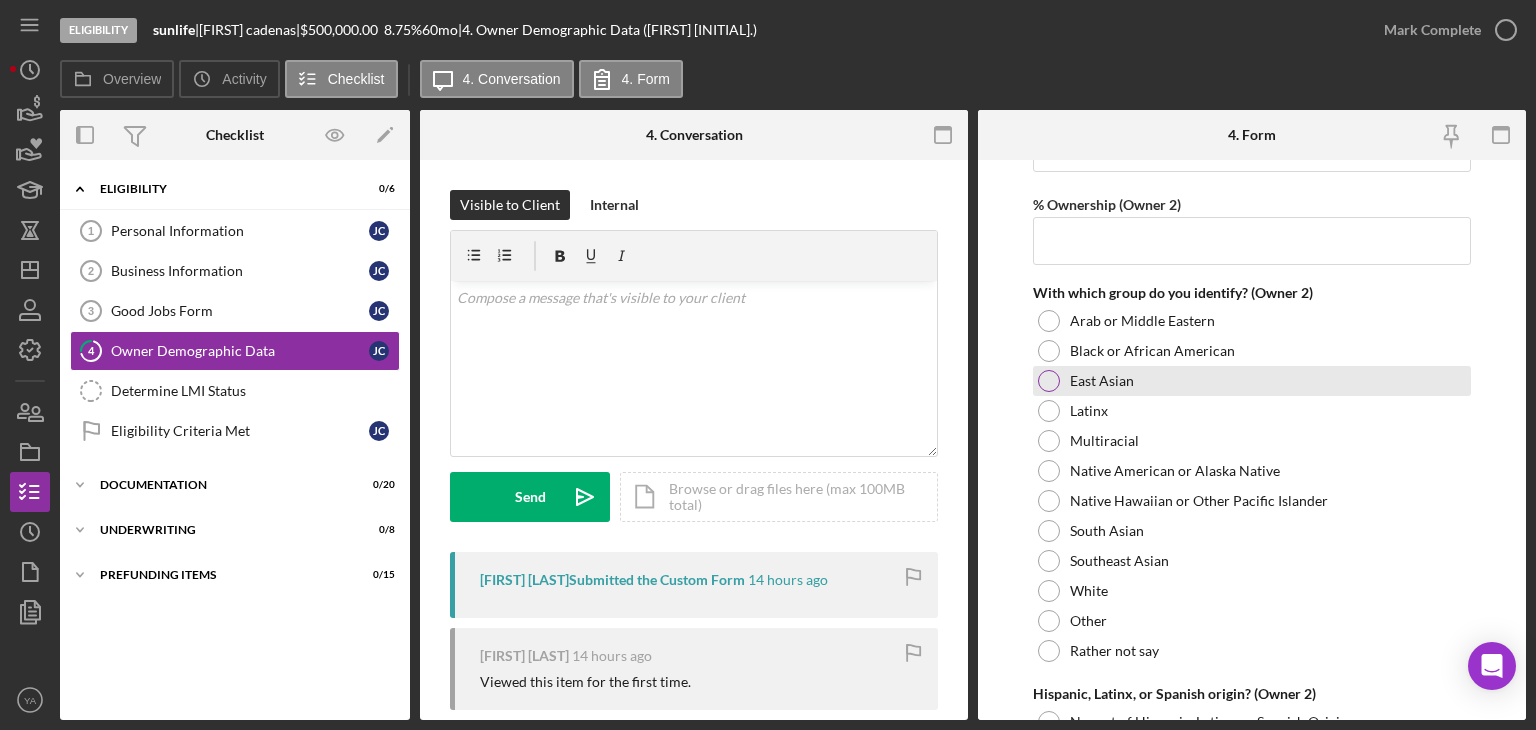 scroll, scrollTop: 2700, scrollLeft: 0, axis: vertical 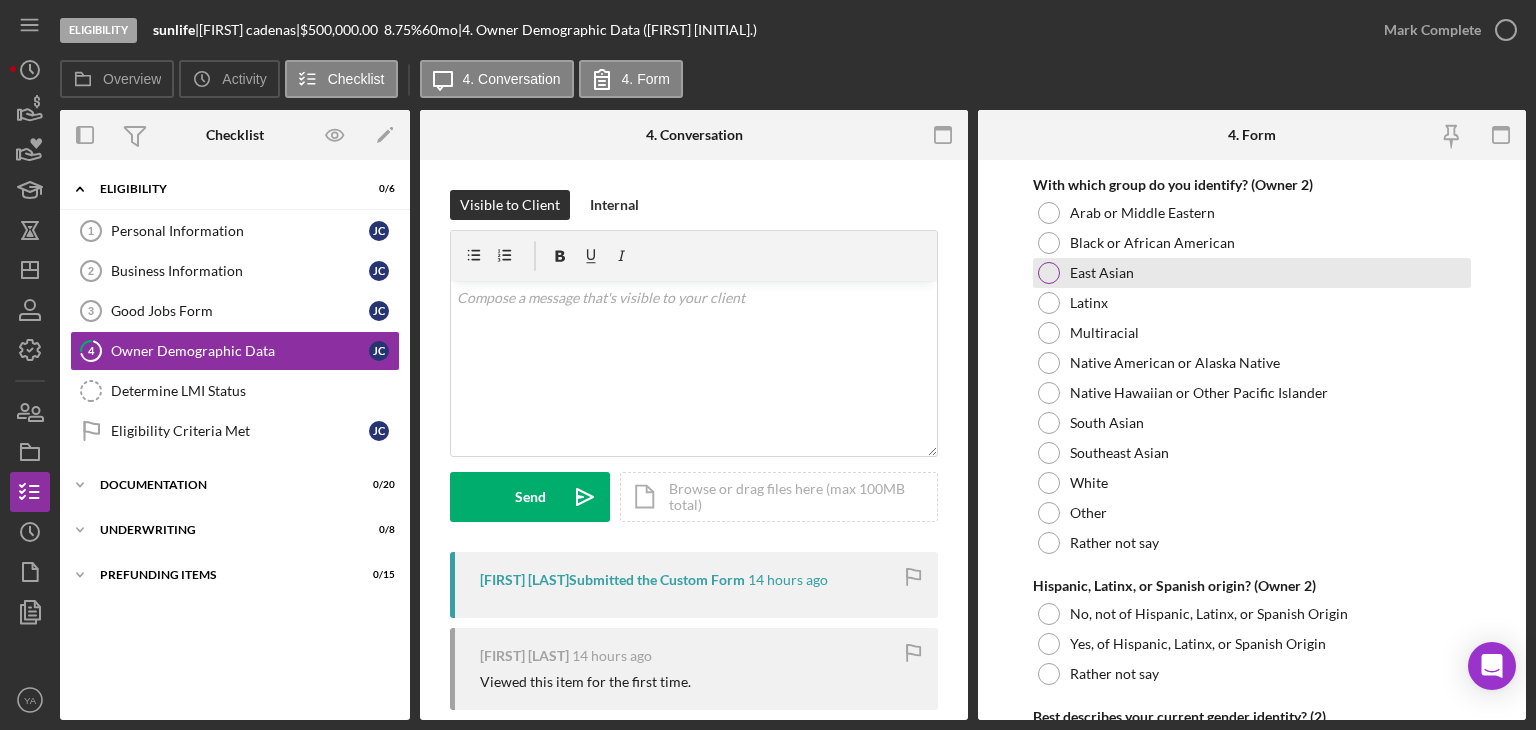 click on "East Asian" at bounding box center [1252, 273] 